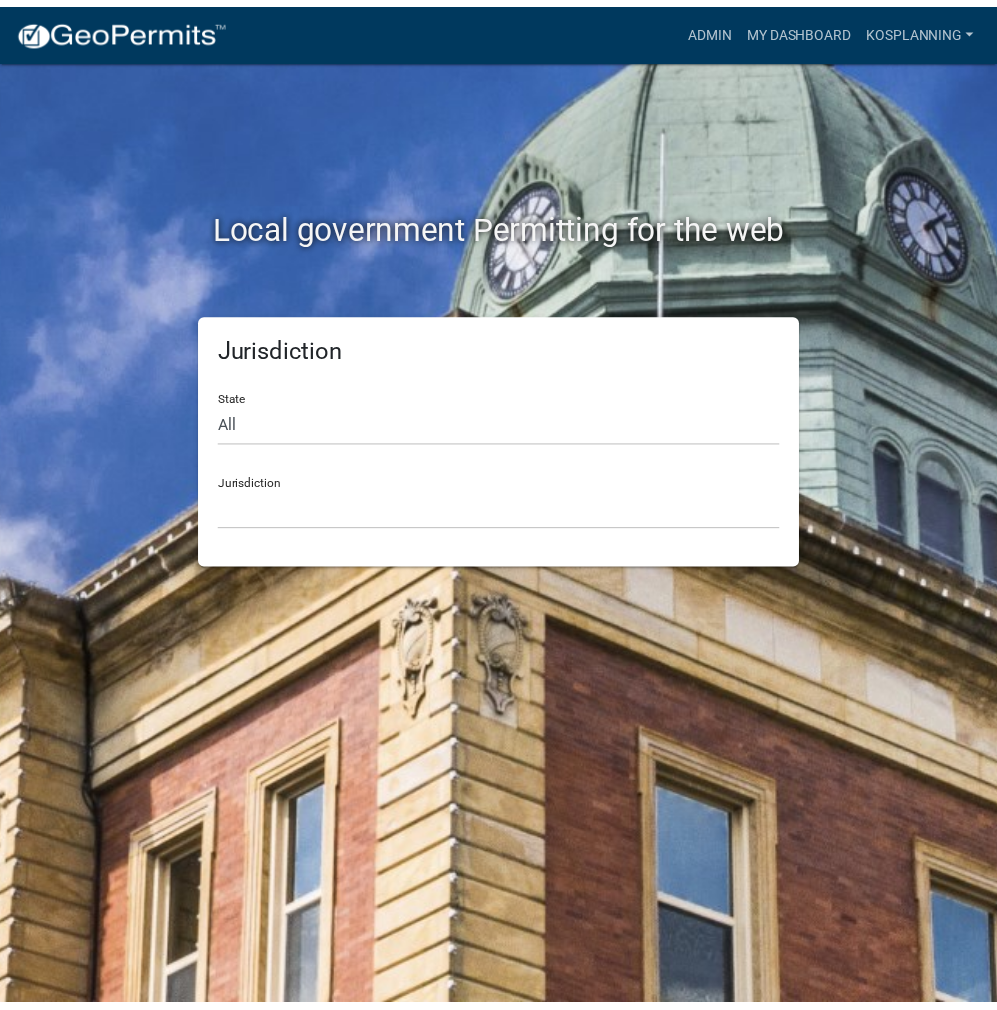 scroll, scrollTop: 0, scrollLeft: 0, axis: both 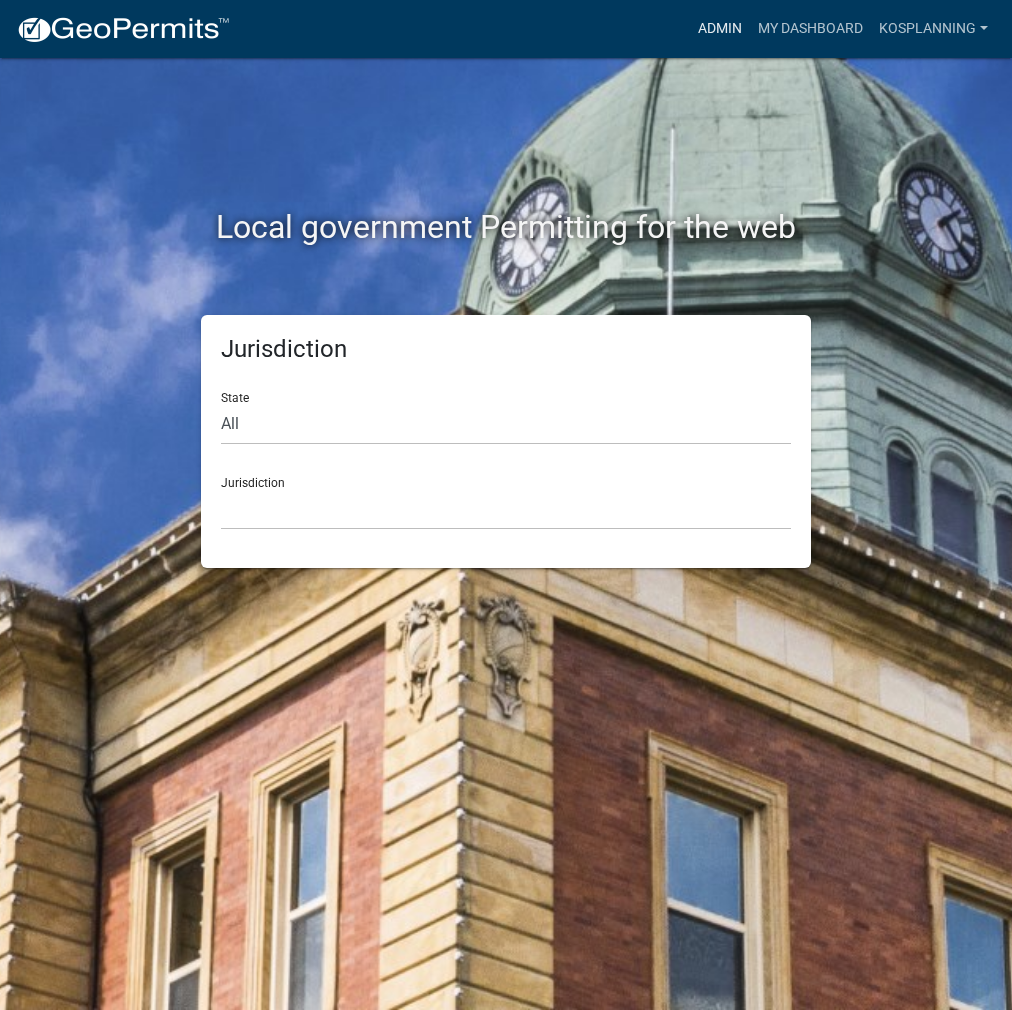 click on "Admin" at bounding box center (720, 29) 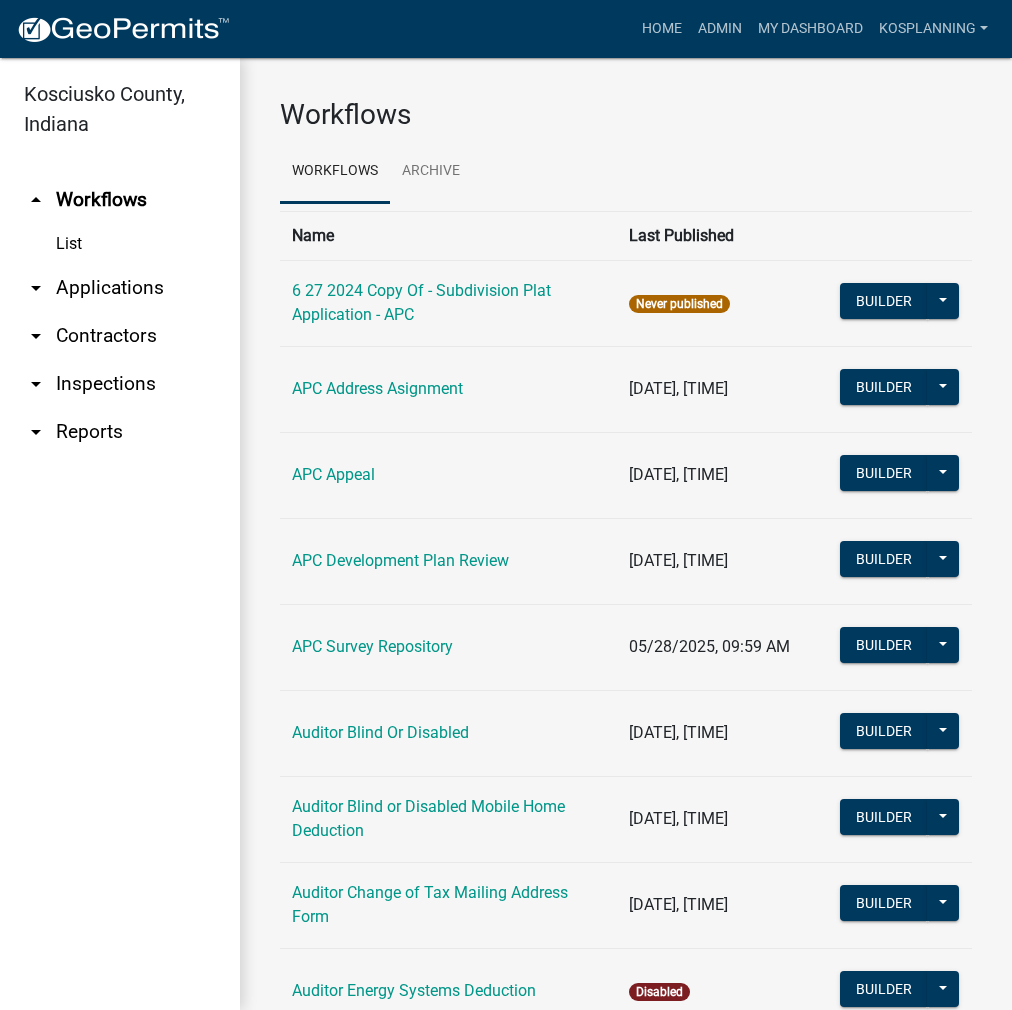 click on "arrow_drop_down   Contractors" at bounding box center (120, 336) 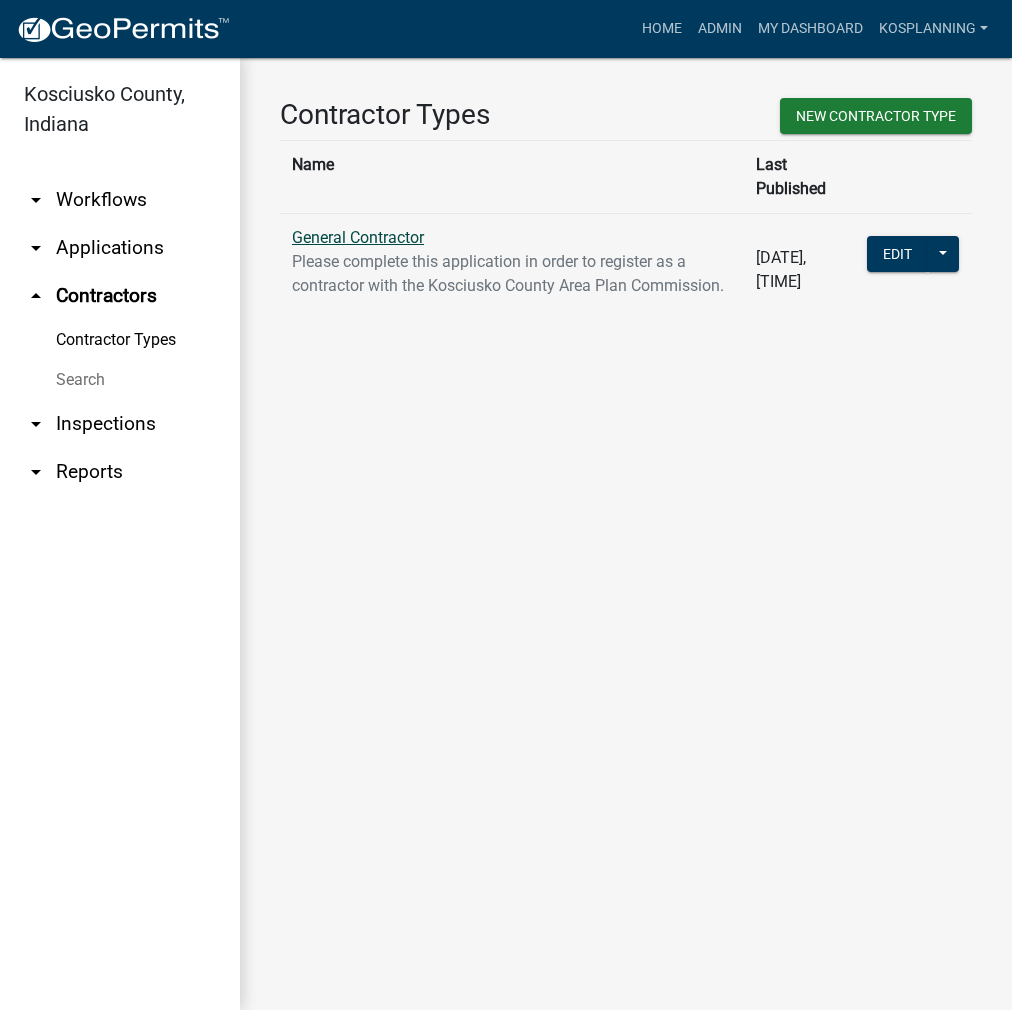 click on "General Contractor" 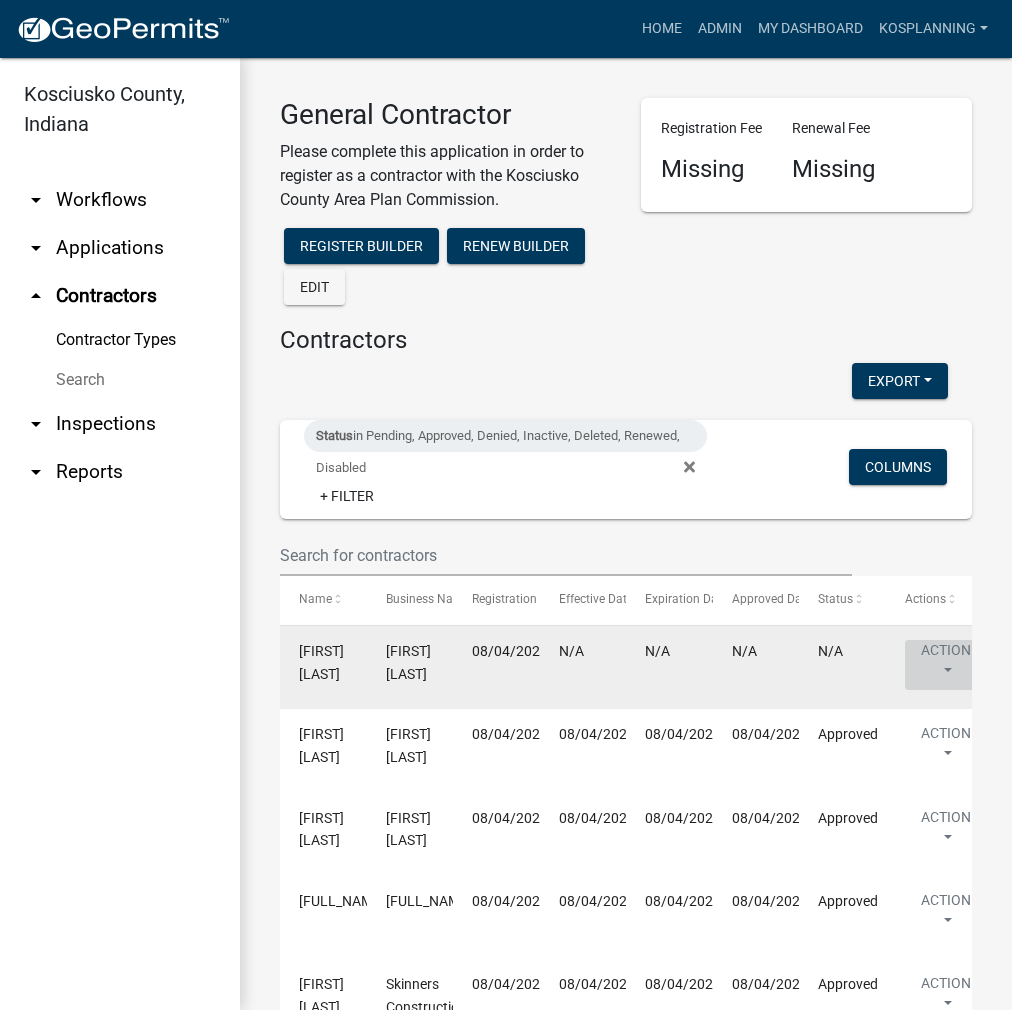 click on "Action" at bounding box center [946, 665] 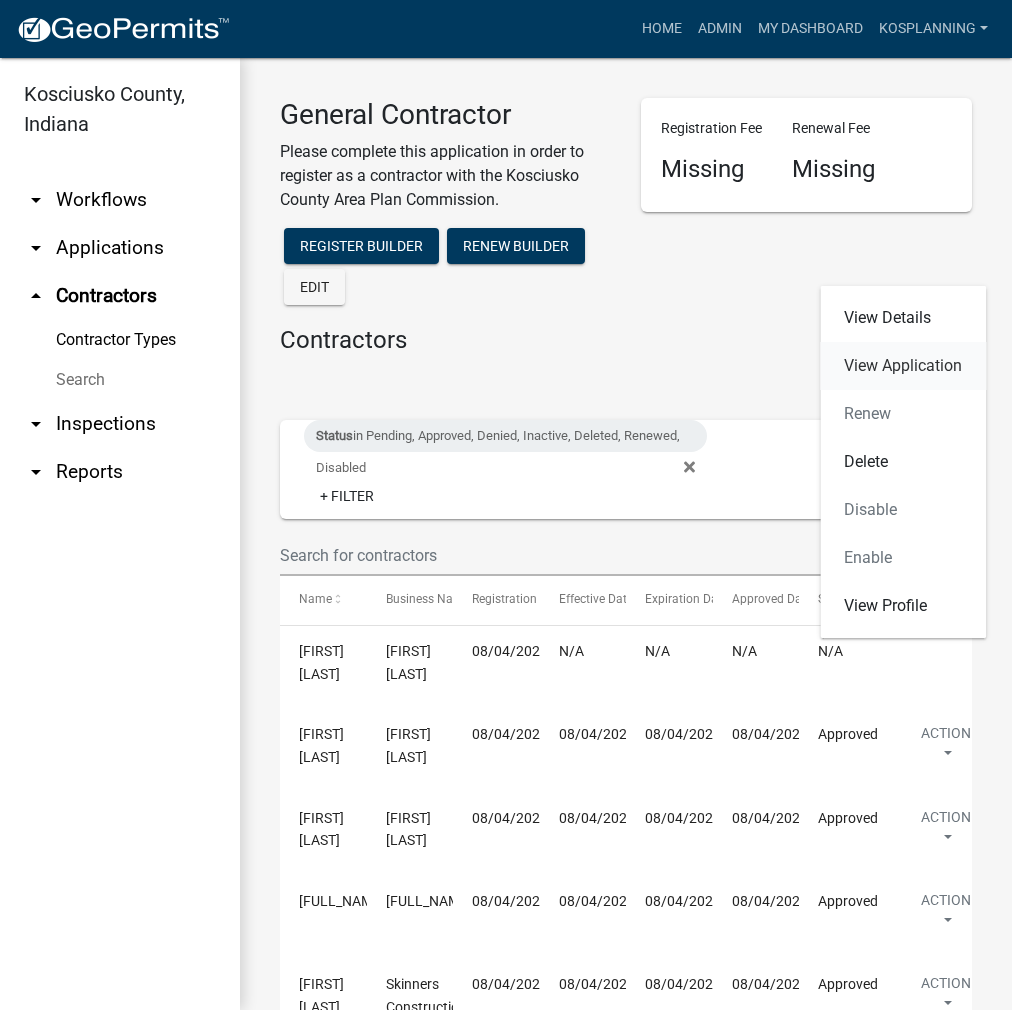 click on "View Application" at bounding box center (903, 366) 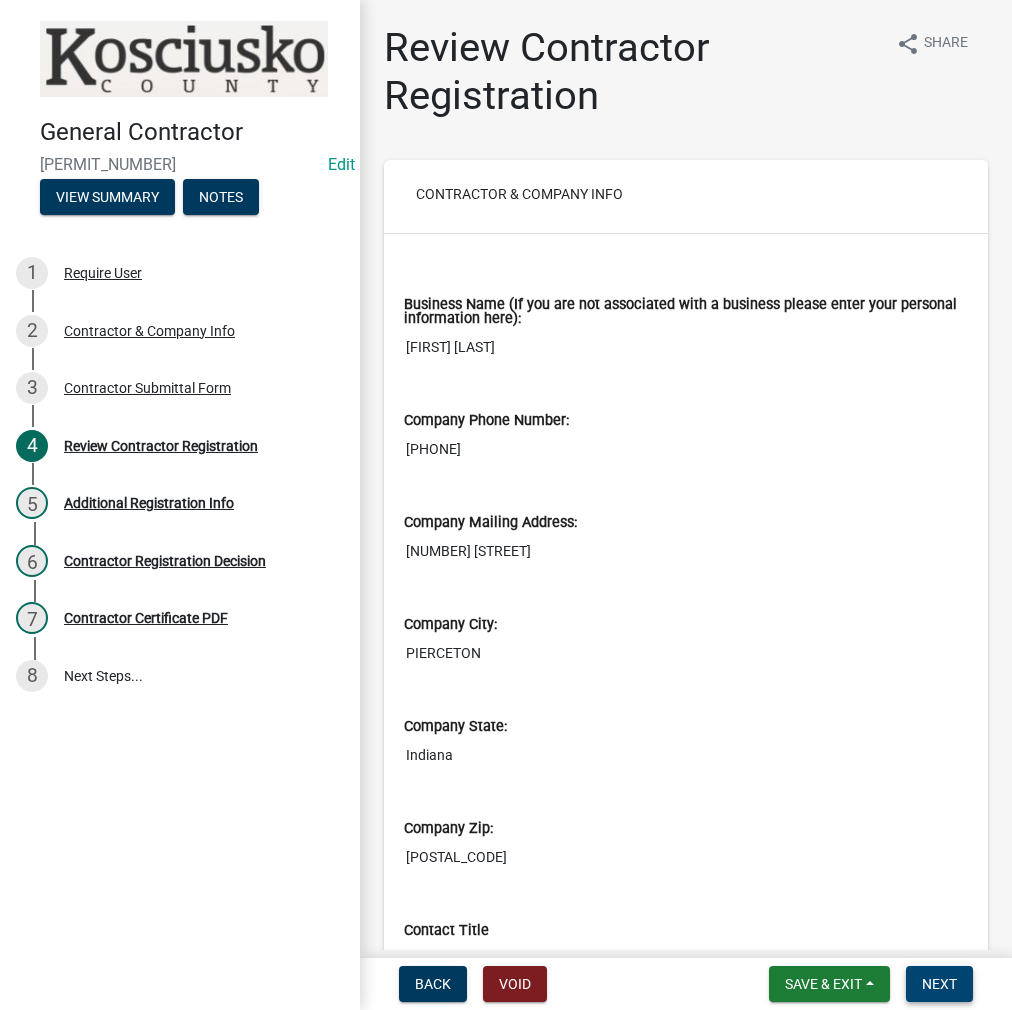 click on "Back  Void   Save & Exit  Save  Save & Exit   Next" at bounding box center [686, 984] 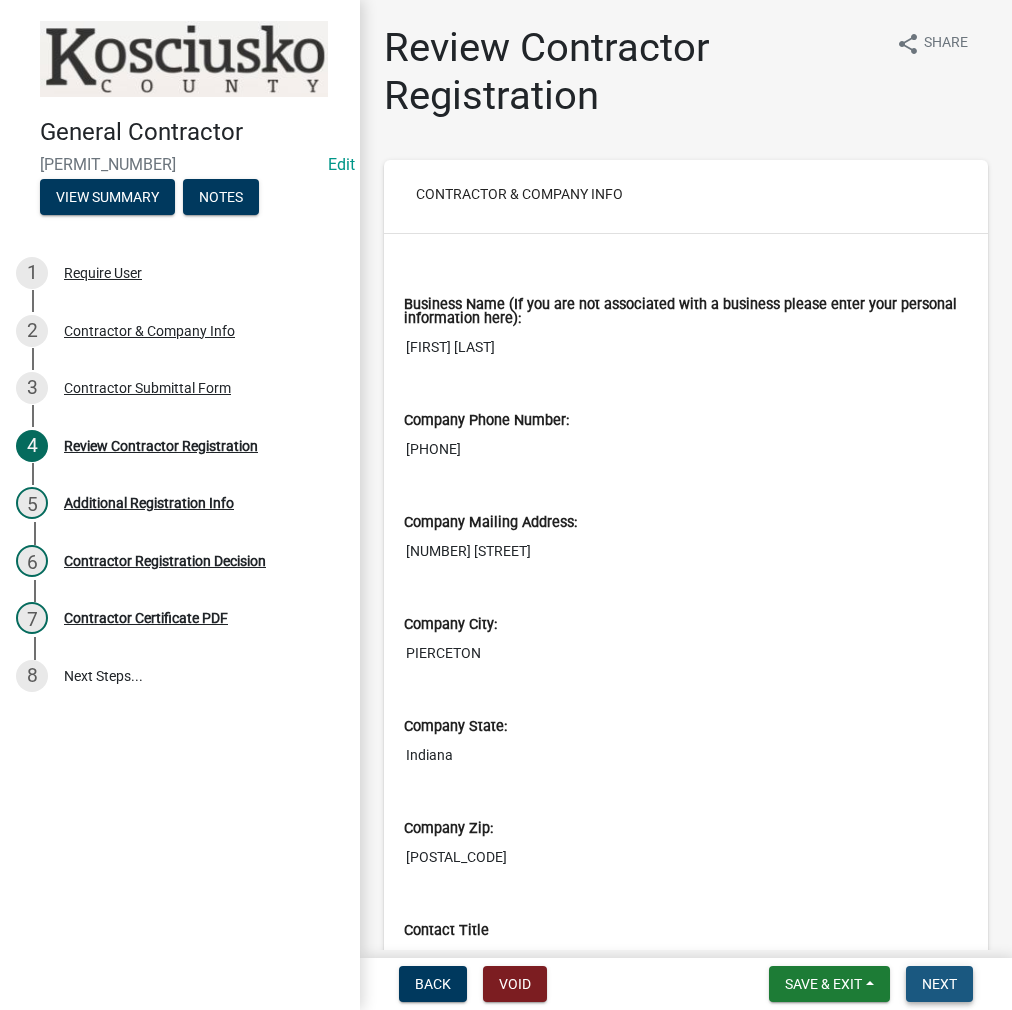 click on "Next" at bounding box center [939, 984] 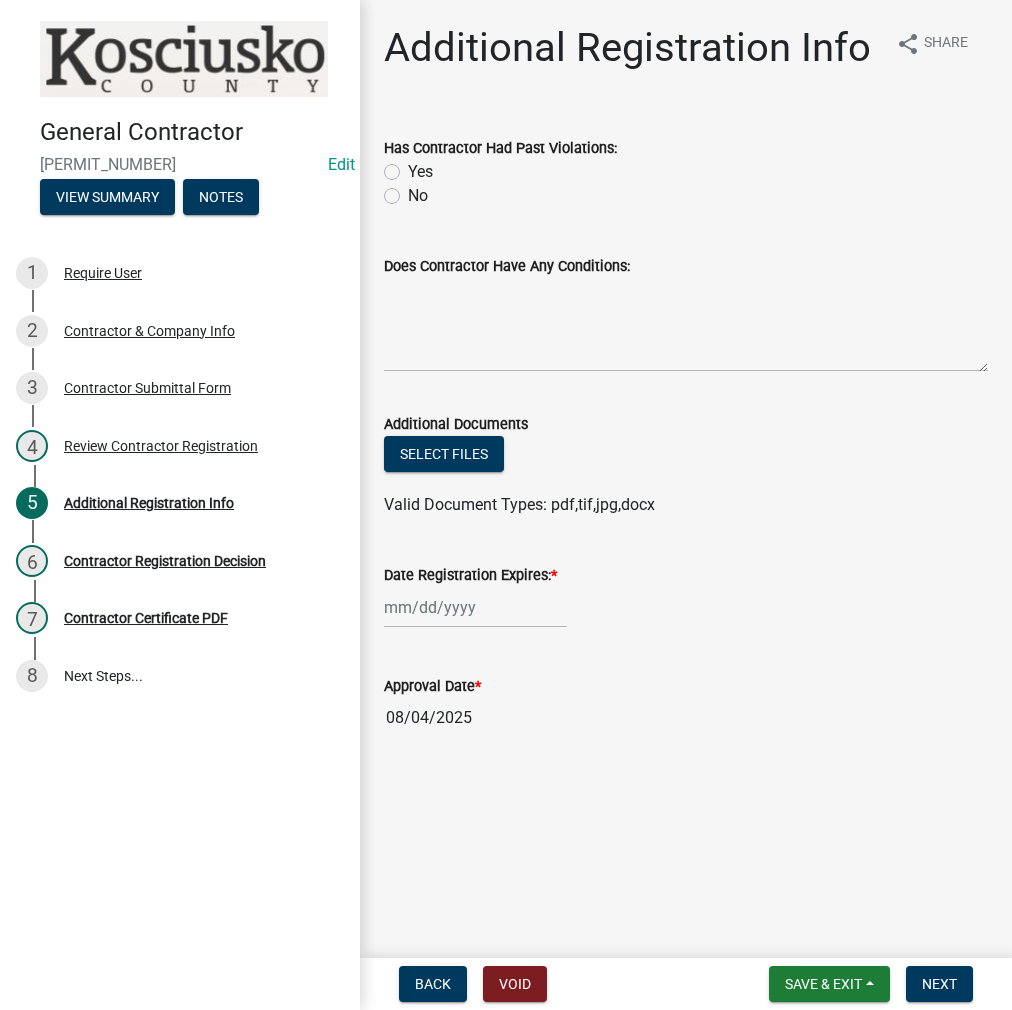 click on "No" 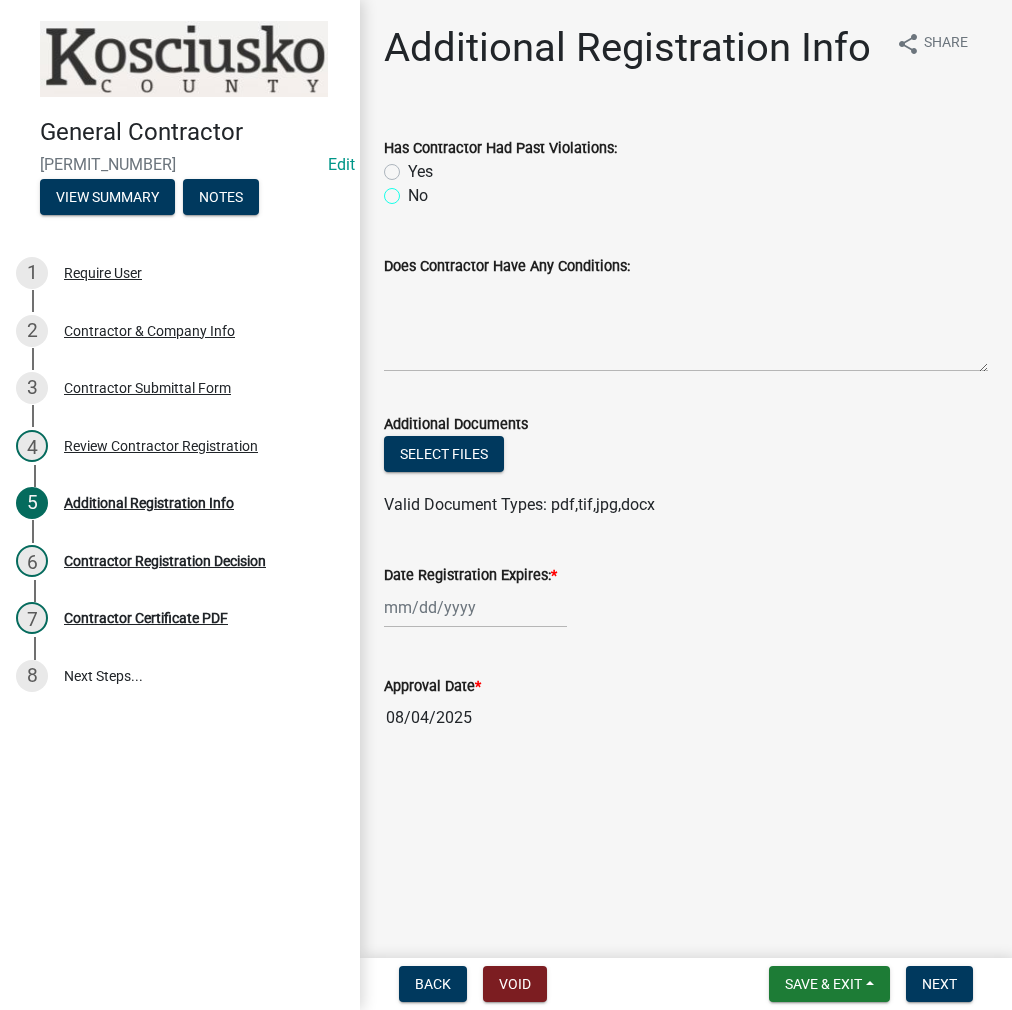 click on "No" at bounding box center [414, 190] 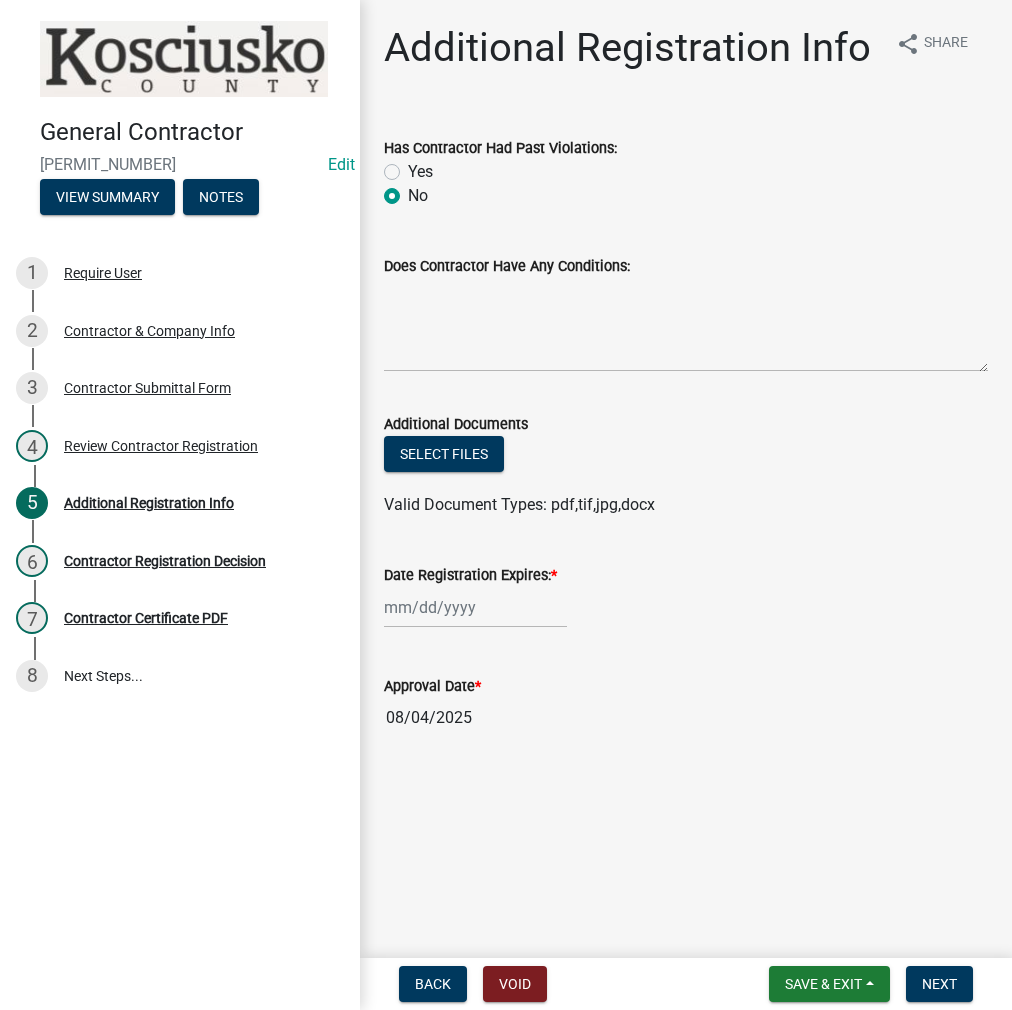 radio on "true" 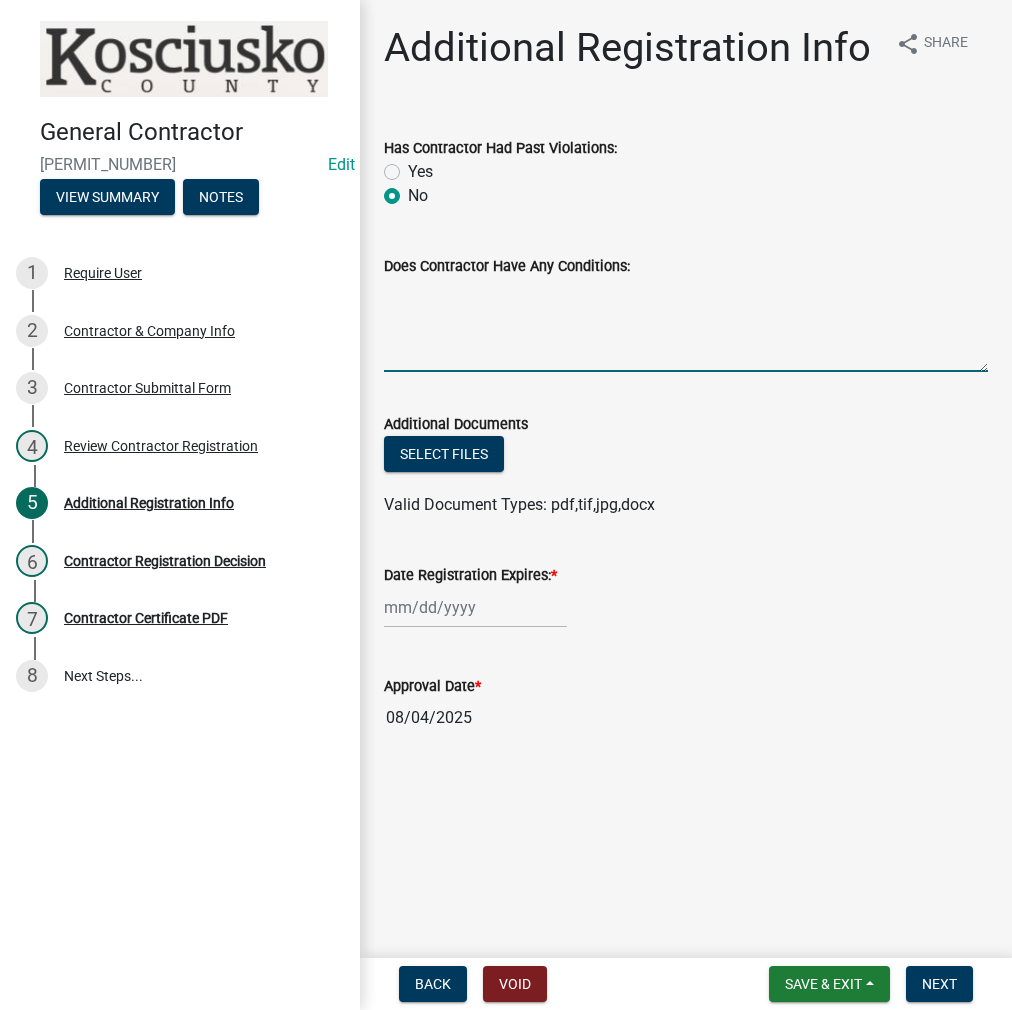 click on "Does Contractor Have Any Conditions:" at bounding box center [686, 325] 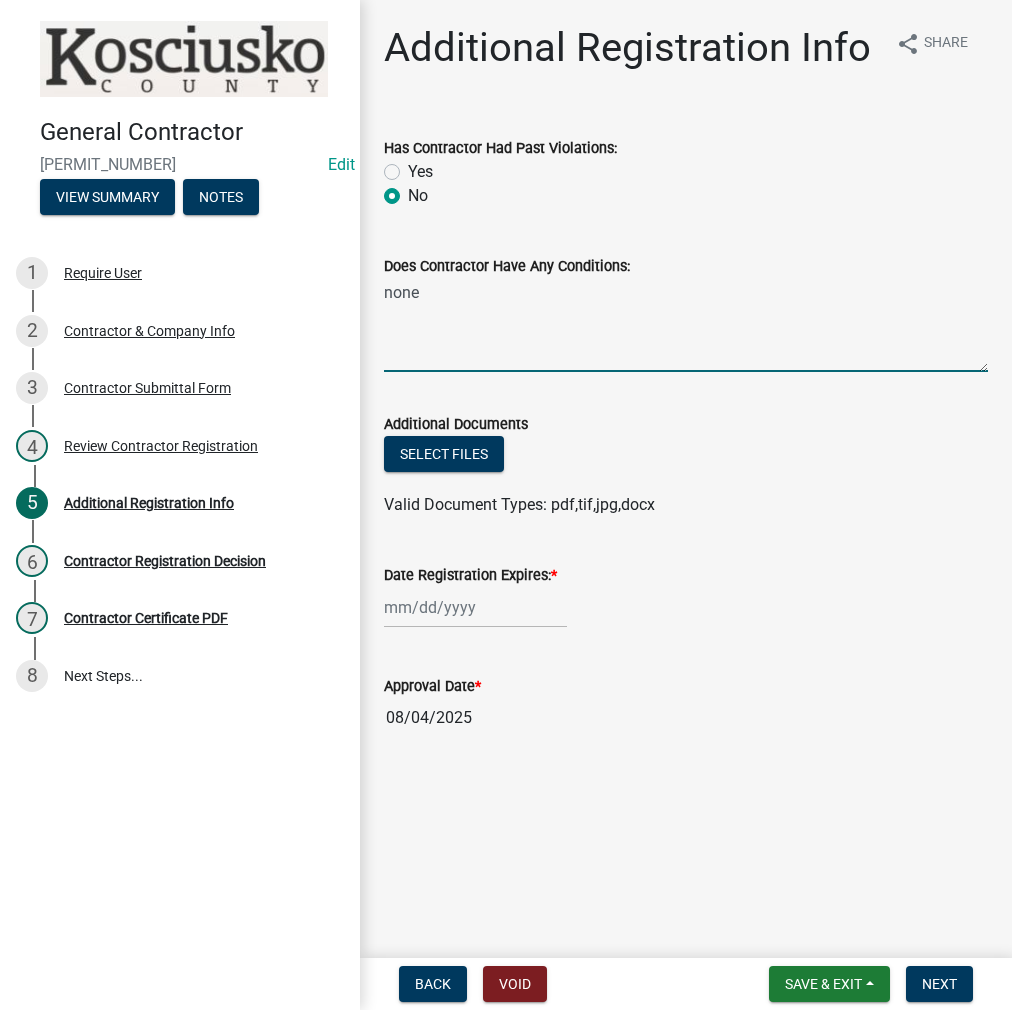 type on "none" 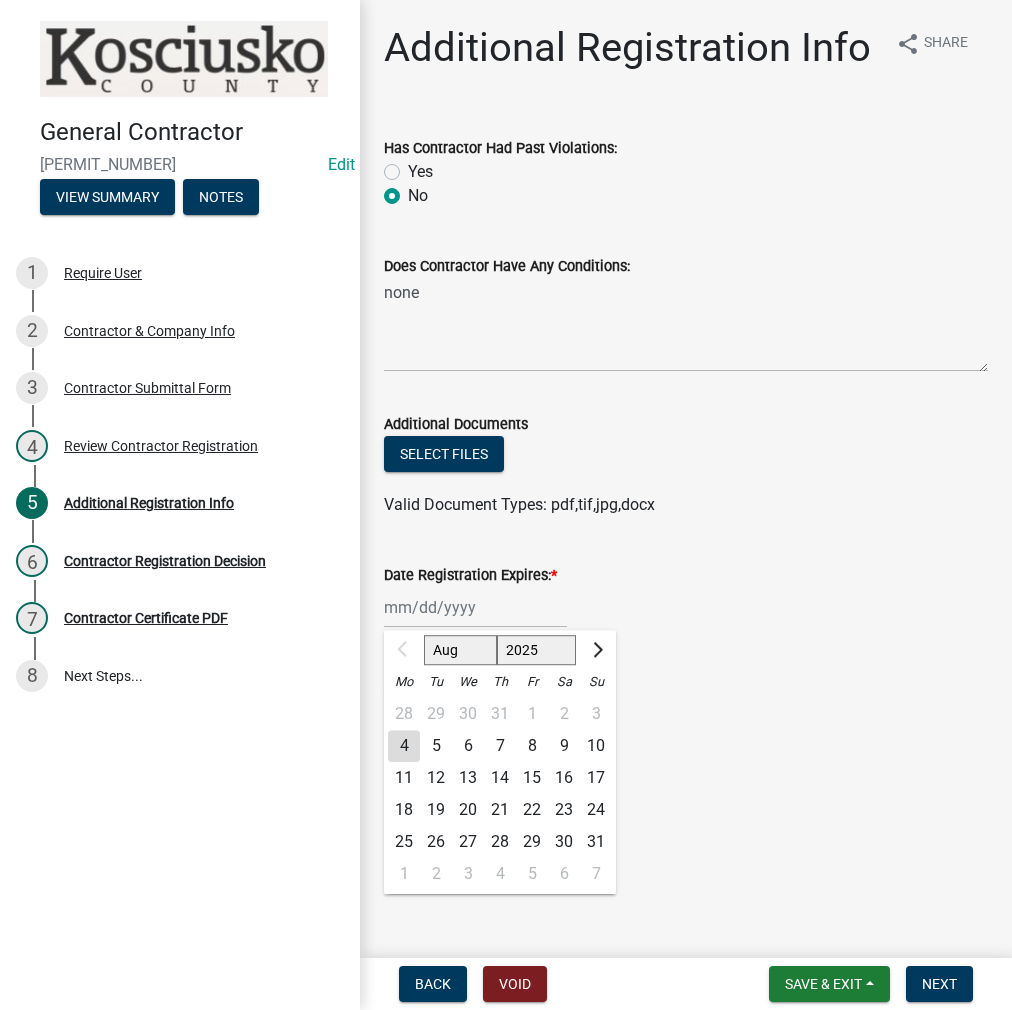 click on "2025 2026 2027 2028 2029 2030 2031 2032 2033 2034 2035 2036 2037 2038 2039 2040 2041 2042 2043 2044 2045 2046 2047 2048 2049 2050 2051 2052 2053 2054 2055 2056 2057 2058 2059 2060 2061 2062 2063 2064 2065 2066 2067 2068 2069 2070 2071 2072 2073 2074 2075 2076 2077 2078 2079 2080 2081 2082 2083 2084 2085 2086 2087 2088 2089 2090 2091 2092 2093 2094 2095 2096 2097 2098 2099 2100 2101 2102 2103 2104 2105 2106 2107 2108 2109 2110 2111 2112 2113 2114 2115 2116 2117 2118 2119 2120 2121 2122 2123 2124 2125 2126 2127 2128 2129 2130 2131 2132 2133 2134 2135 2136 2137 2138 2139 2140 2141 2142 2143 2144 2145 2146 2147 2148 2149 2150 2151 2152 2153 2154 2155 2156 2157 2158 2159 2160 2161 2162 2163 2164 2165 2166 2167 2168 2169 2170 2171 2172 2173 2174 2175 2176 2177 2178 2179 2180 2181 2182 2183 2184 2185 2186 2187 2188 2189 2190 2191 2192 2193 2194 2195 2196 2197 2198 2199 2200 2201 2202 2203 2204 2205 2206 2207 2208 2209 2210 2211 2212 2213 2214 2215 2216 2217 2218 2219 2220 2221 2222 2223 2224 2225 2226 2227 2228 2229" 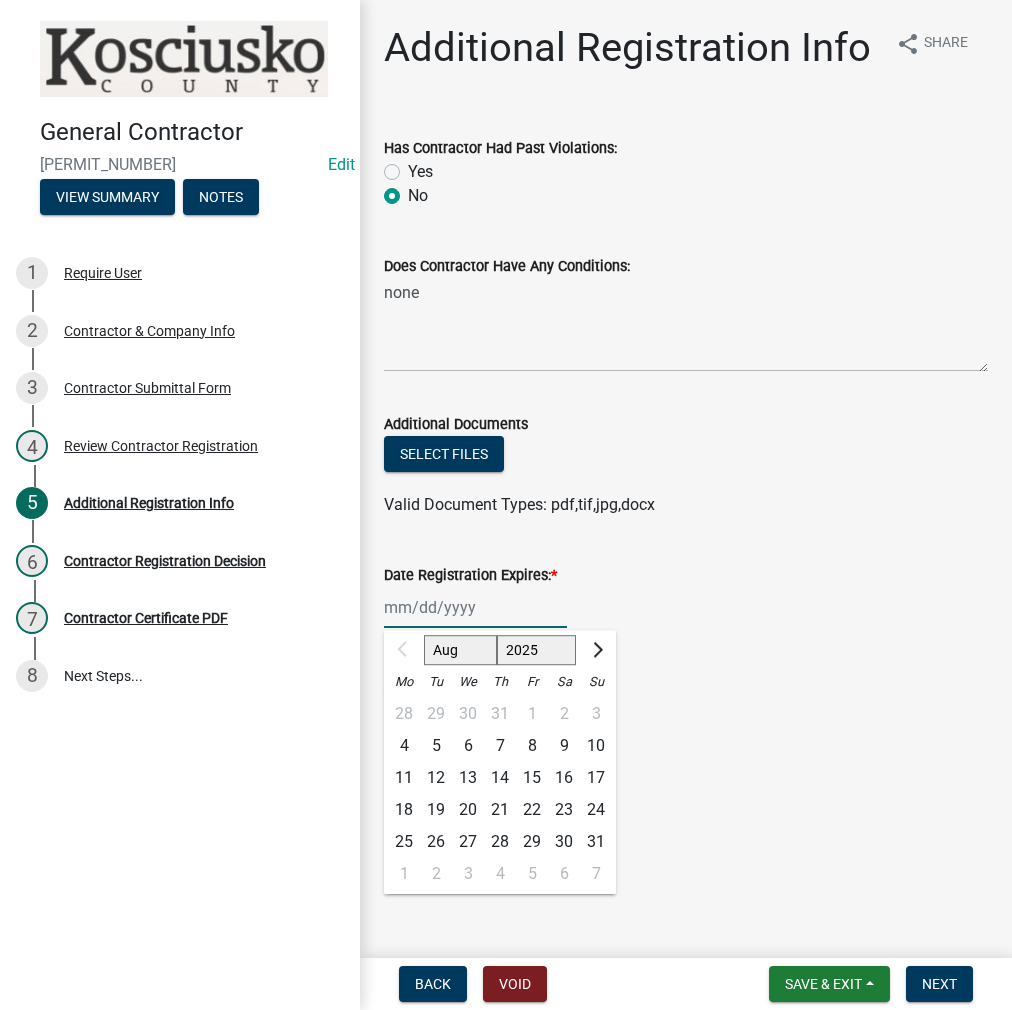 select on "2026" 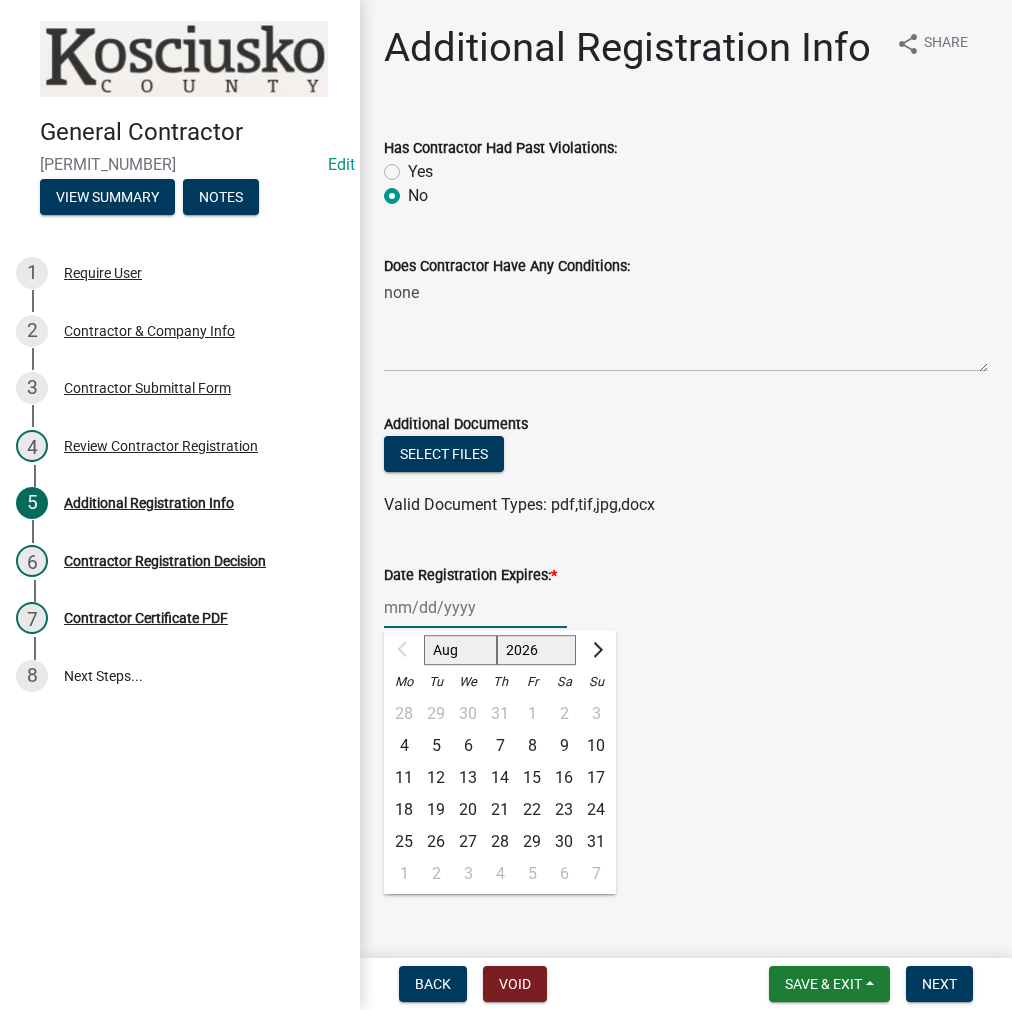 click on "2025 2026 2027 2028 2029 2030 2031 2032 2033 2034 2035 2036 2037 2038 2039 2040 2041 2042 2043 2044 2045 2046 2047 2048 2049 2050 2051 2052 2053 2054 2055 2056 2057 2058 2059 2060 2061 2062 2063 2064 2065 2066 2067 2068 2069 2070 2071 2072 2073 2074 2075 2076 2077 2078 2079 2080 2081 2082 2083 2084 2085 2086 2087 2088 2089 2090 2091 2092 2093 2094 2095 2096 2097 2098 2099 2100 2101 2102 2103 2104 2105 2106 2107 2108 2109 2110 2111 2112 2113 2114 2115 2116 2117 2118 2119 2120 2121 2122 2123 2124 2125 2126 2127 2128 2129 2130 2131 2132 2133 2134 2135 2136 2137 2138 2139 2140 2141 2142 2143 2144 2145 2146 2147 2148 2149 2150 2151 2152 2153 2154 2155 2156 2157 2158 2159 2160 2161 2162 2163 2164 2165 2166 2167 2168 2169 2170 2171 2172 2173 2174 2175 2176 2177 2178 2179 2180 2181 2182 2183 2184 2185 2186 2187 2188 2189 2190 2191 2192 2193 2194 2195 2196 2197 2198 2199 2200 2201 2202 2203 2204 2205 2206 2207 2208 2209 2210 2211 2212 2213 2214 2215 2216 2217 2218 2219 2220 2221 2222 2223 2224 2225 2226 2227 2228 2229" 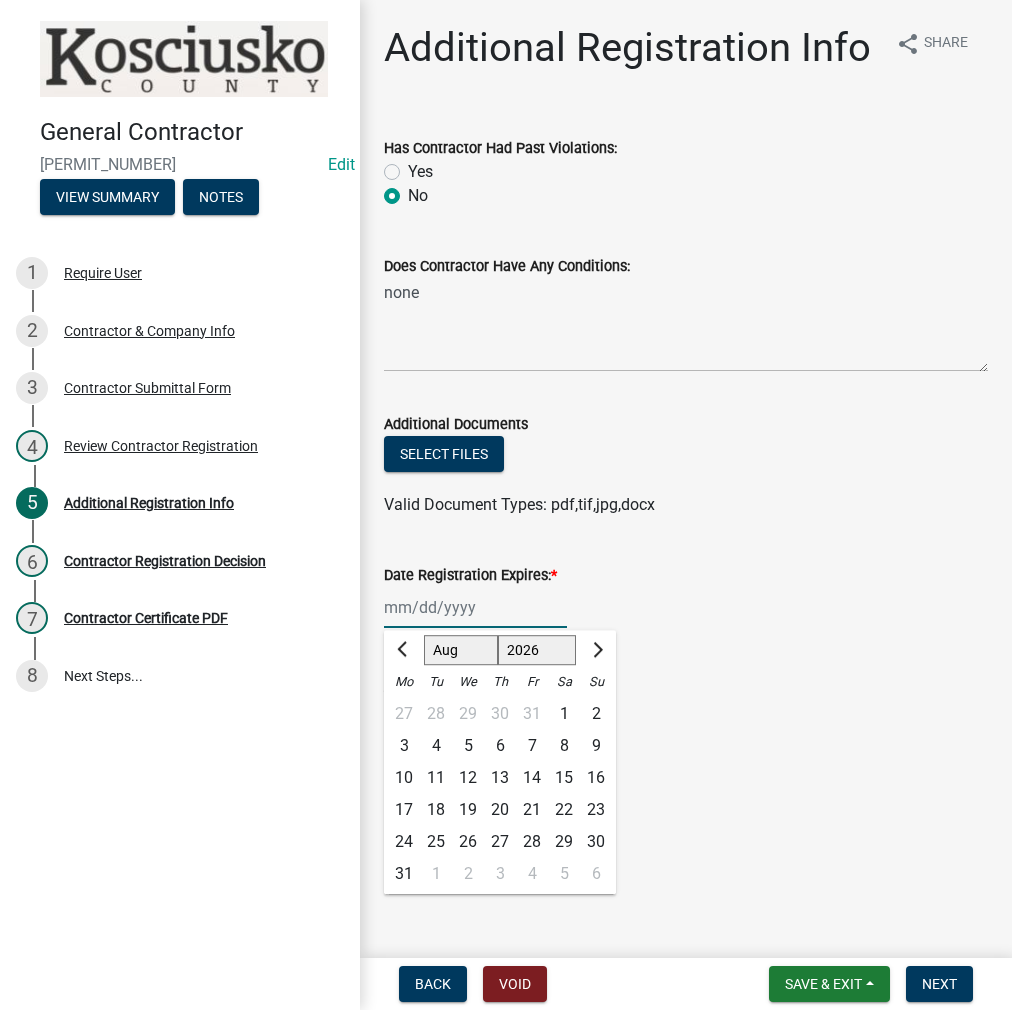 click on "4" 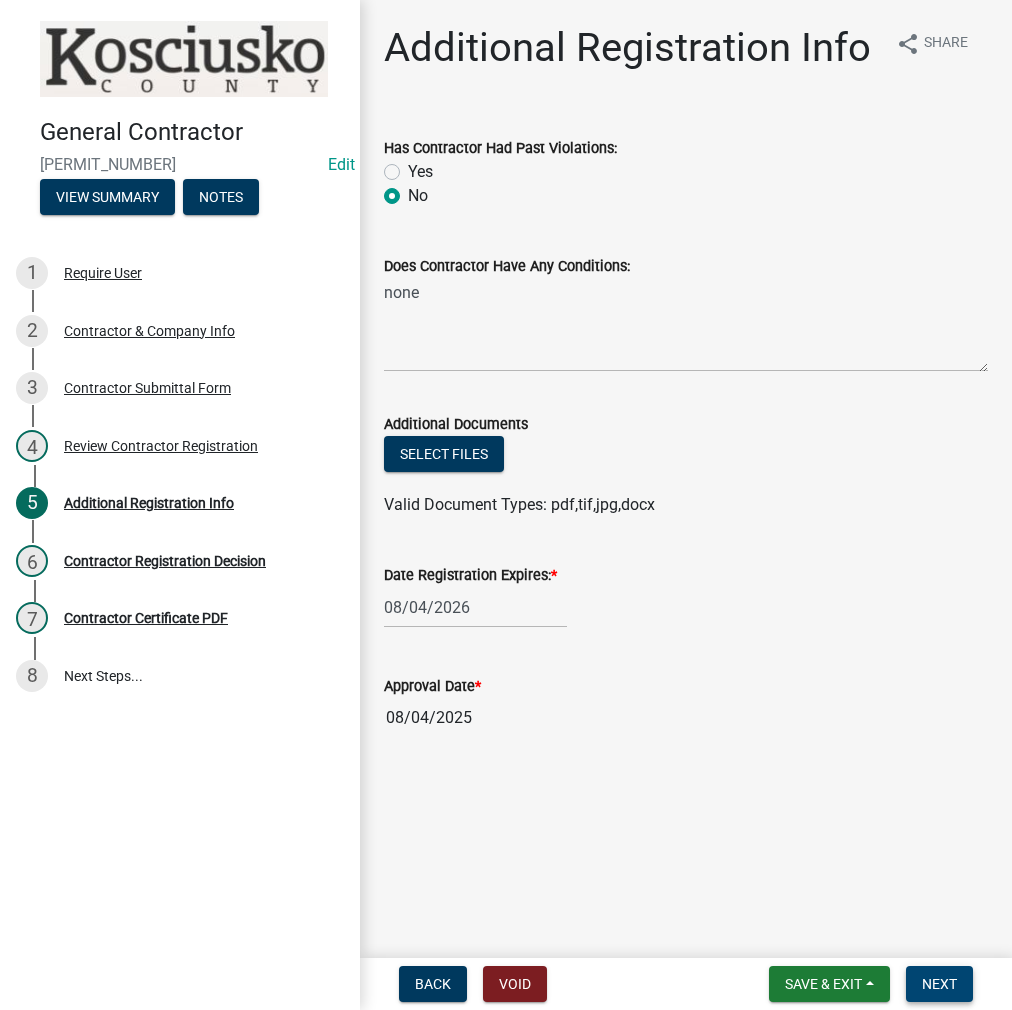 click on "Next" at bounding box center [939, 984] 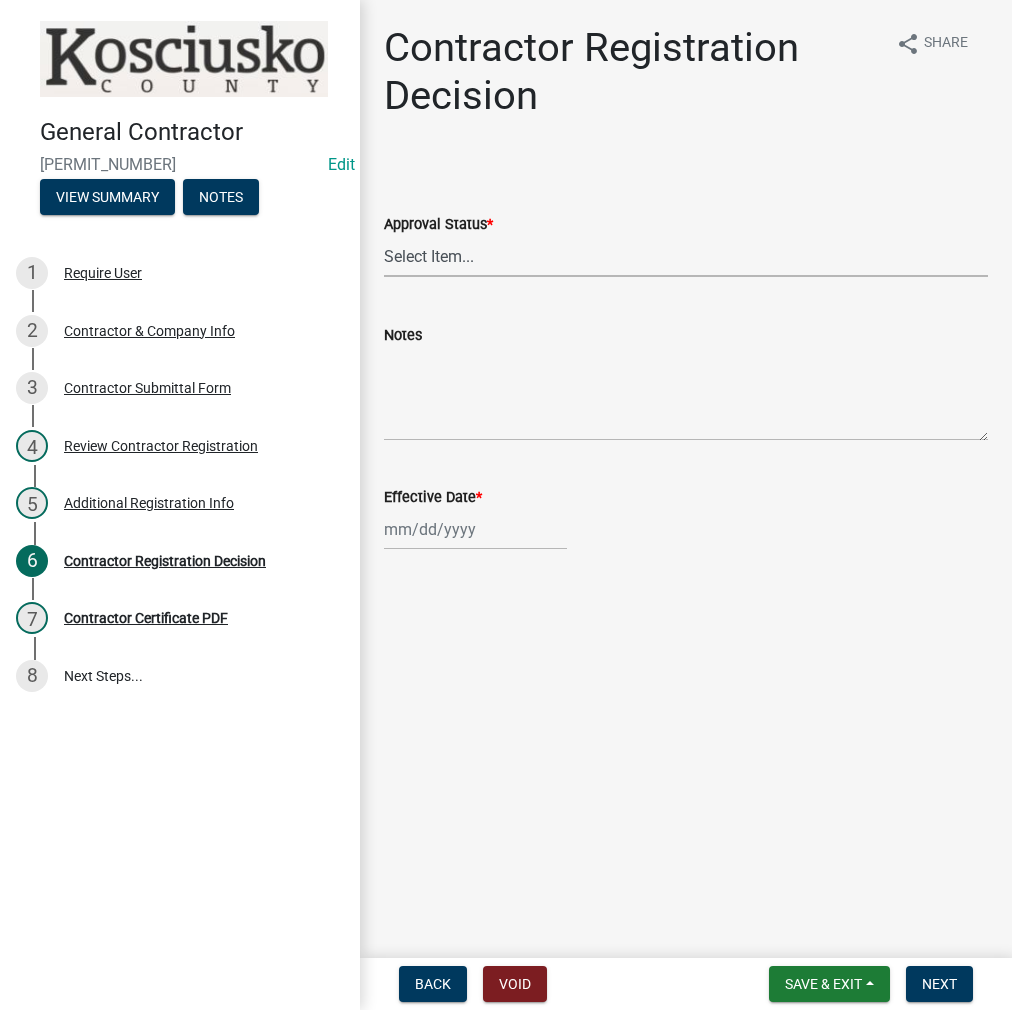 click on "Select Item...   Approved   Denied" at bounding box center (686, 256) 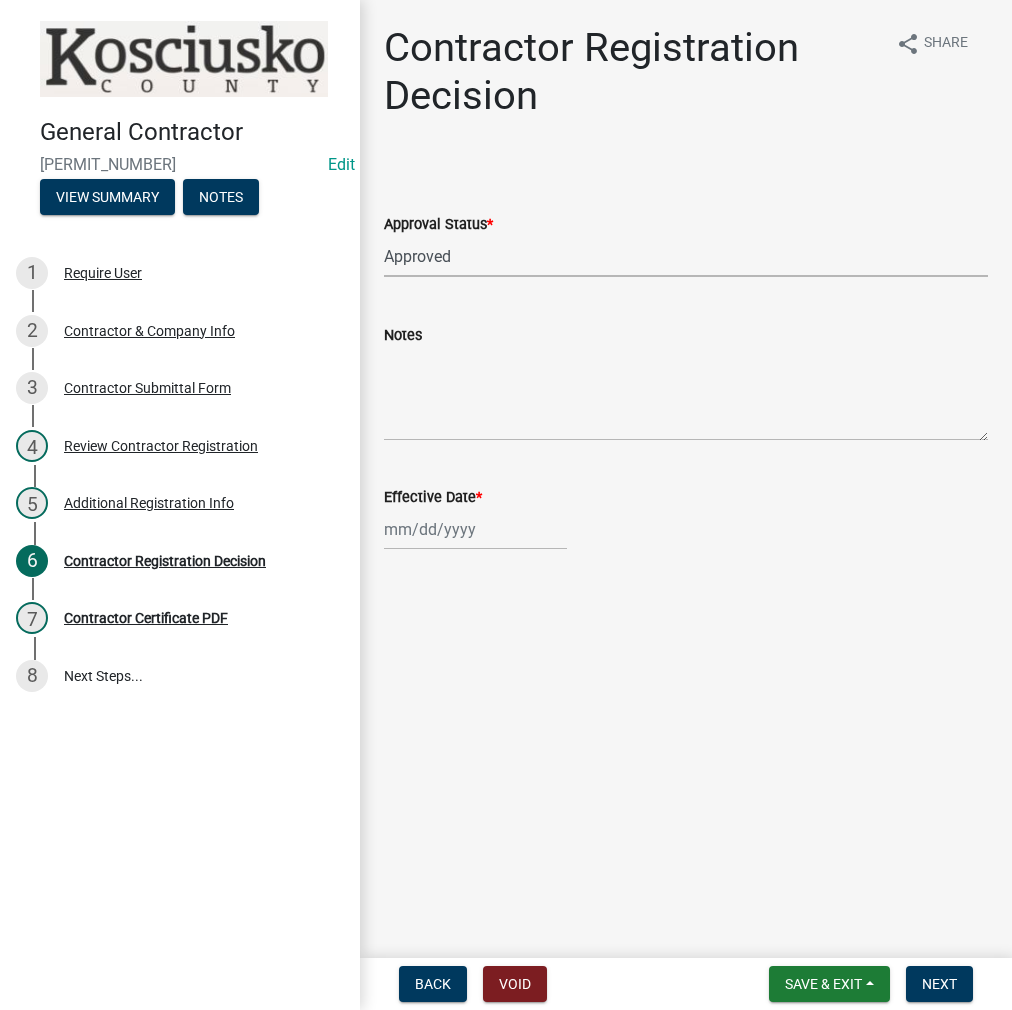 click on "Select Item...   Approved   Denied" at bounding box center [686, 256] 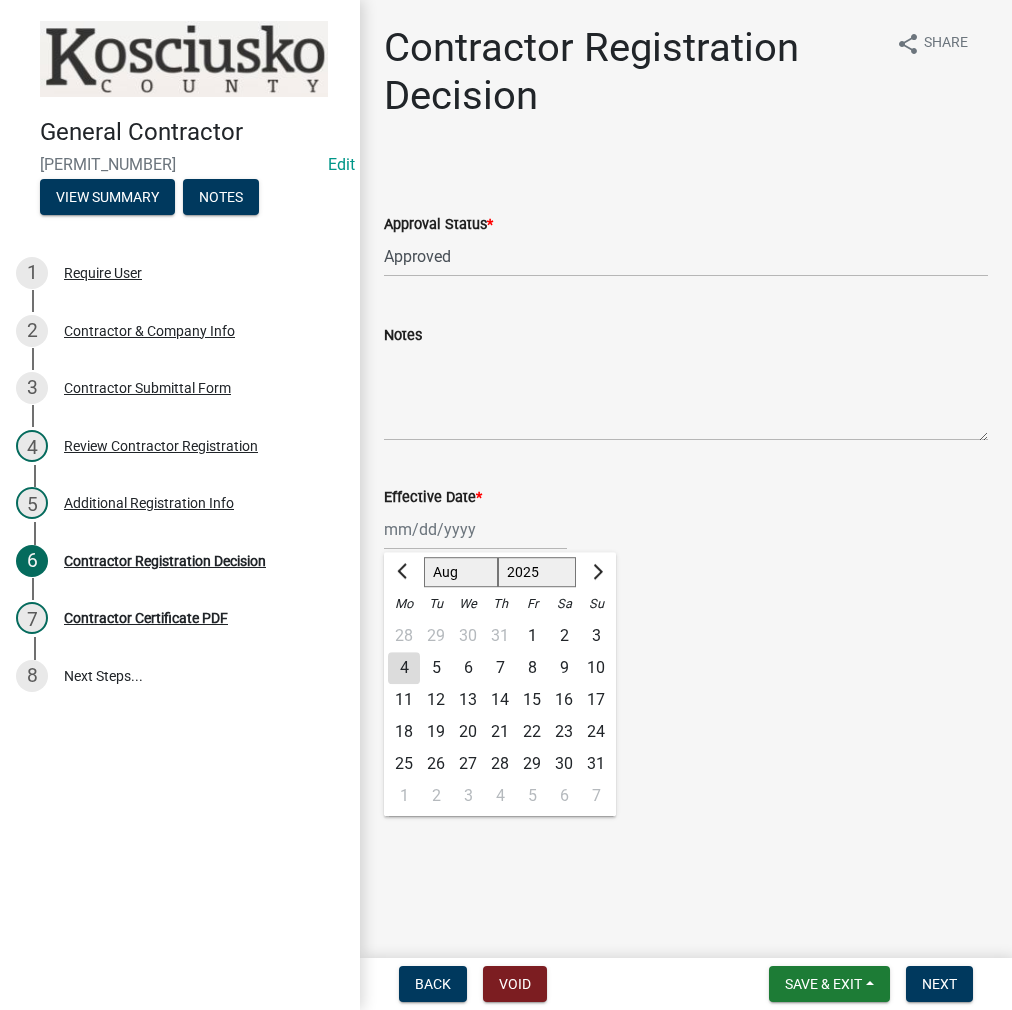 click on "4" 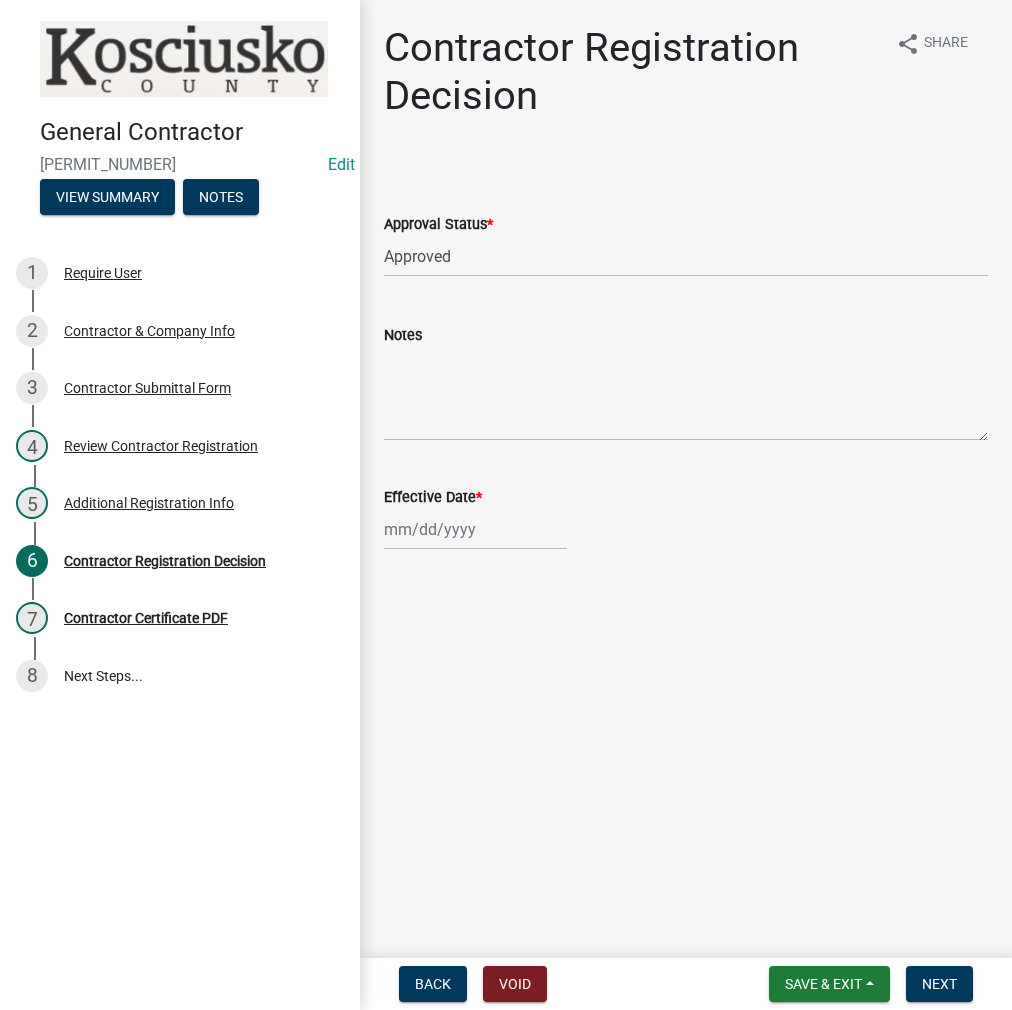 type on "08/04/2025" 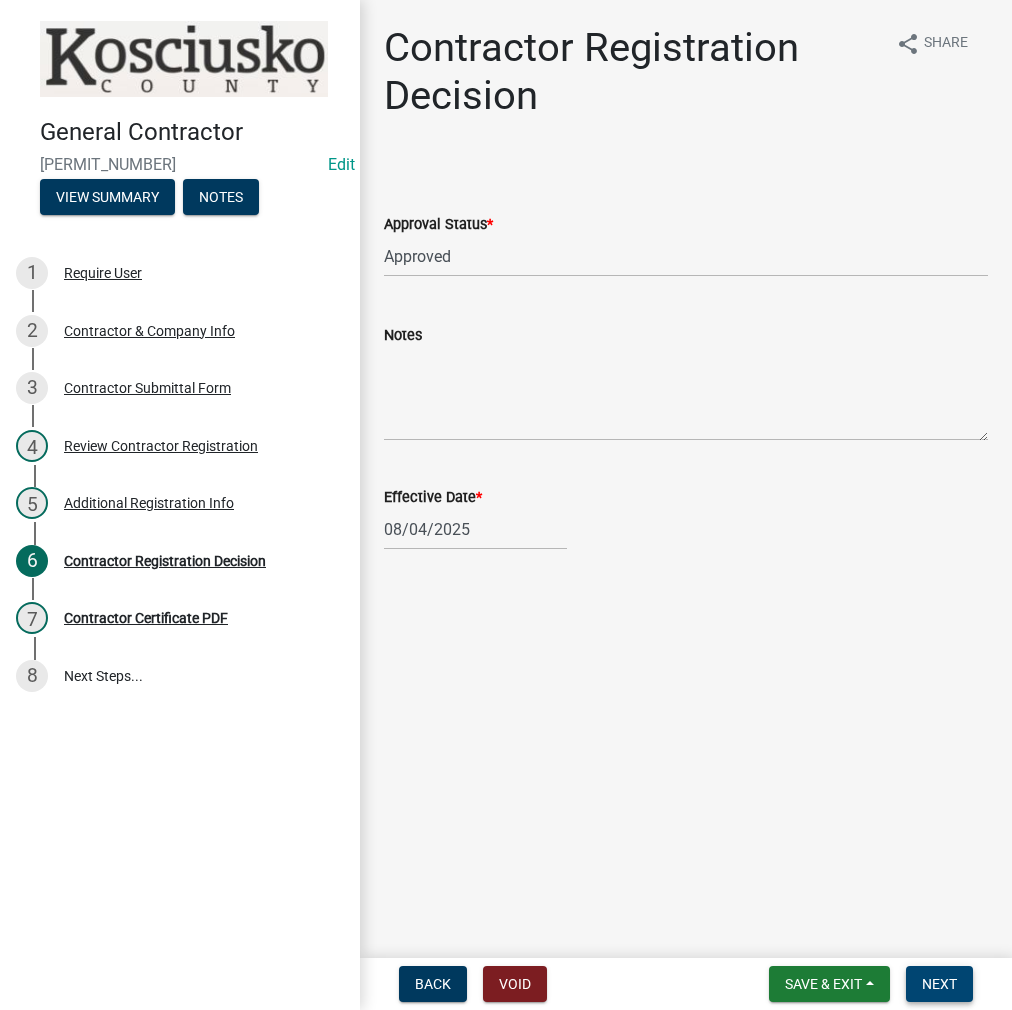click on "Next" at bounding box center (939, 984) 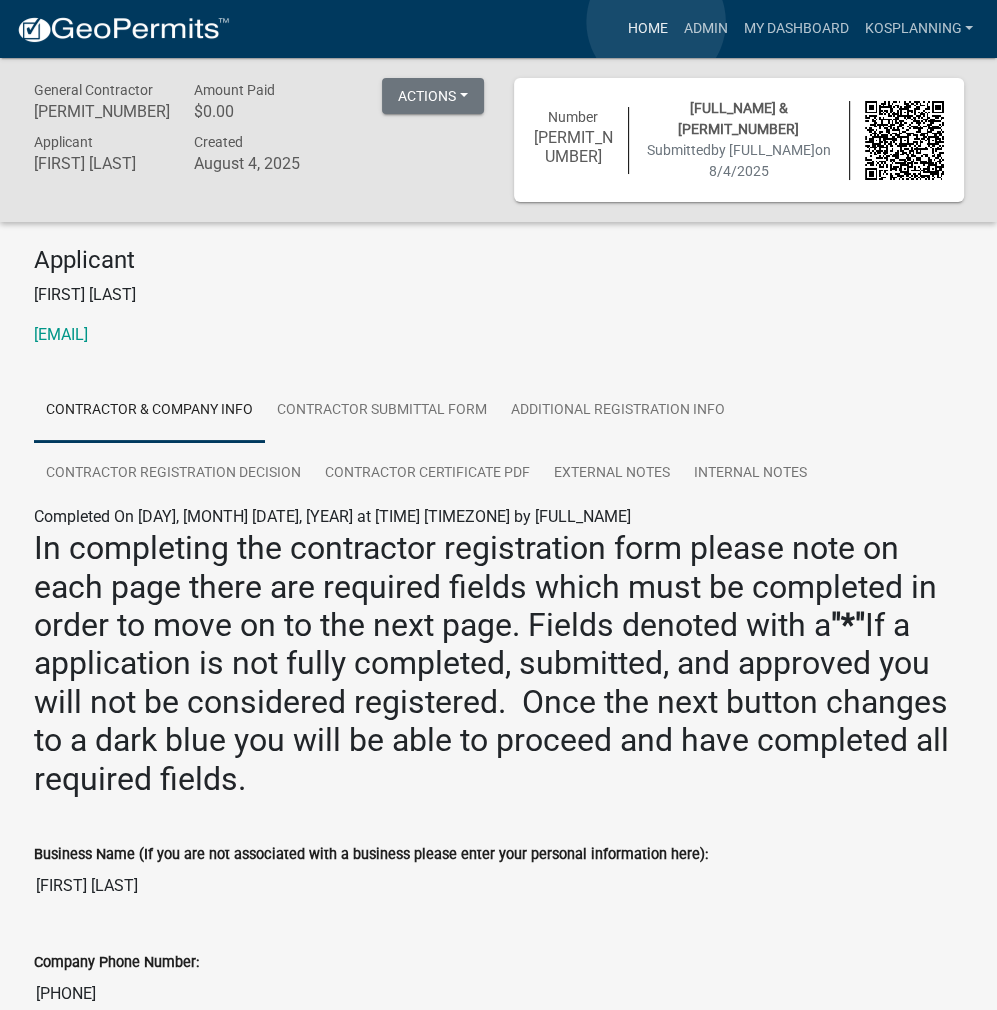 click on "Home" at bounding box center (647, 29) 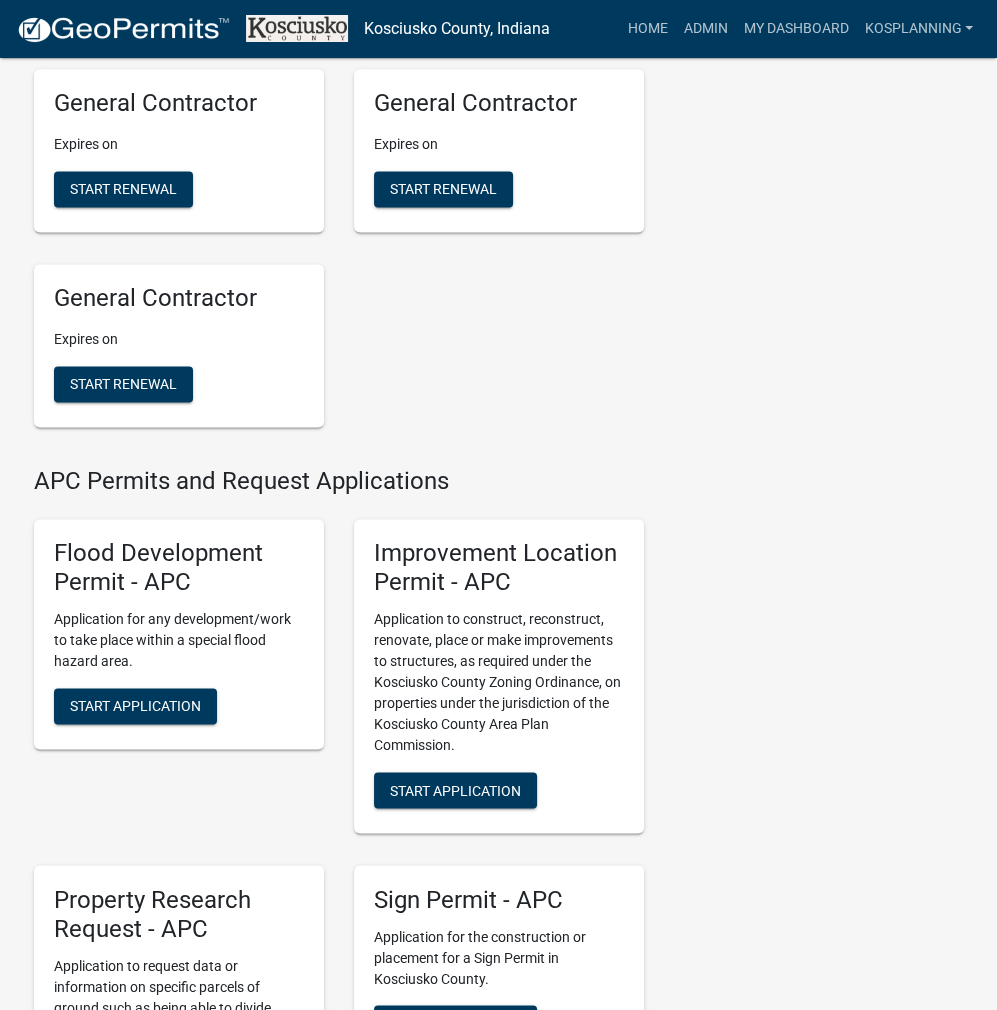 scroll, scrollTop: 2100, scrollLeft: 0, axis: vertical 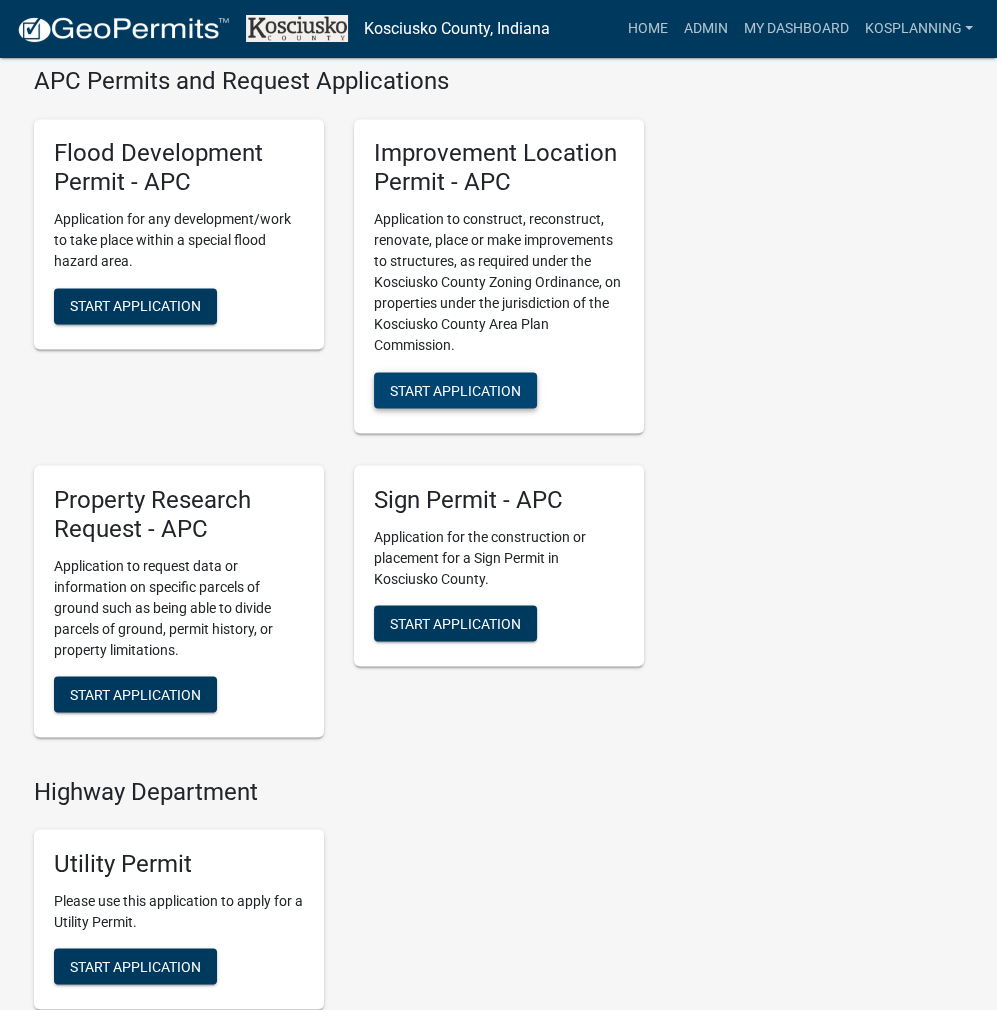 click on "Start Application" at bounding box center (455, 390) 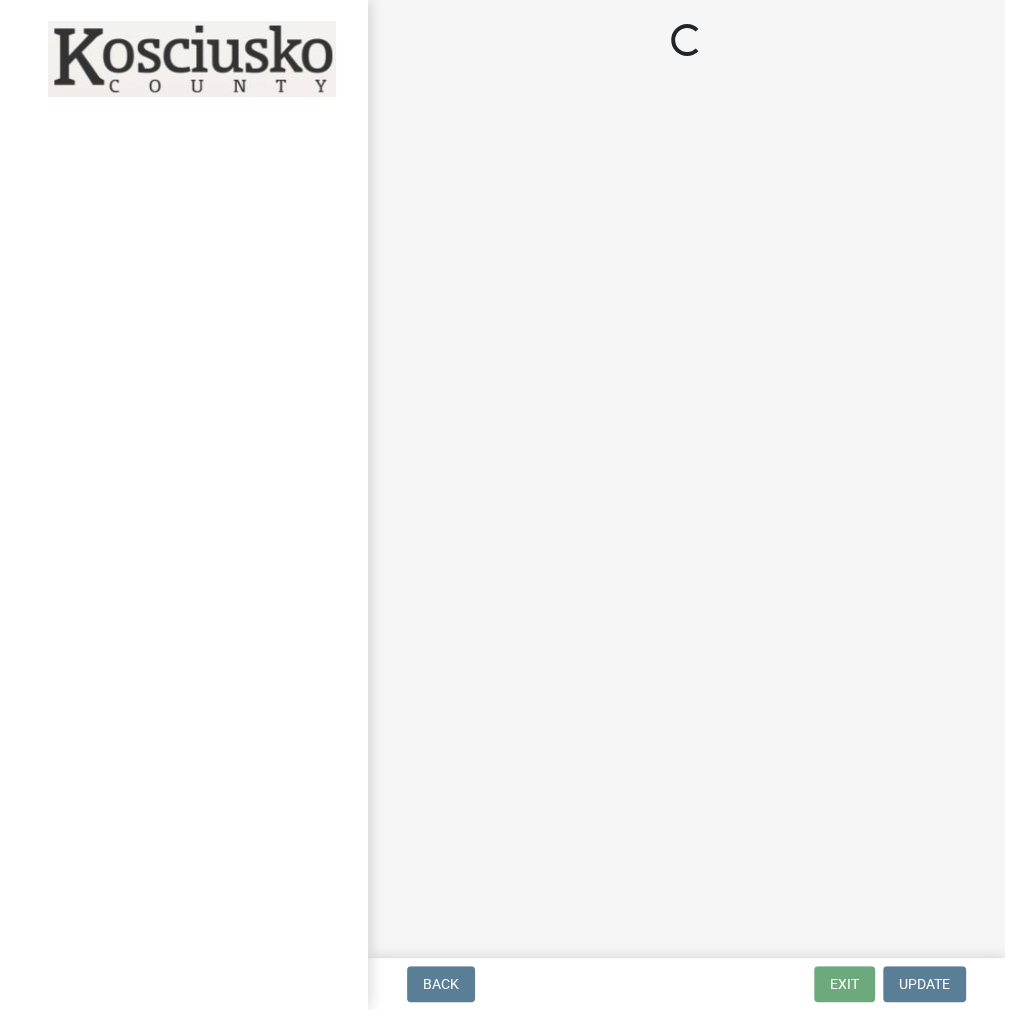 scroll, scrollTop: 0, scrollLeft: 0, axis: both 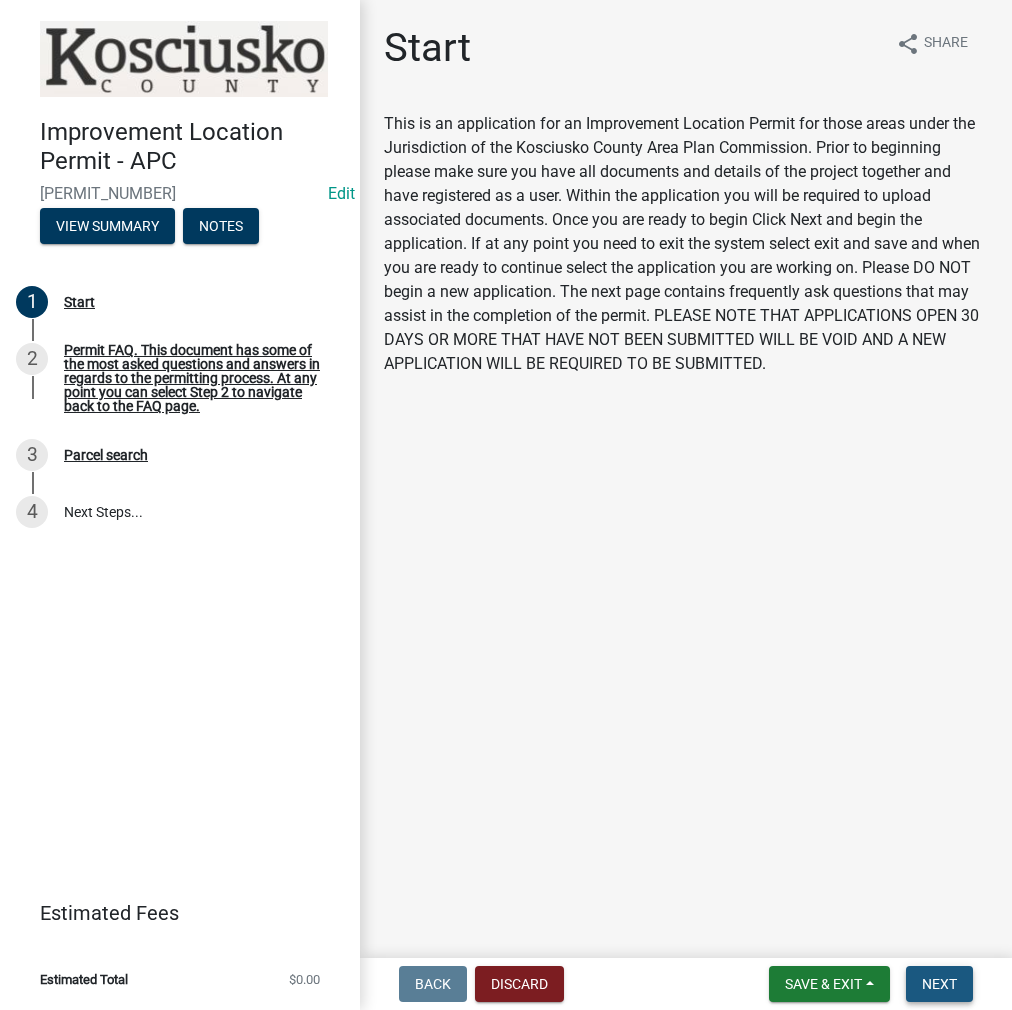 click on "Next" at bounding box center [939, 984] 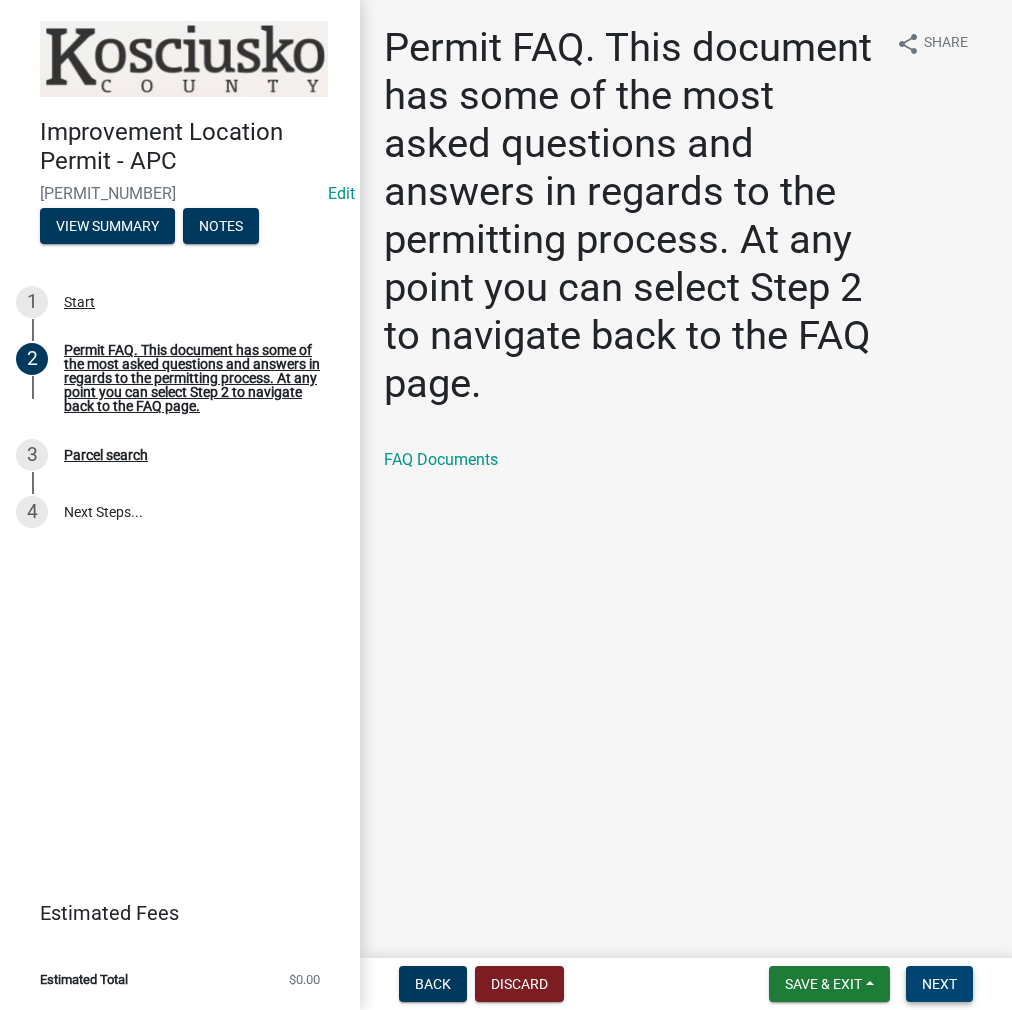 click on "Next" at bounding box center (939, 984) 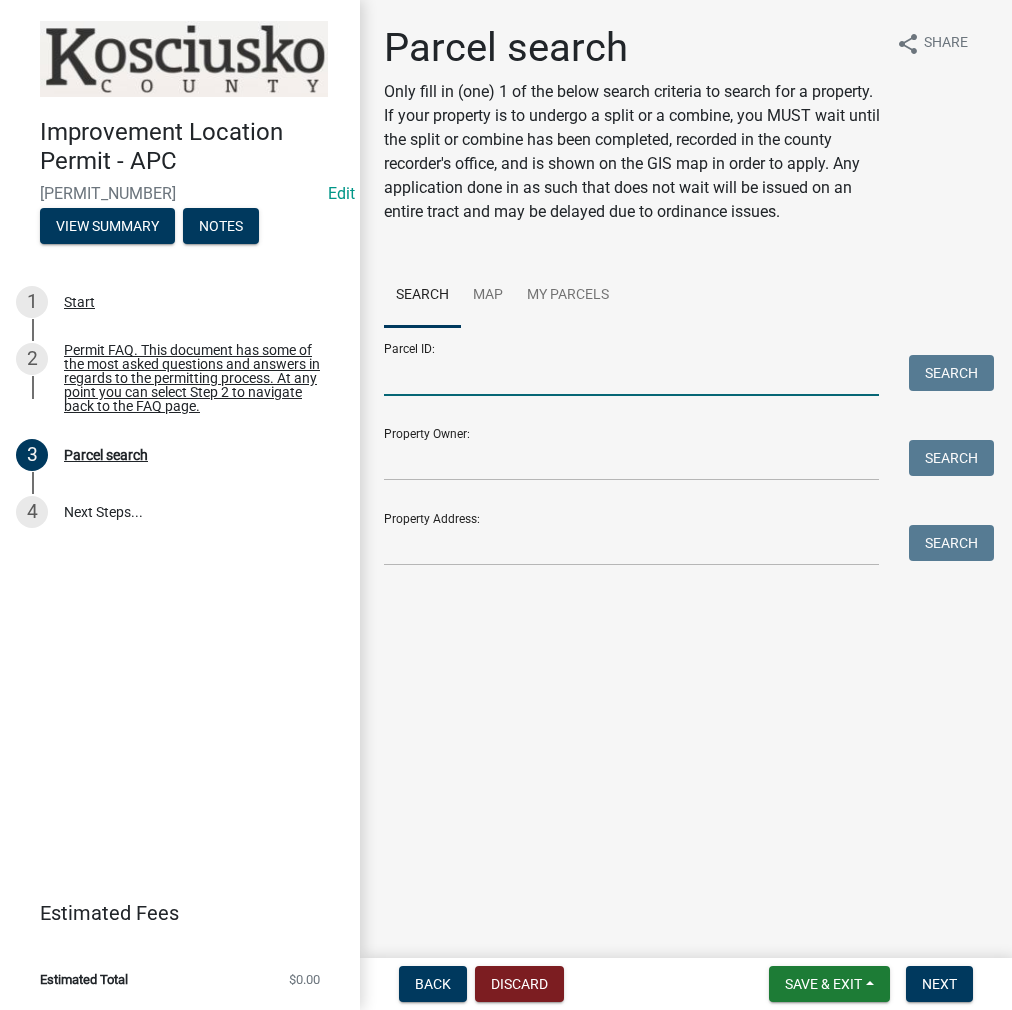 click on "Parcel ID:" at bounding box center [631, 375] 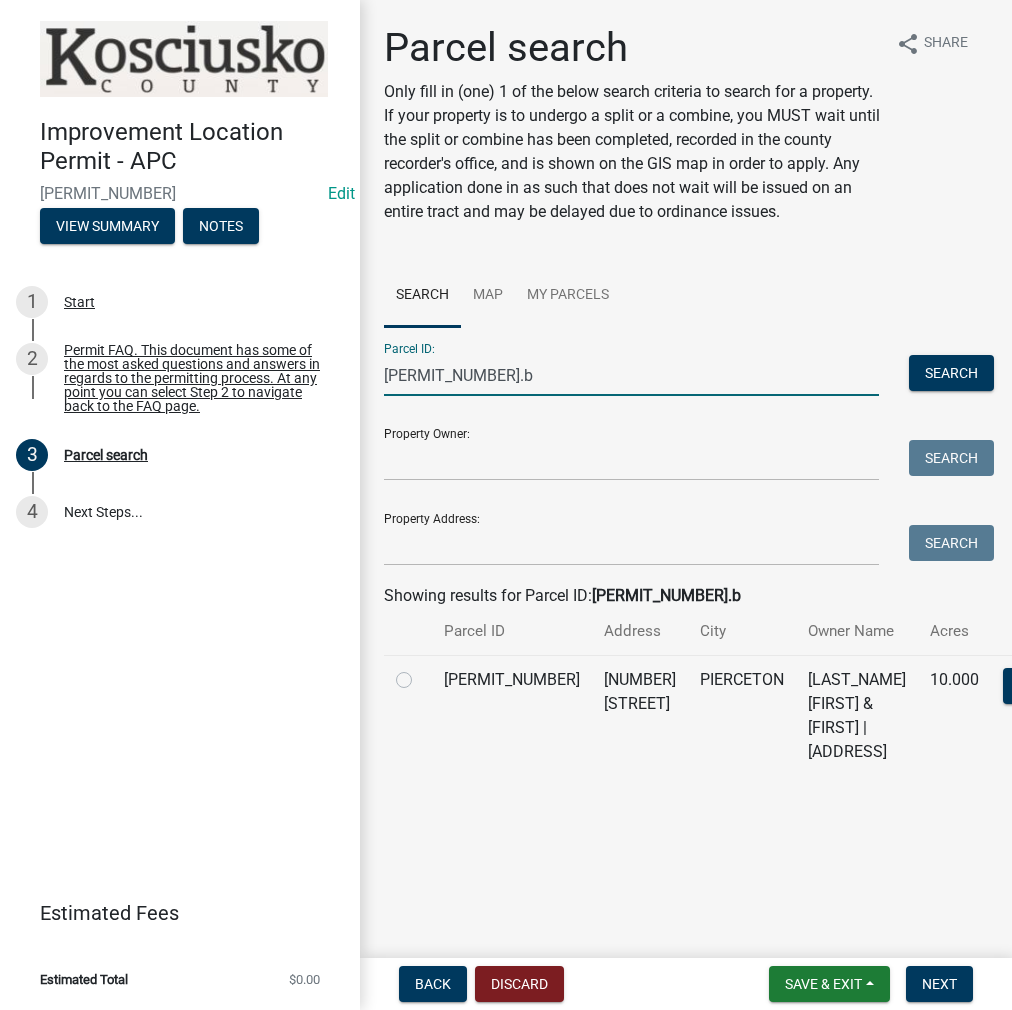 type on "[PERMIT_NUMBER].b" 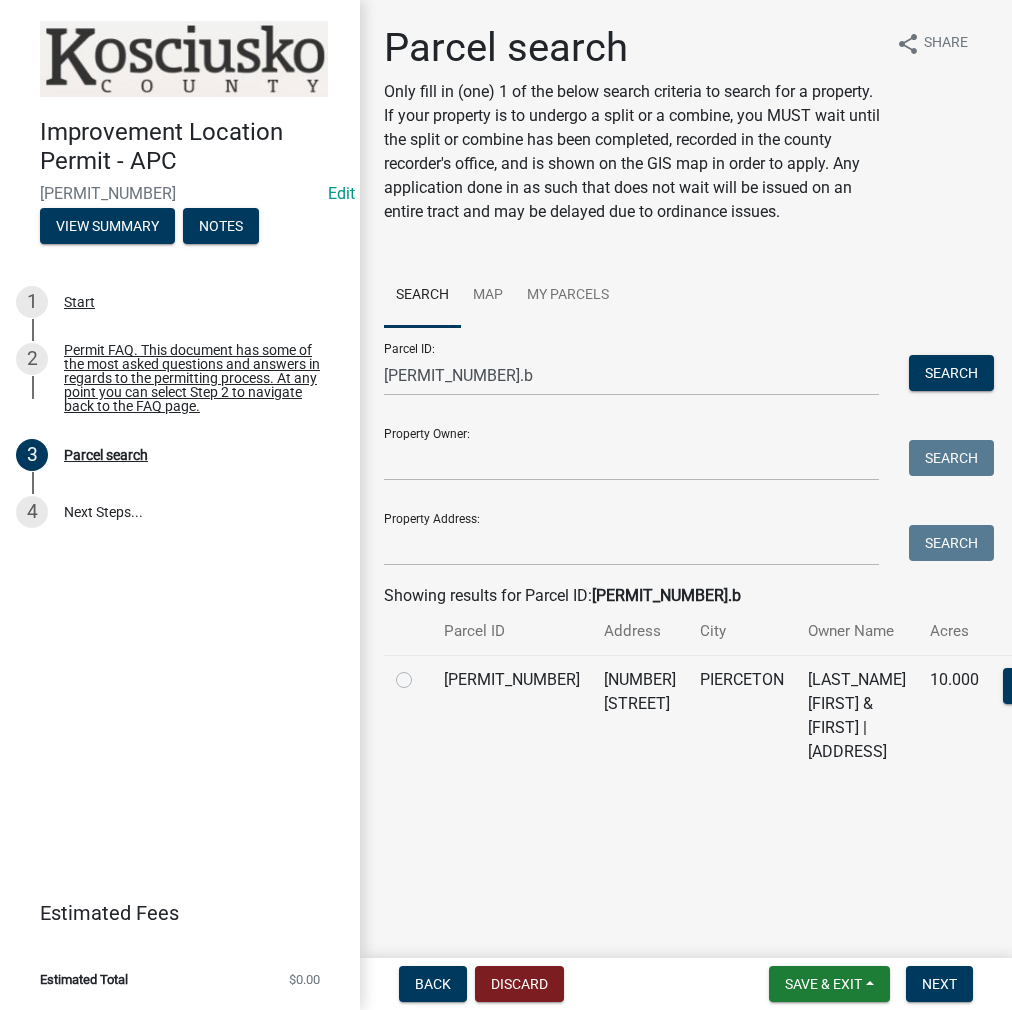 click 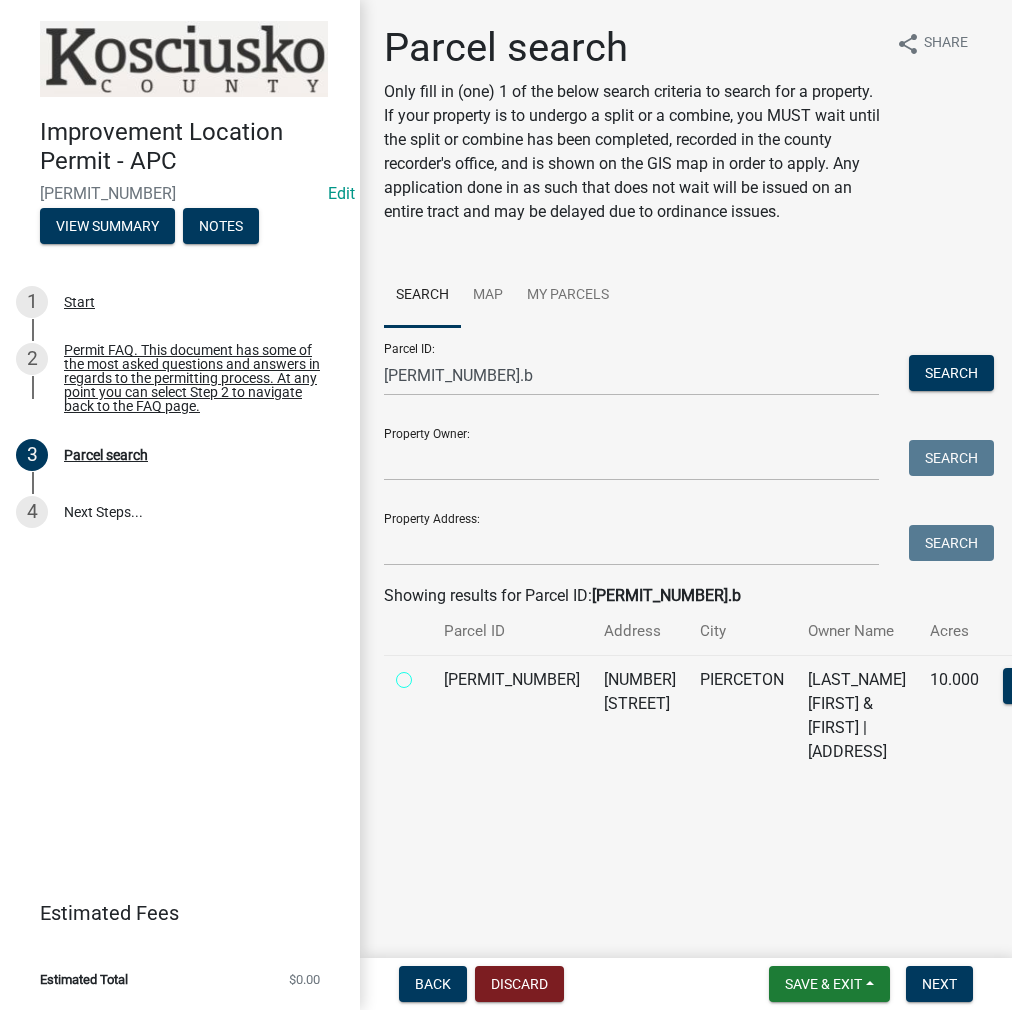 radio on "true" 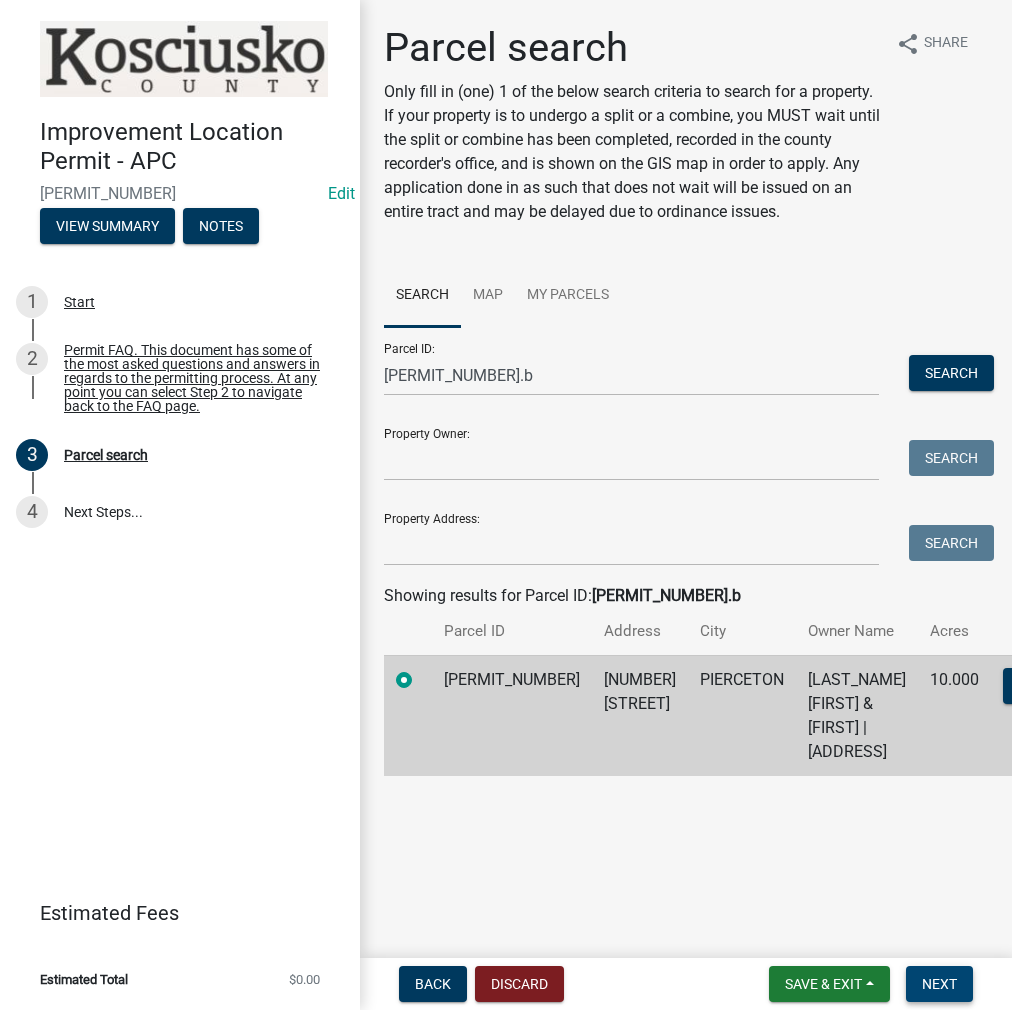 click on "Next" at bounding box center (939, 984) 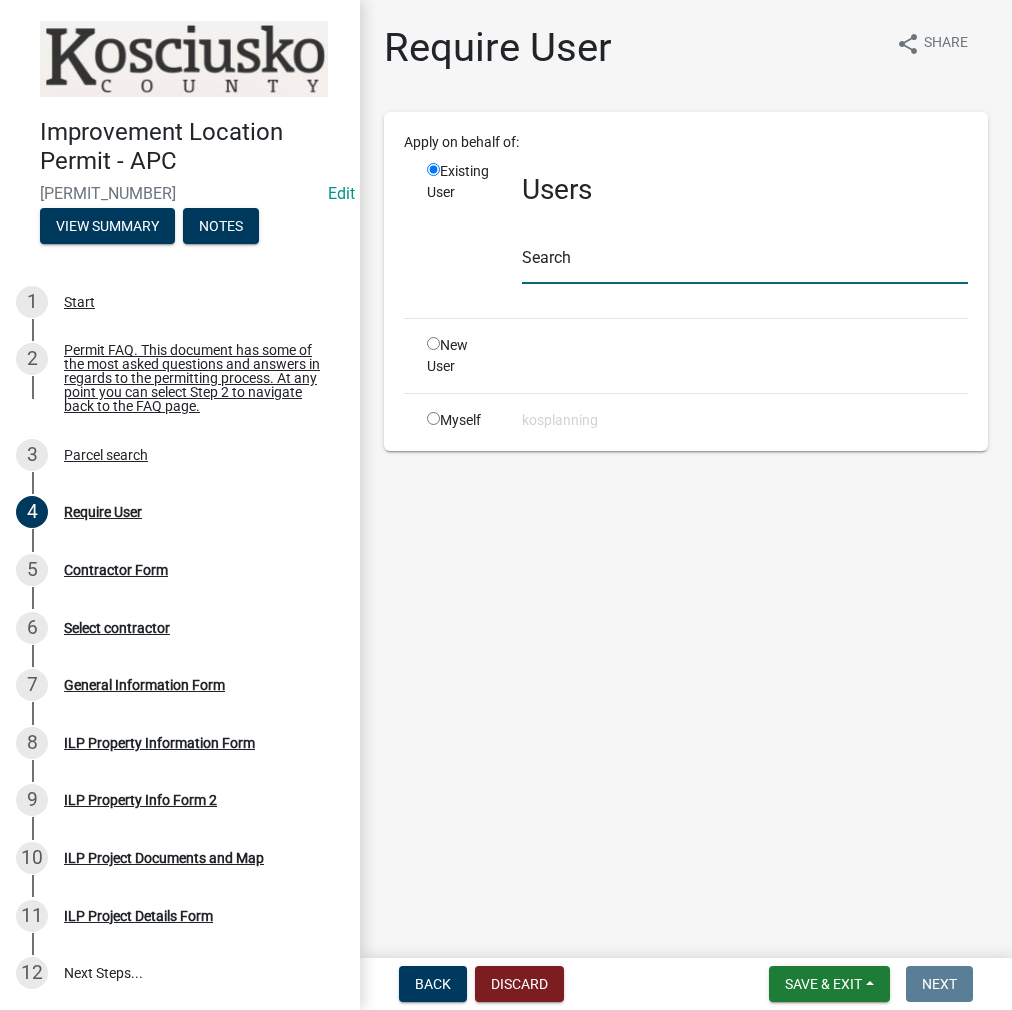 click 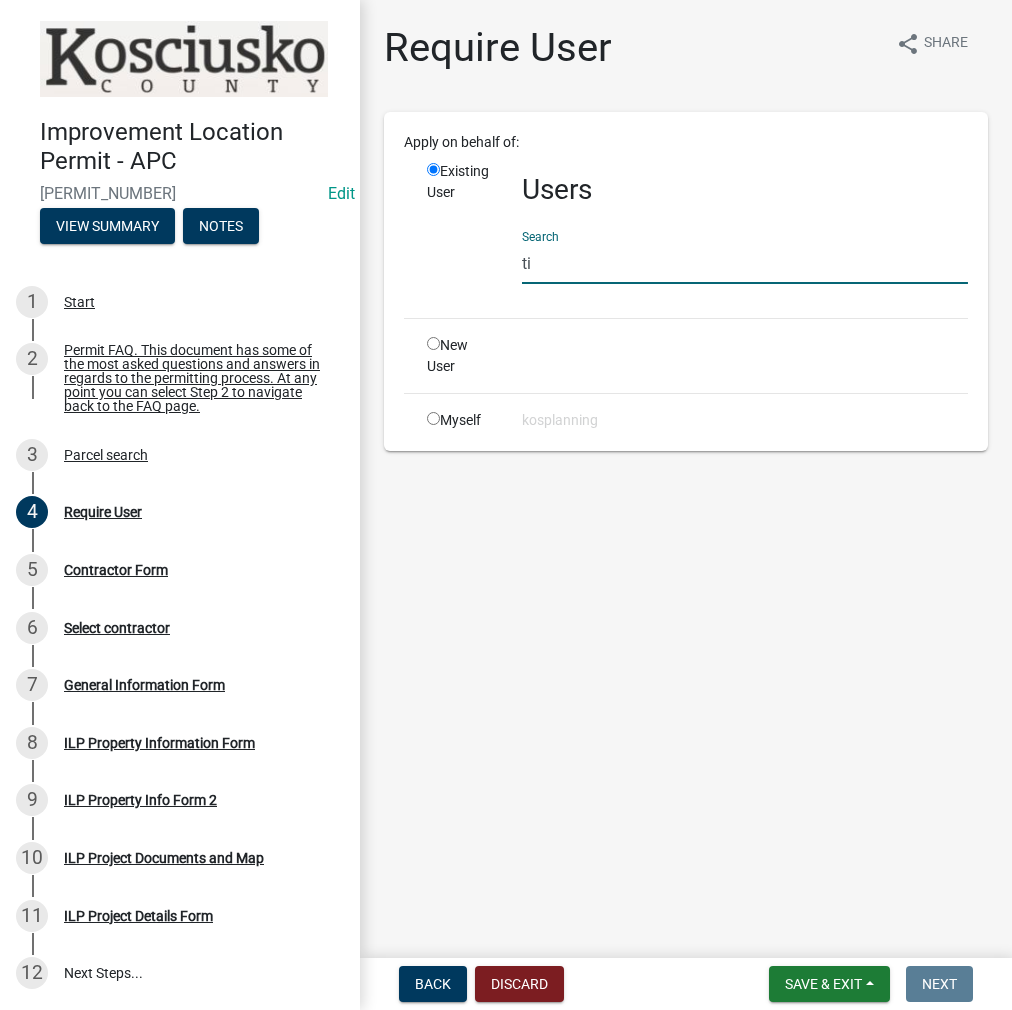 type on "t" 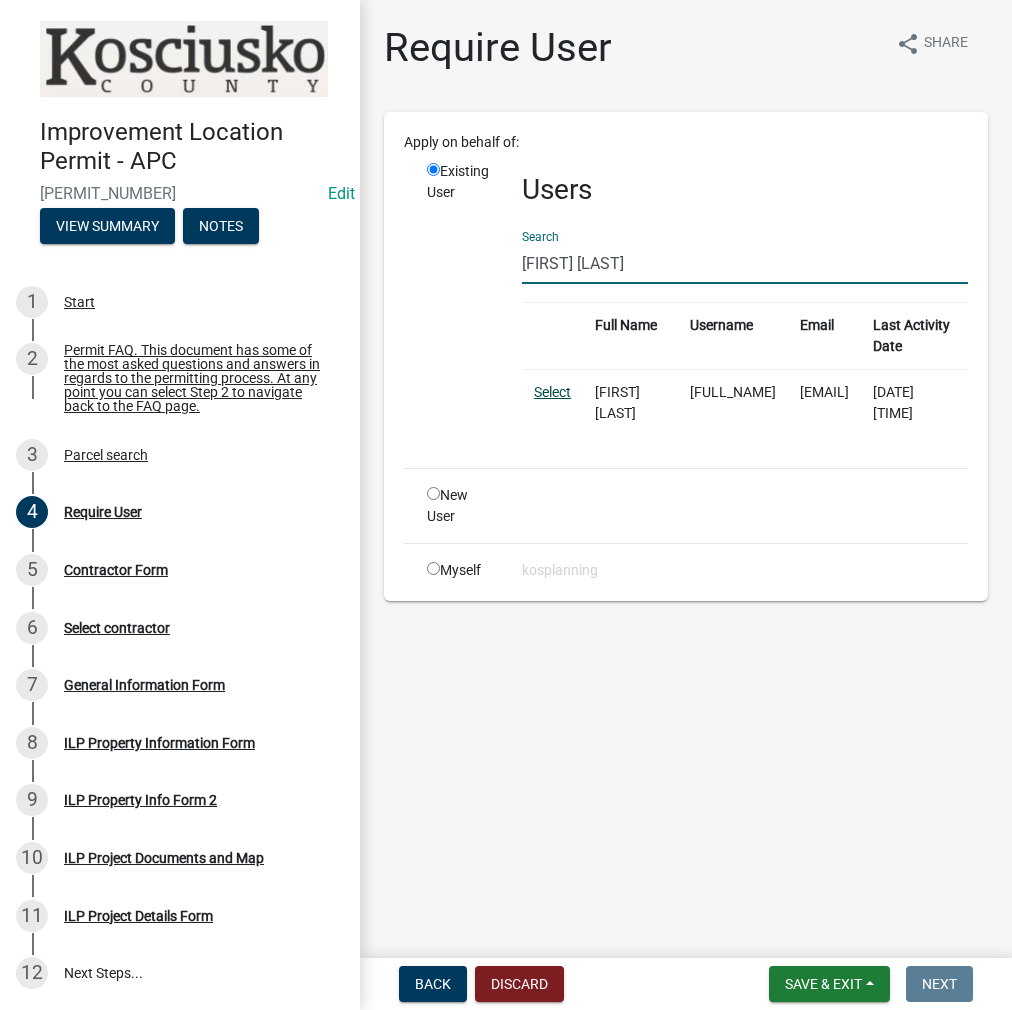 type on "[FIRST] [LAST]" 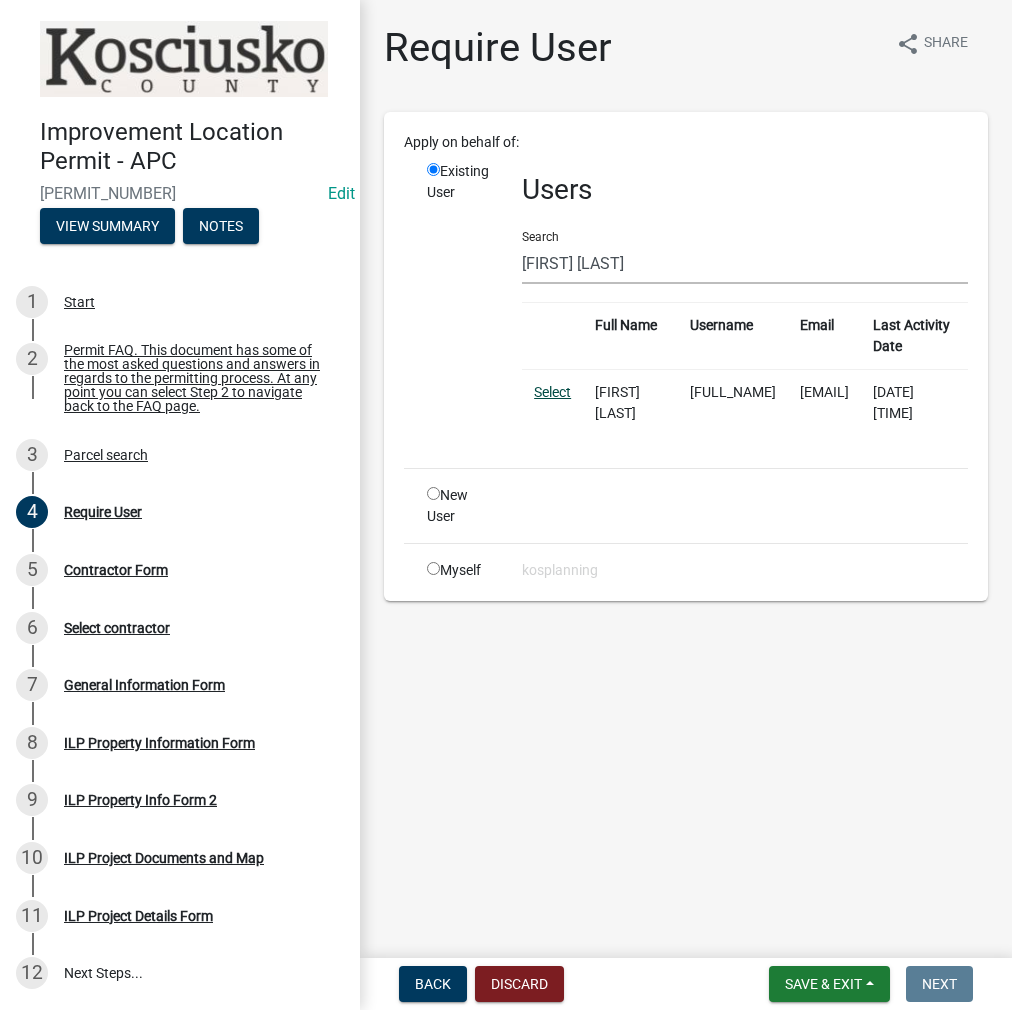 click on "Select" 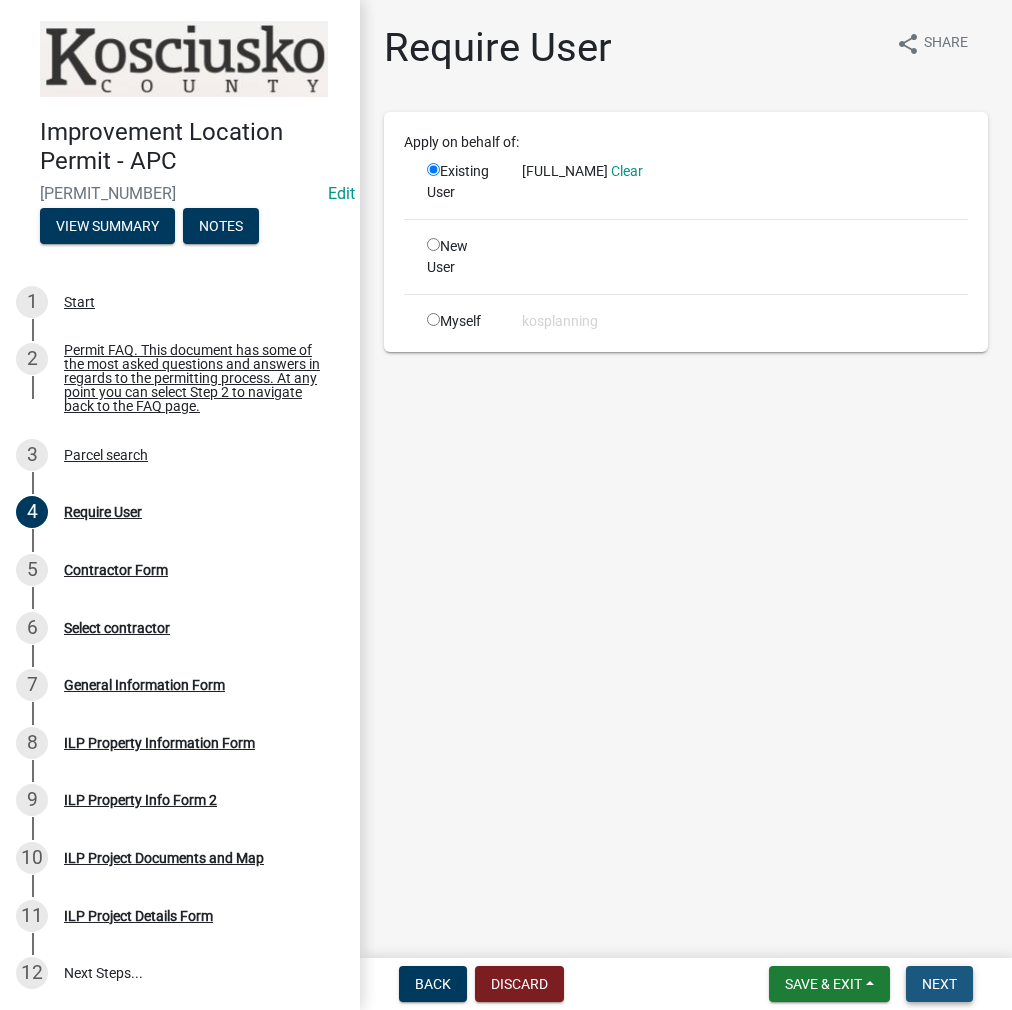 click on "Next" at bounding box center (939, 984) 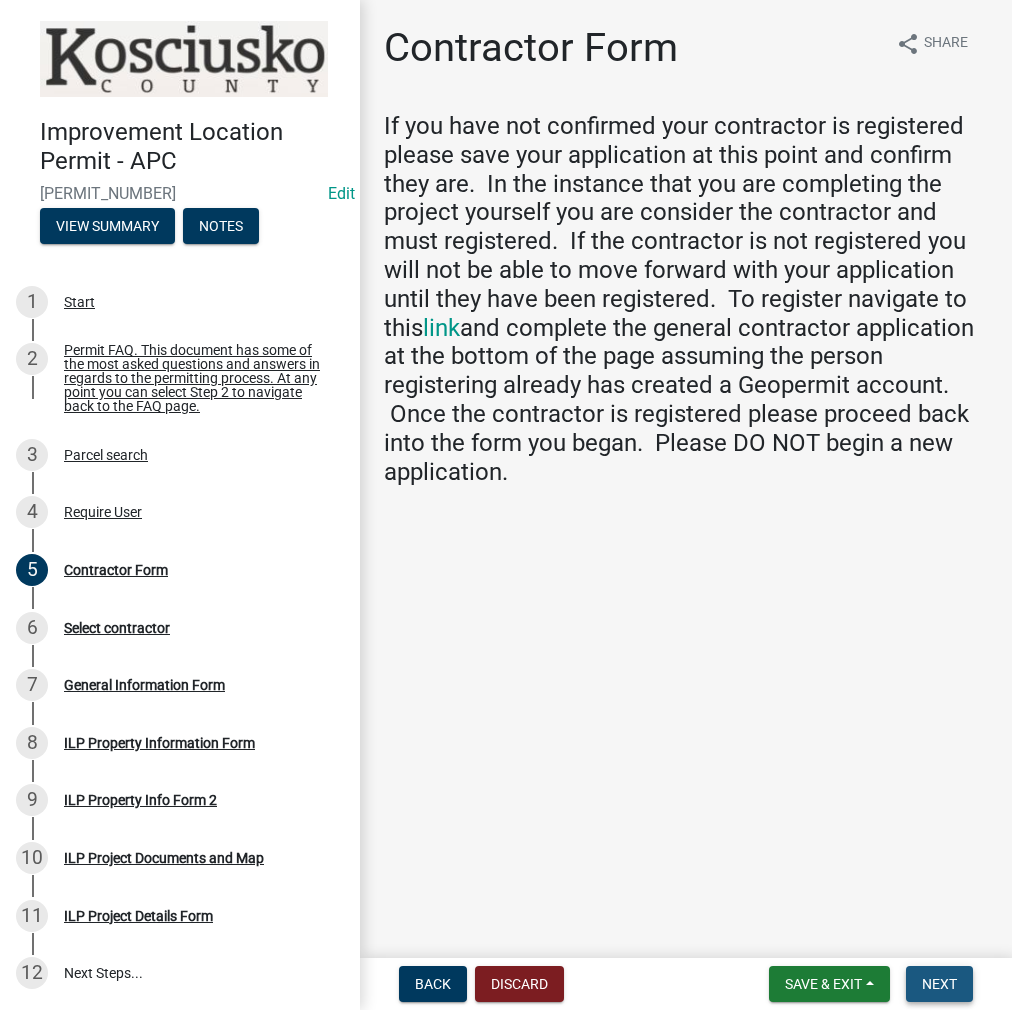 click on "Next" at bounding box center (939, 984) 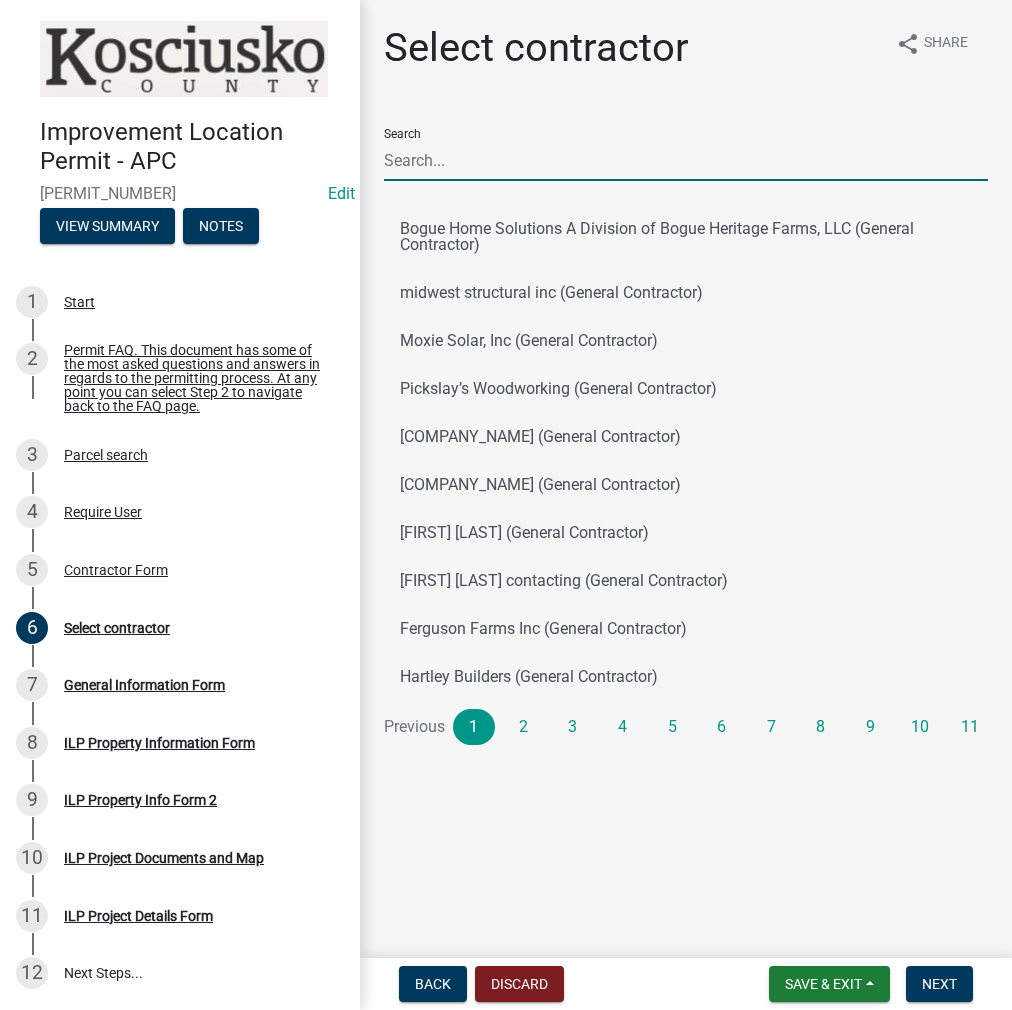 click on "Search" at bounding box center [686, 160] 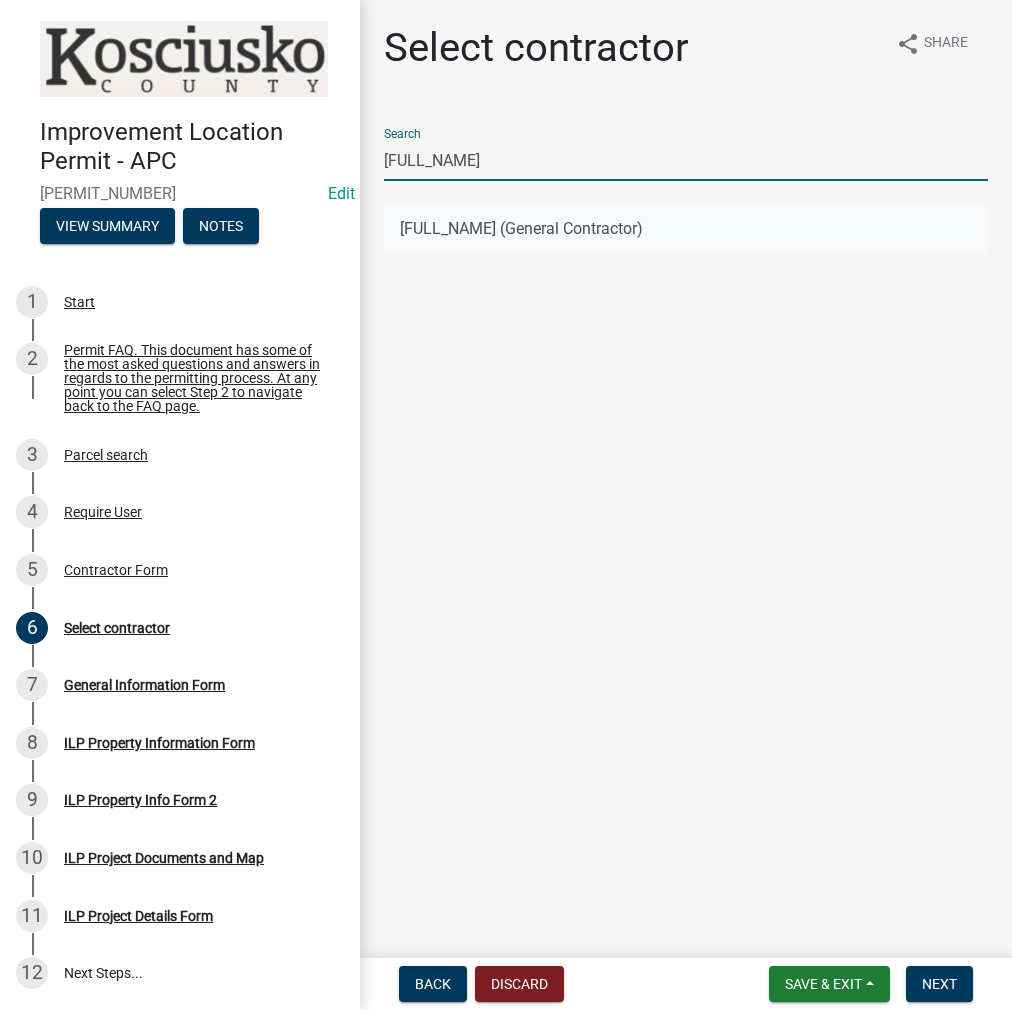 type on "[FULL_NAME]" 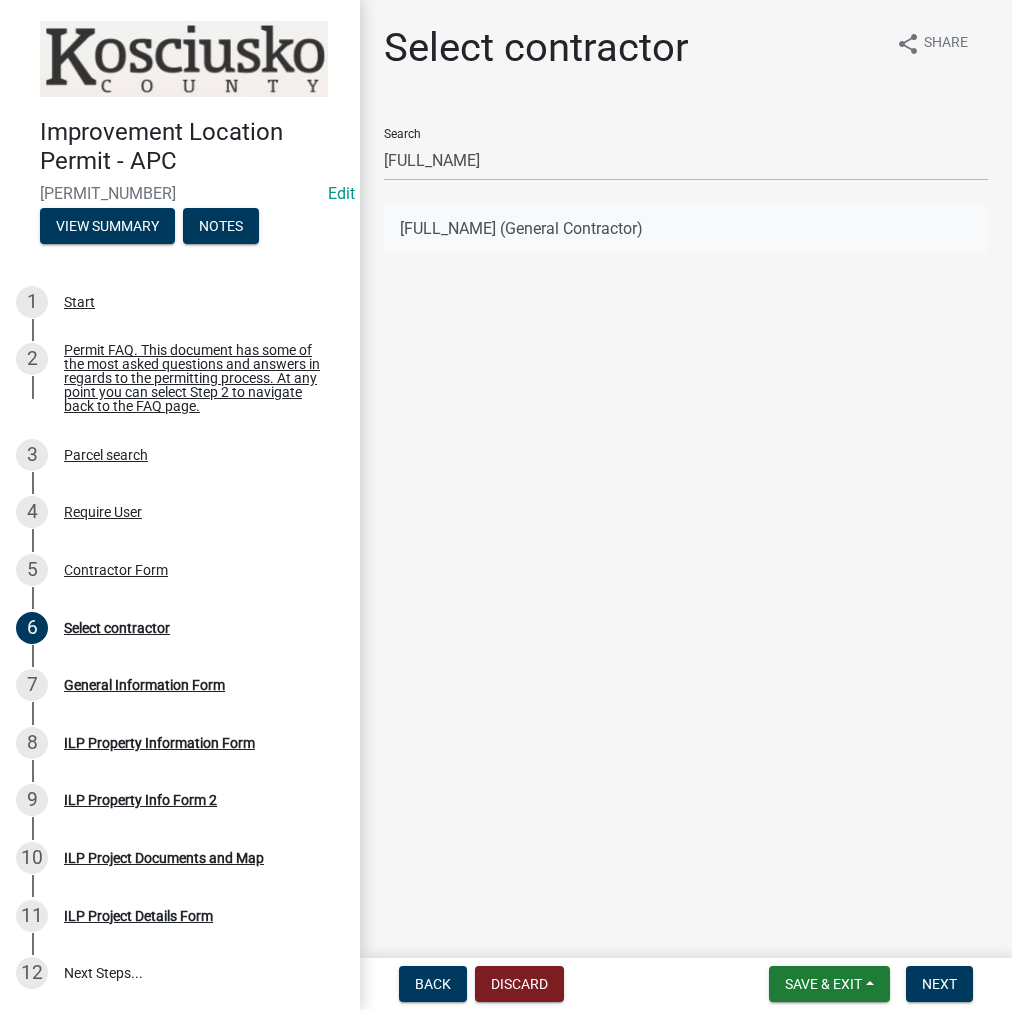 click on "[FULL_NAME] (General Contractor)" 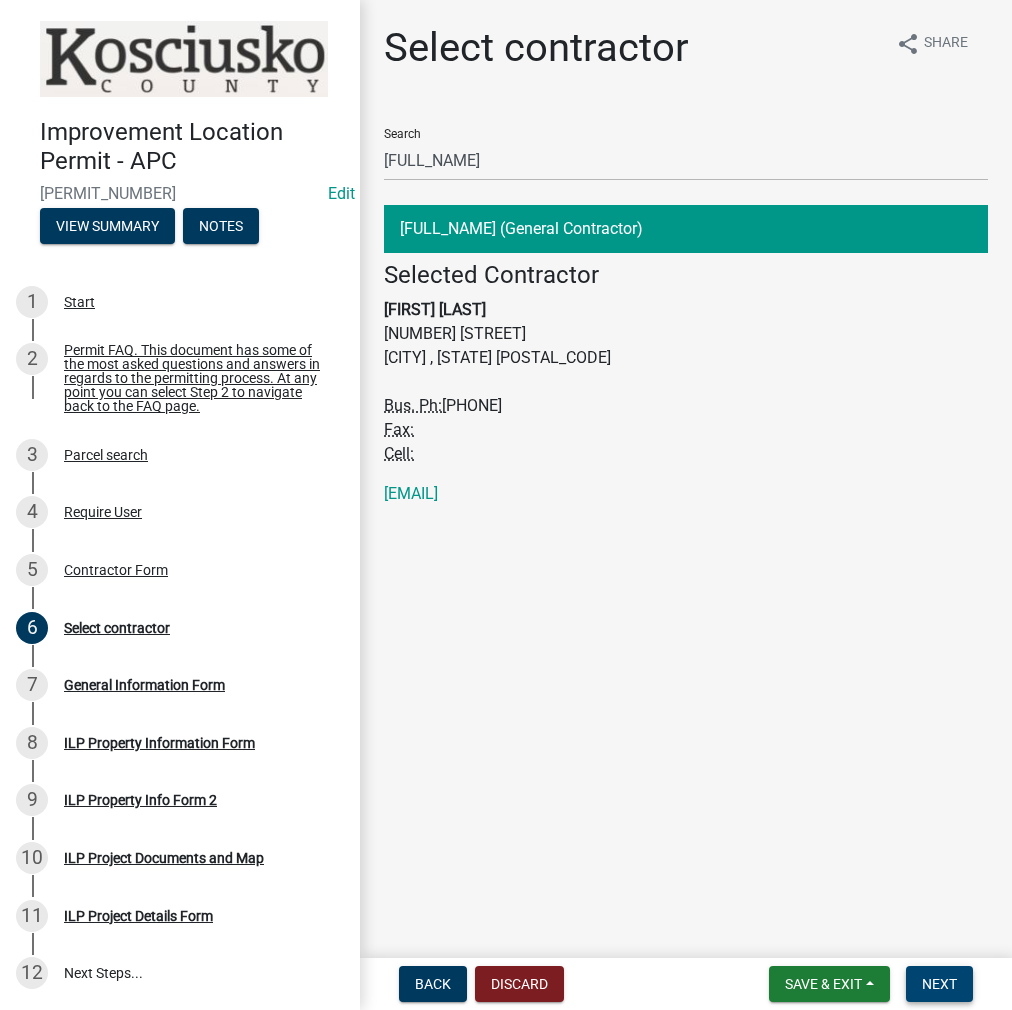 click on "Next" at bounding box center (939, 984) 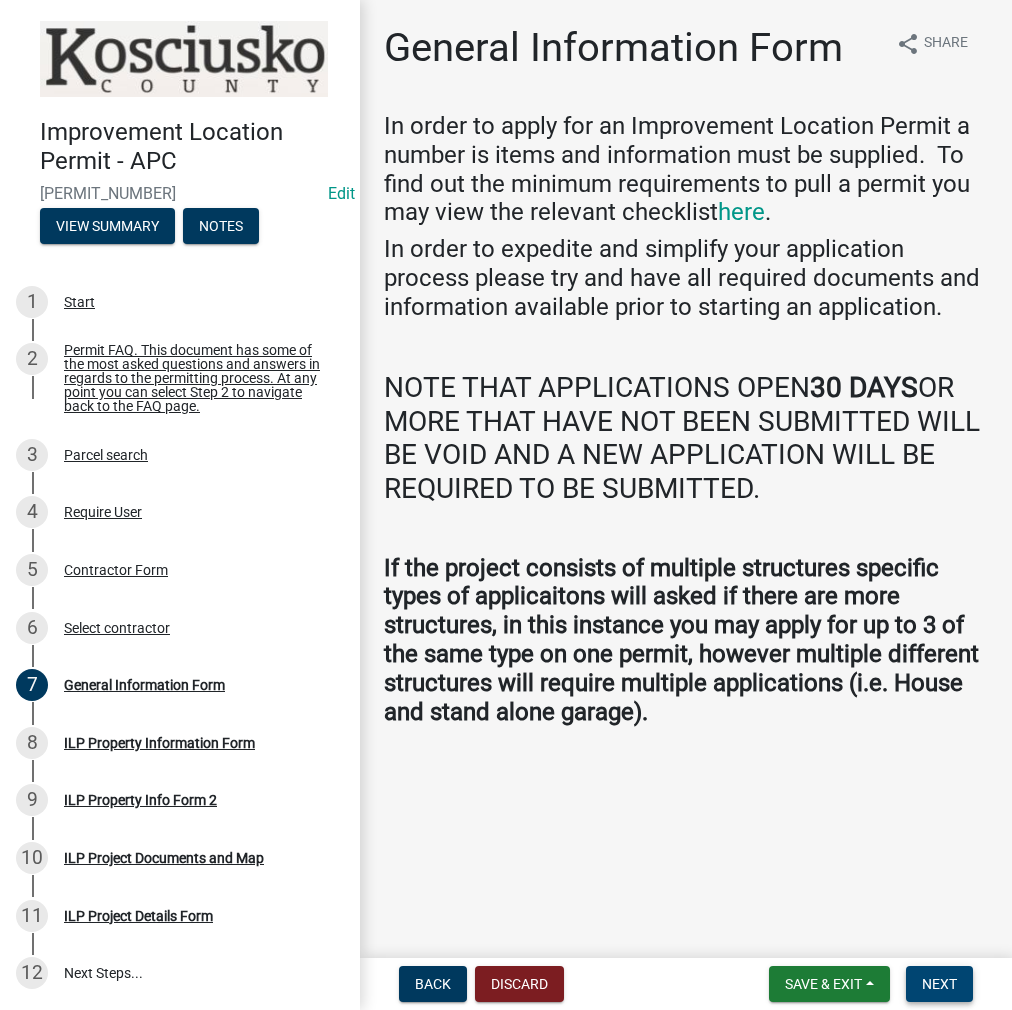 click on "Next" at bounding box center [939, 984] 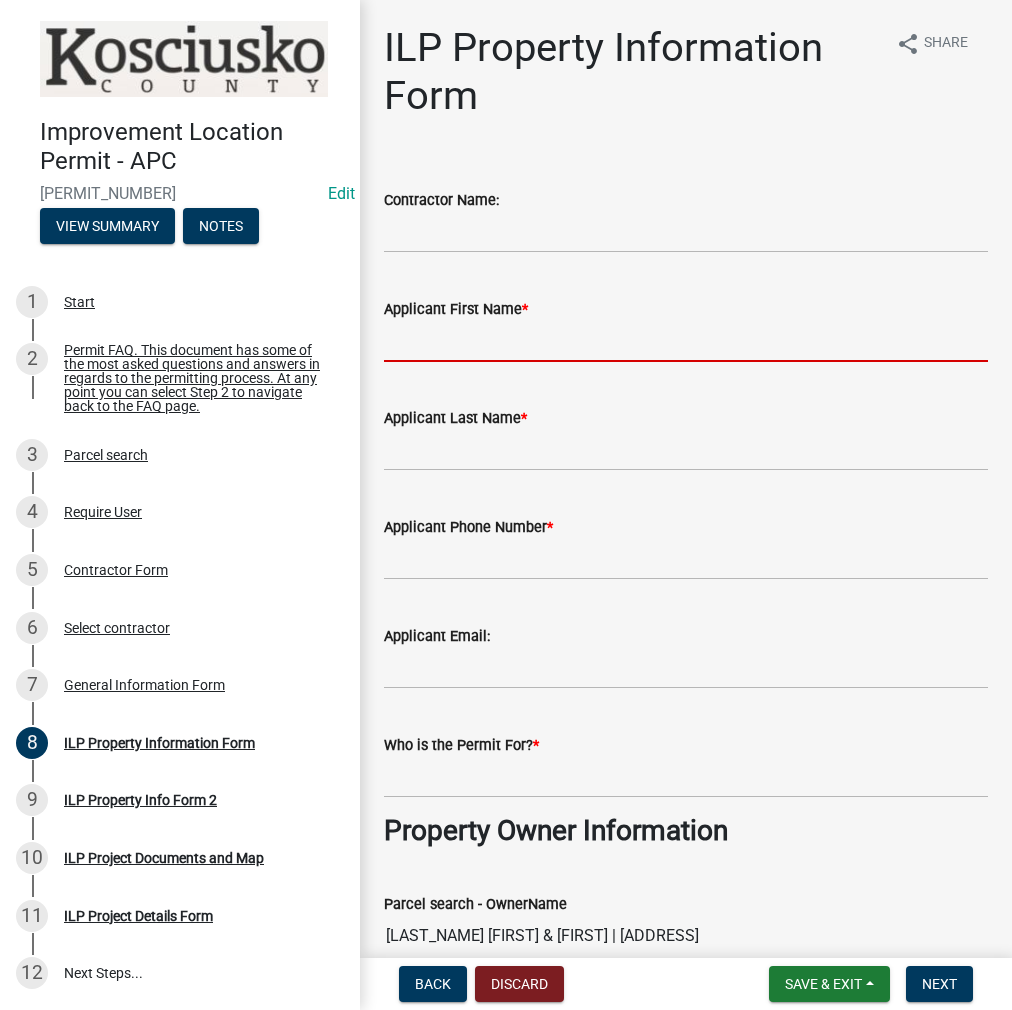 click on "Applicant First Name  *" at bounding box center [686, 341] 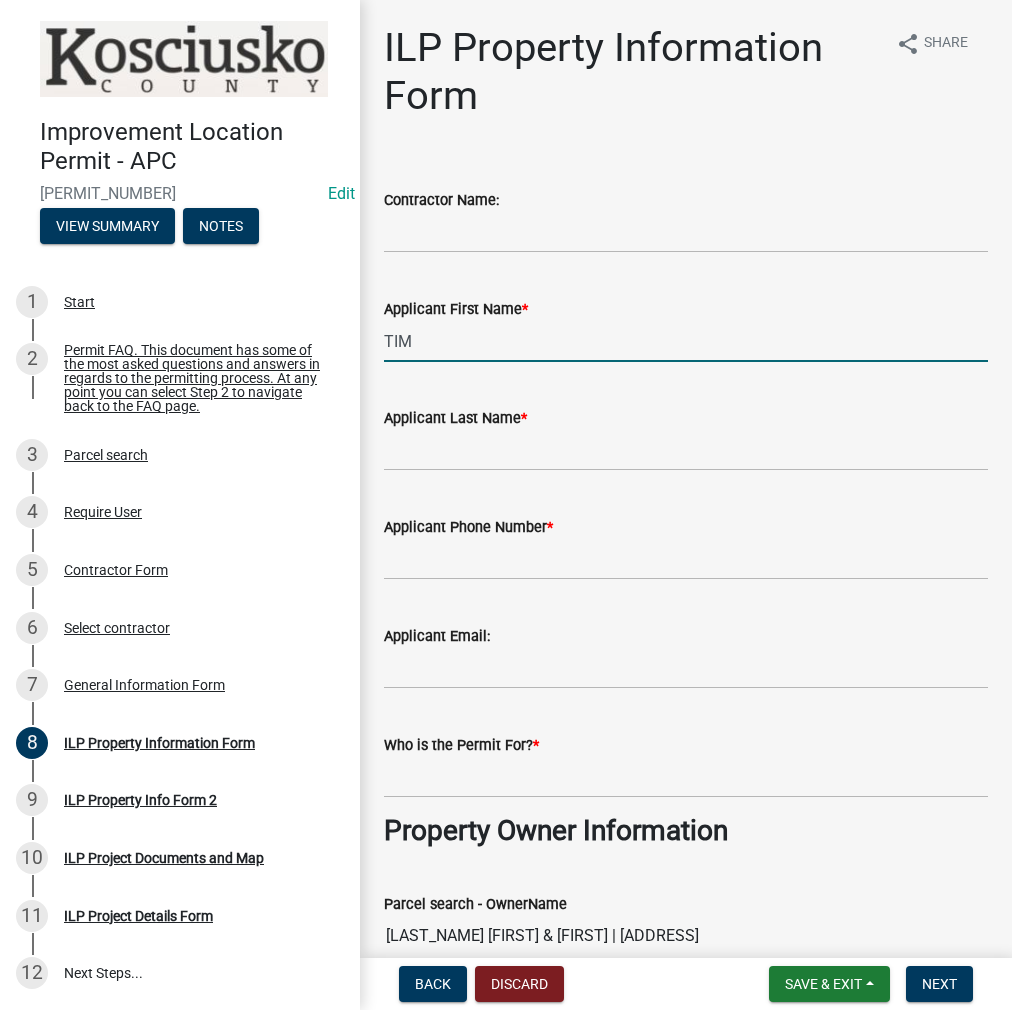type on "TIM" 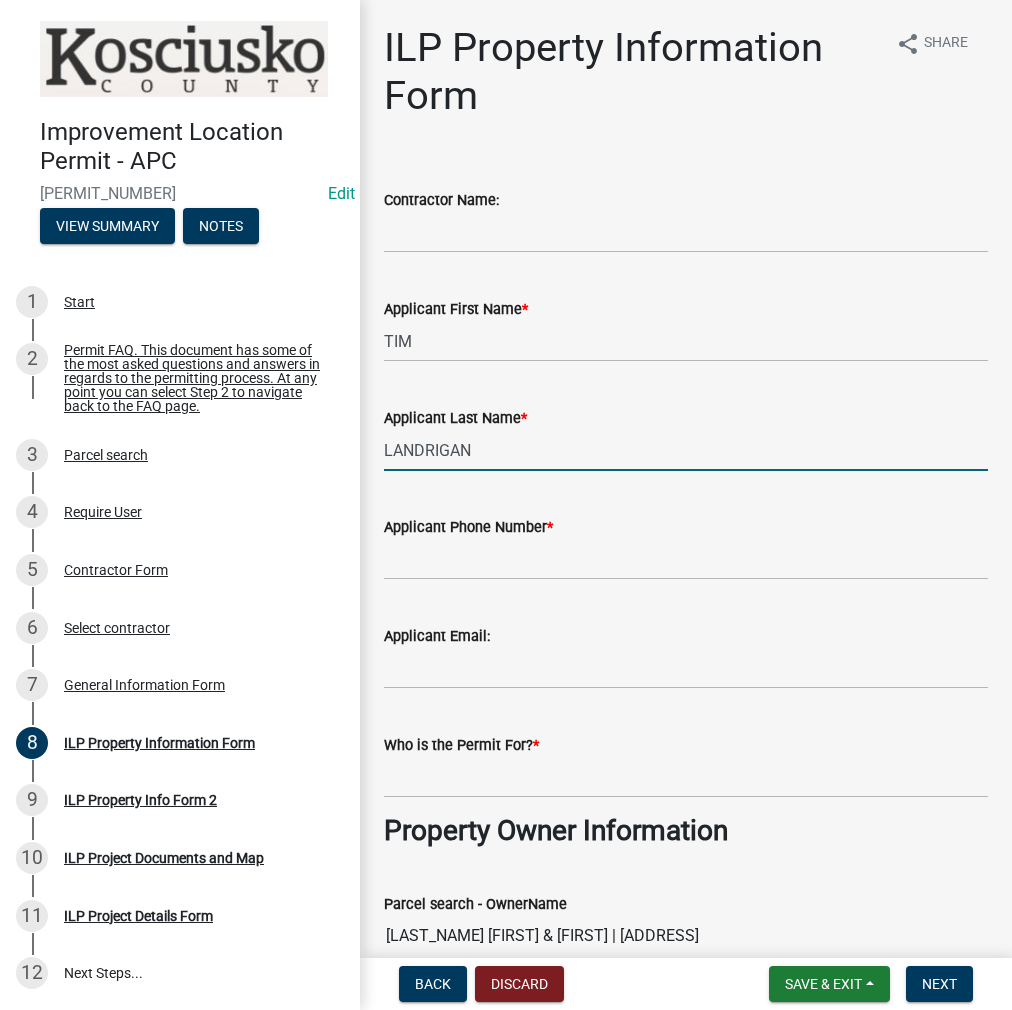 type on "LANDRIGAN" 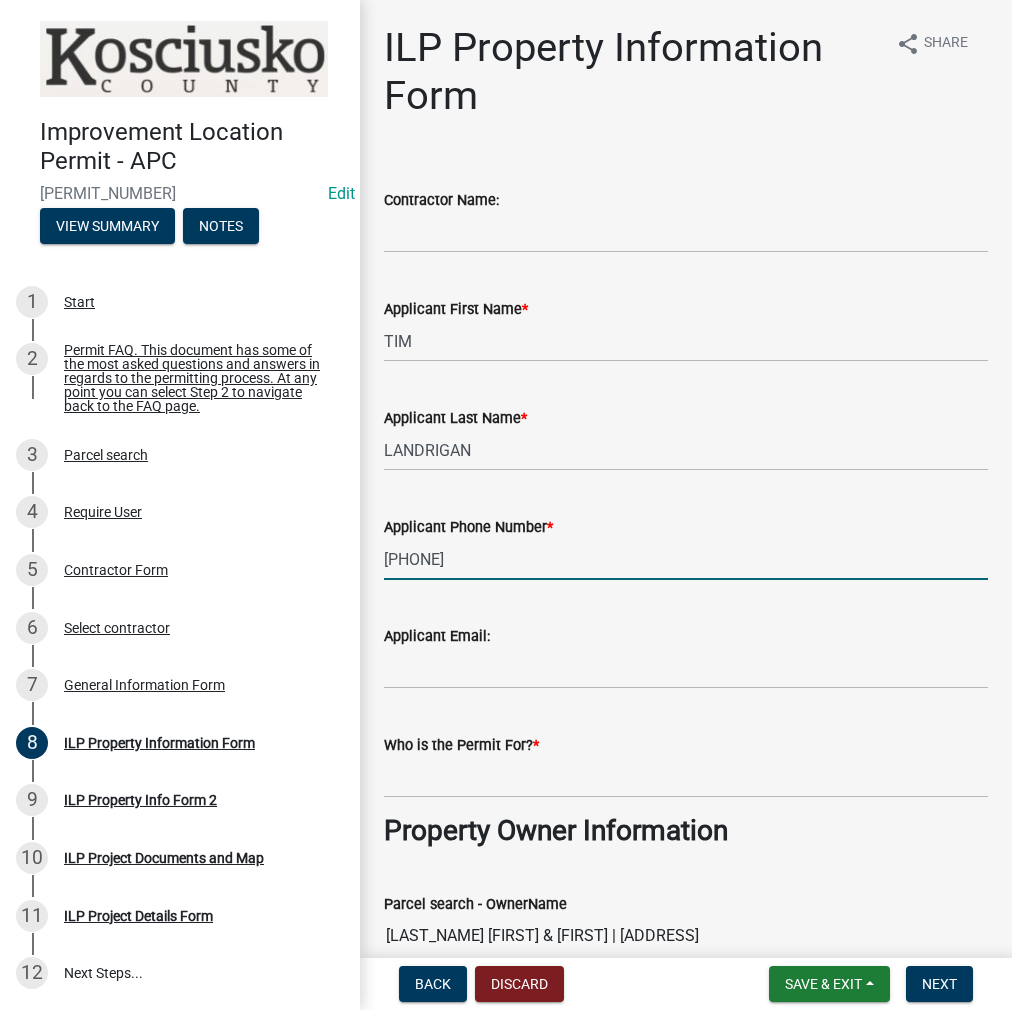 type on "[PHONE]" 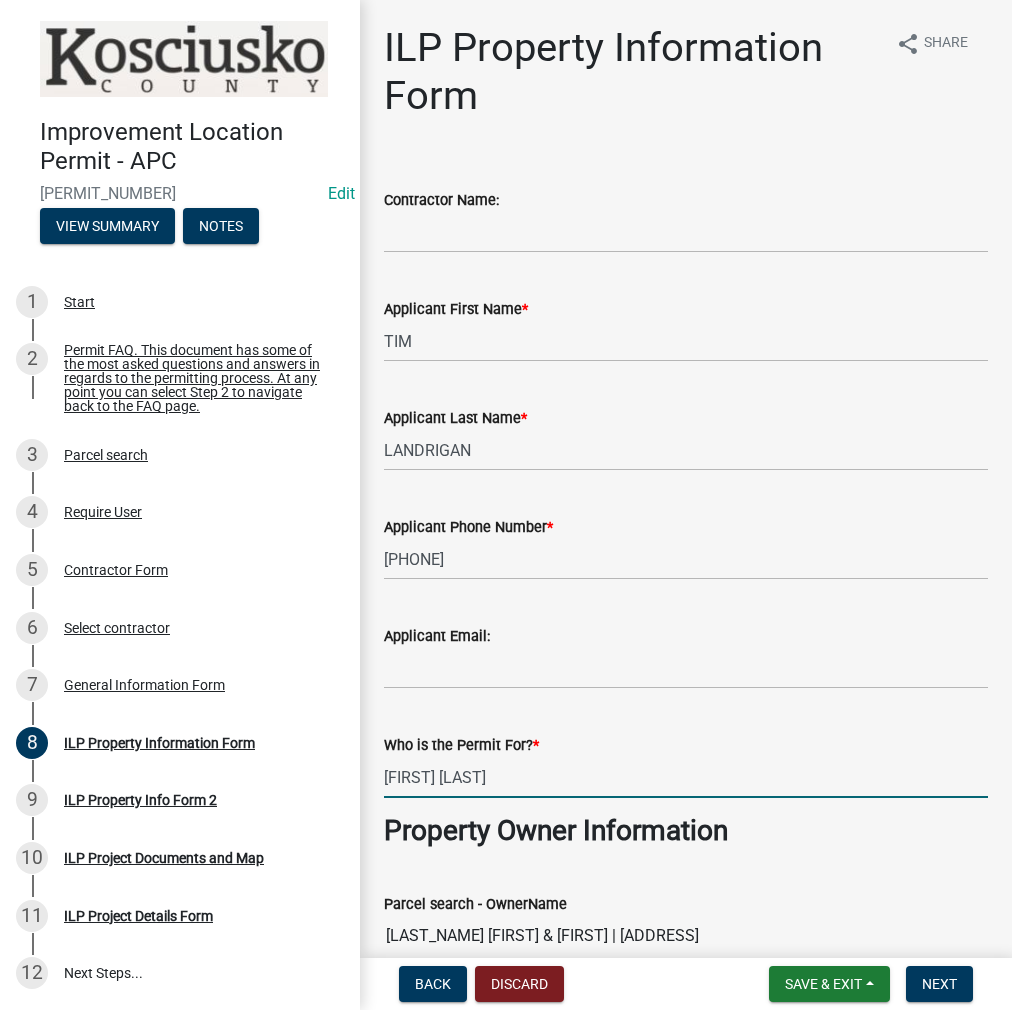 type on "[FIRST] [LAST]" 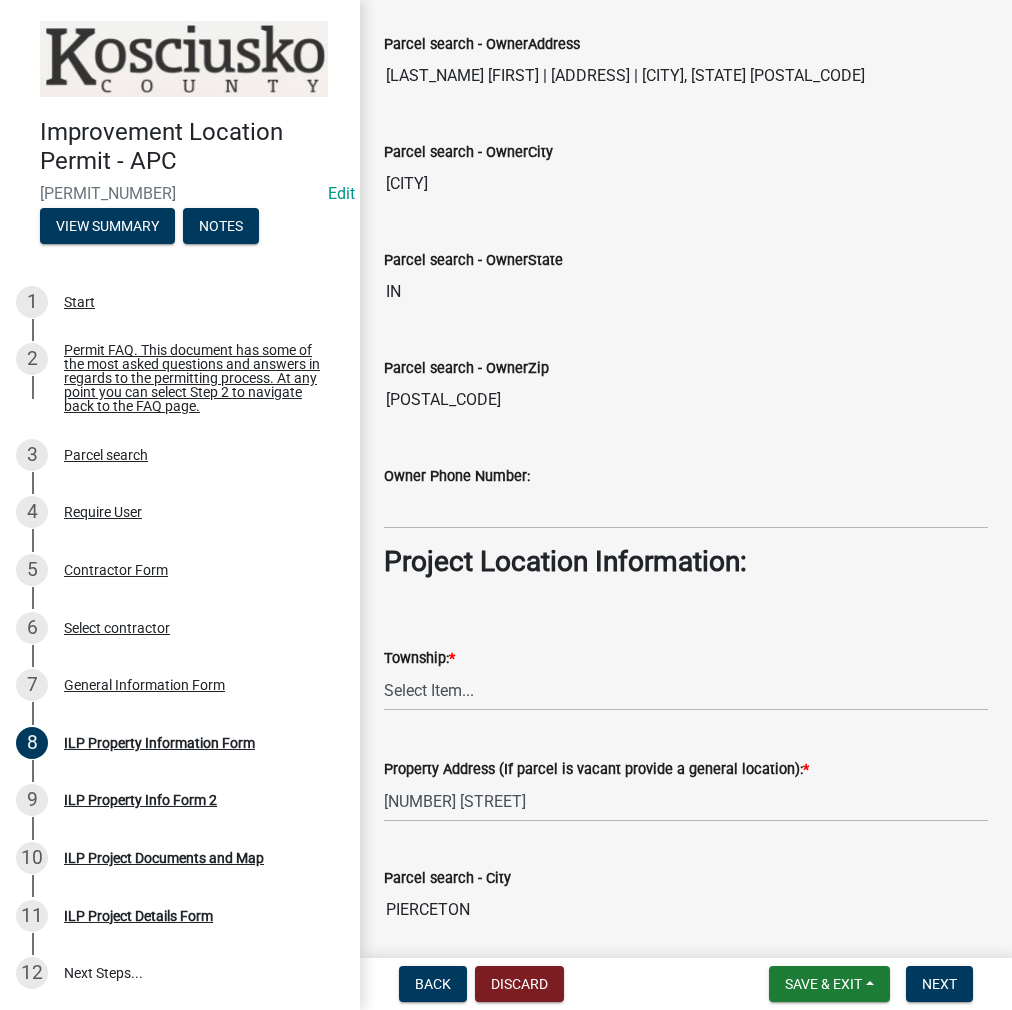 scroll, scrollTop: 1368, scrollLeft: 0, axis: vertical 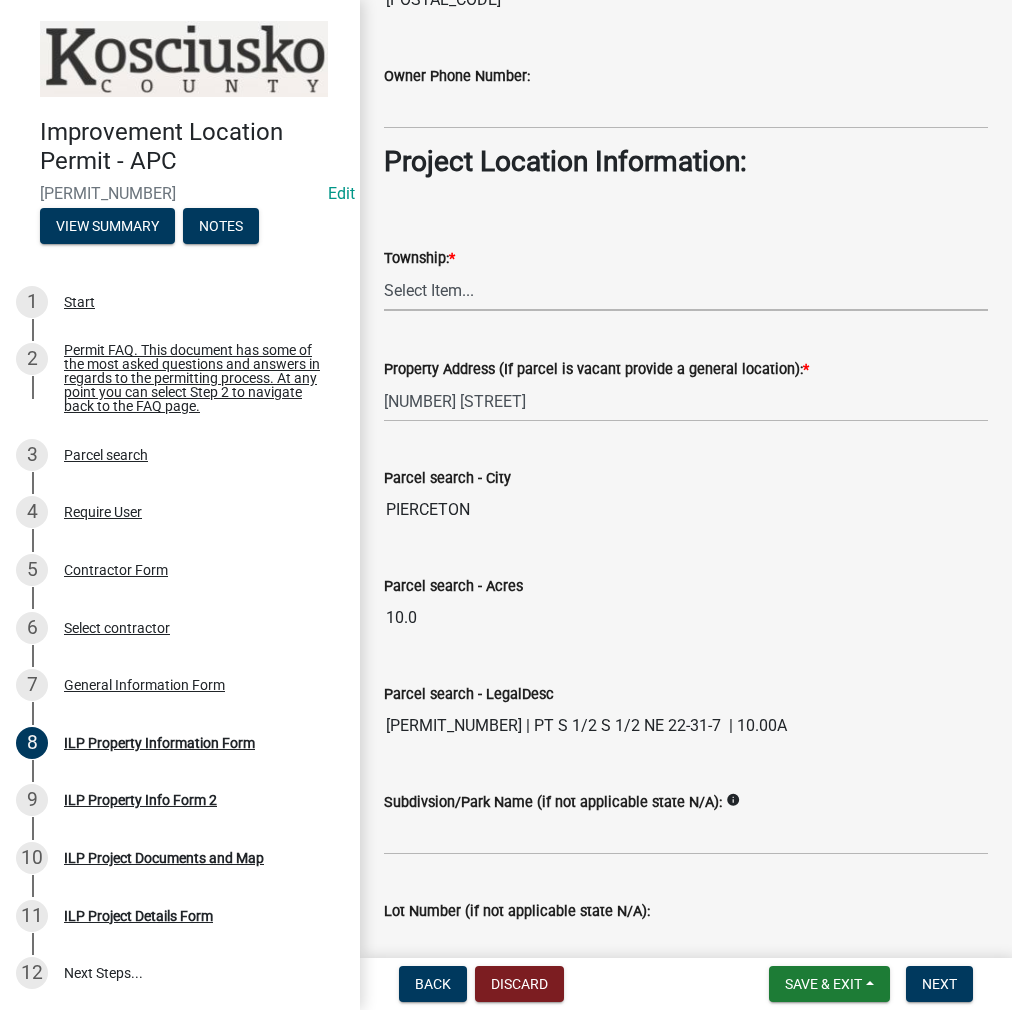 click on "Select Item...   [COUNTY] - [COUNTY] Co   [CITY]   [CITY]   [CITY]   [CITY]   [CITY]   [CITY]   [CITY]   [CITY]   [CITY]   [CITY]   [CITY]   [CITY]   [CITY]   [CITY]   [CITY]   [CITY]   [CITY]   [CITY]" at bounding box center [686, 290] 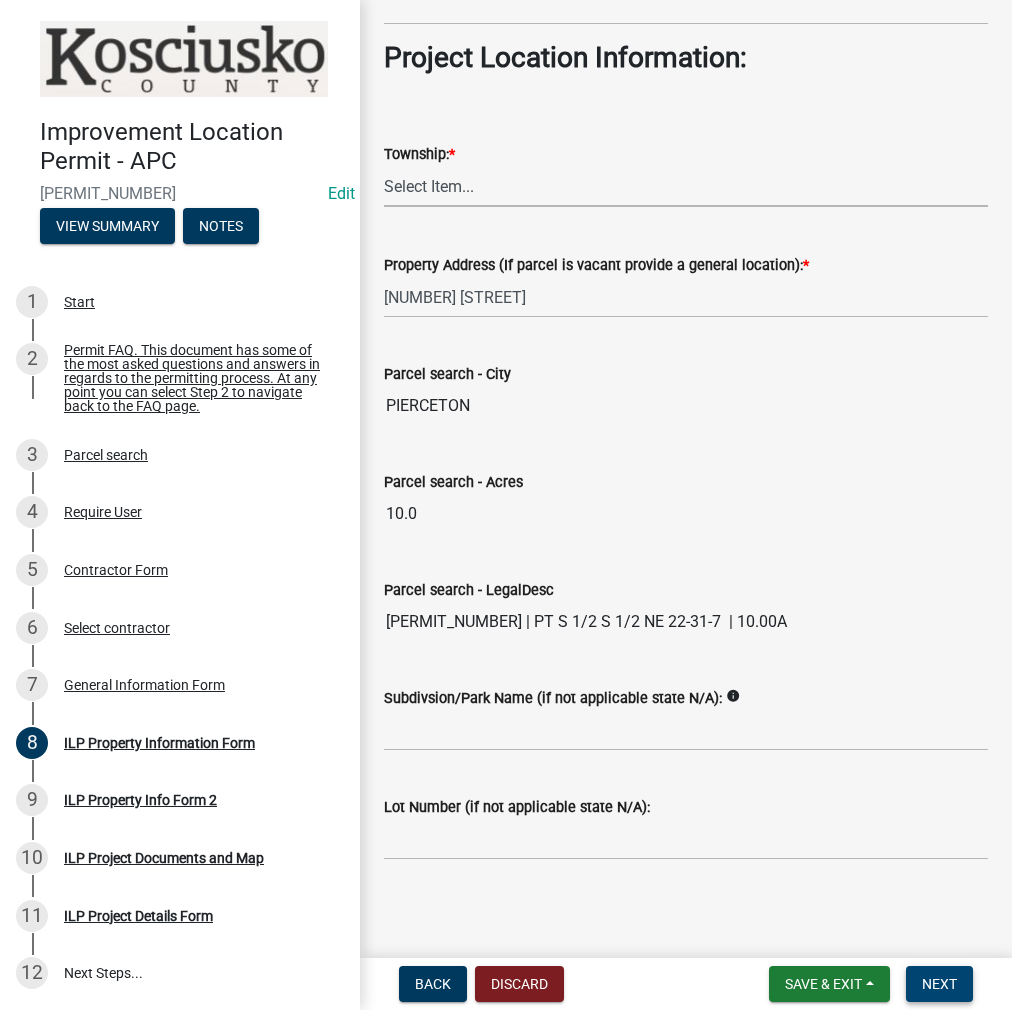 click on "Next" at bounding box center [939, 984] 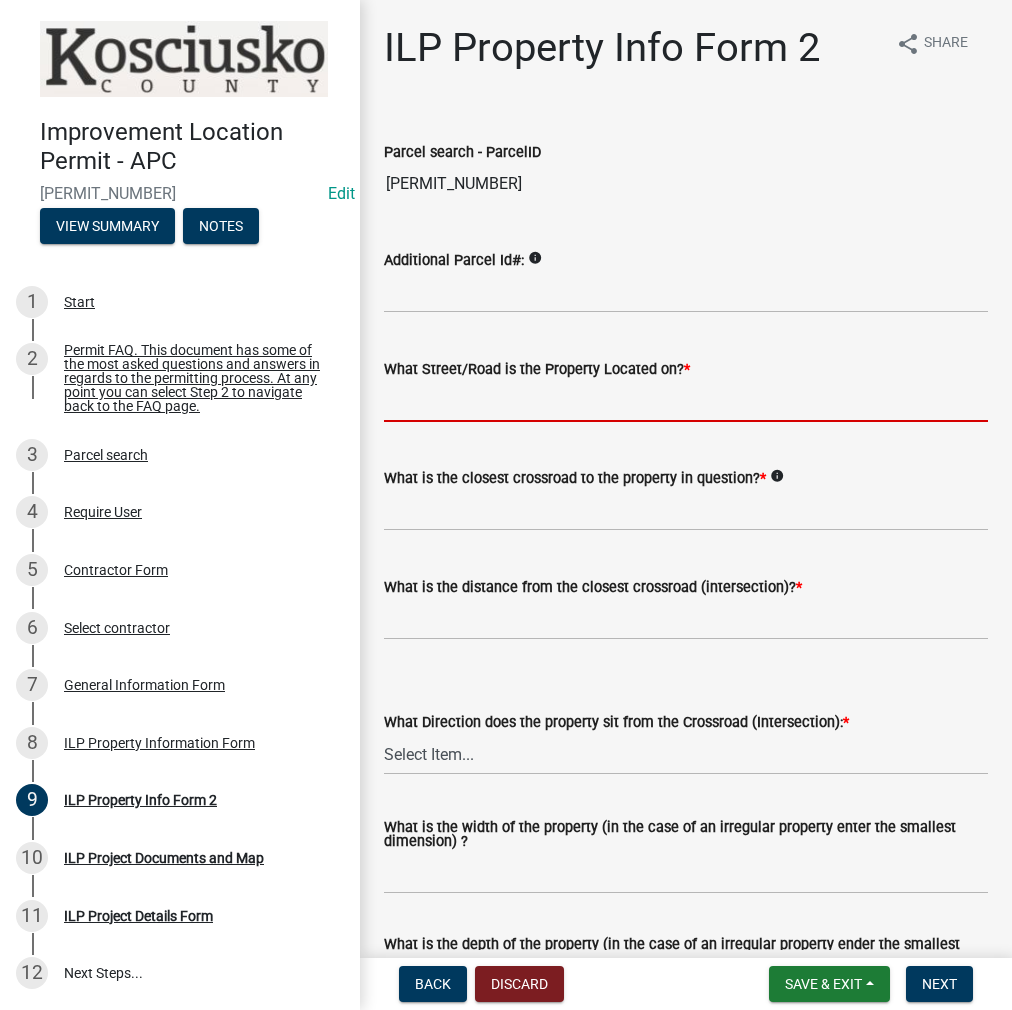 click on "What Street/Road is the Property Located on?  *" at bounding box center [686, 401] 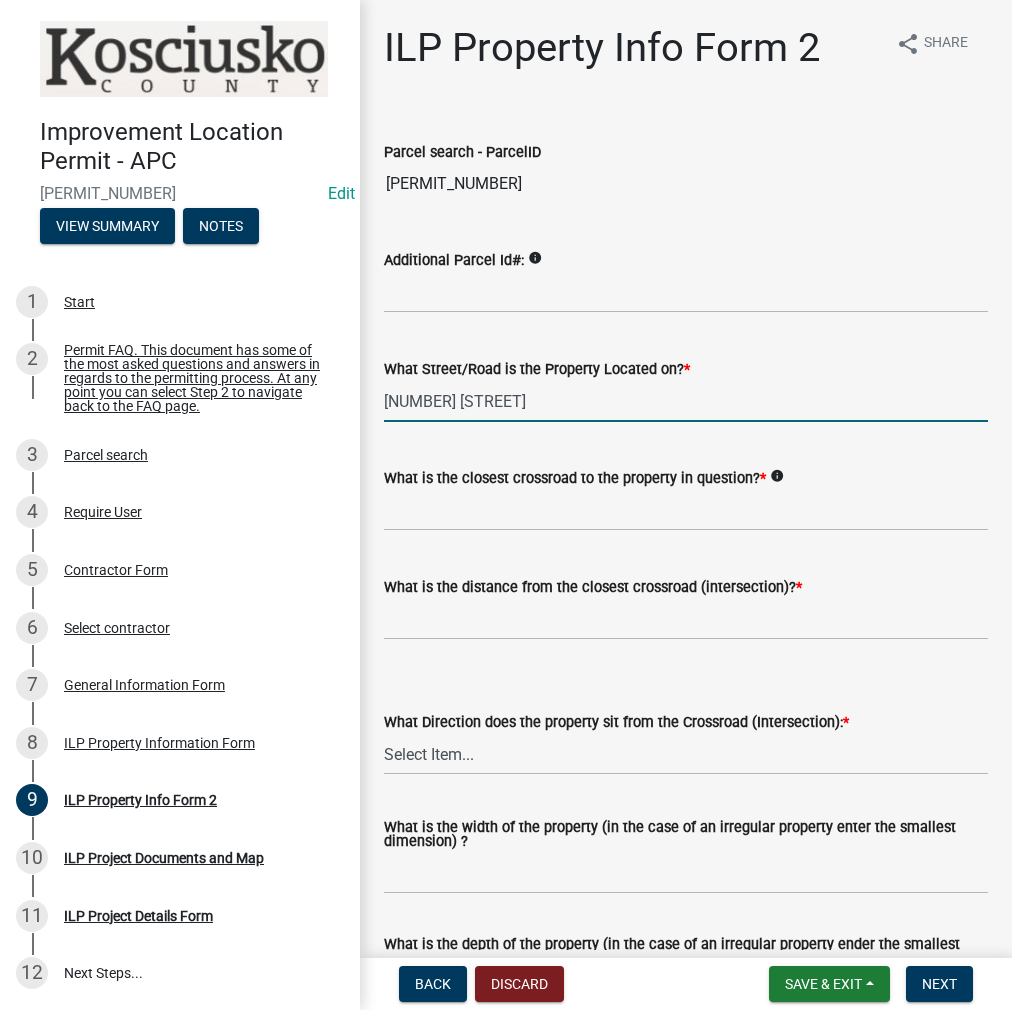 type on "[NUMBER] [STREET]" 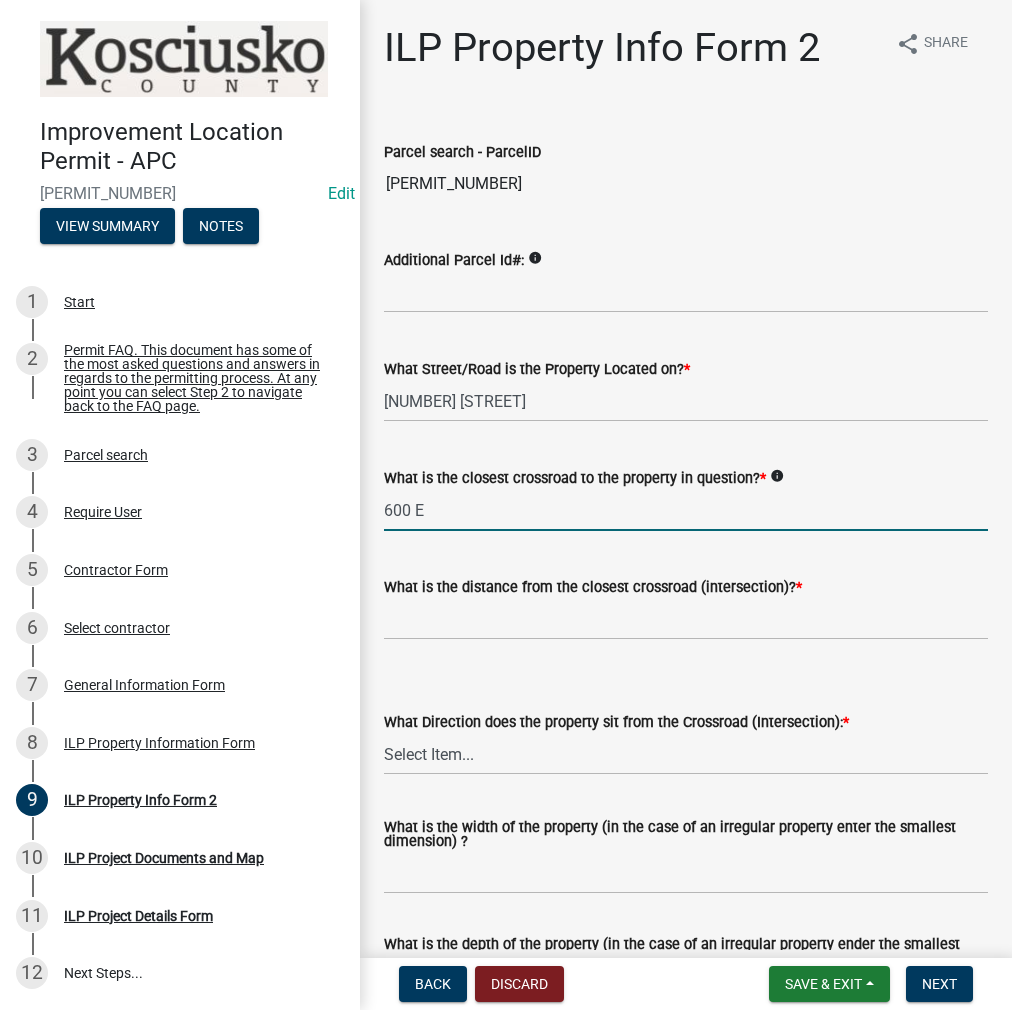 type on "600 E" 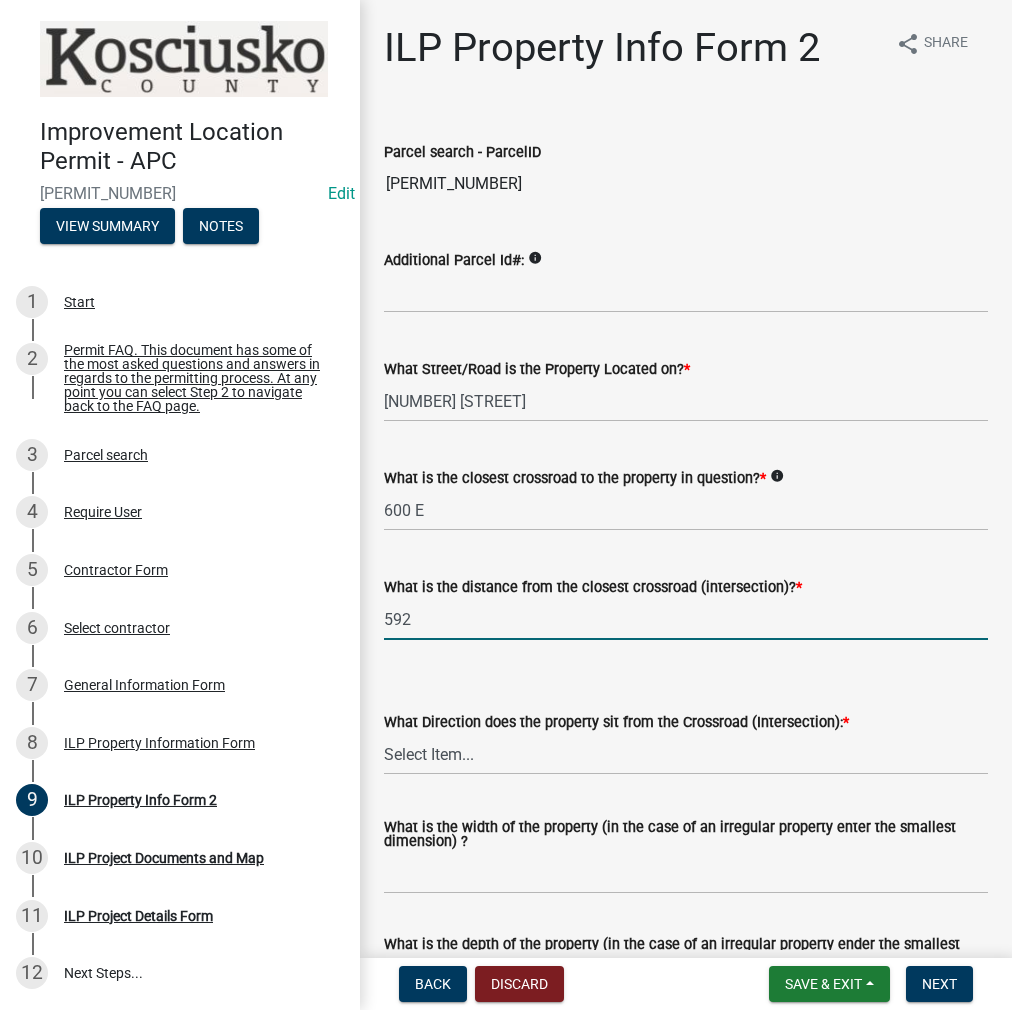 type on "592" 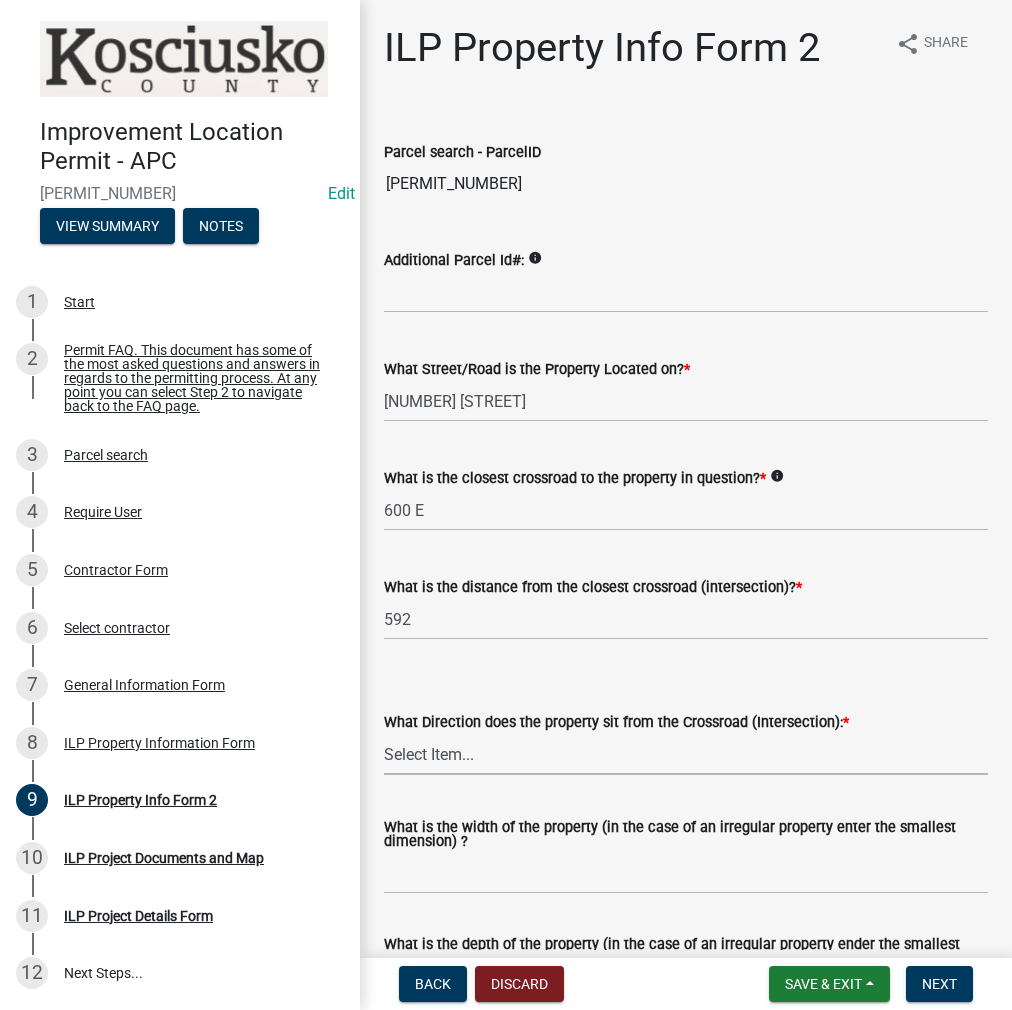 click on "Select Item...   N   NE   NW   S   SE   SW   E   W" at bounding box center (686, 754) 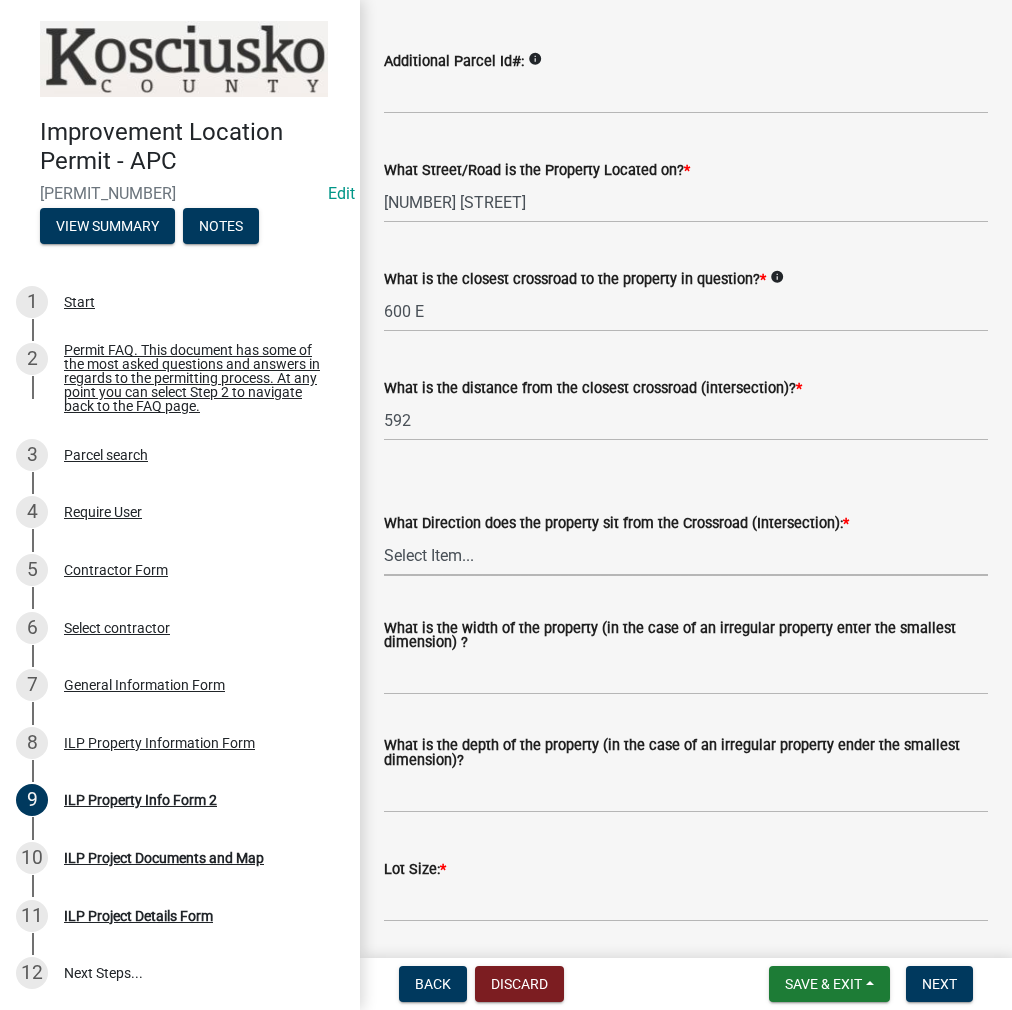 scroll, scrollTop: 400, scrollLeft: 0, axis: vertical 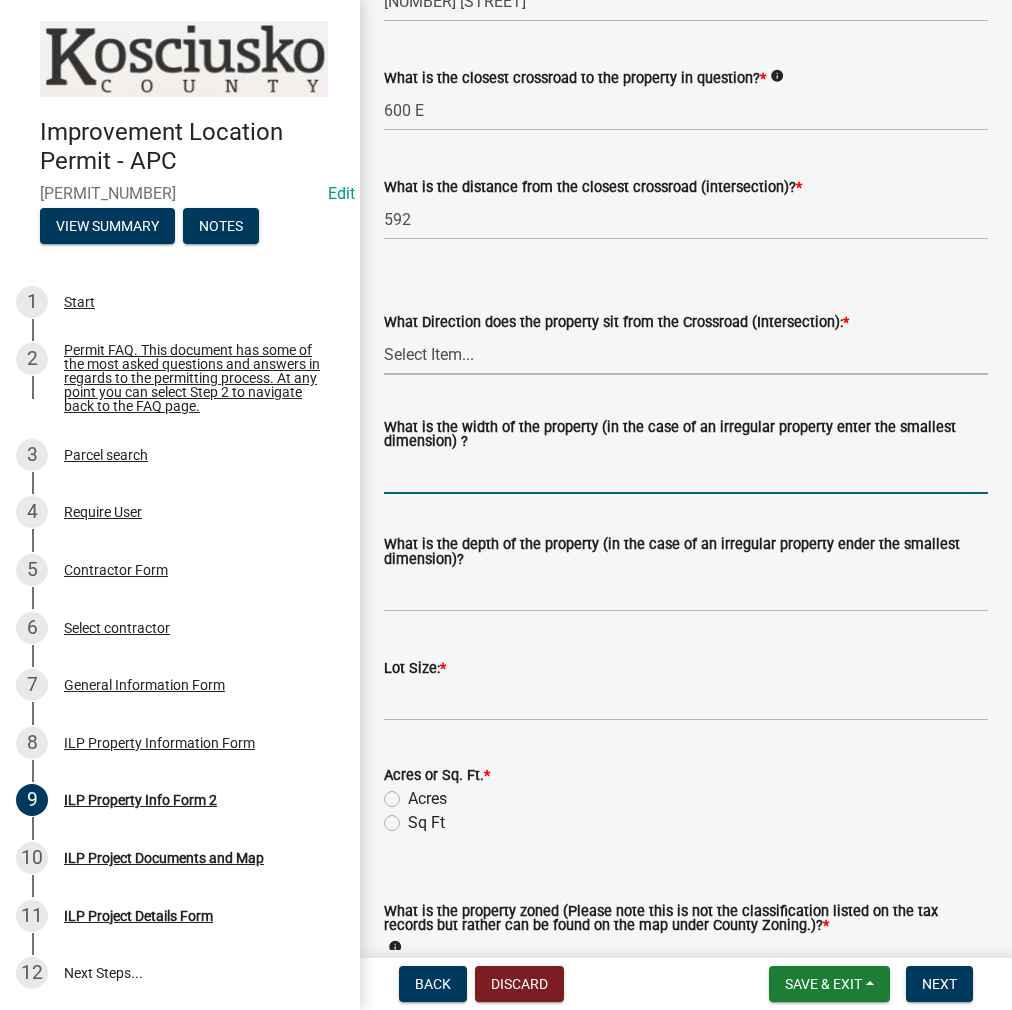 click on "What is the width of the property (in the case of an irregular property enter the smallest dimension) ?" at bounding box center [686, 473] 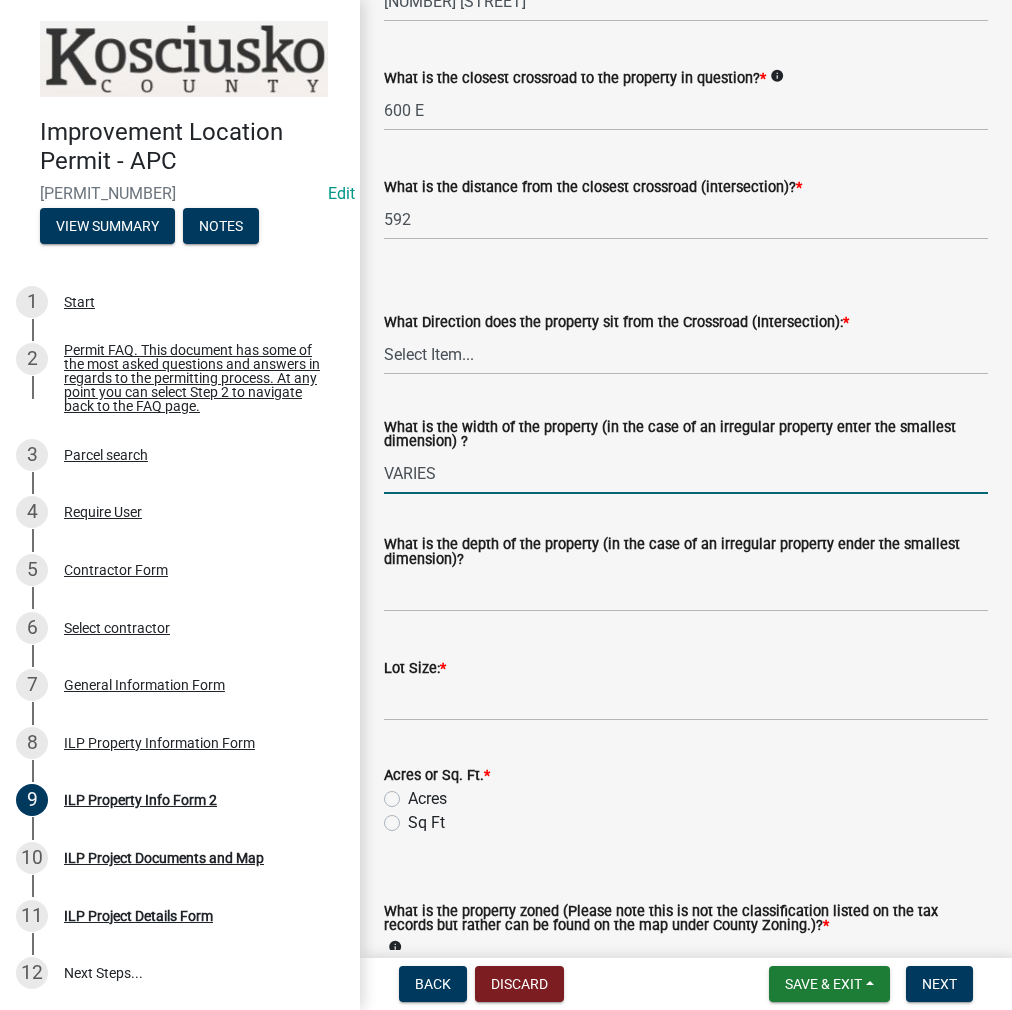 type on "VARIES" 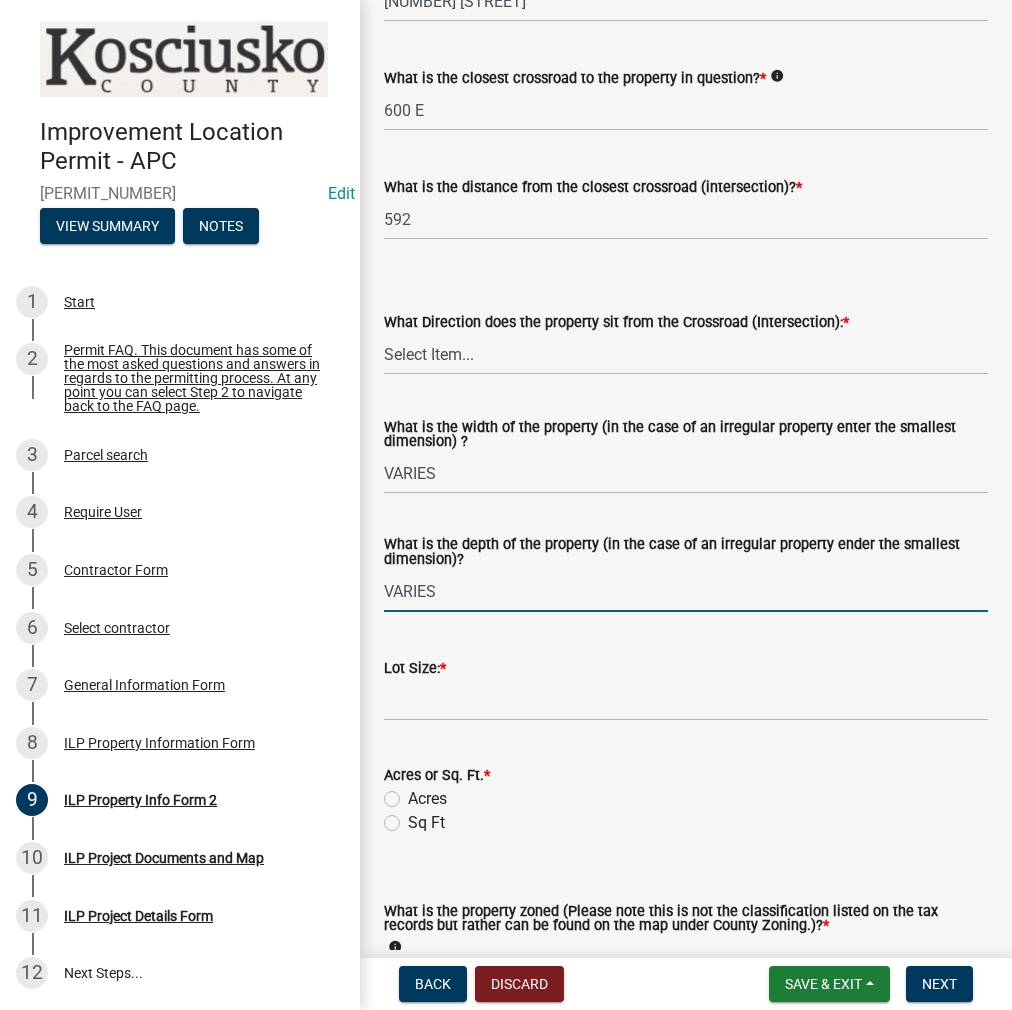 type on "VARIES" 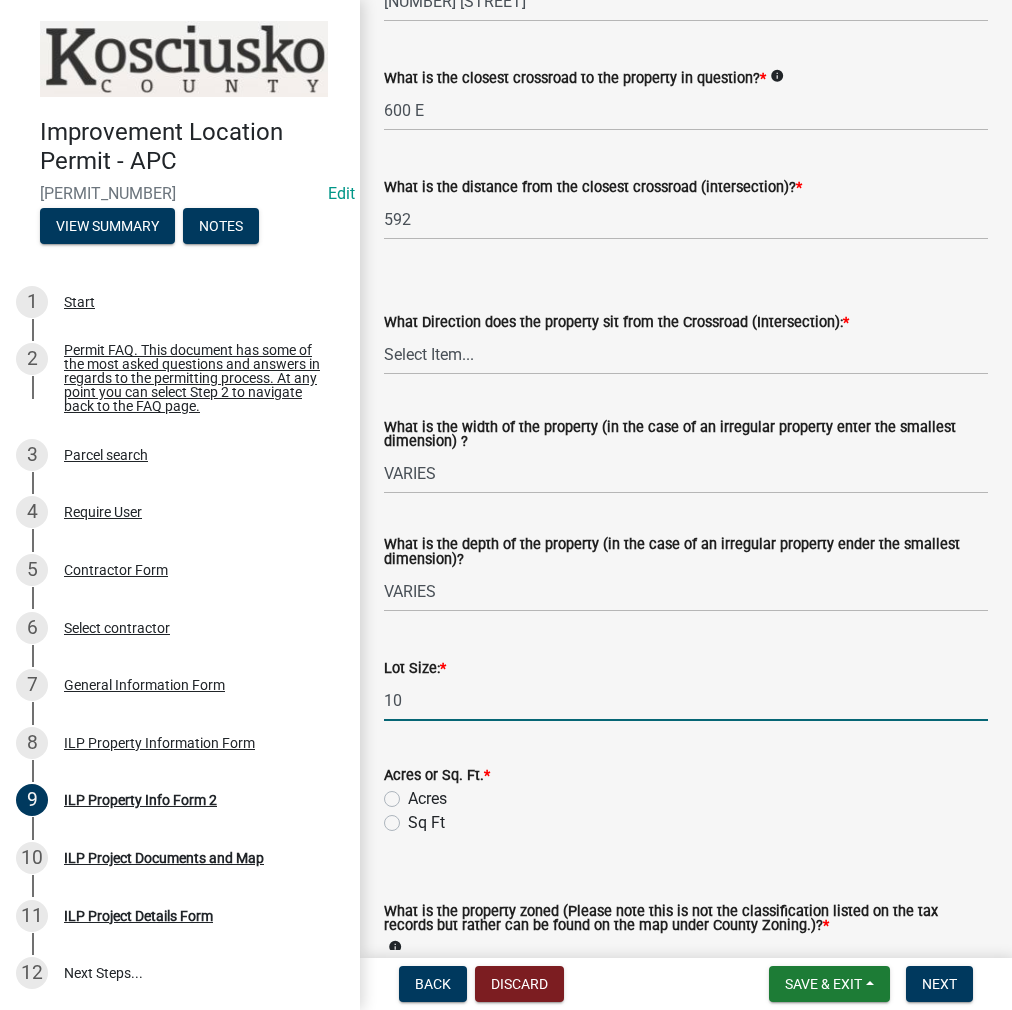 type on "10" 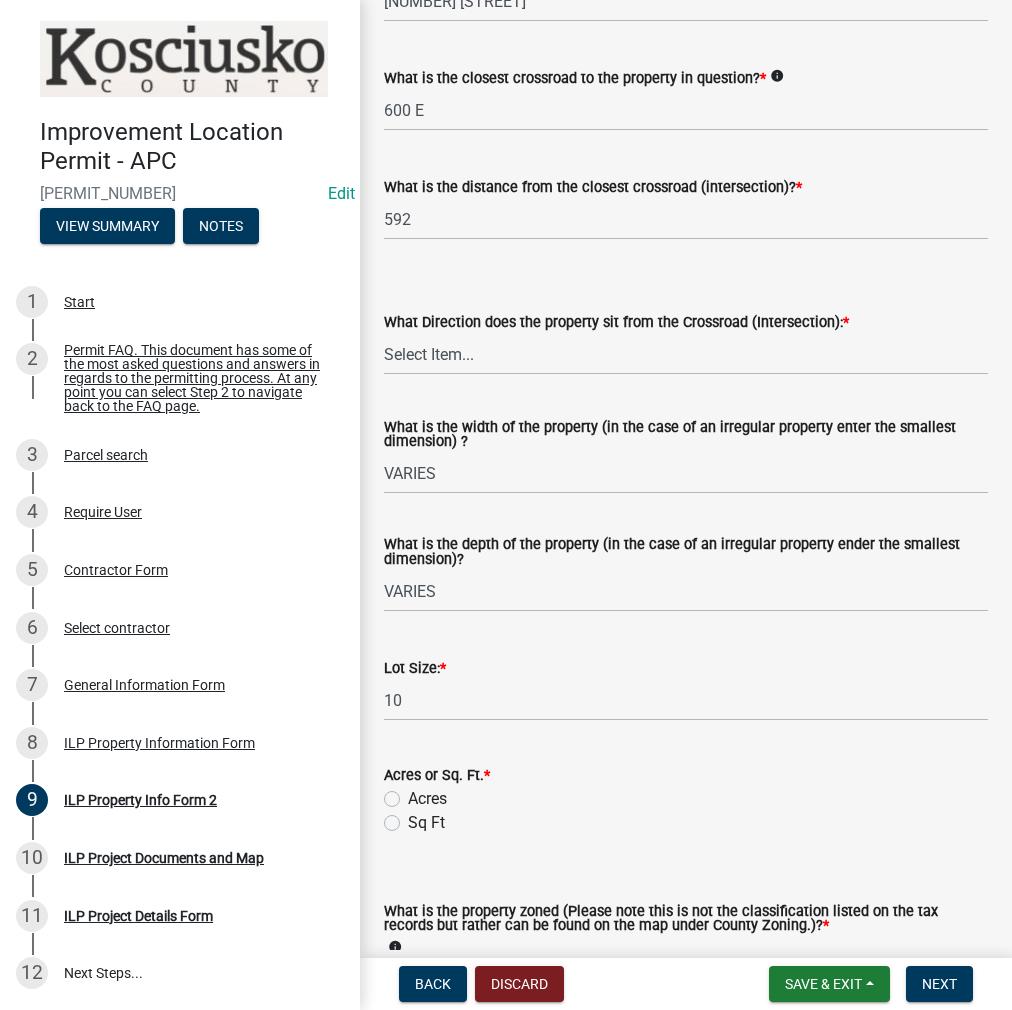 click on "Acres" 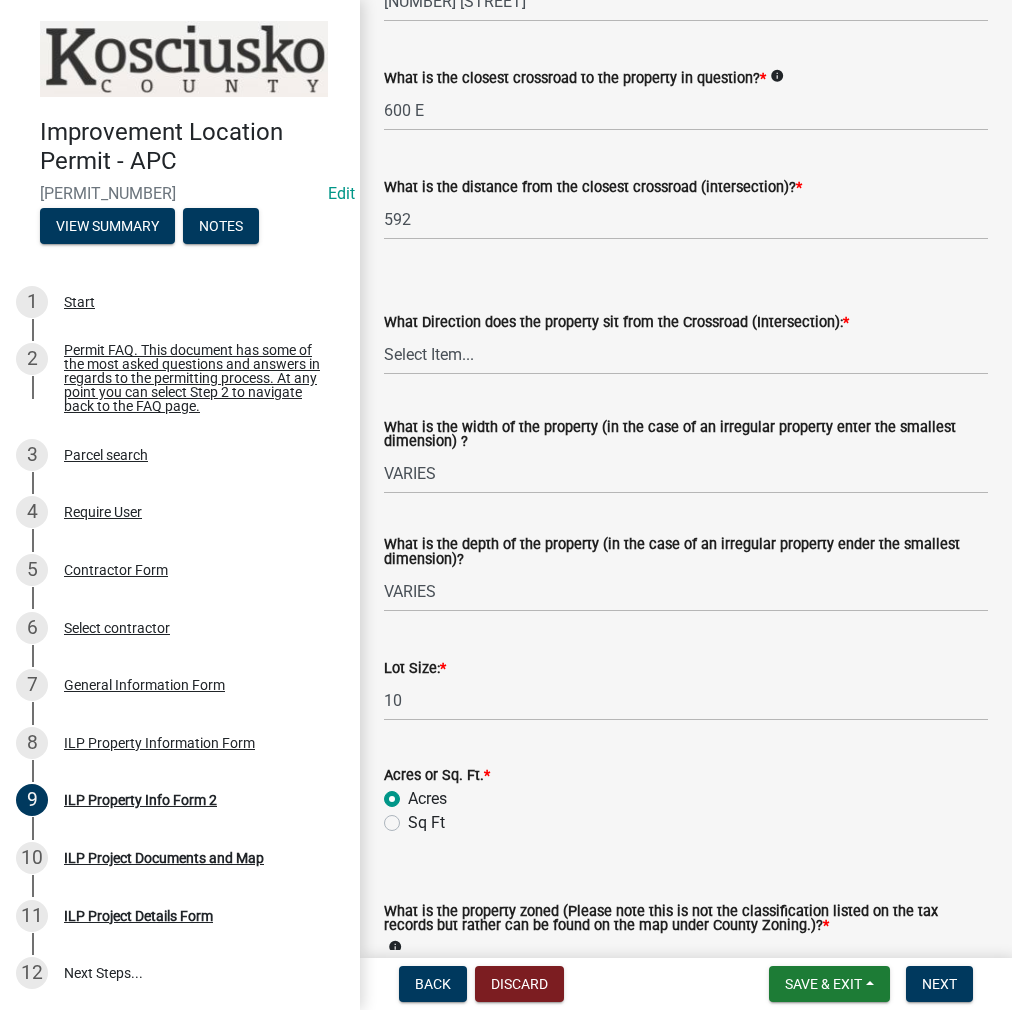 radio on "true" 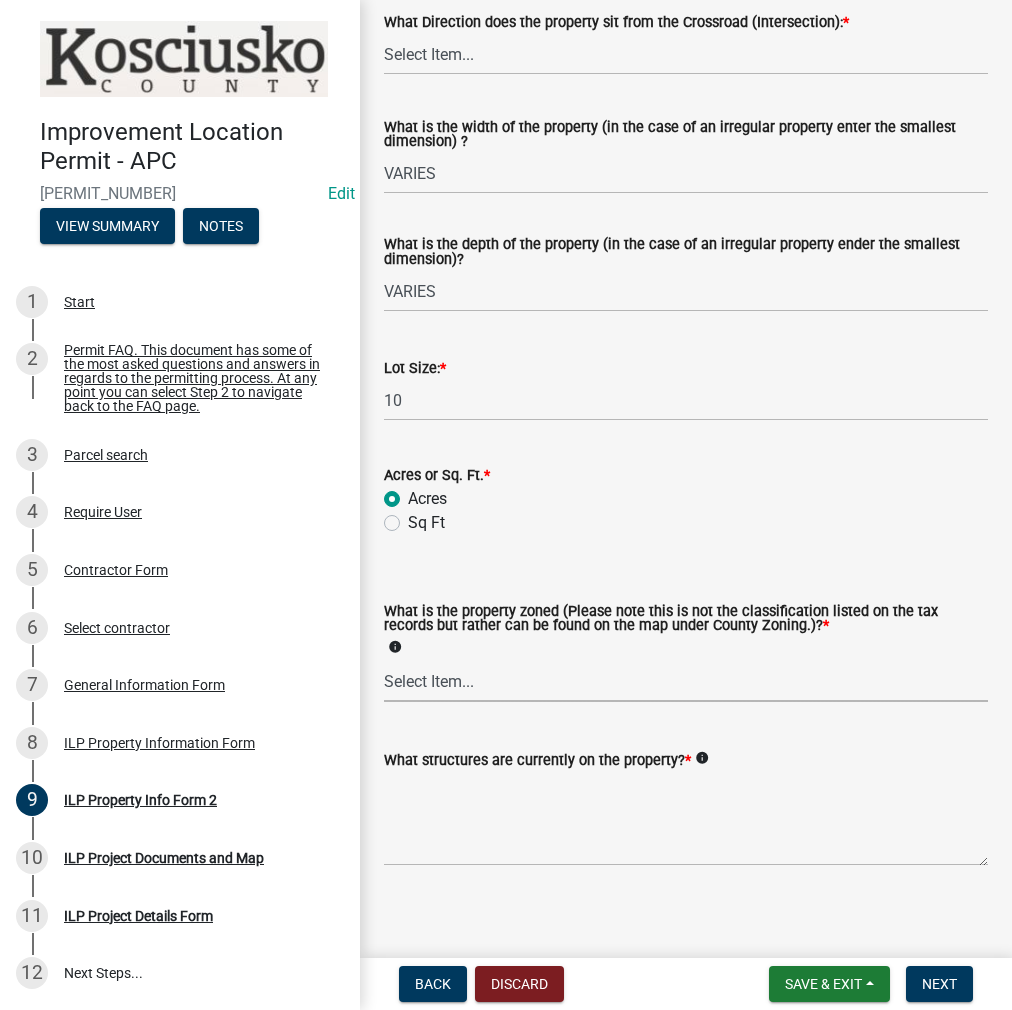 click on "Select Item...   Agricultural   Agricultural 2   Commercial   Environmental   Industrial 1   Industrial 2   Industrial 3   Public Use   Residential" at bounding box center [686, 681] 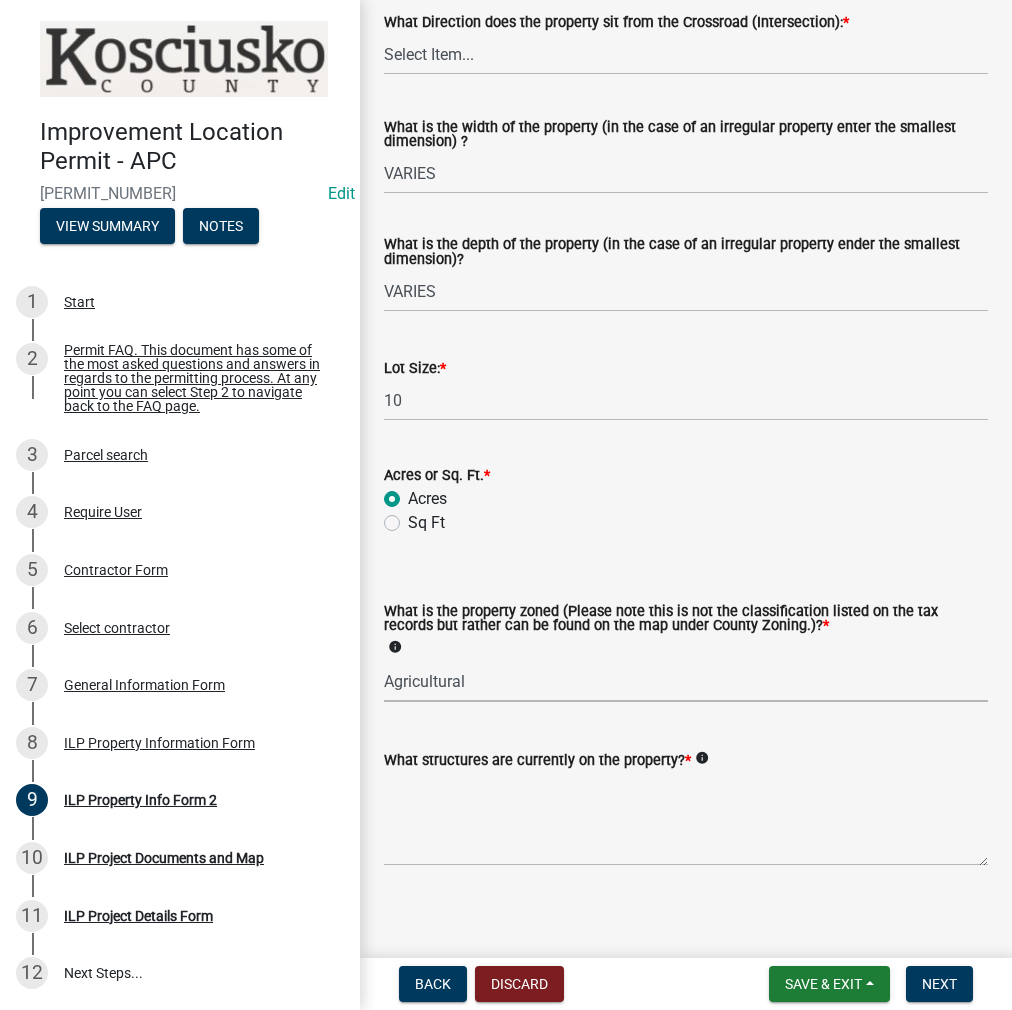 click on "Select Item...   Agricultural   Agricultural 2   Commercial   Environmental   Industrial 1   Industrial 2   Industrial 3   Public Use   Residential" at bounding box center [686, 681] 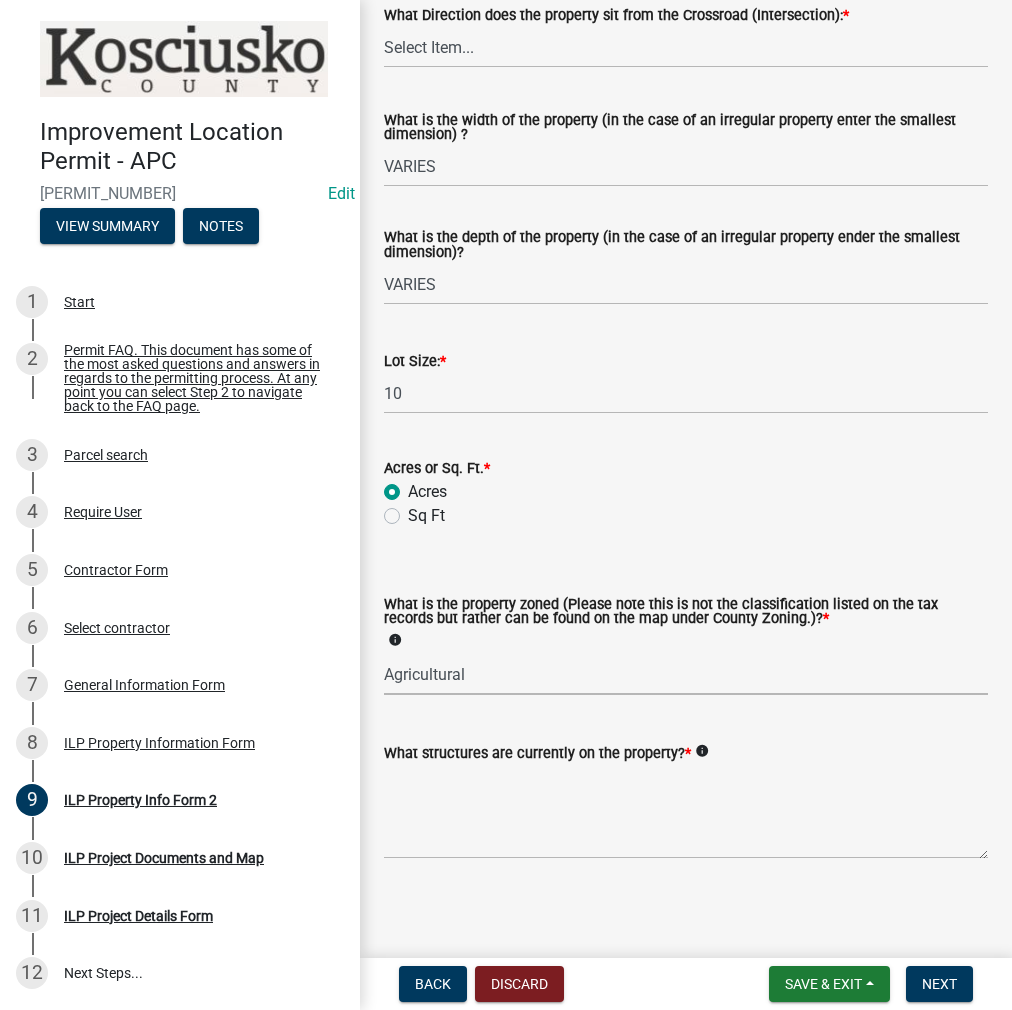 scroll, scrollTop: 710, scrollLeft: 0, axis: vertical 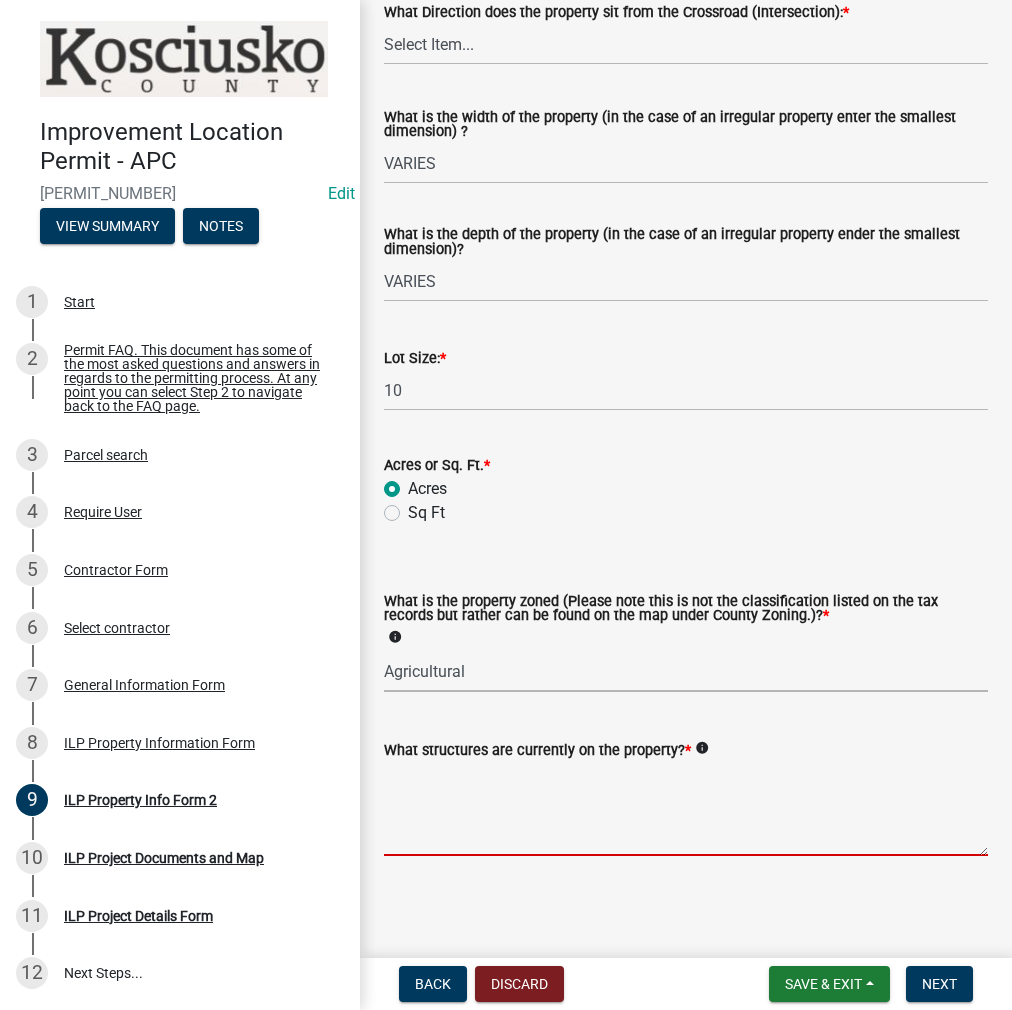 click on "What structures are currently on the property?  *" at bounding box center (686, 809) 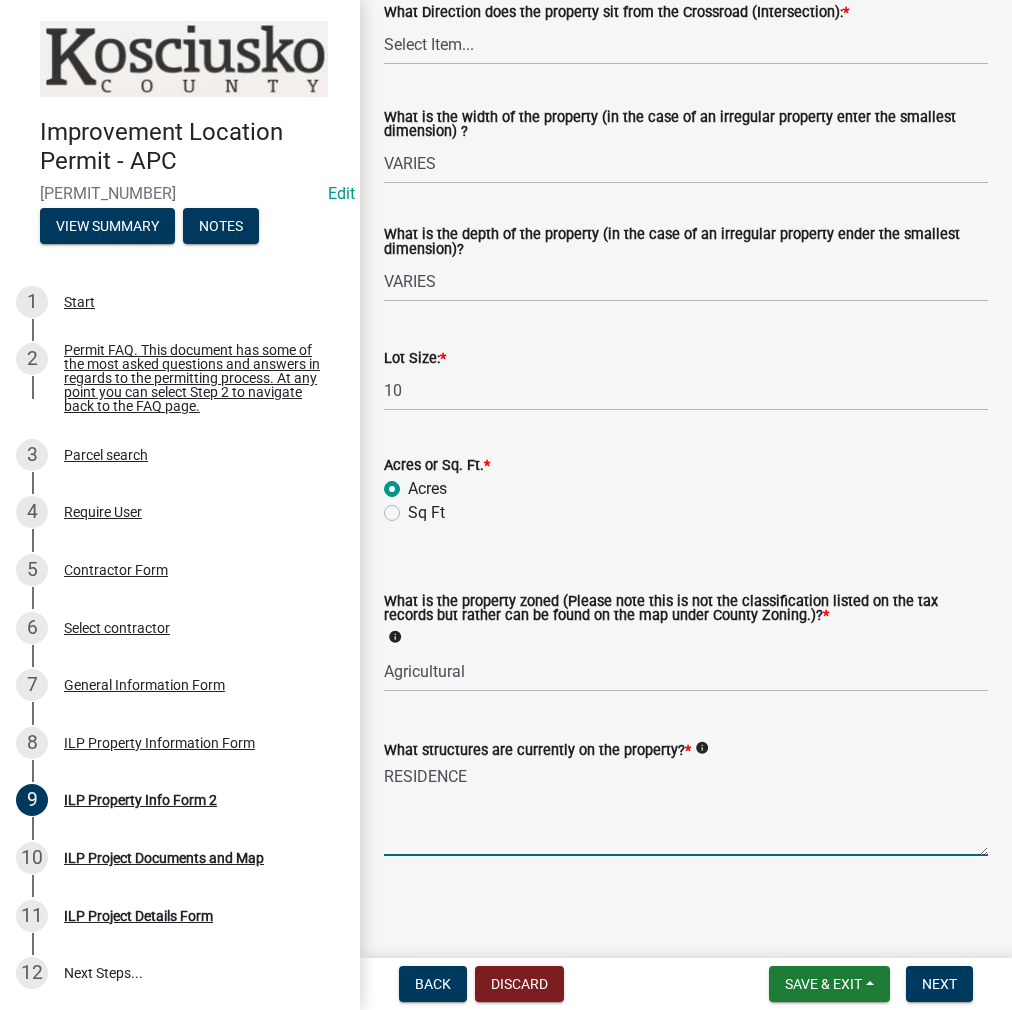 click on "What structures are currently on the property?  *  info" 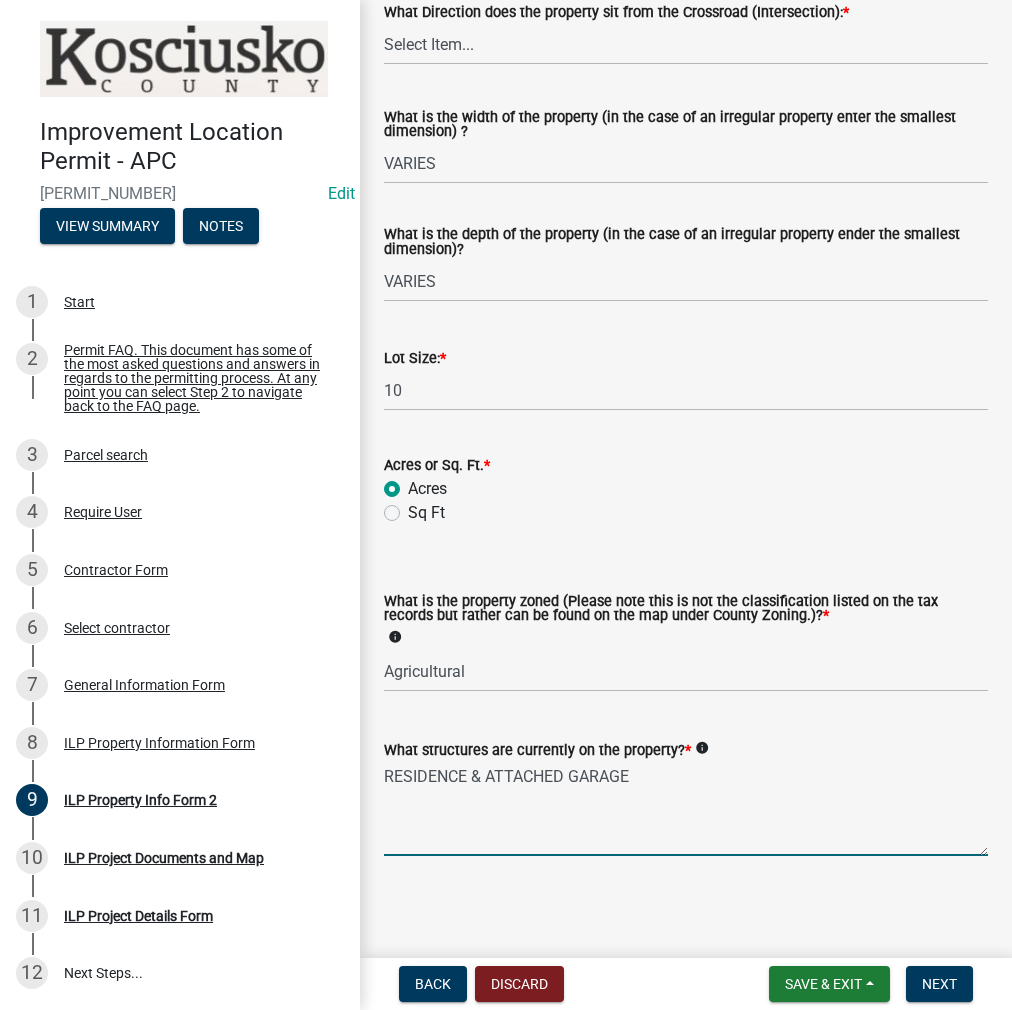 type on "RESIDENCE & ATTACHED GARAGE" 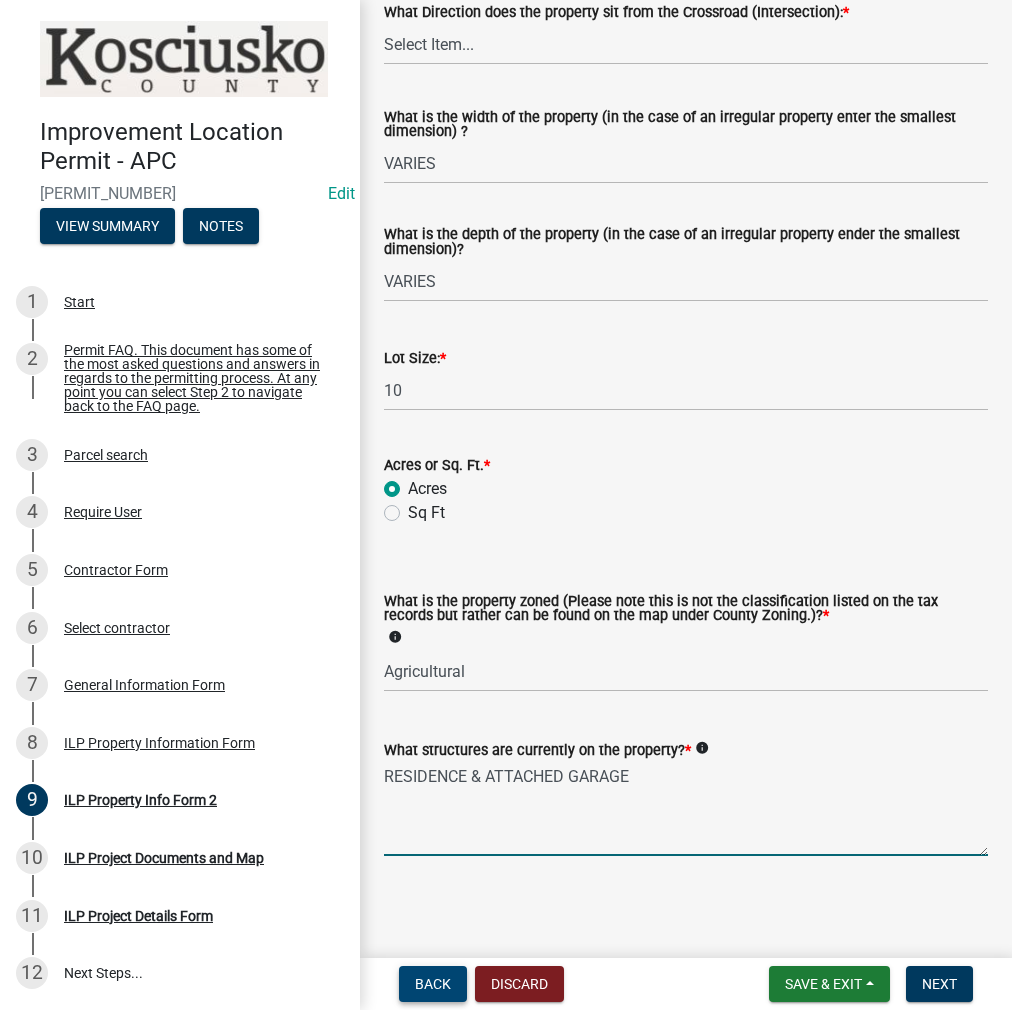 type 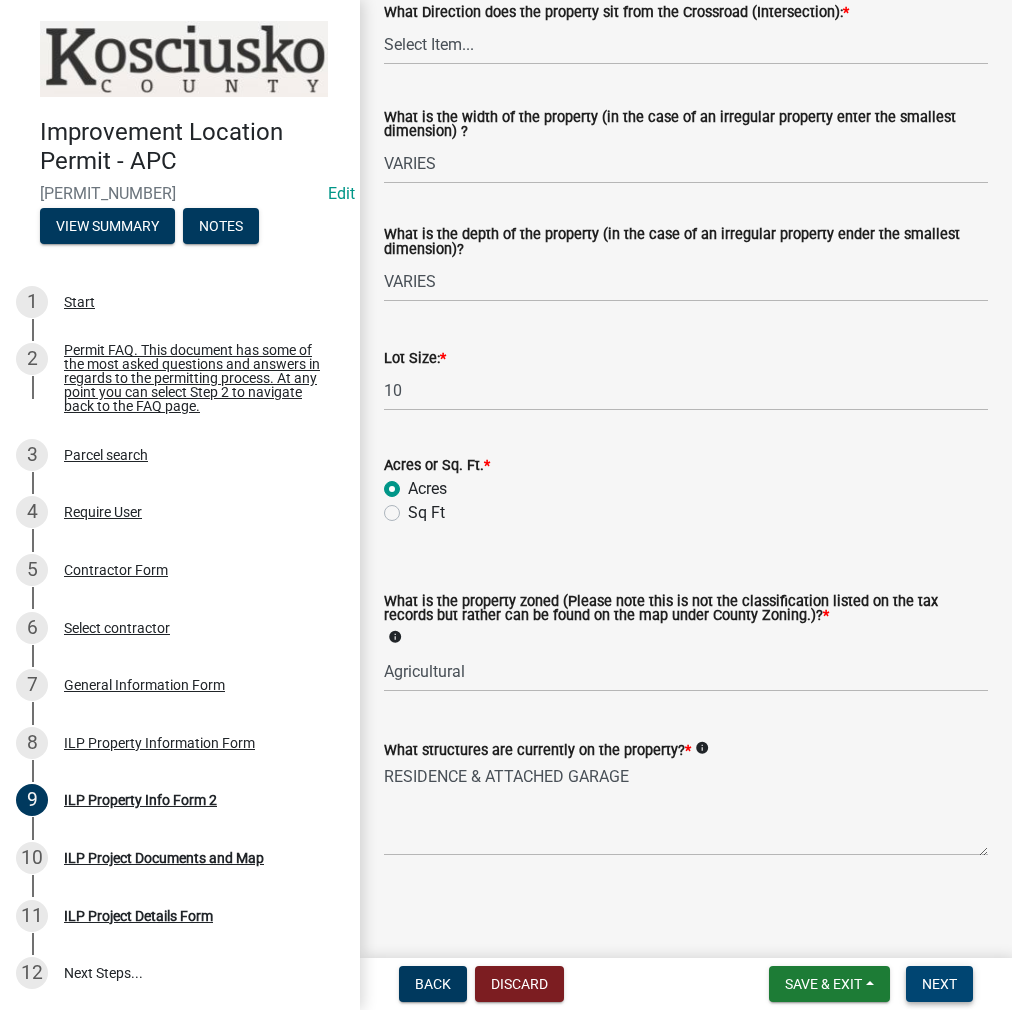 click on "Next" at bounding box center (939, 984) 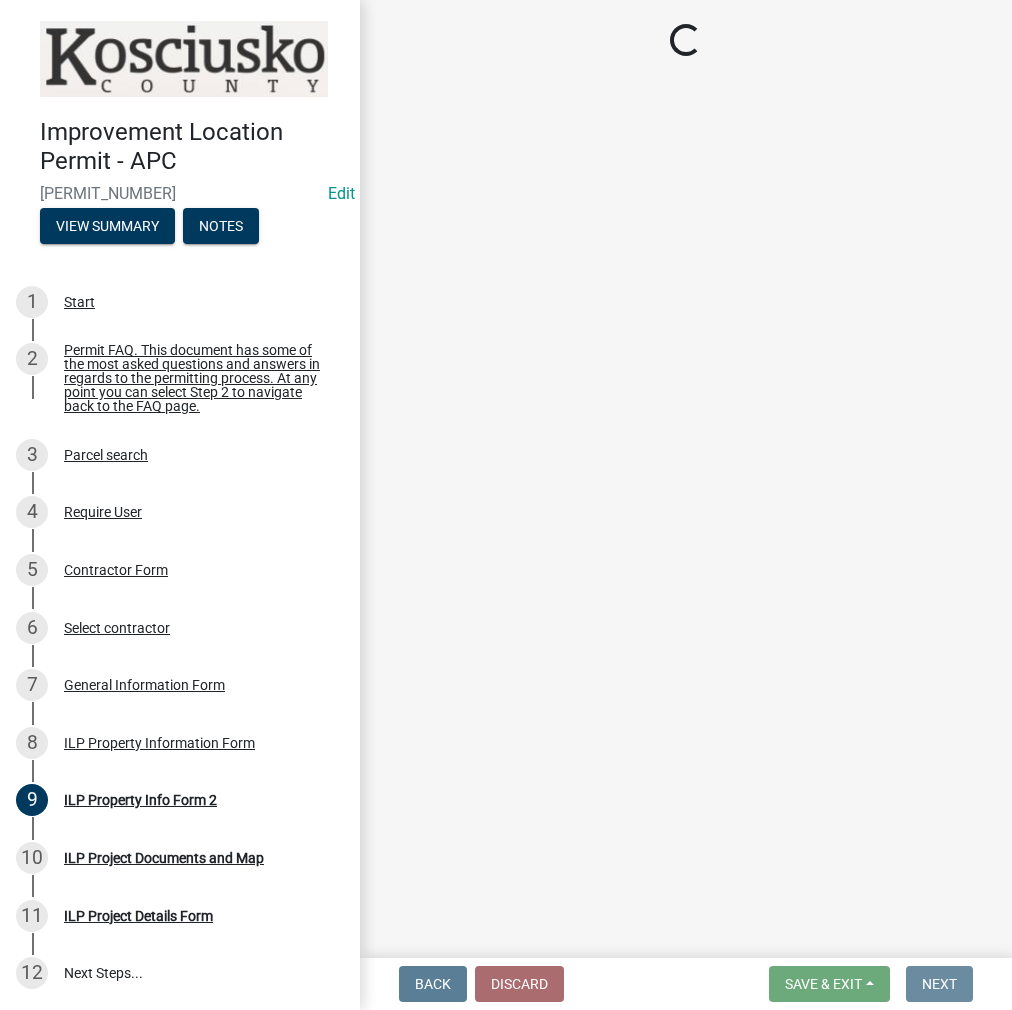 scroll, scrollTop: 0, scrollLeft: 0, axis: both 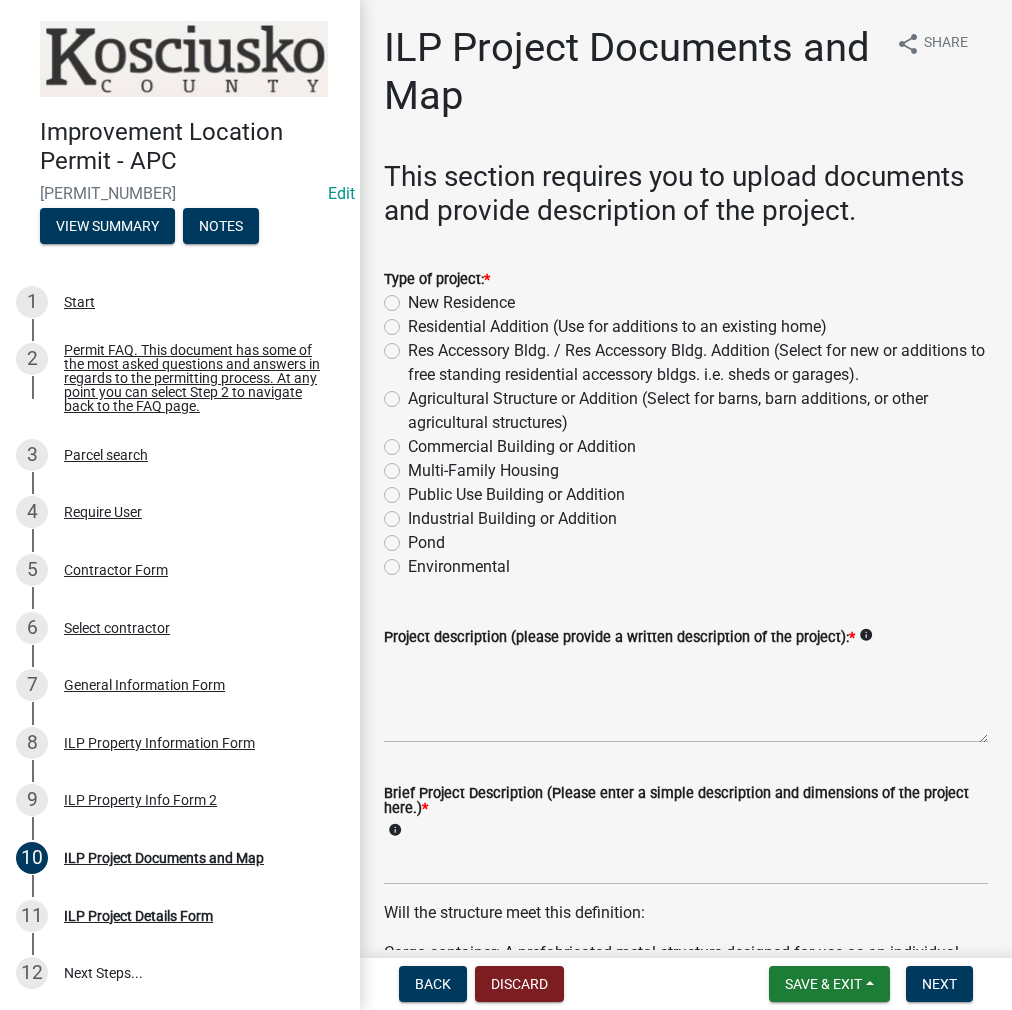click on "Agricultural Structure or Addition (Select for barns, barn additions, or other agricultural structures)" 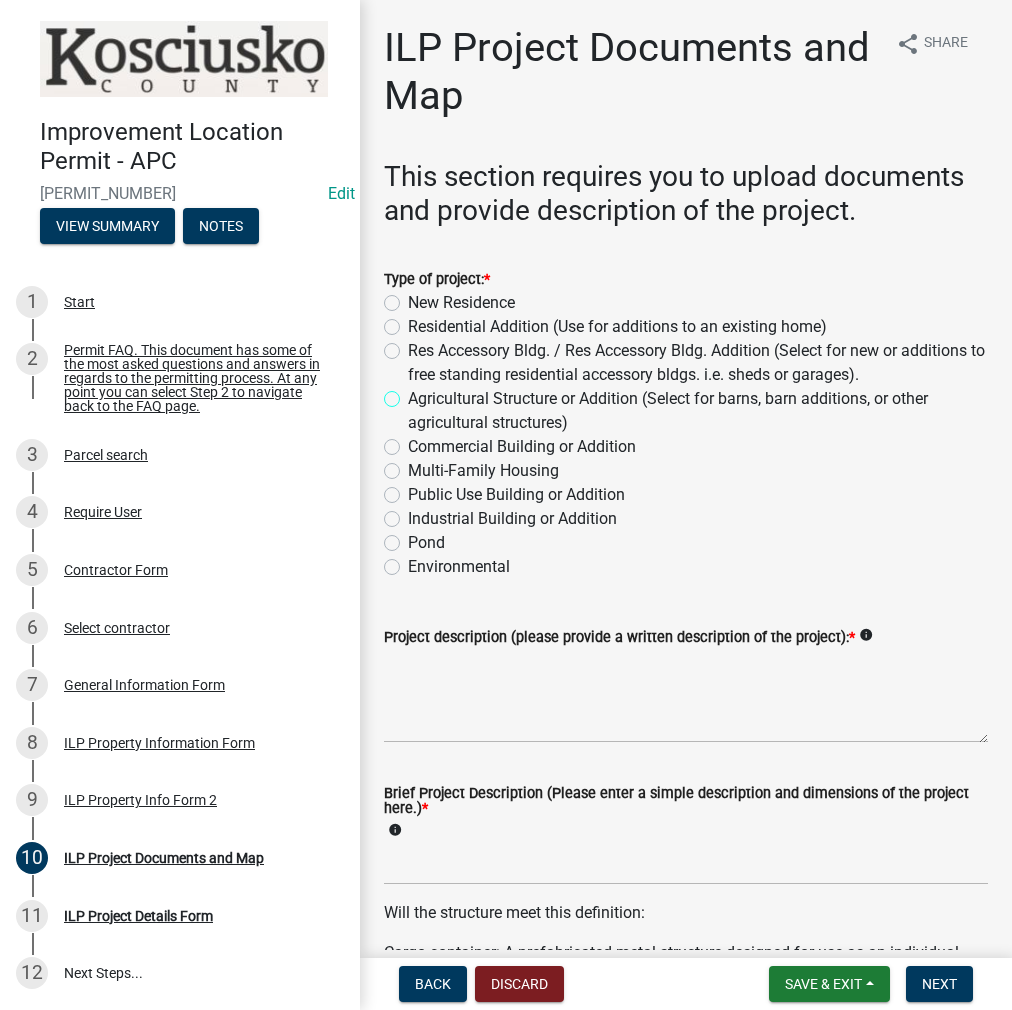 click on "Agricultural Structure or Addition (Select for barns, barn additions, or other agricultural structures)" at bounding box center (414, 393) 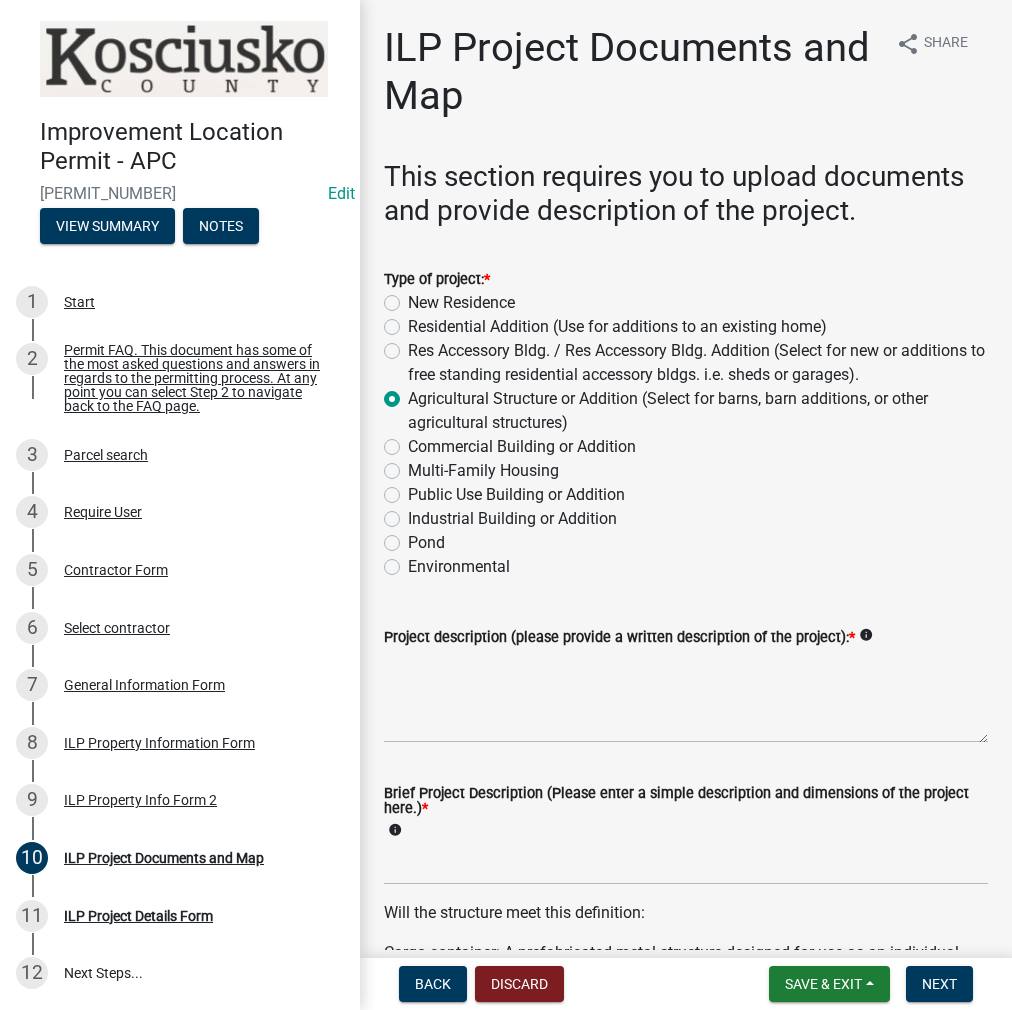radio on "true" 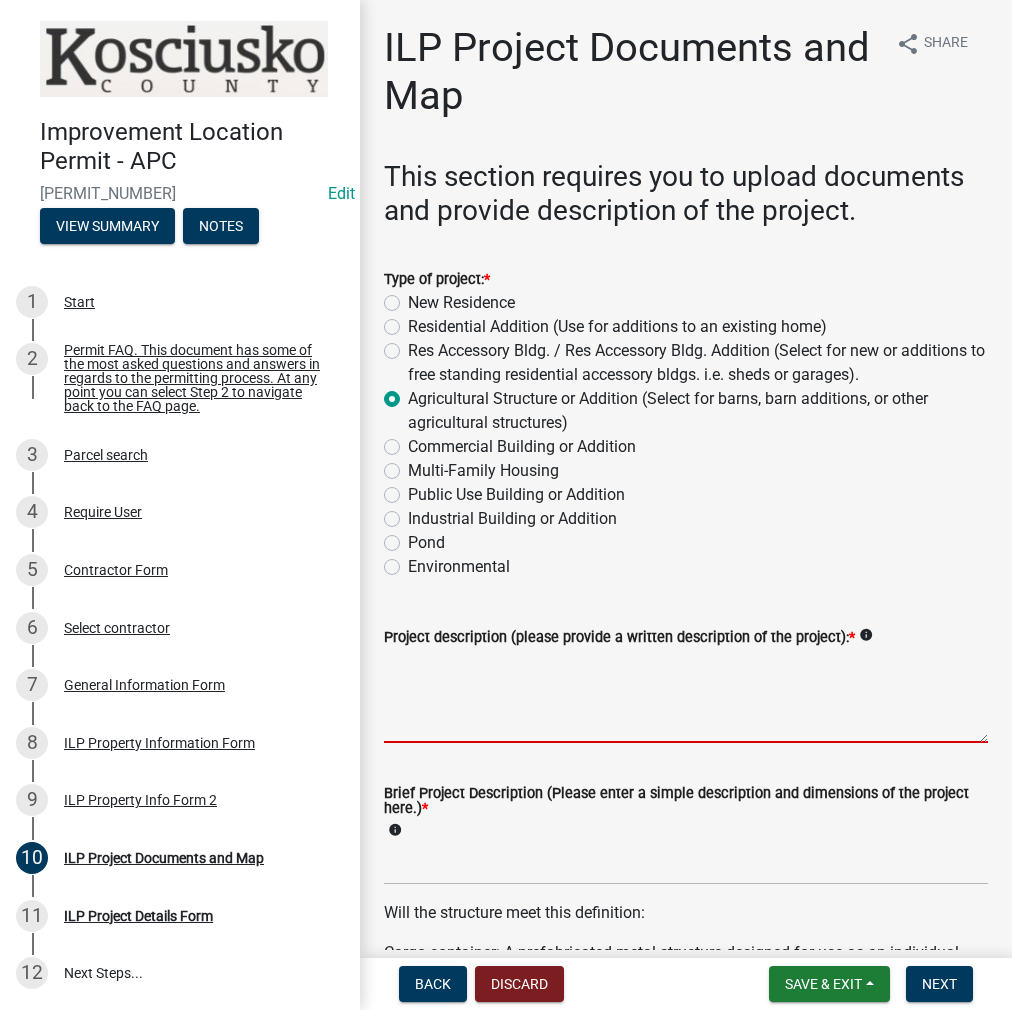 click on "Project description (please provide a written description of the project):  *" at bounding box center [686, 696] 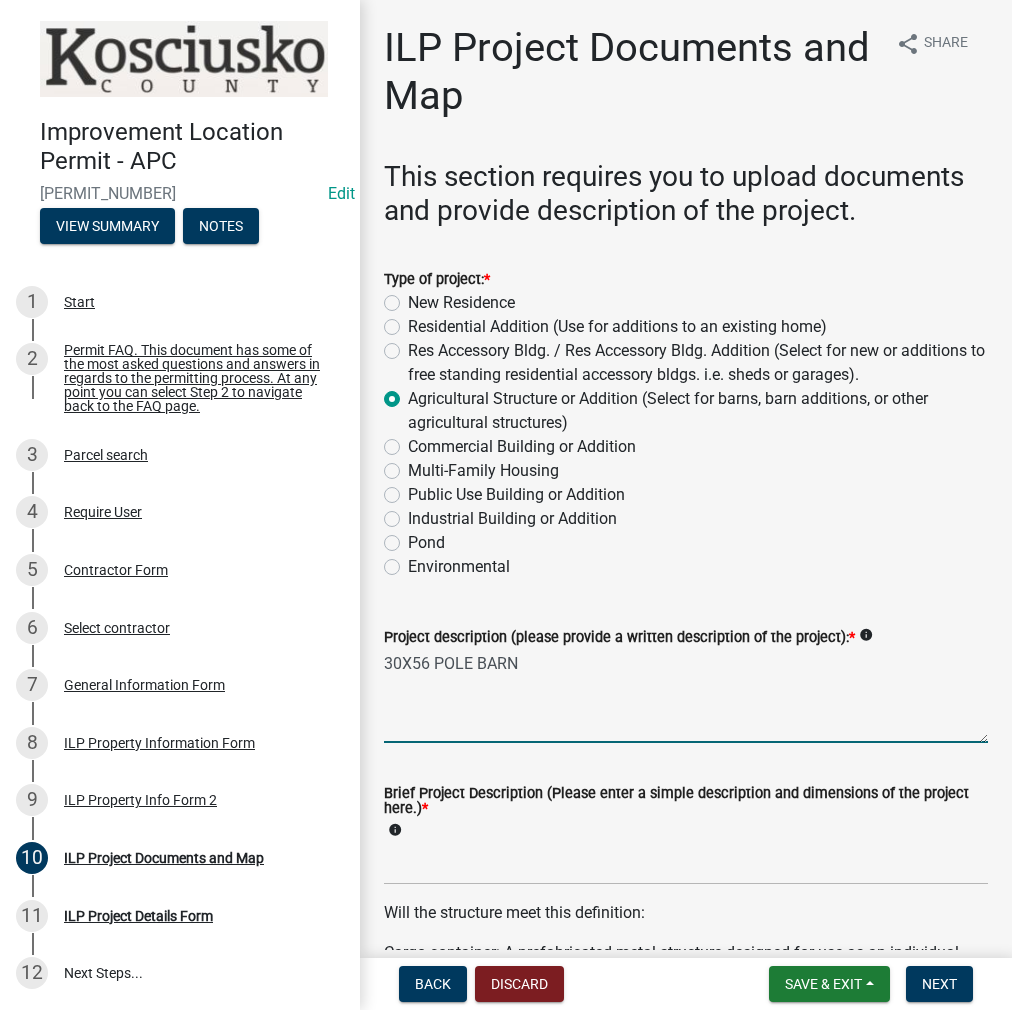 type on "30X56 POLE BARN" 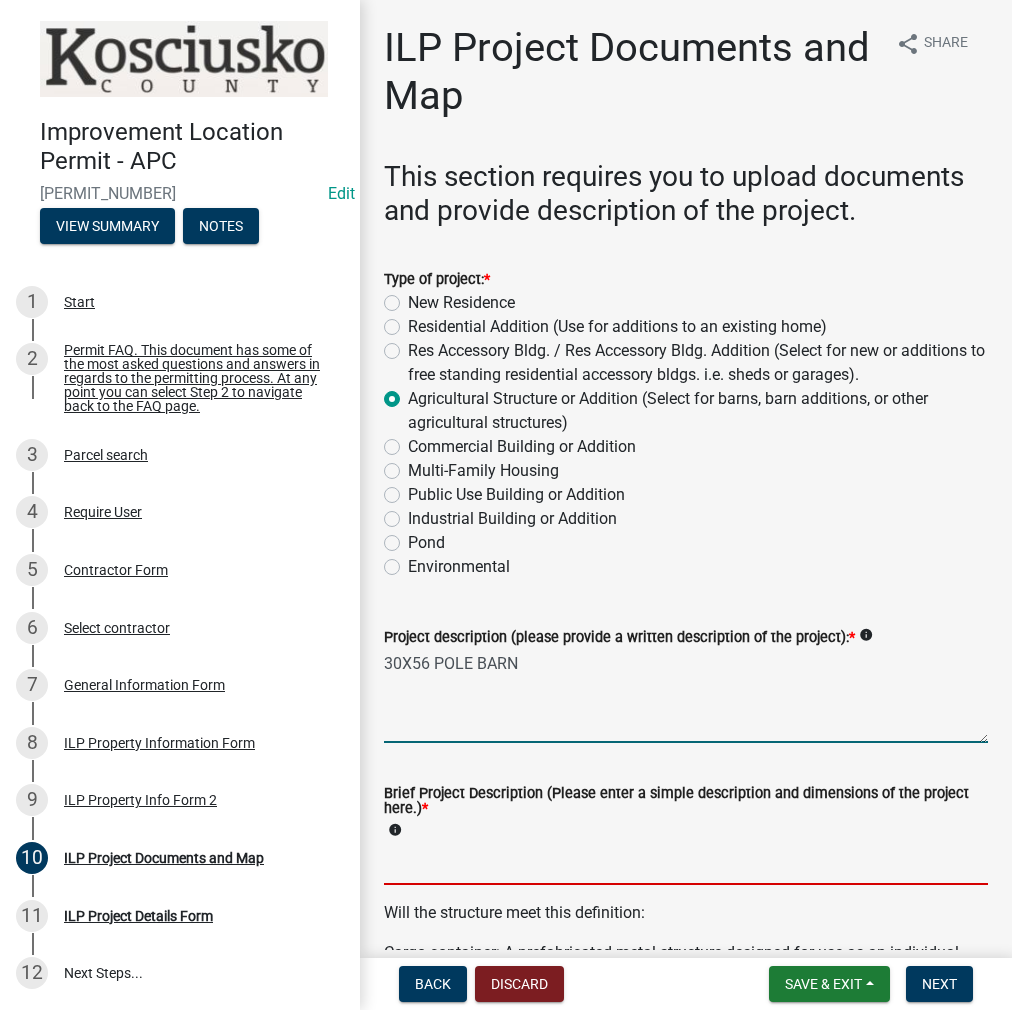 click on "Brief Project Description (Please enter a simple description and dimensions of the project here.)  *" at bounding box center (686, 864) 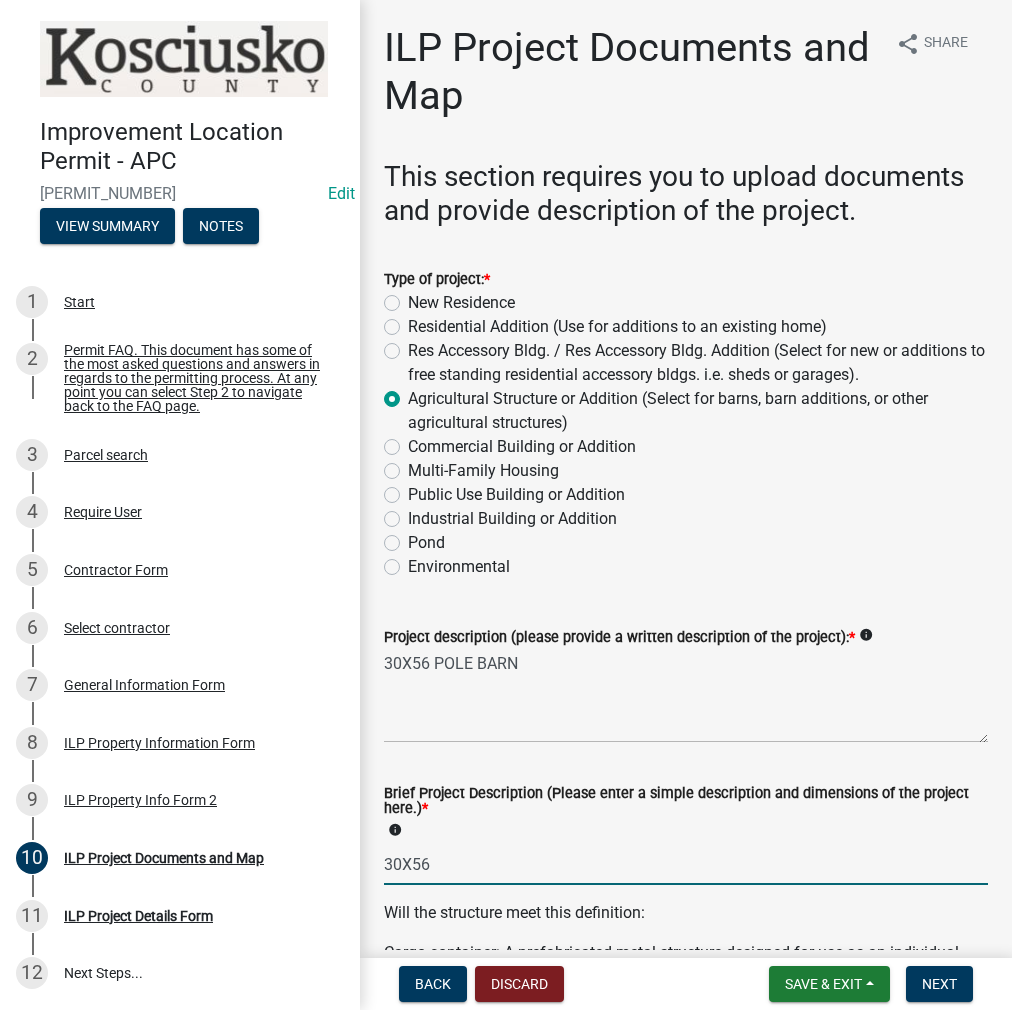 type on "30X56" 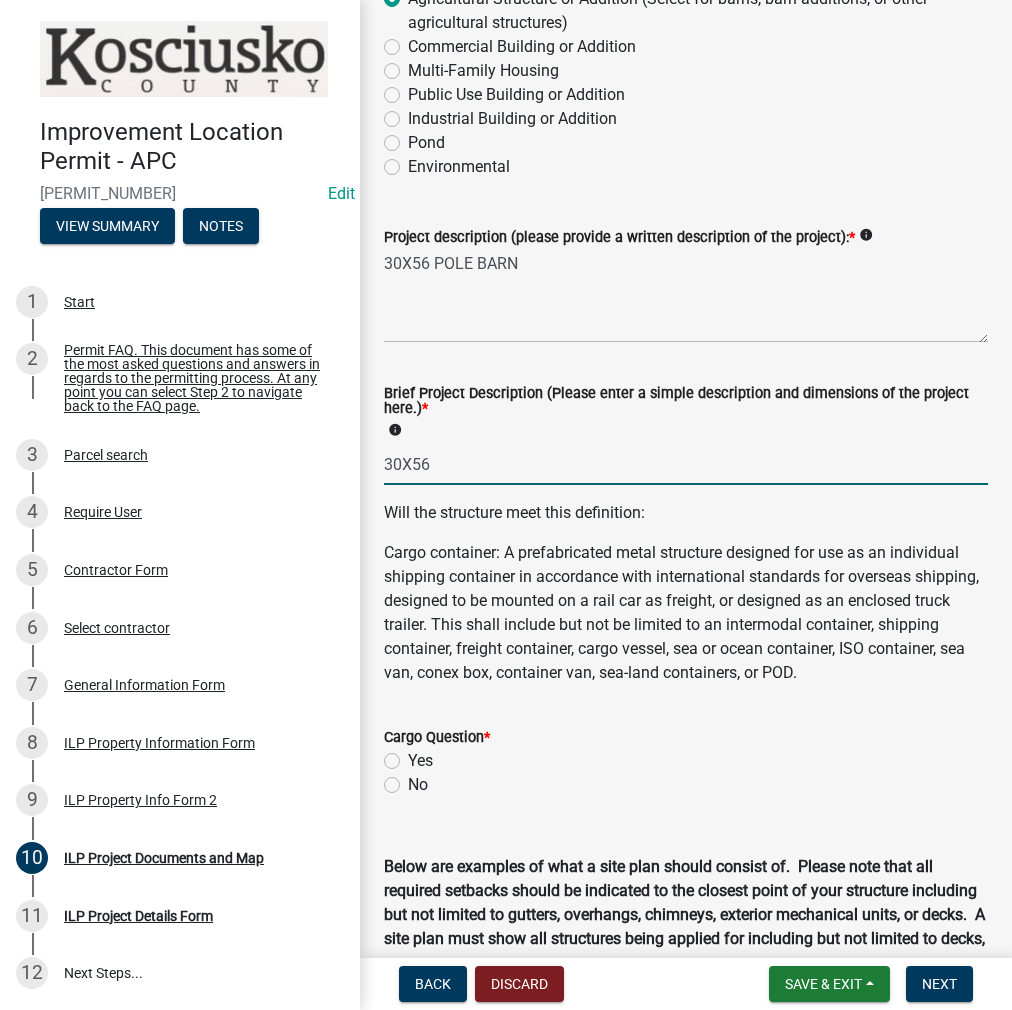scroll, scrollTop: 700, scrollLeft: 0, axis: vertical 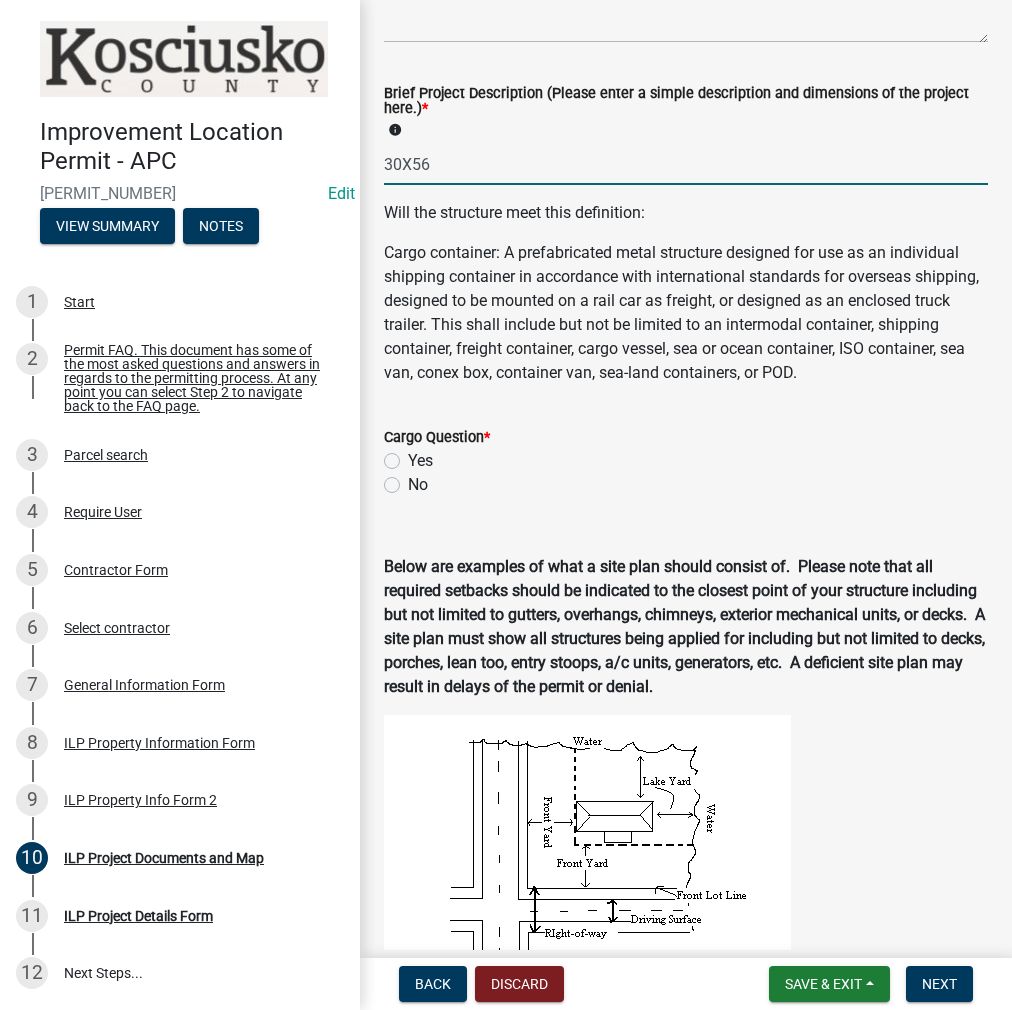 click on "No" 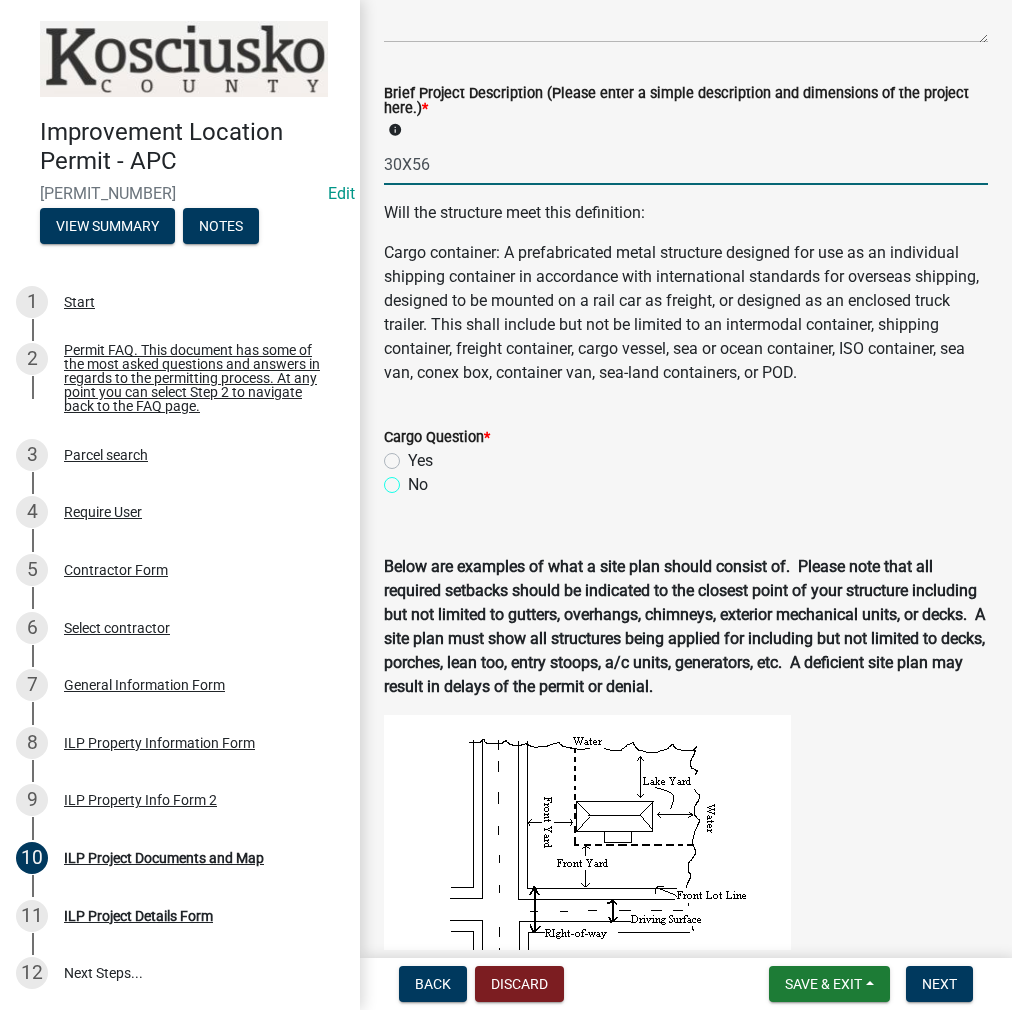 click on "No" at bounding box center (414, 479) 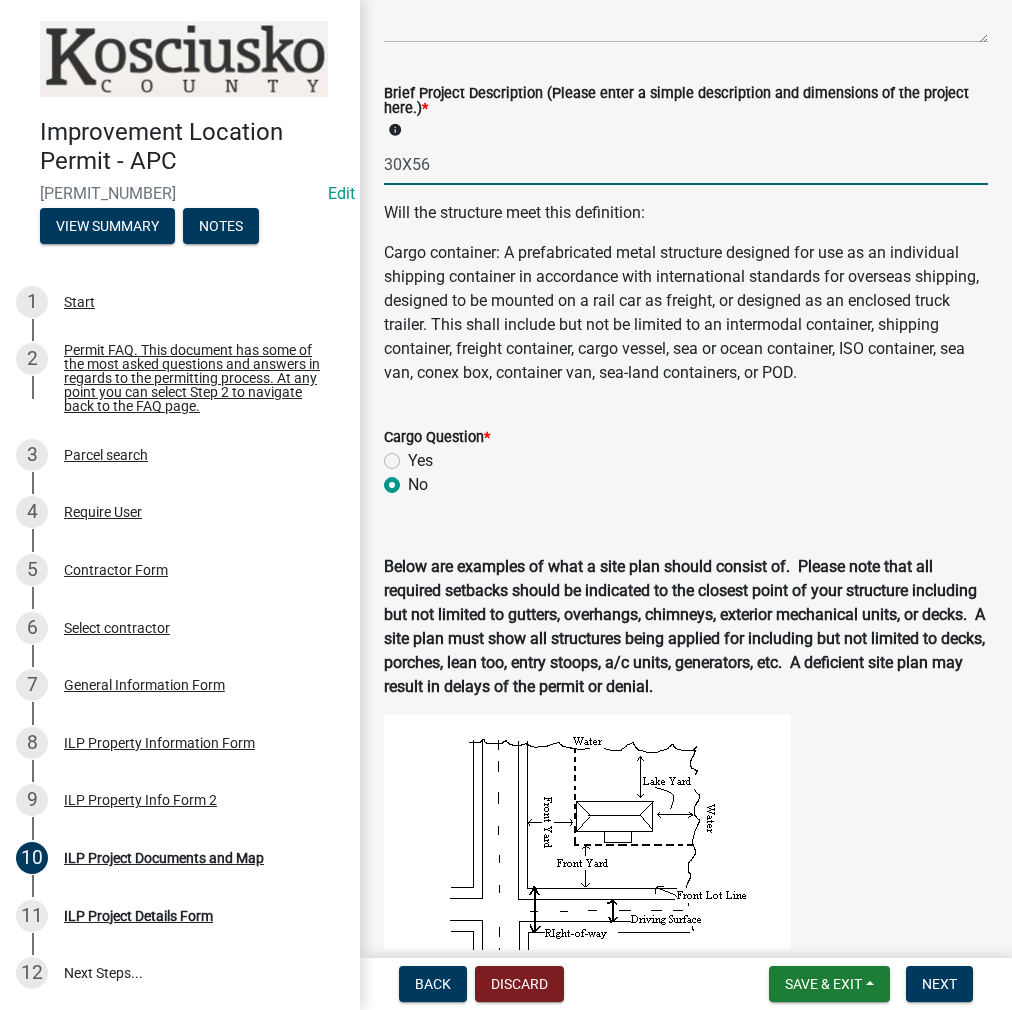 radio on "true" 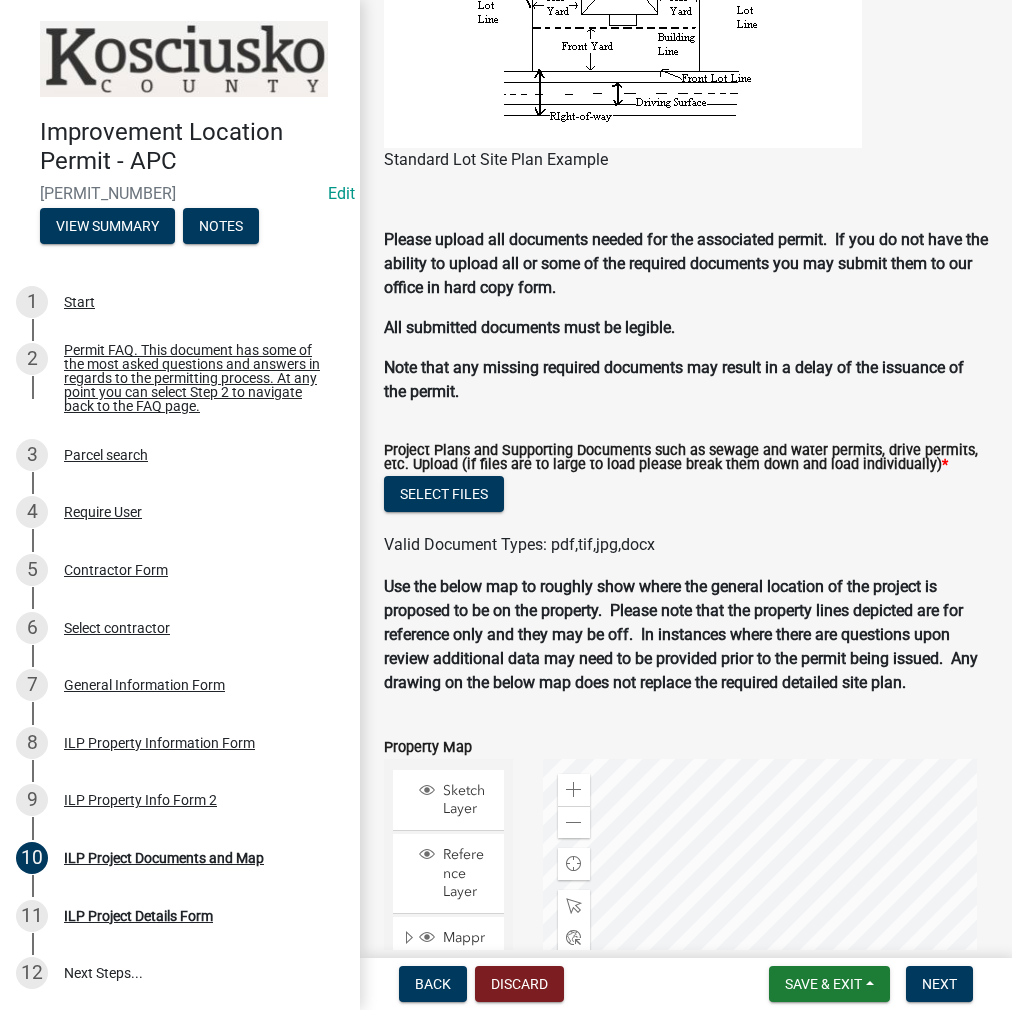 scroll, scrollTop: 1865, scrollLeft: 0, axis: vertical 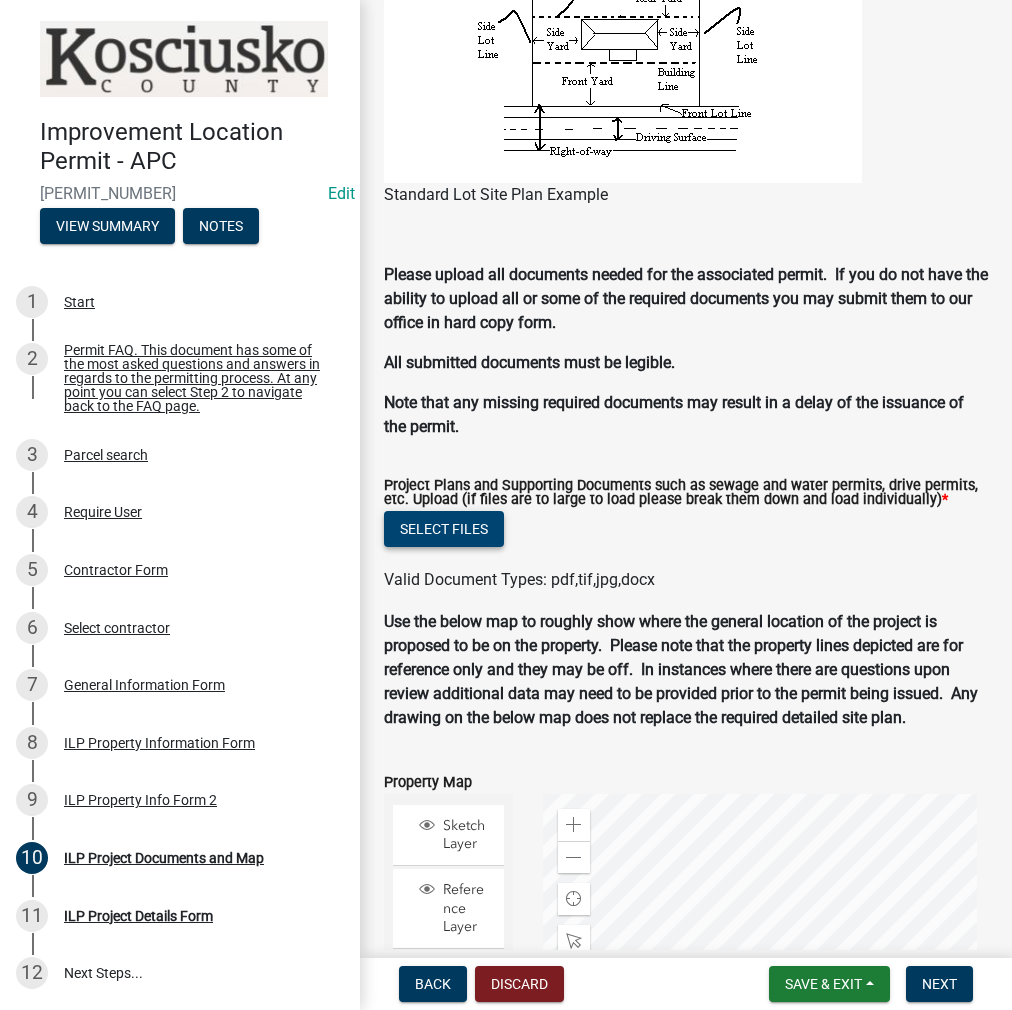 click on "Select files" 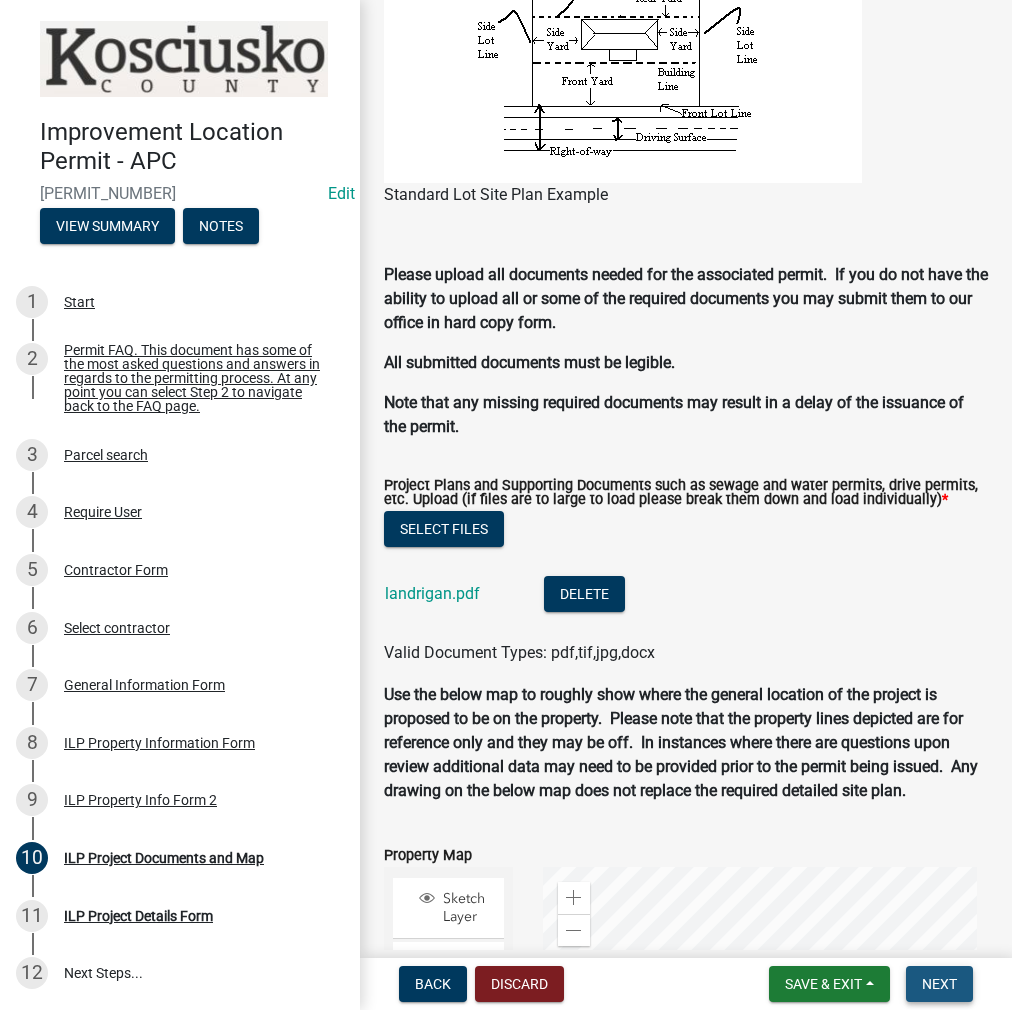 click on "Next" at bounding box center [939, 984] 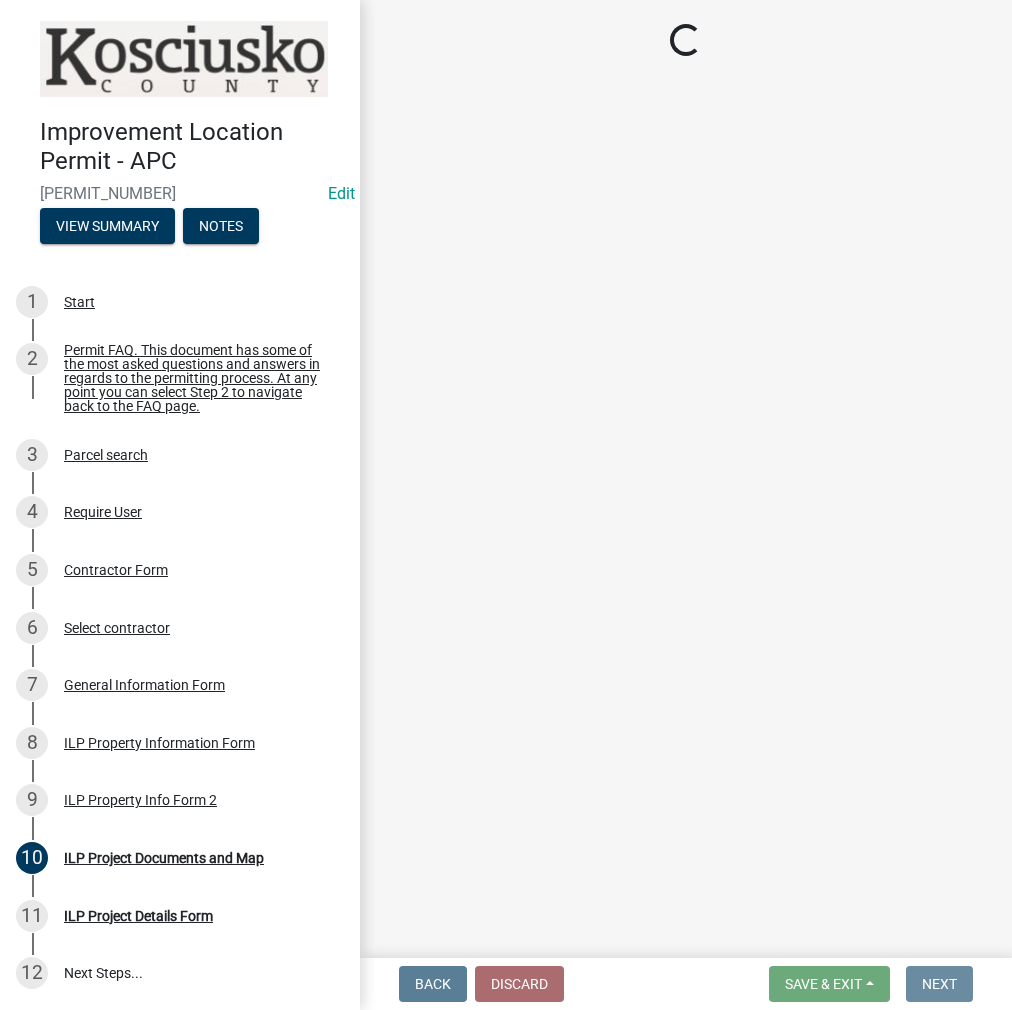 scroll, scrollTop: 0, scrollLeft: 0, axis: both 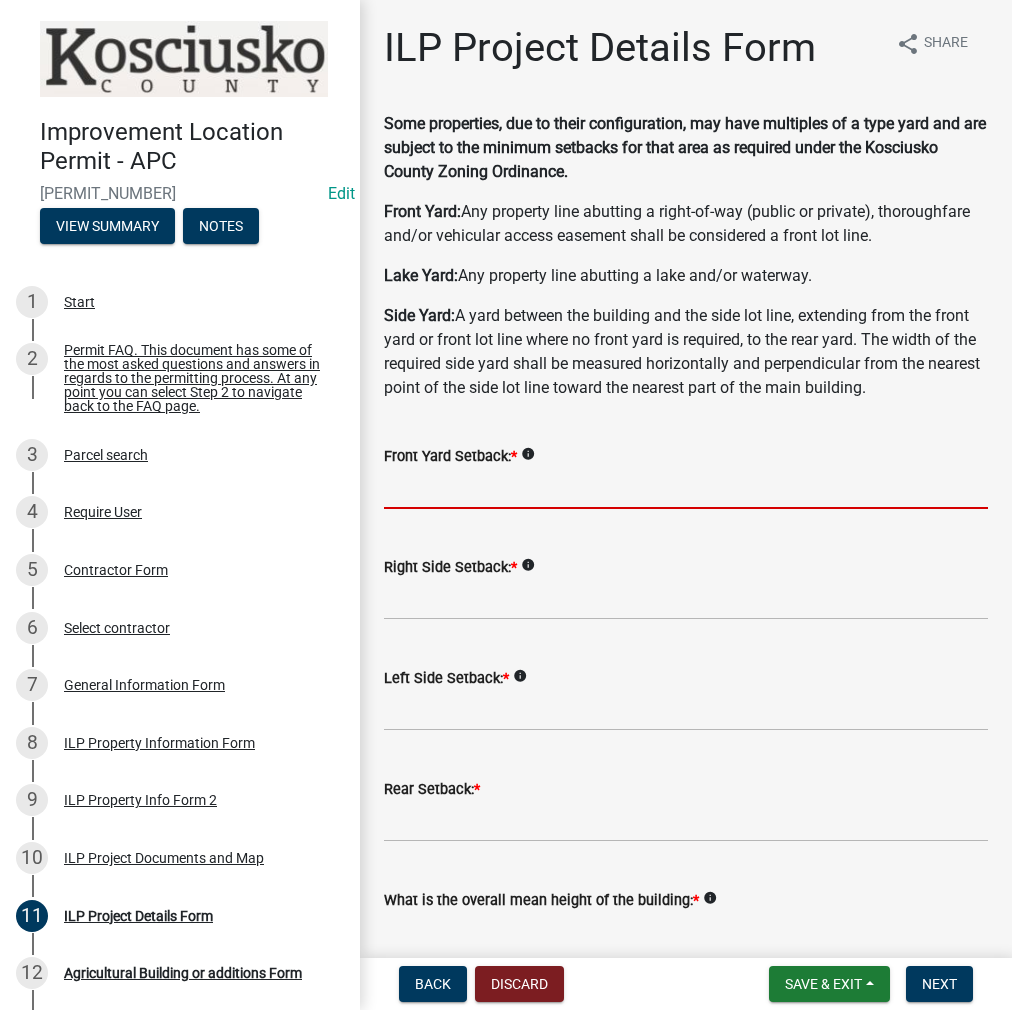 click 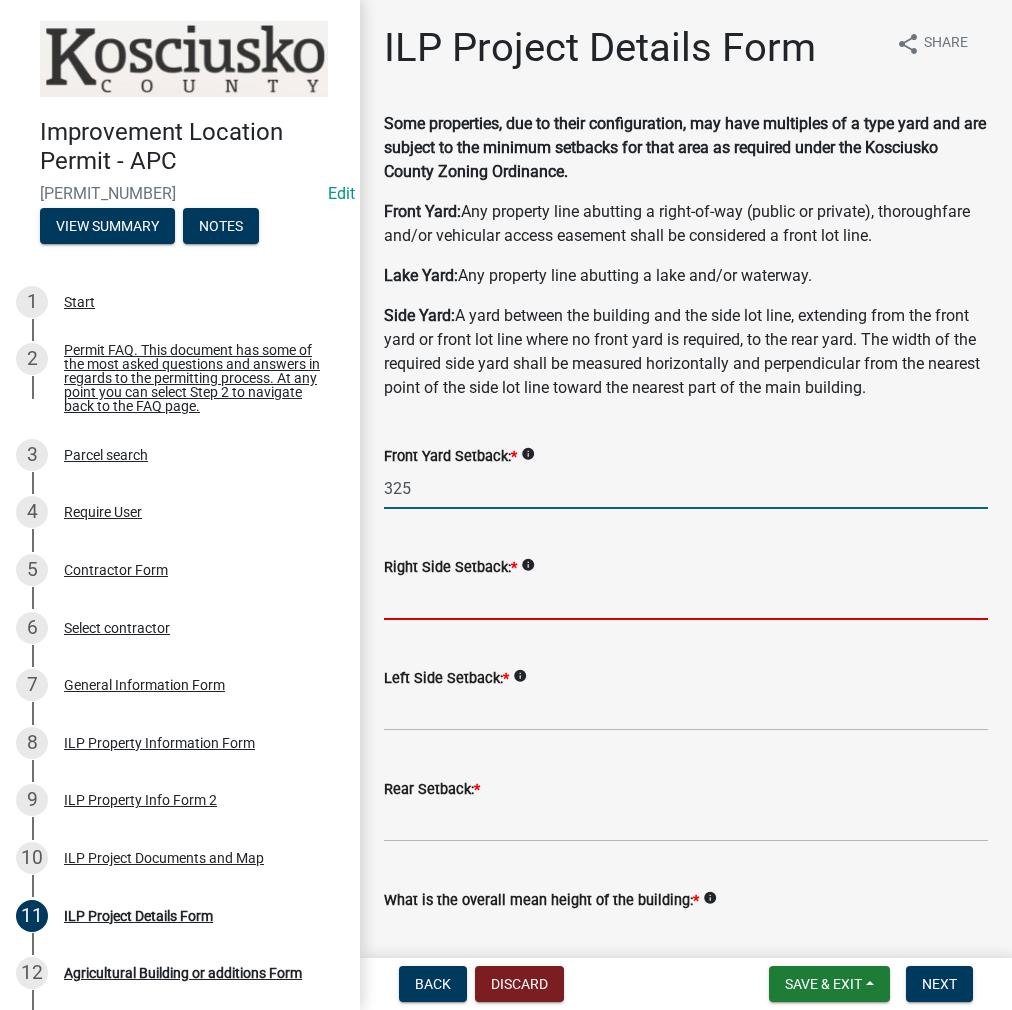 type on "325.0" 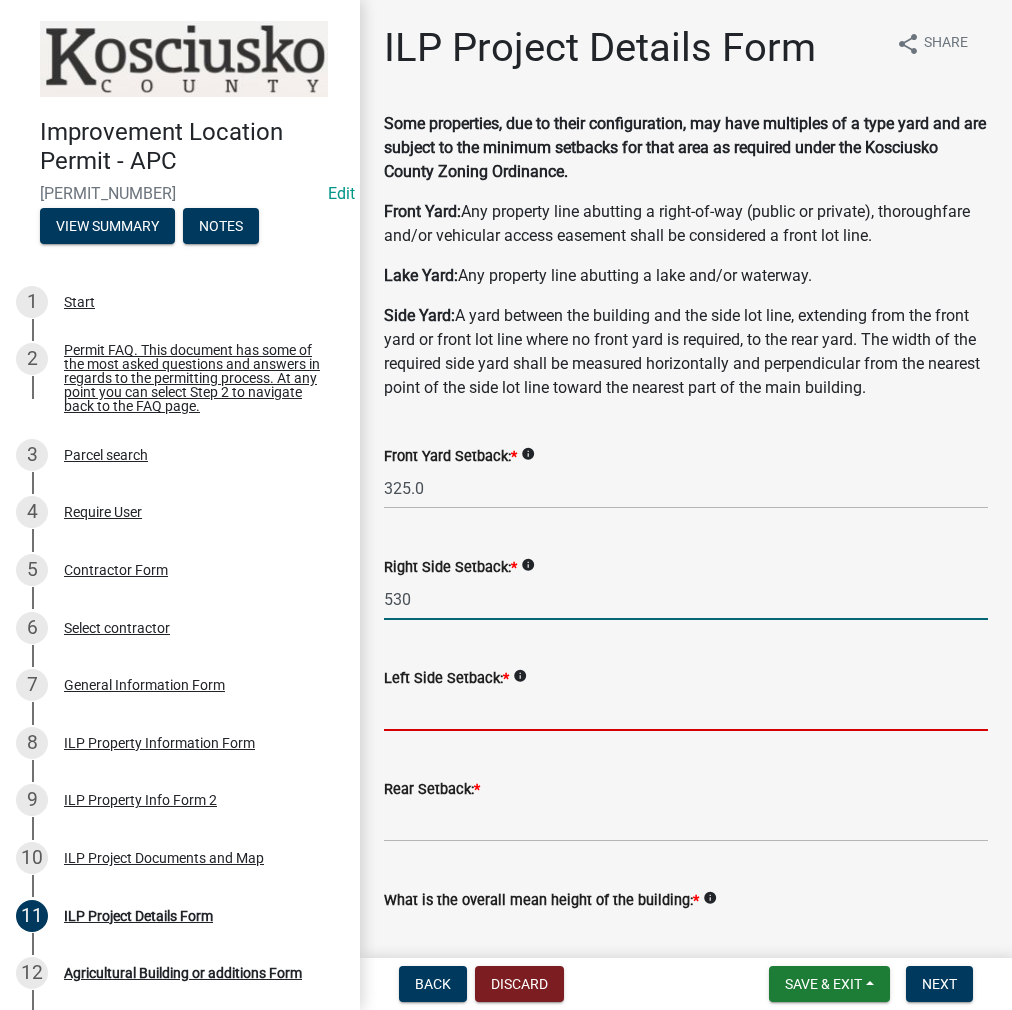 type on "530.0" 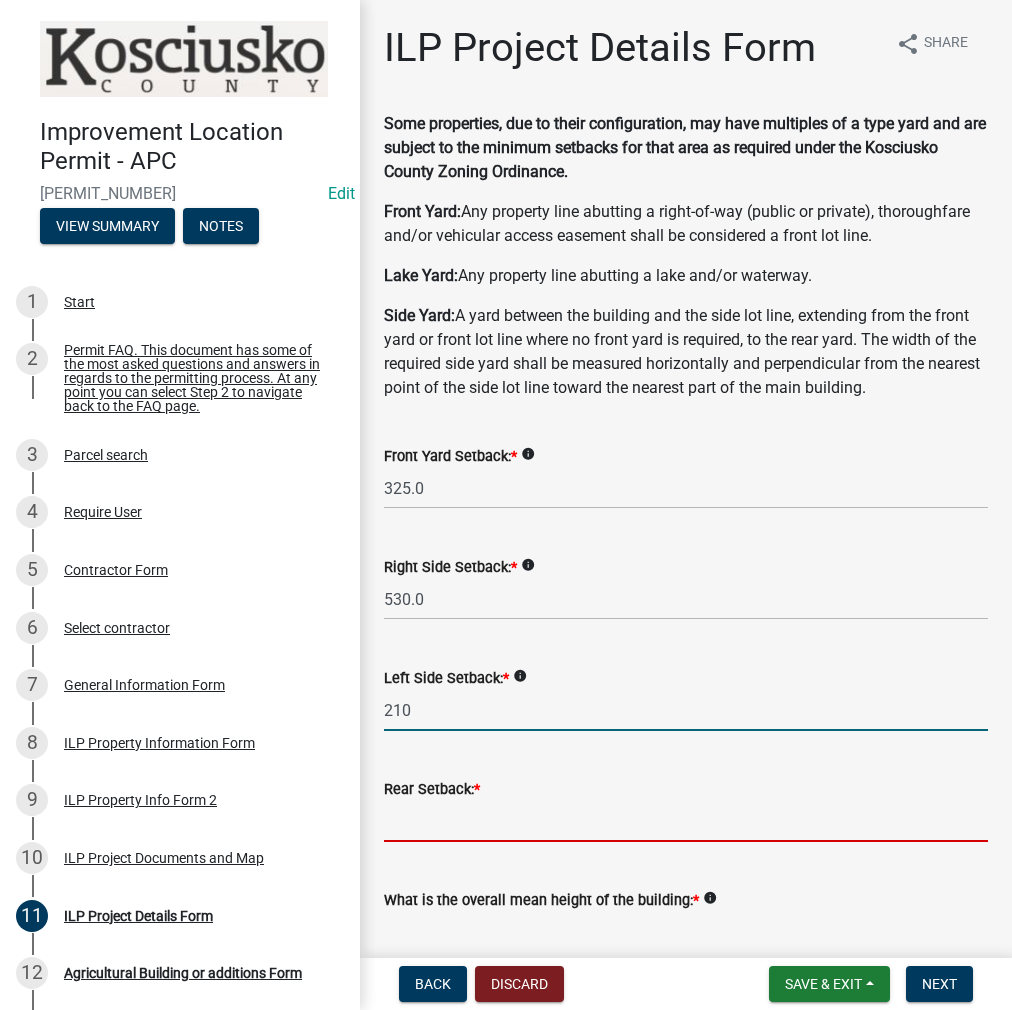 type on "210.0" 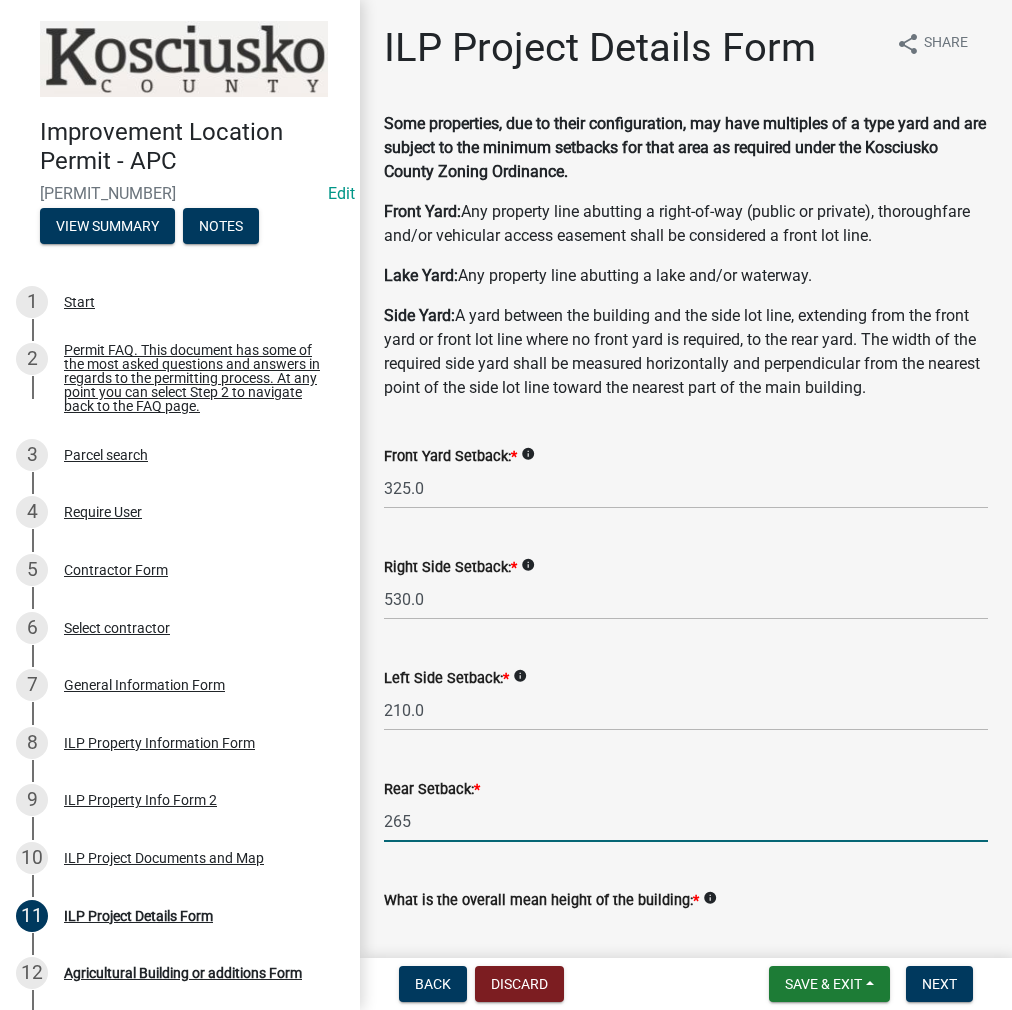 type on "265.0" 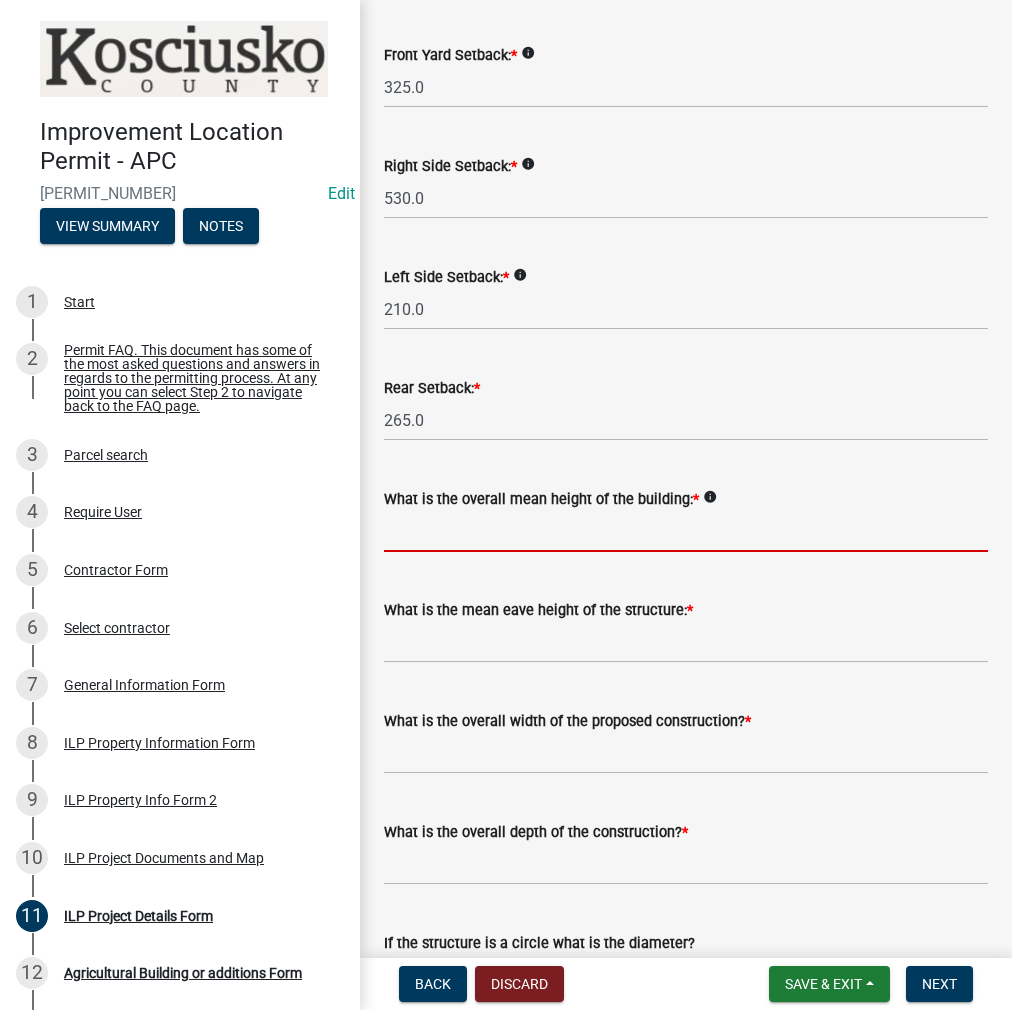 scroll, scrollTop: 402, scrollLeft: 0, axis: vertical 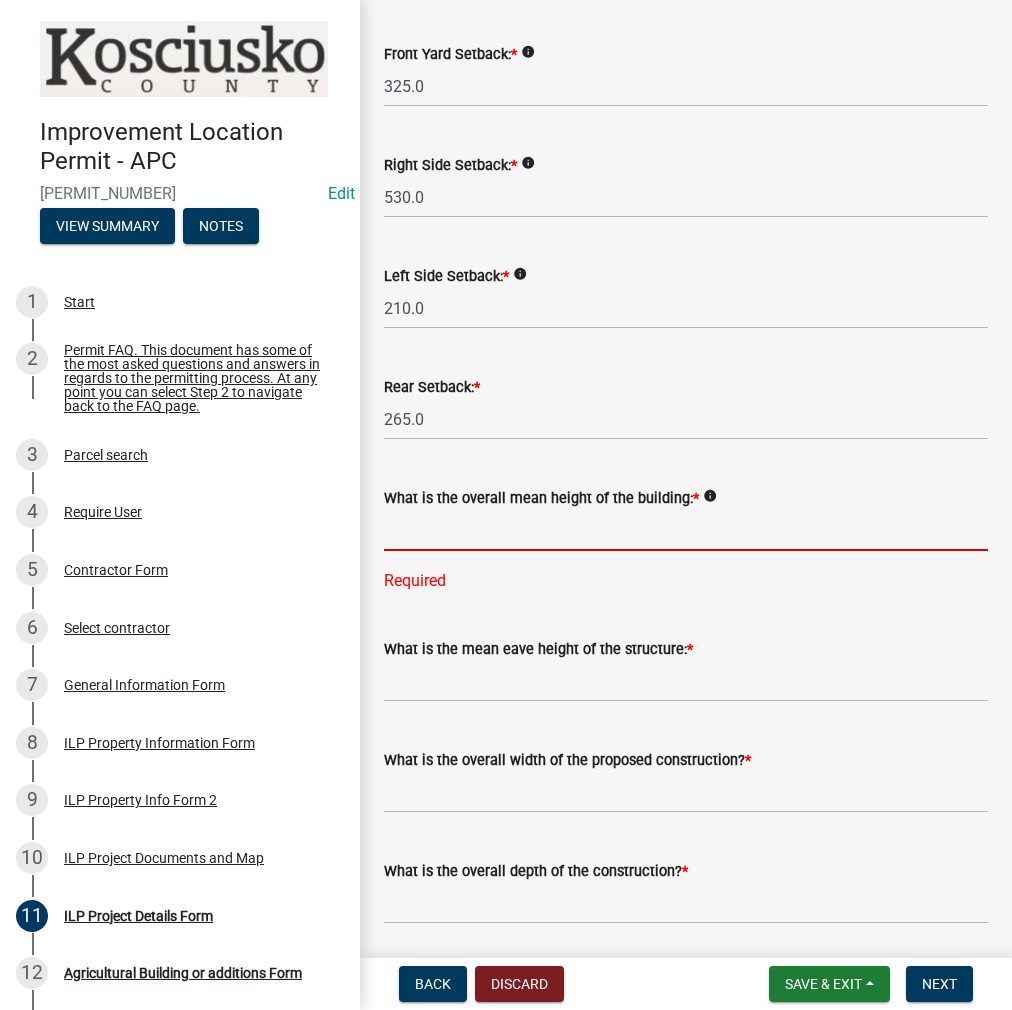 drag, startPoint x: 519, startPoint y: 527, endPoint x: 596, endPoint y: 520, distance: 77.31753 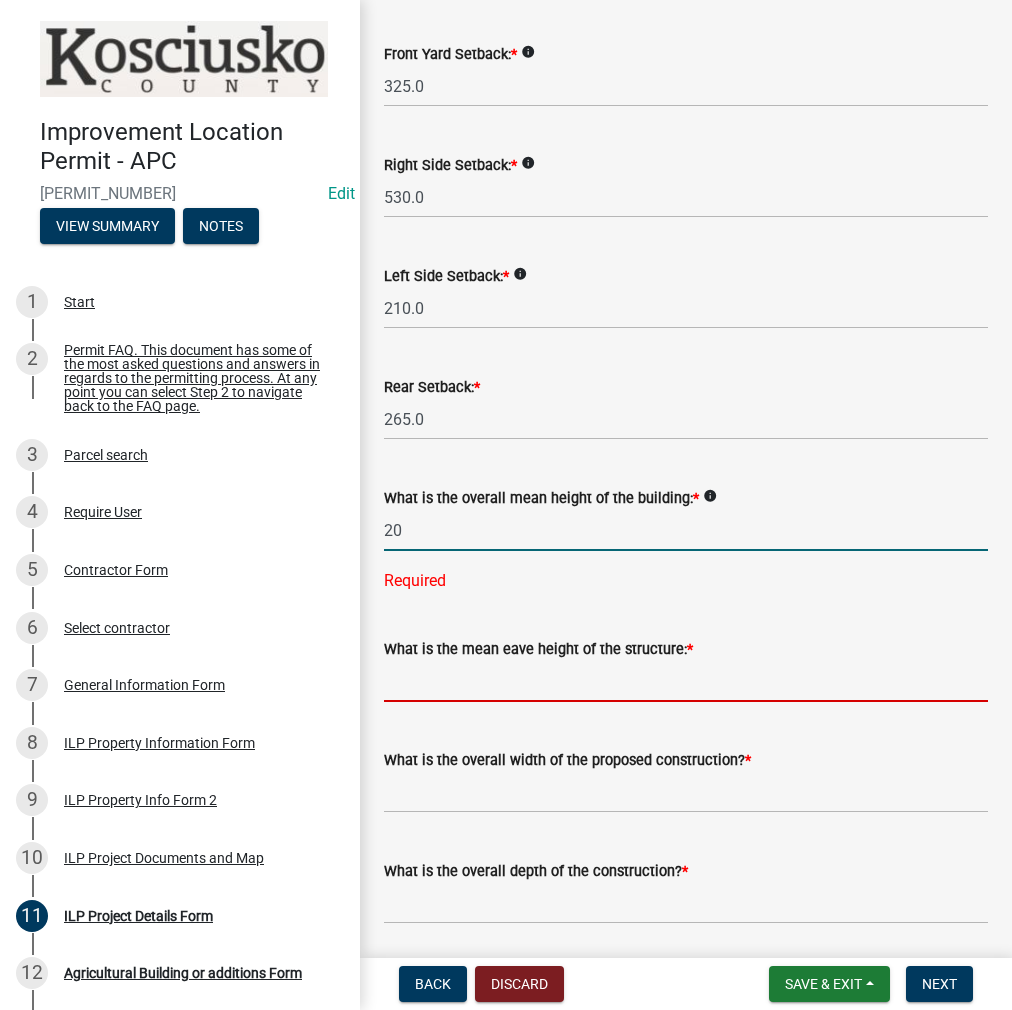 type on "20.0" 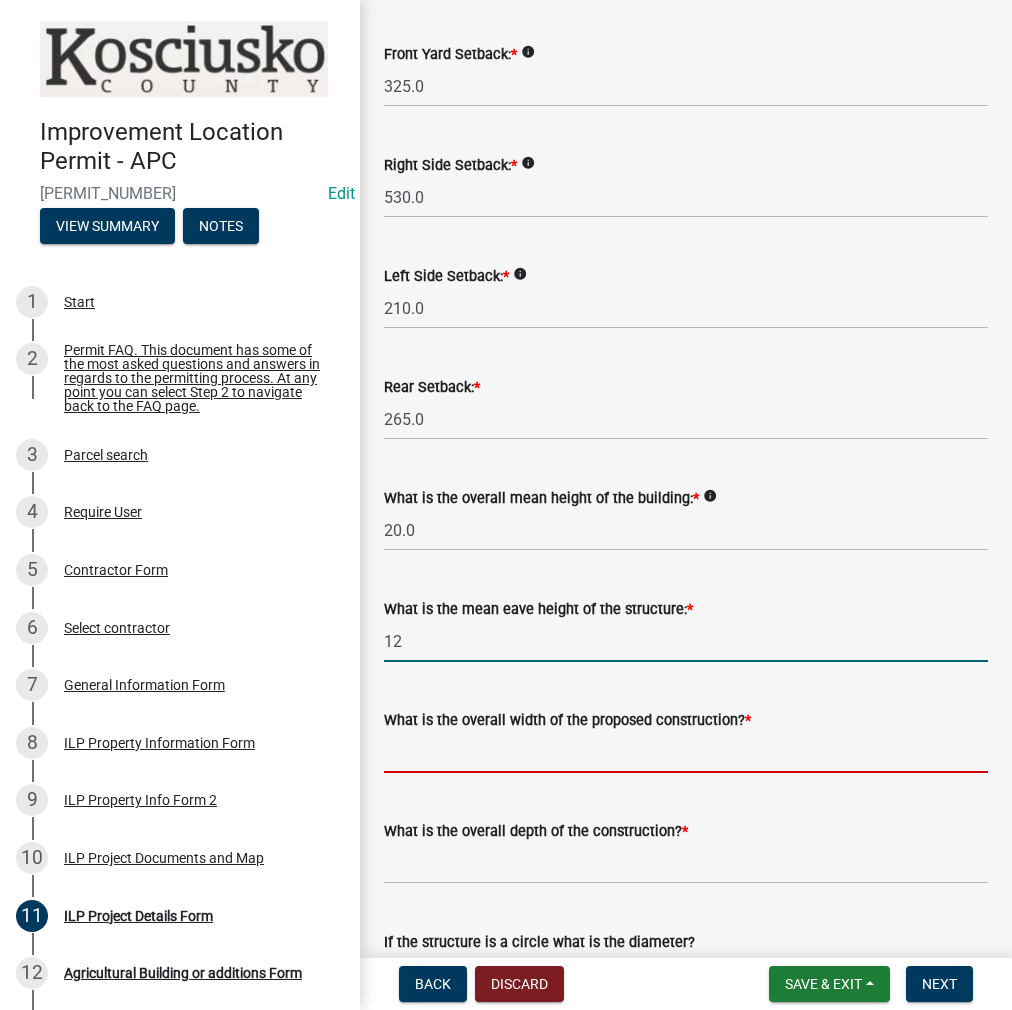 type on "12.0" 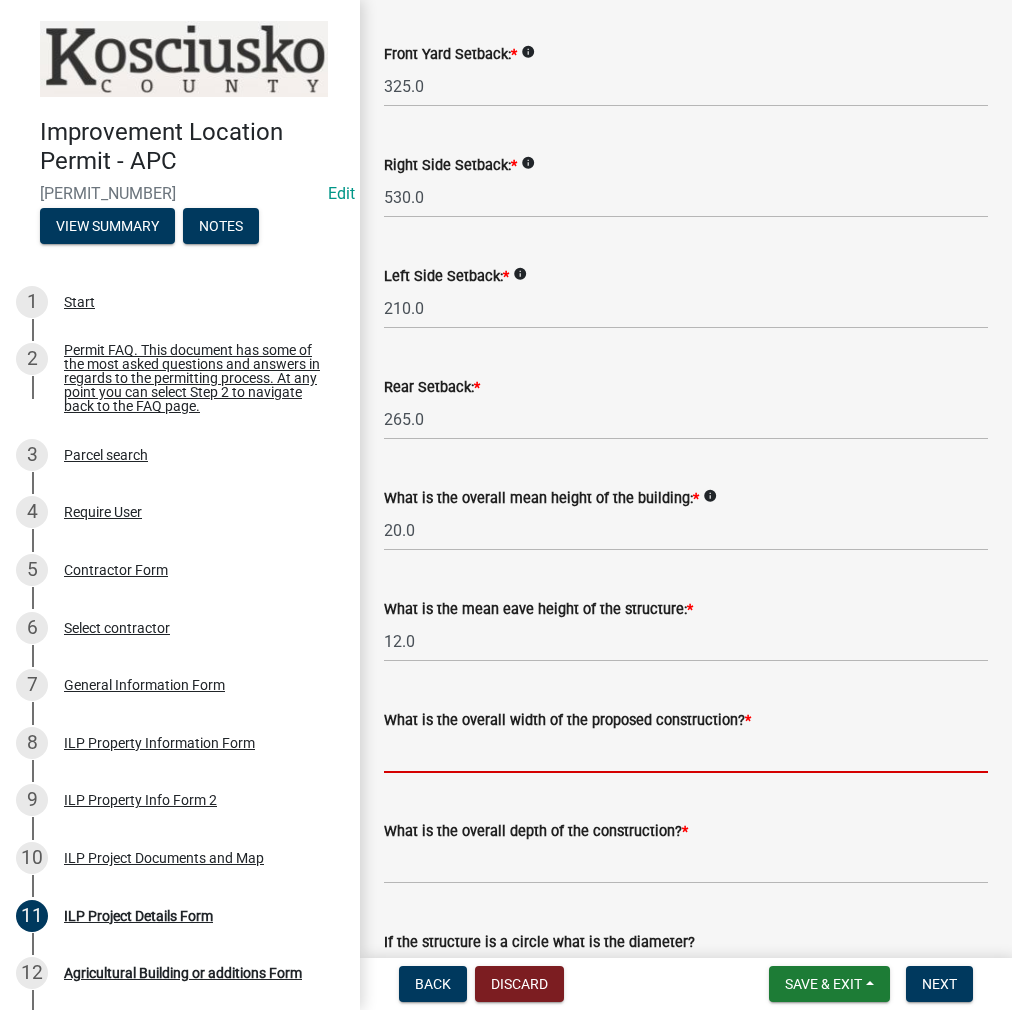 scroll, scrollTop: 502, scrollLeft: 0, axis: vertical 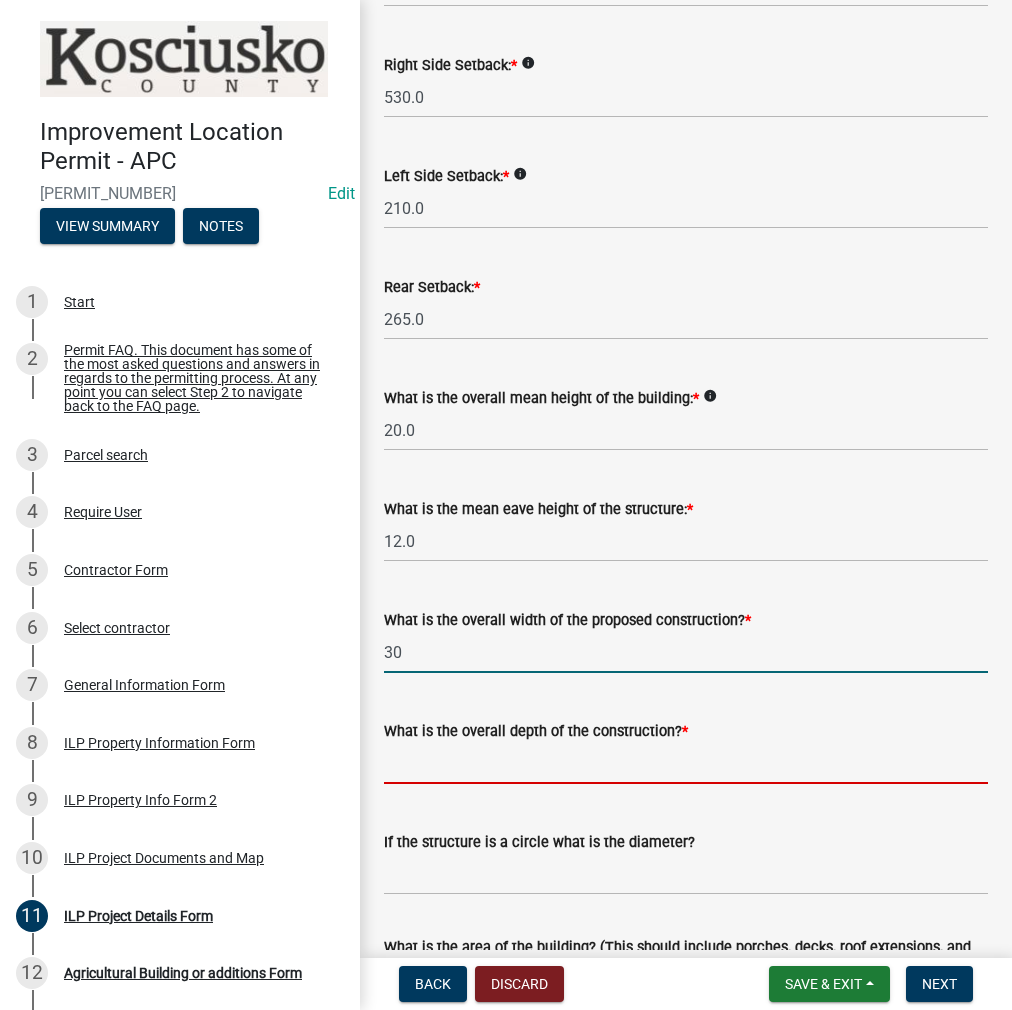 type on "30.00" 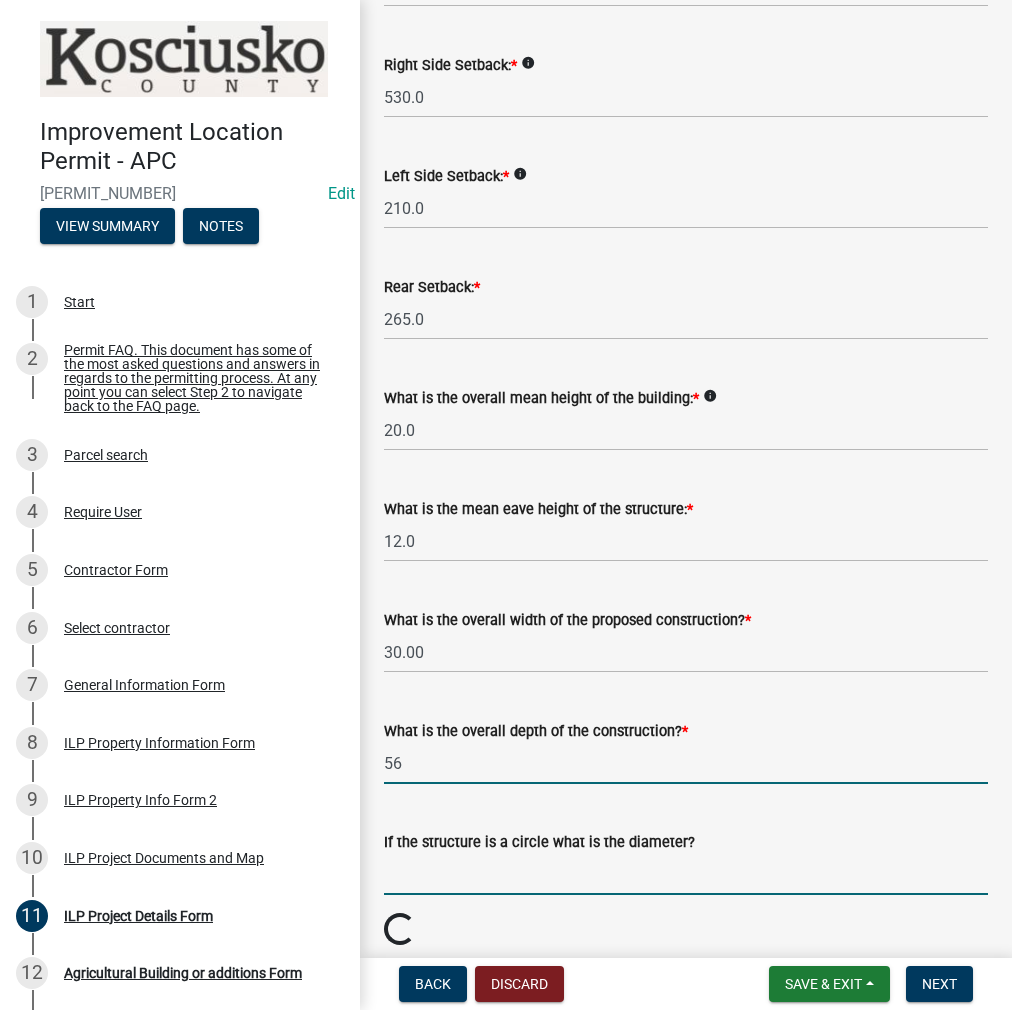 type on "56.00" 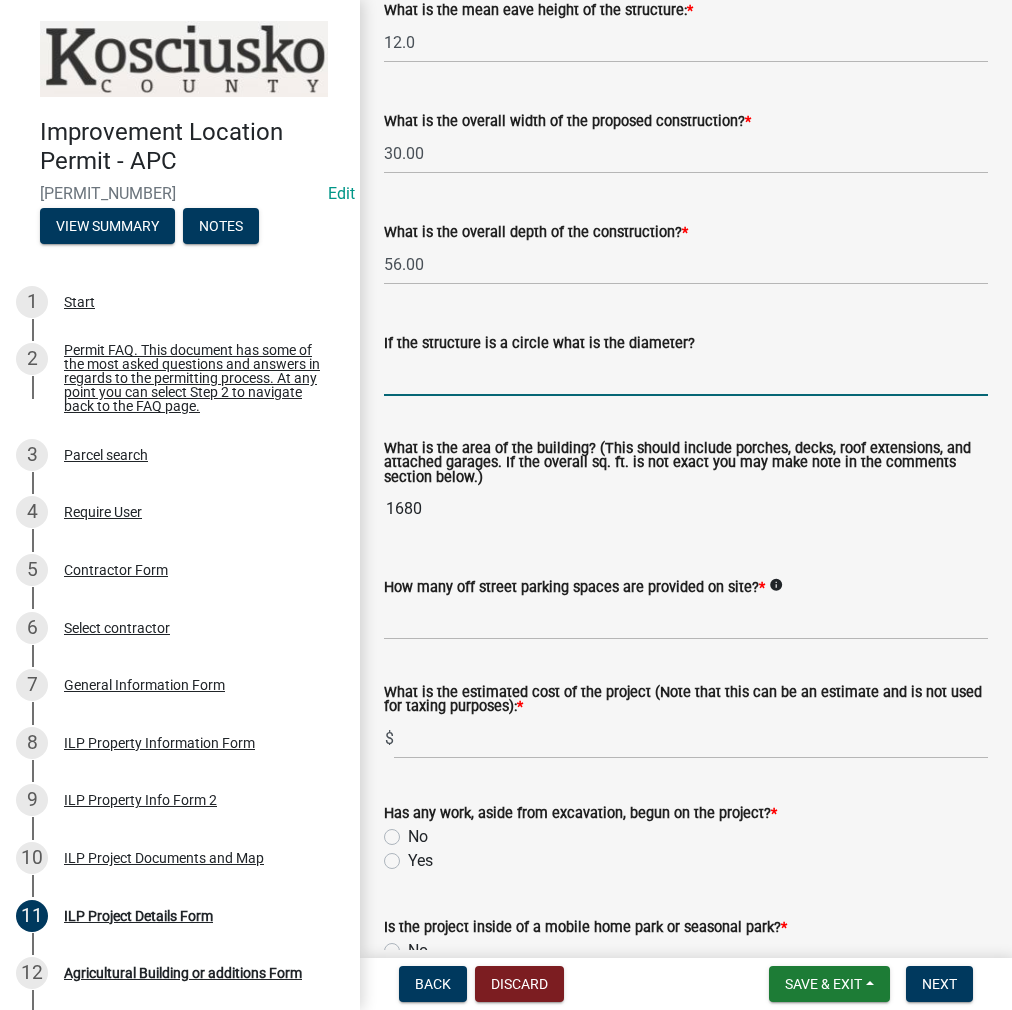 scroll, scrollTop: 1002, scrollLeft: 0, axis: vertical 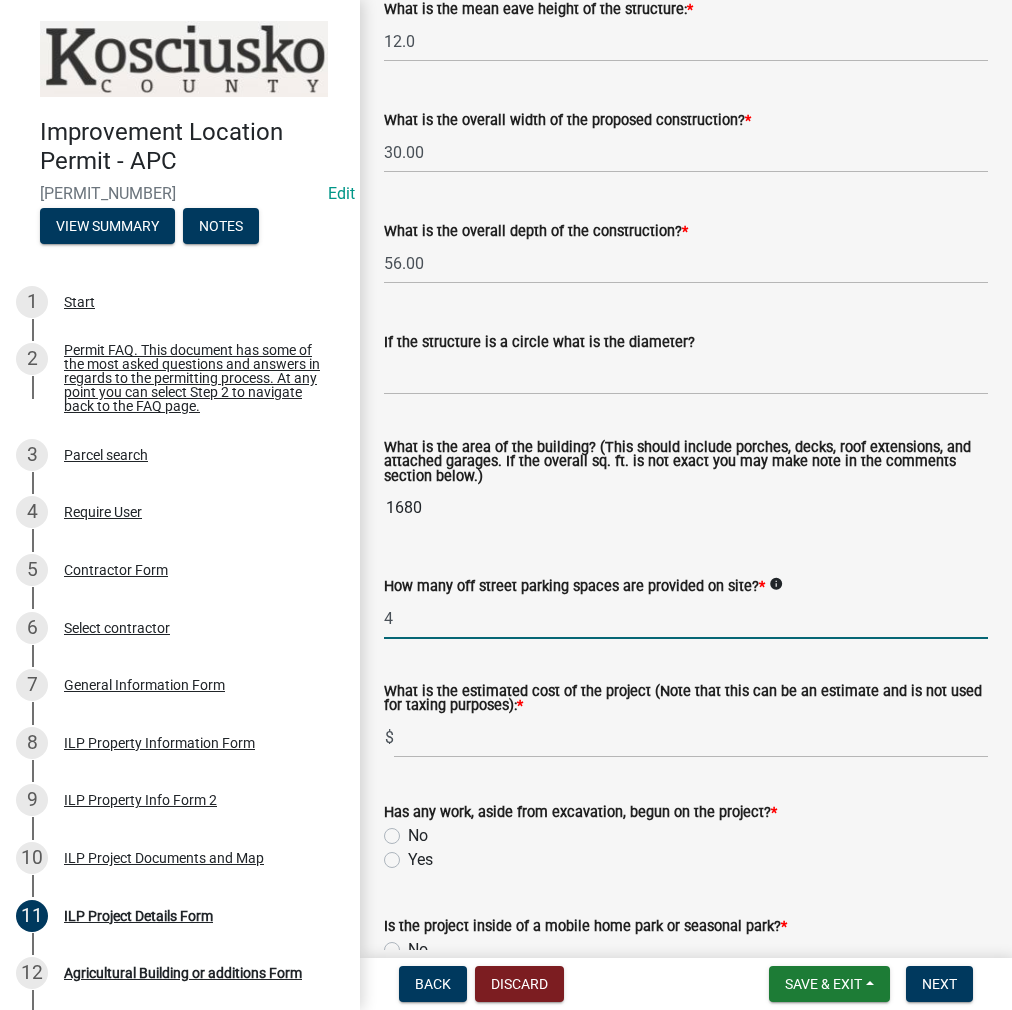 type on "4" 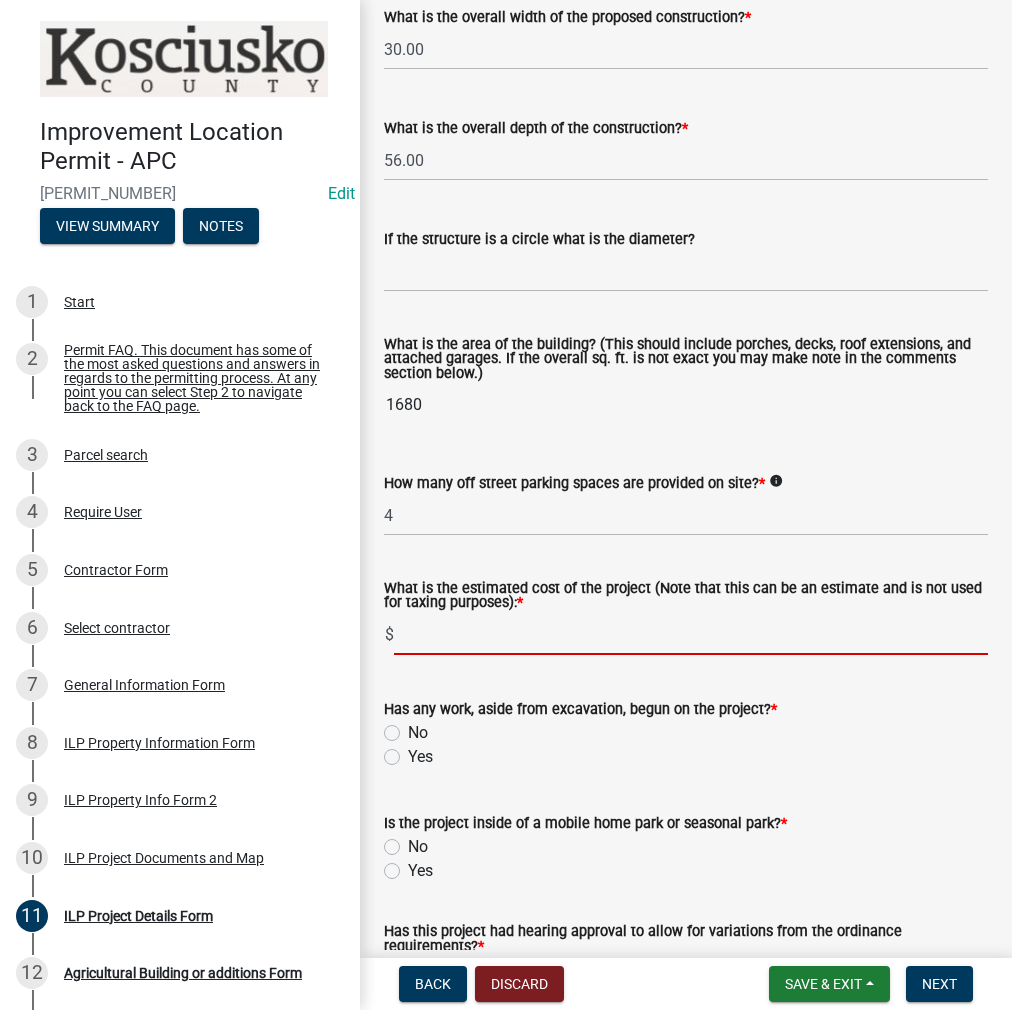 scroll, scrollTop: 1202, scrollLeft: 0, axis: vertical 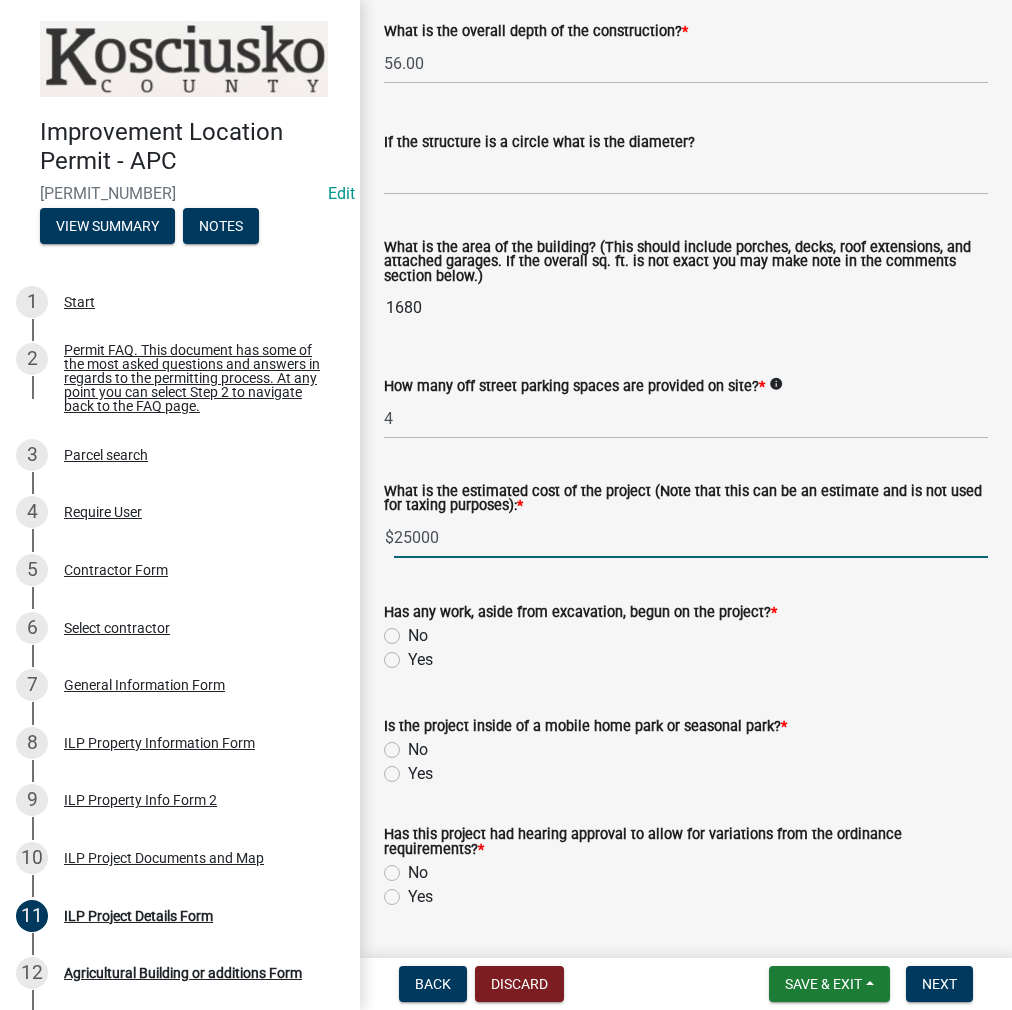 type on "25000" 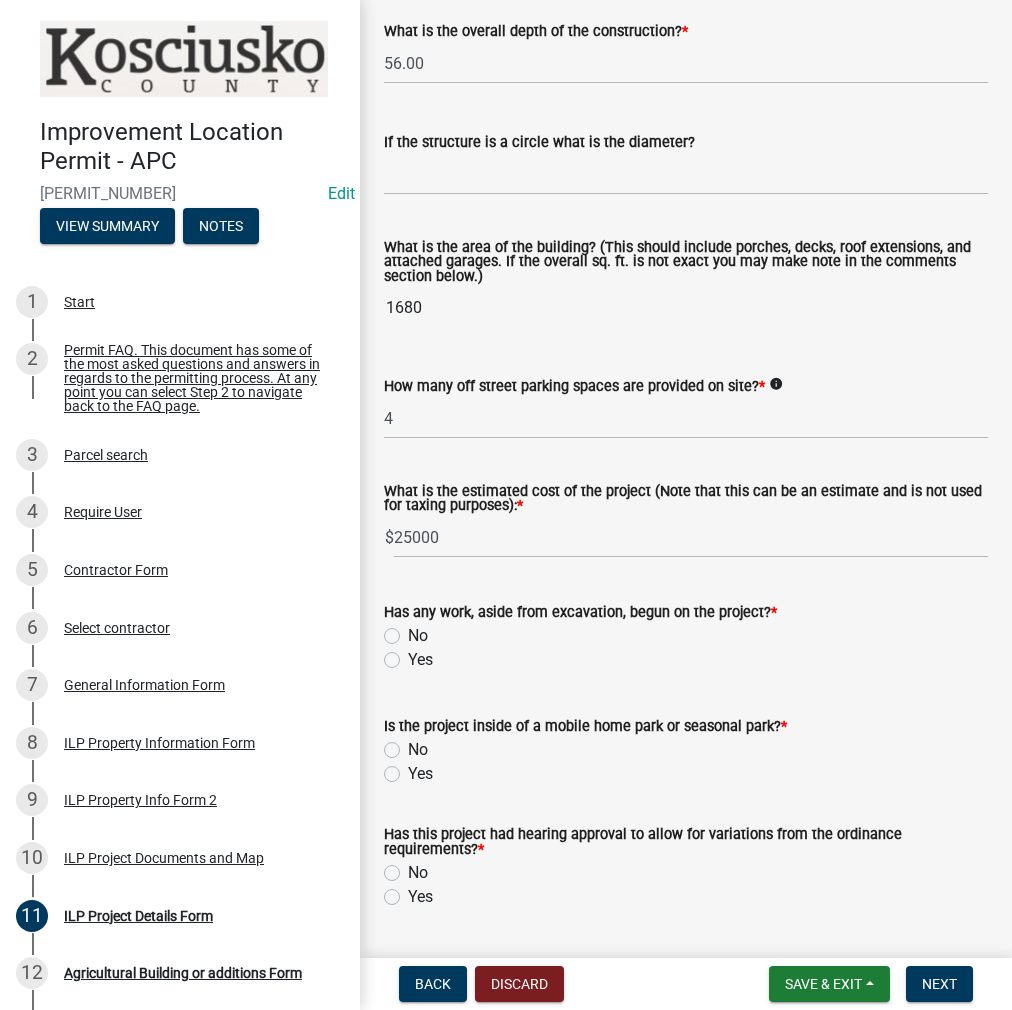 click on "No" 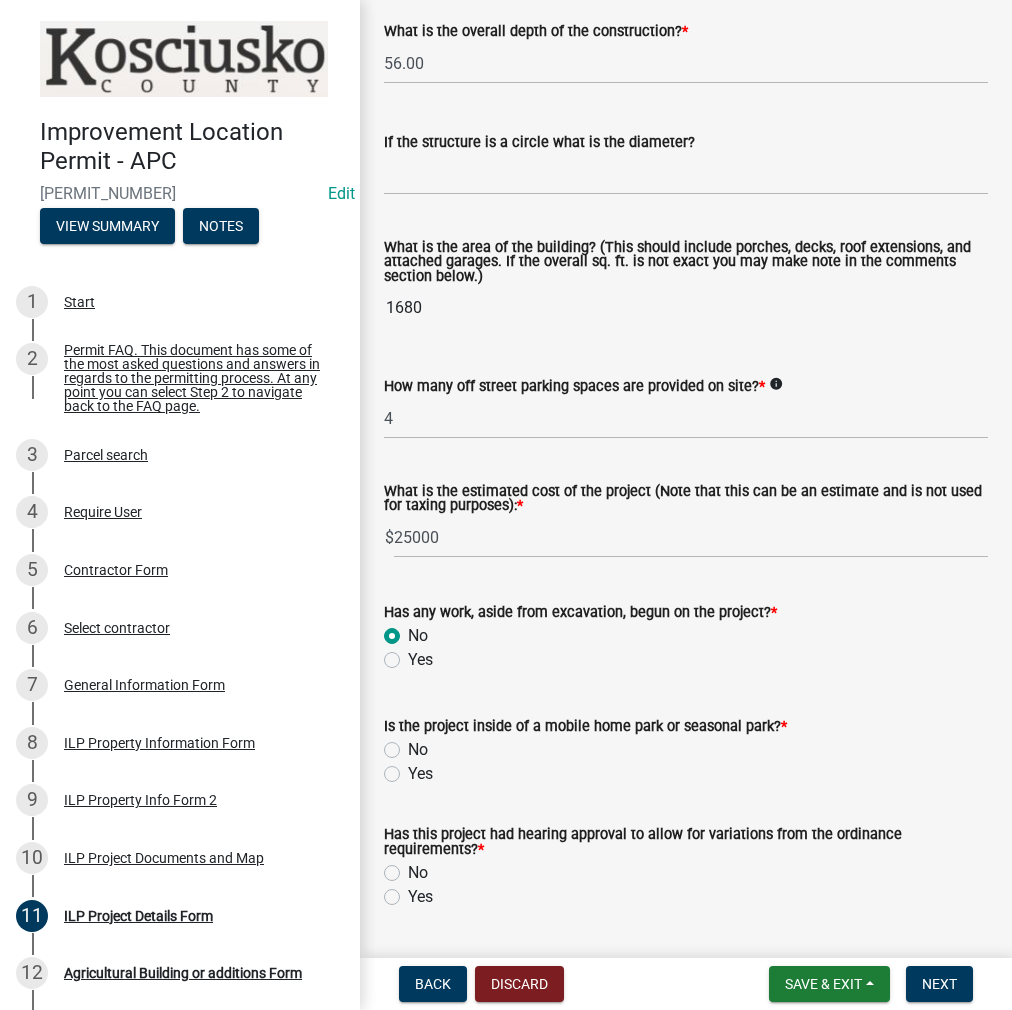 radio on "true" 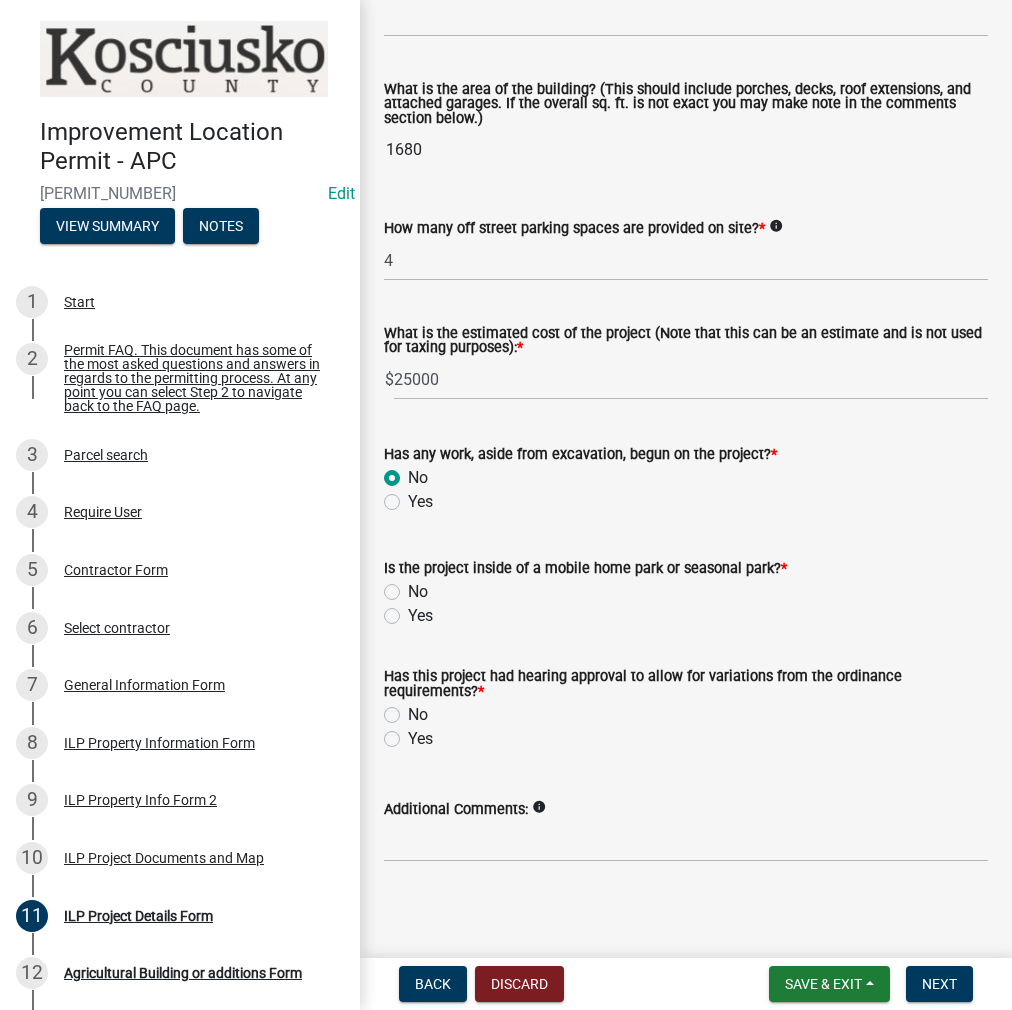 scroll, scrollTop: 1366, scrollLeft: 0, axis: vertical 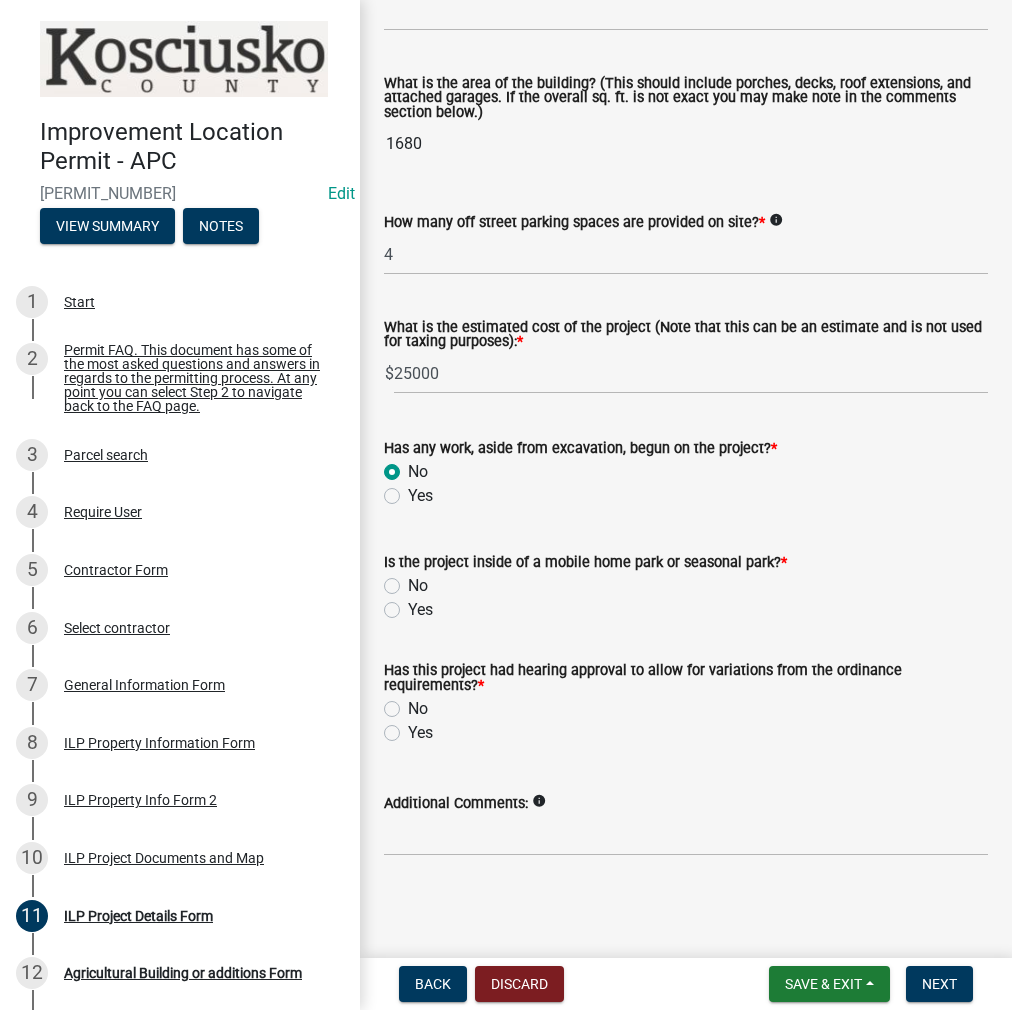 click on "No" 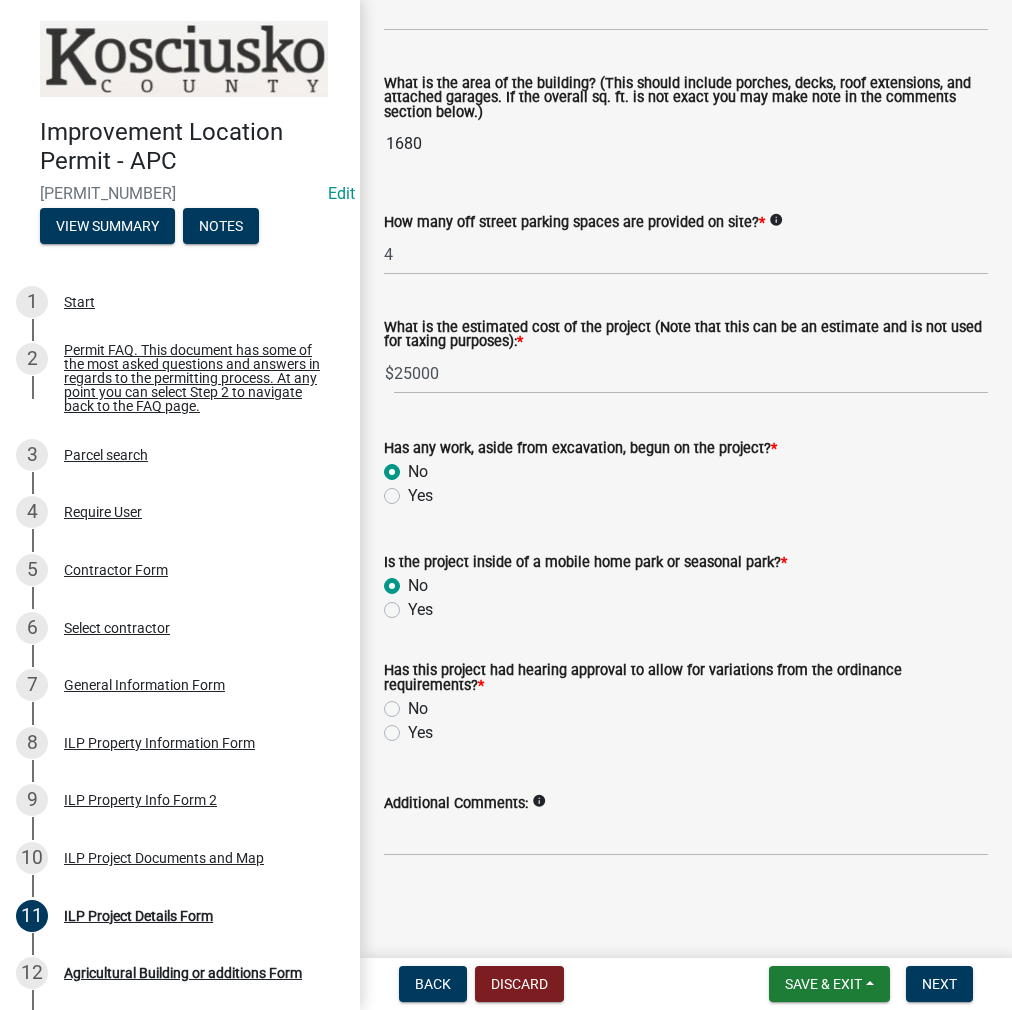 radio on "true" 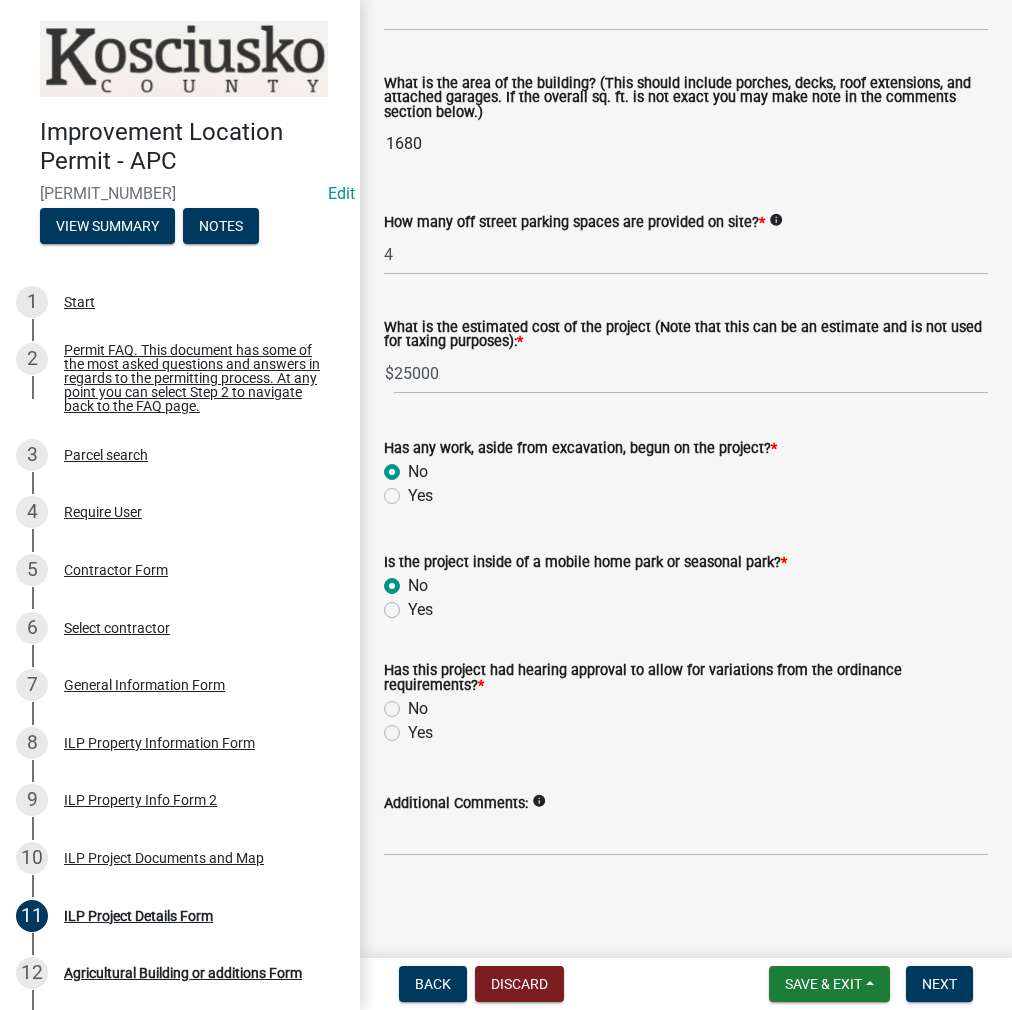 click on "No" 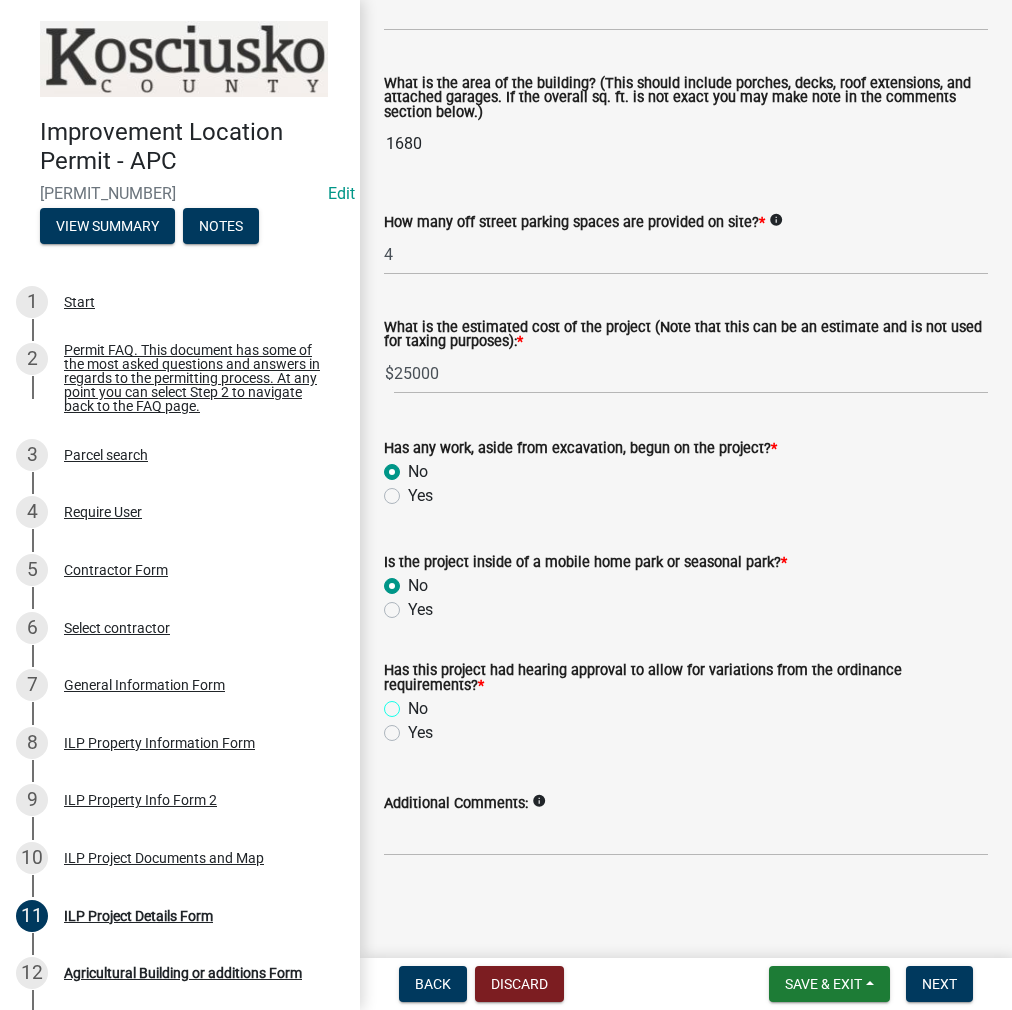 click on "No" at bounding box center (414, 703) 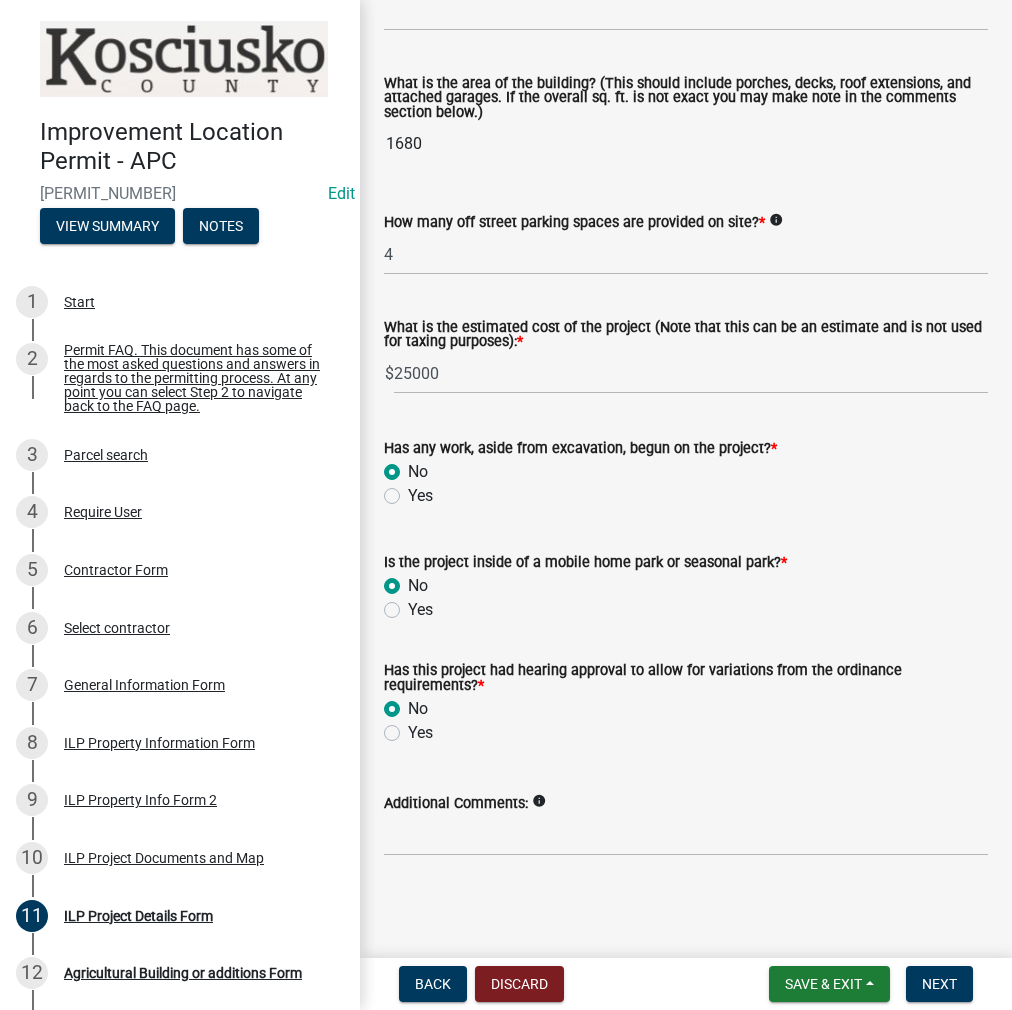 radio on "true" 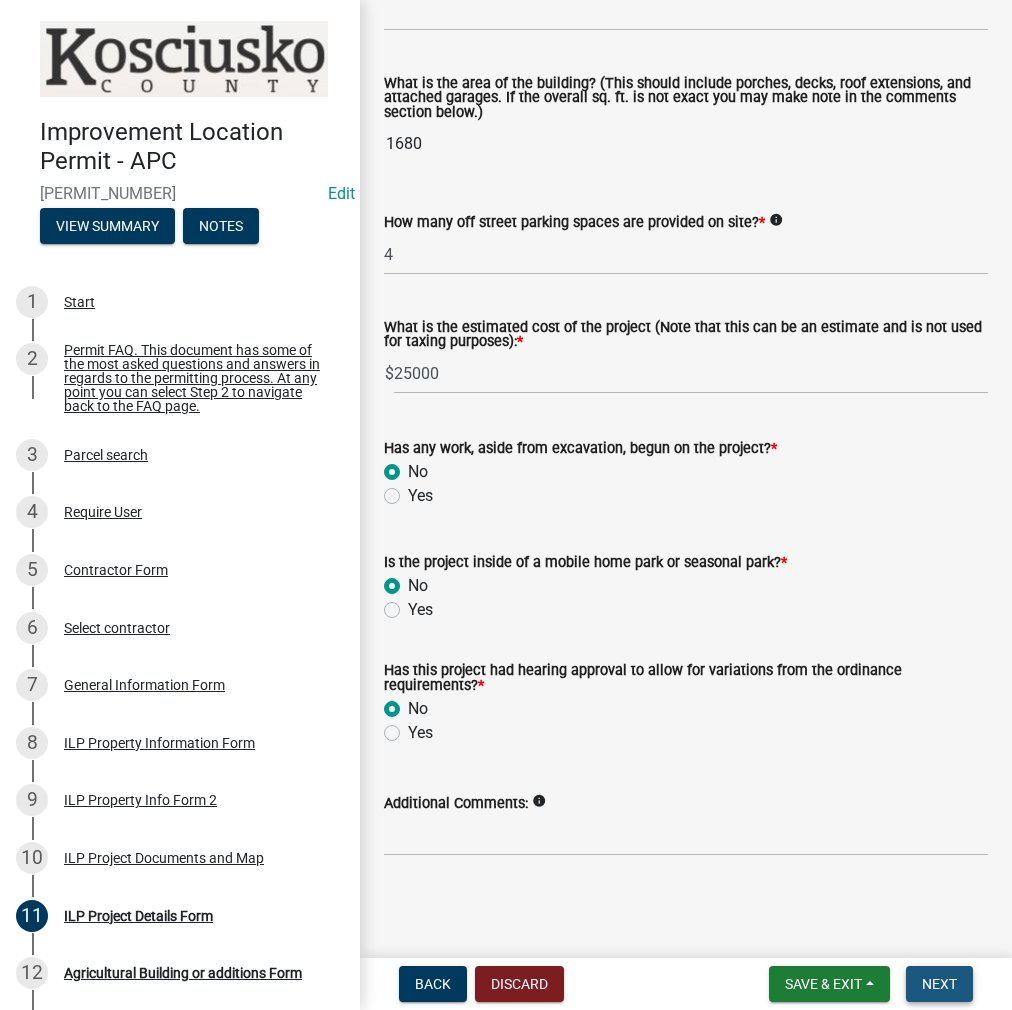 click on "Next" at bounding box center (939, 984) 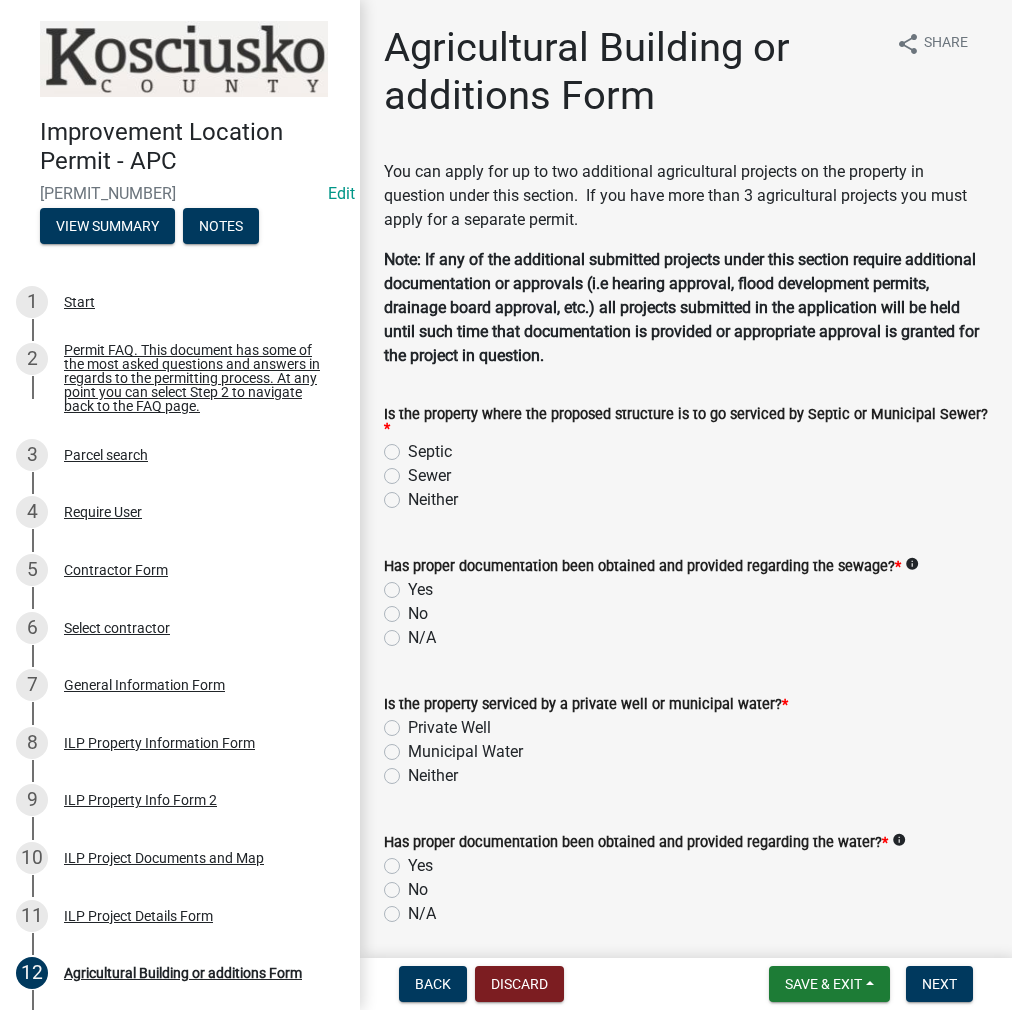 click on "Septic" 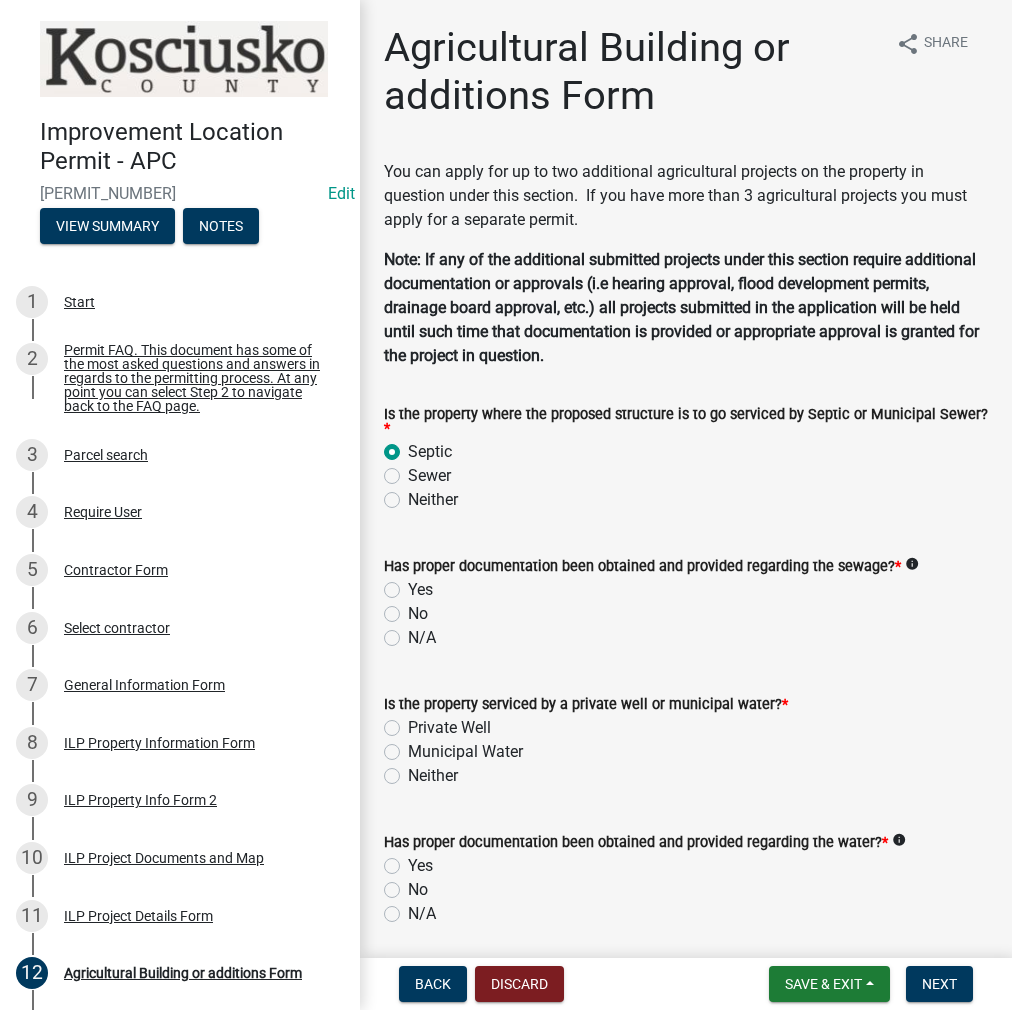 radio on "true" 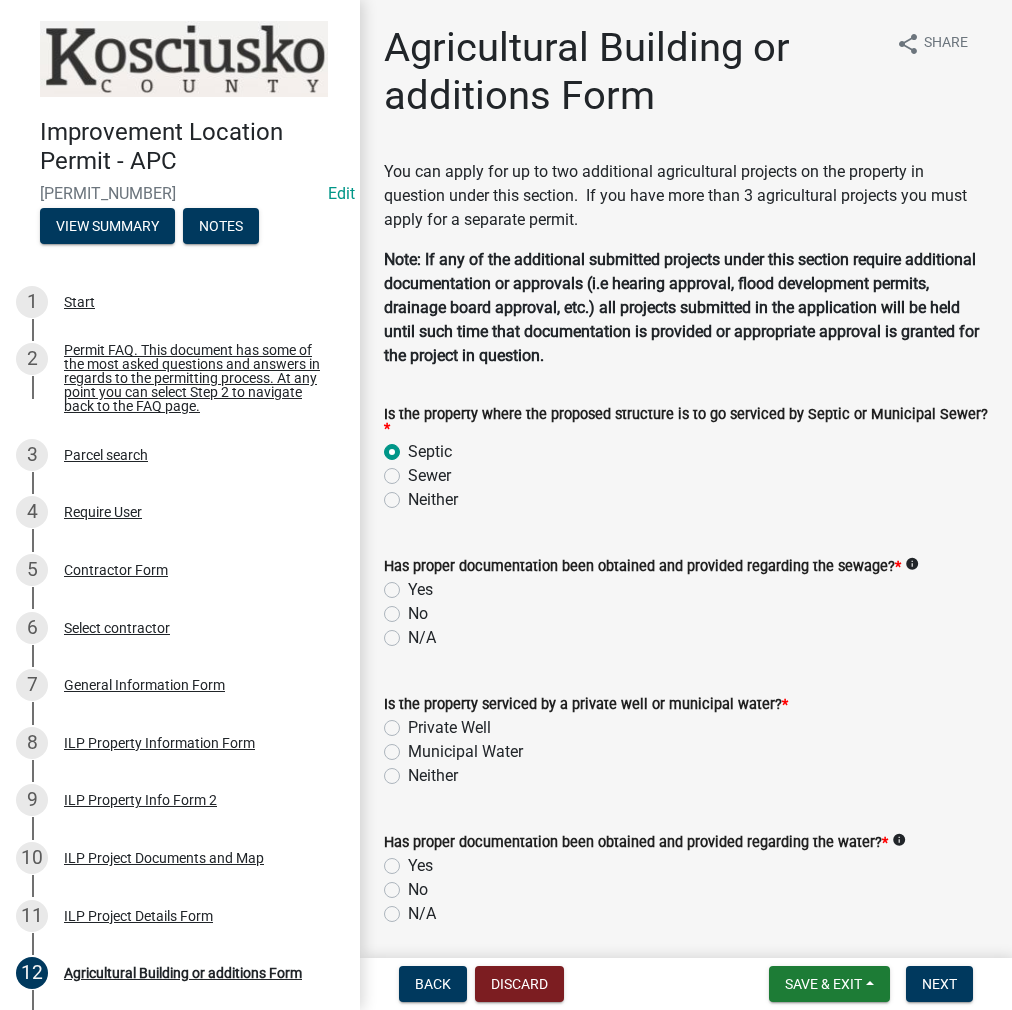 click on "Yes" 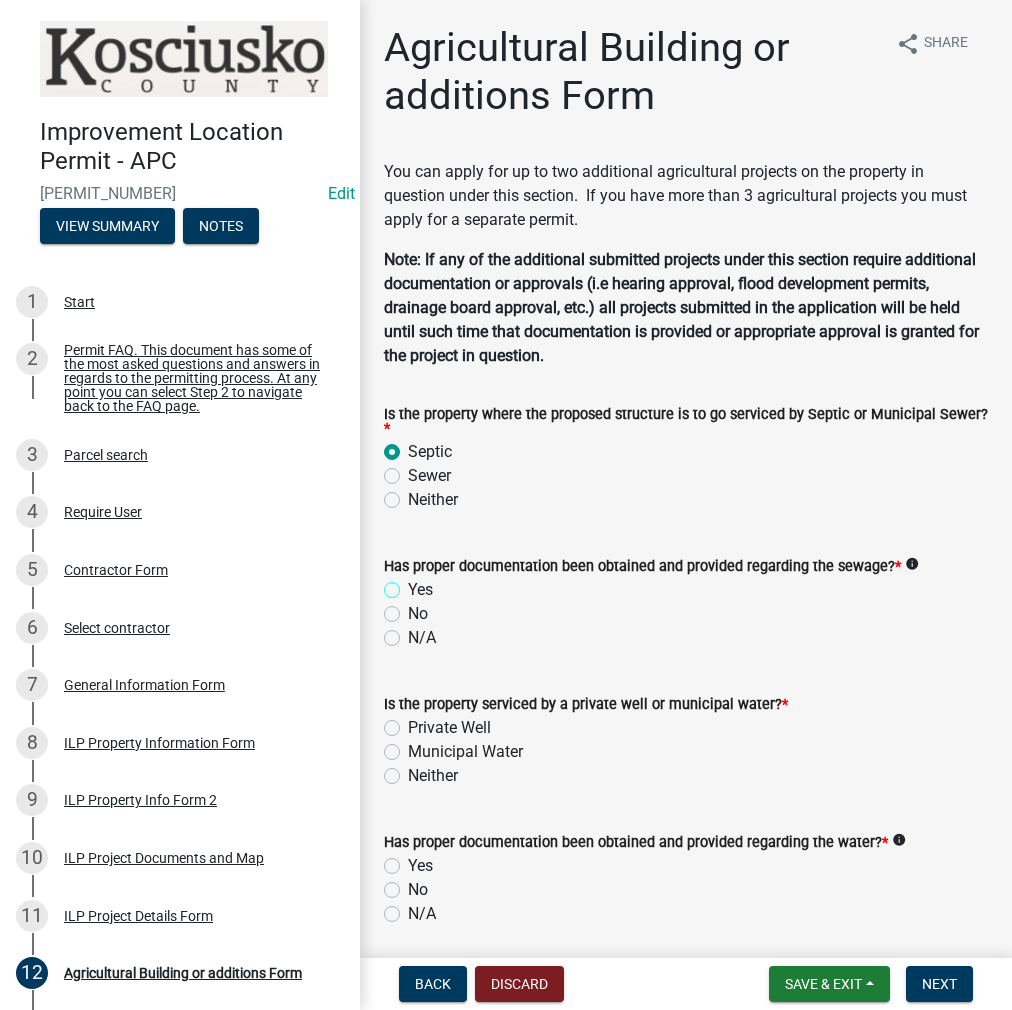 click on "Yes" at bounding box center [414, 584] 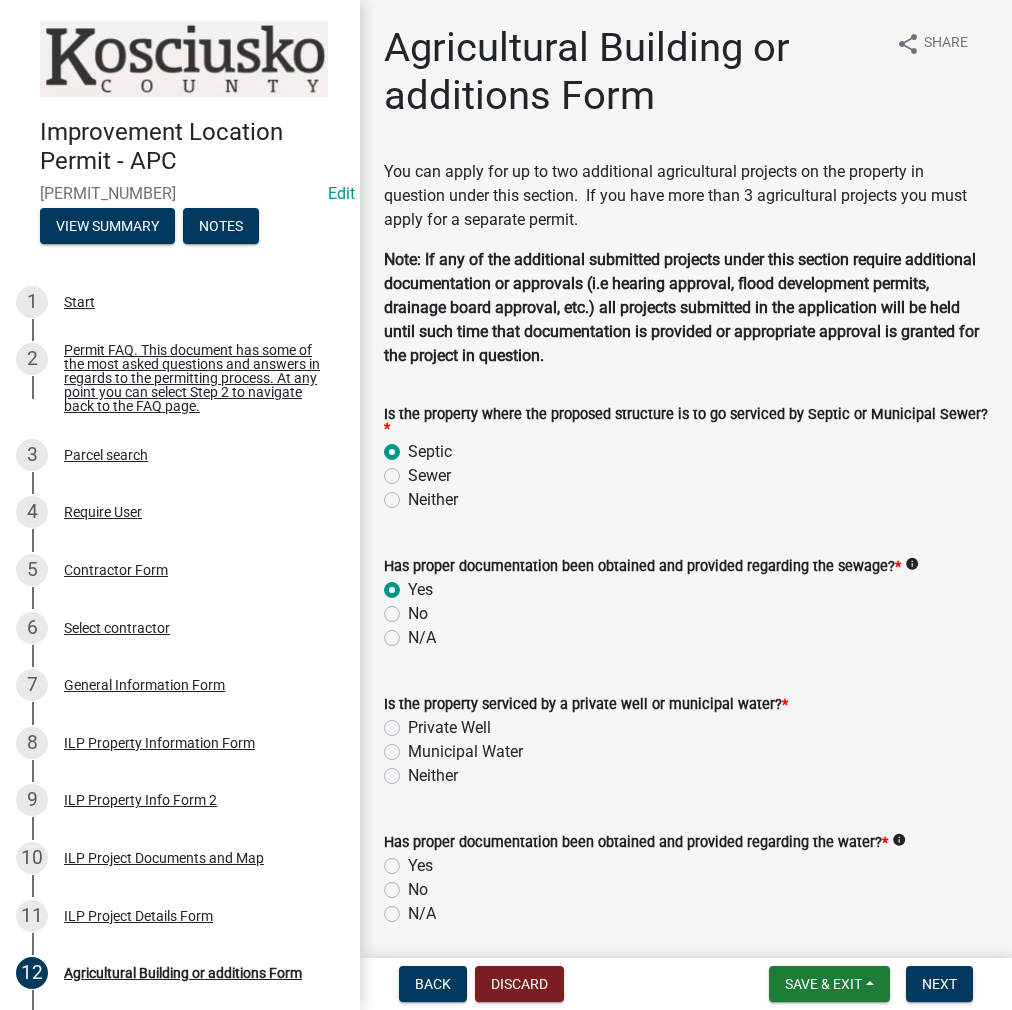 radio on "true" 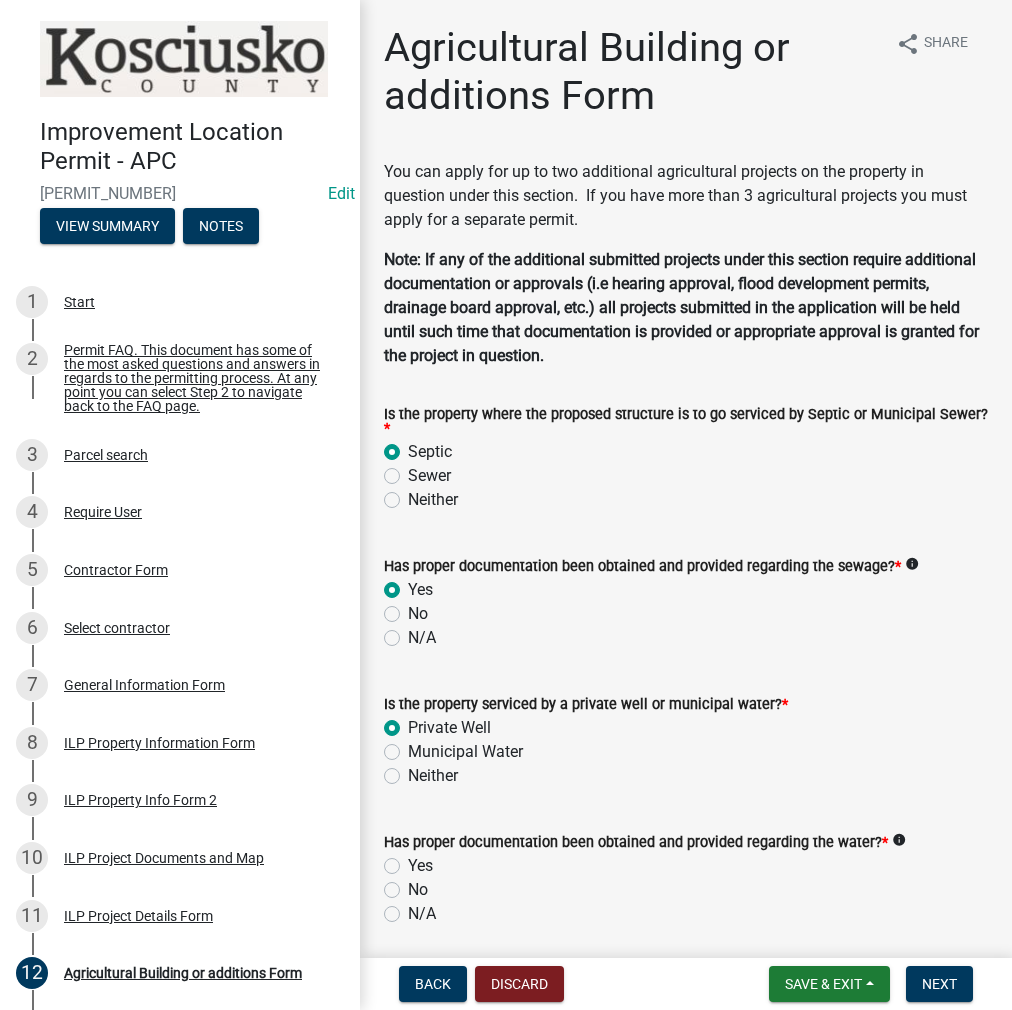 radio on "true" 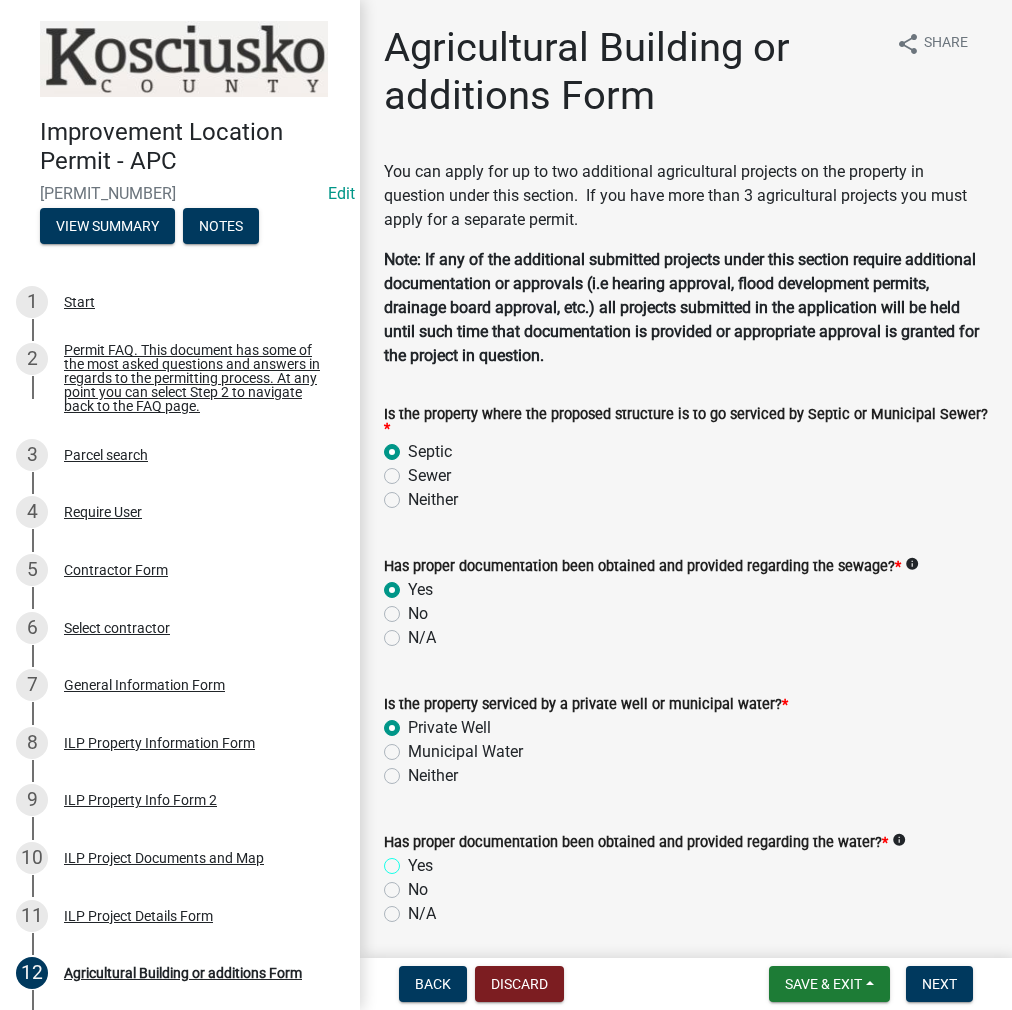 click on "Yes" at bounding box center [414, 860] 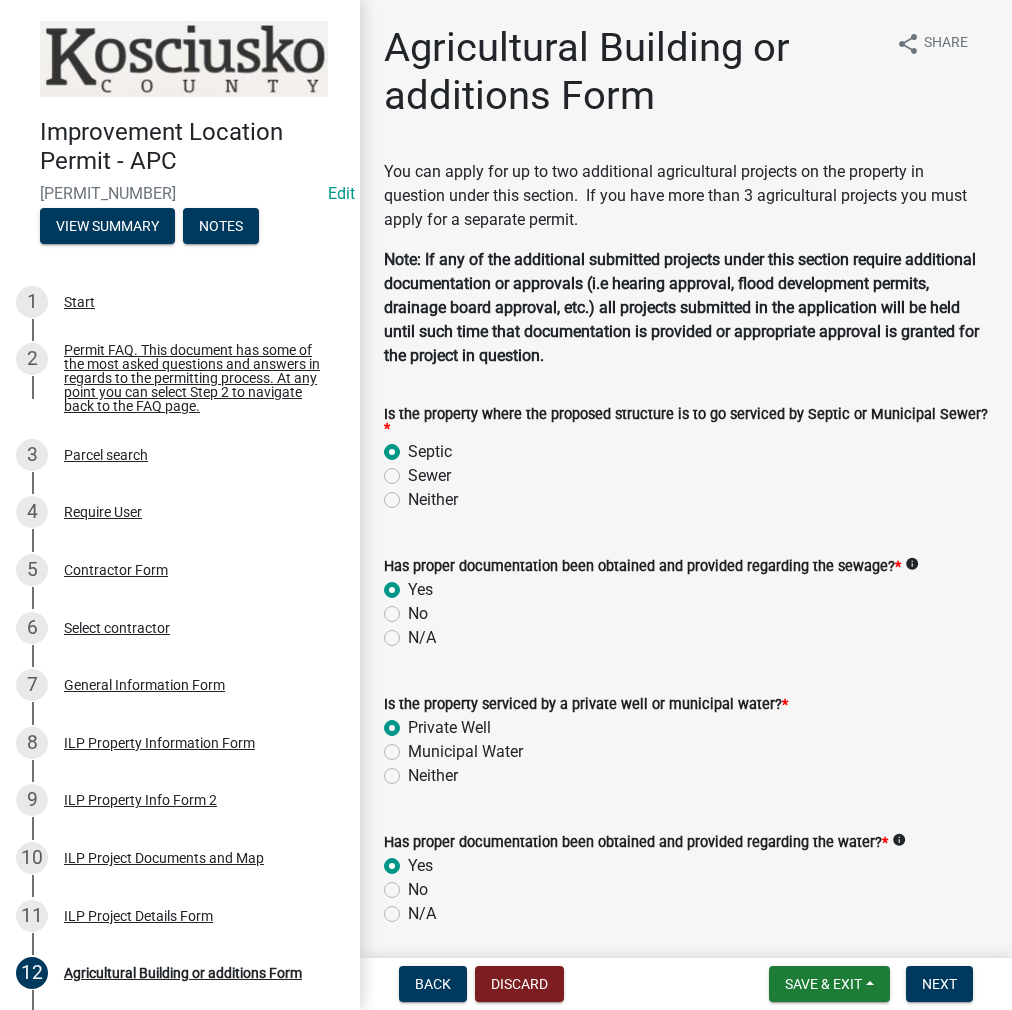 radio on "true" 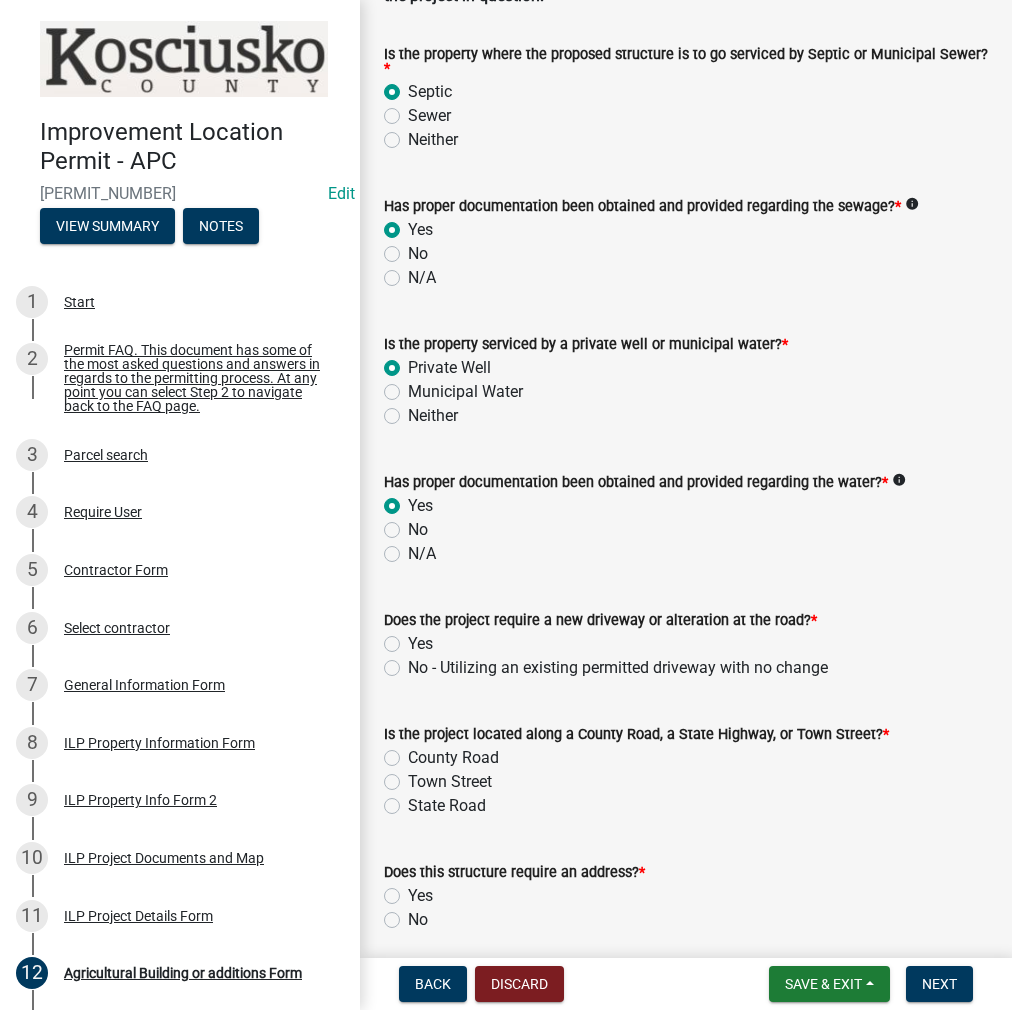 scroll, scrollTop: 500, scrollLeft: 0, axis: vertical 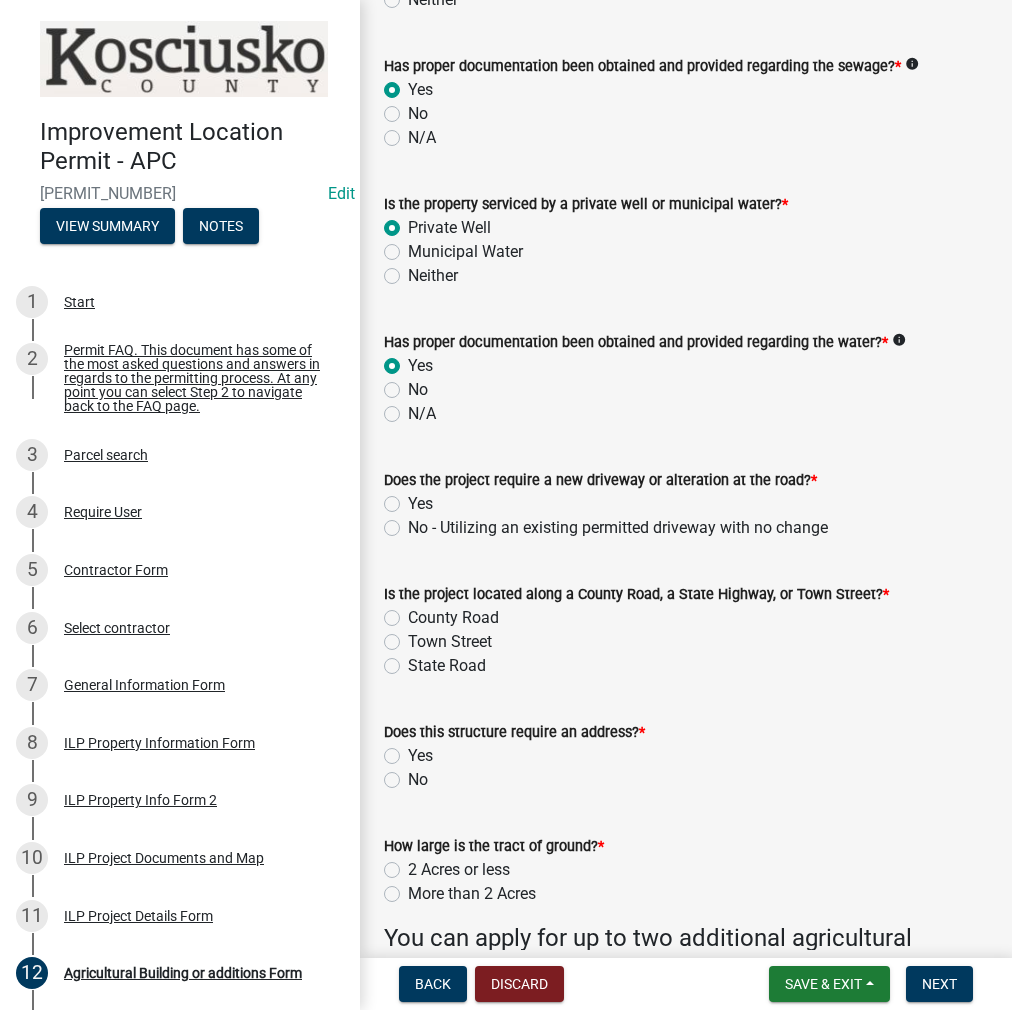 click on "No - Utilizing an existing permitted driveway with no change" 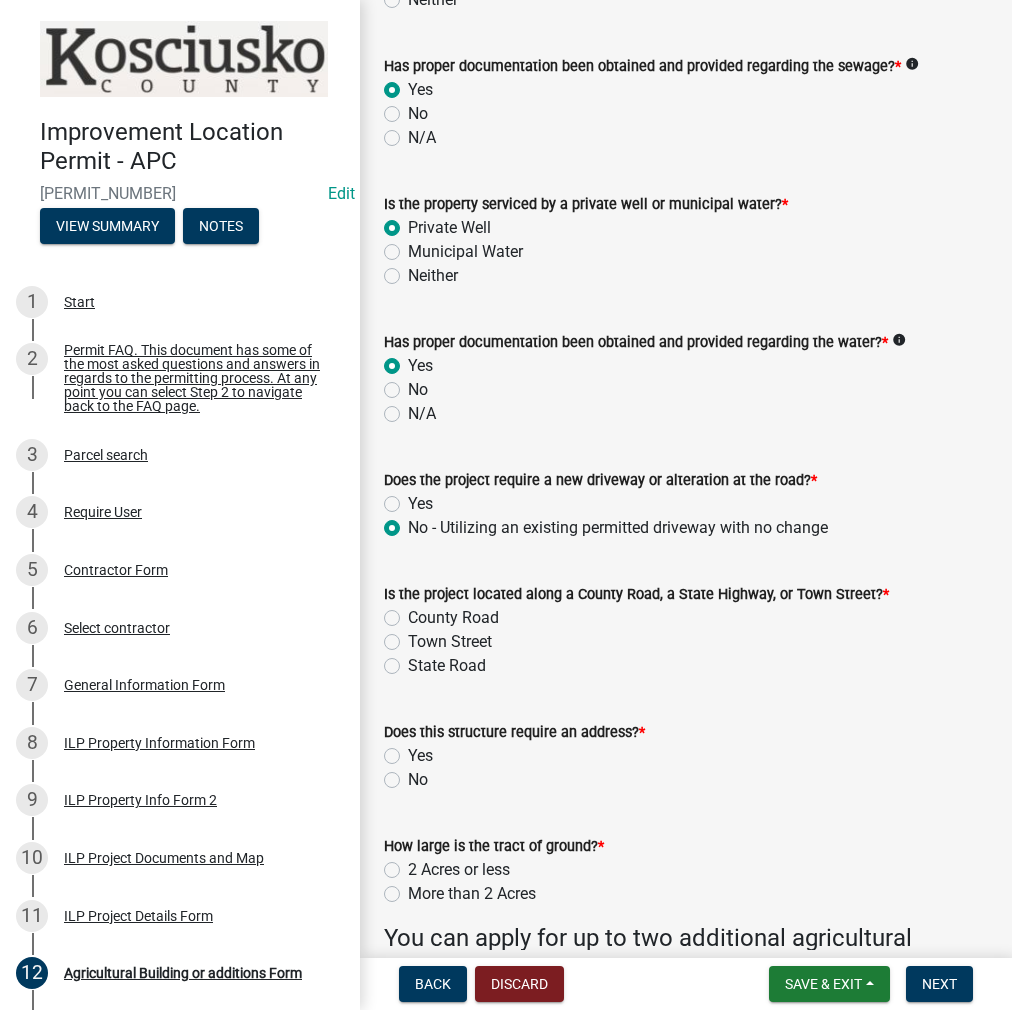 radio on "true" 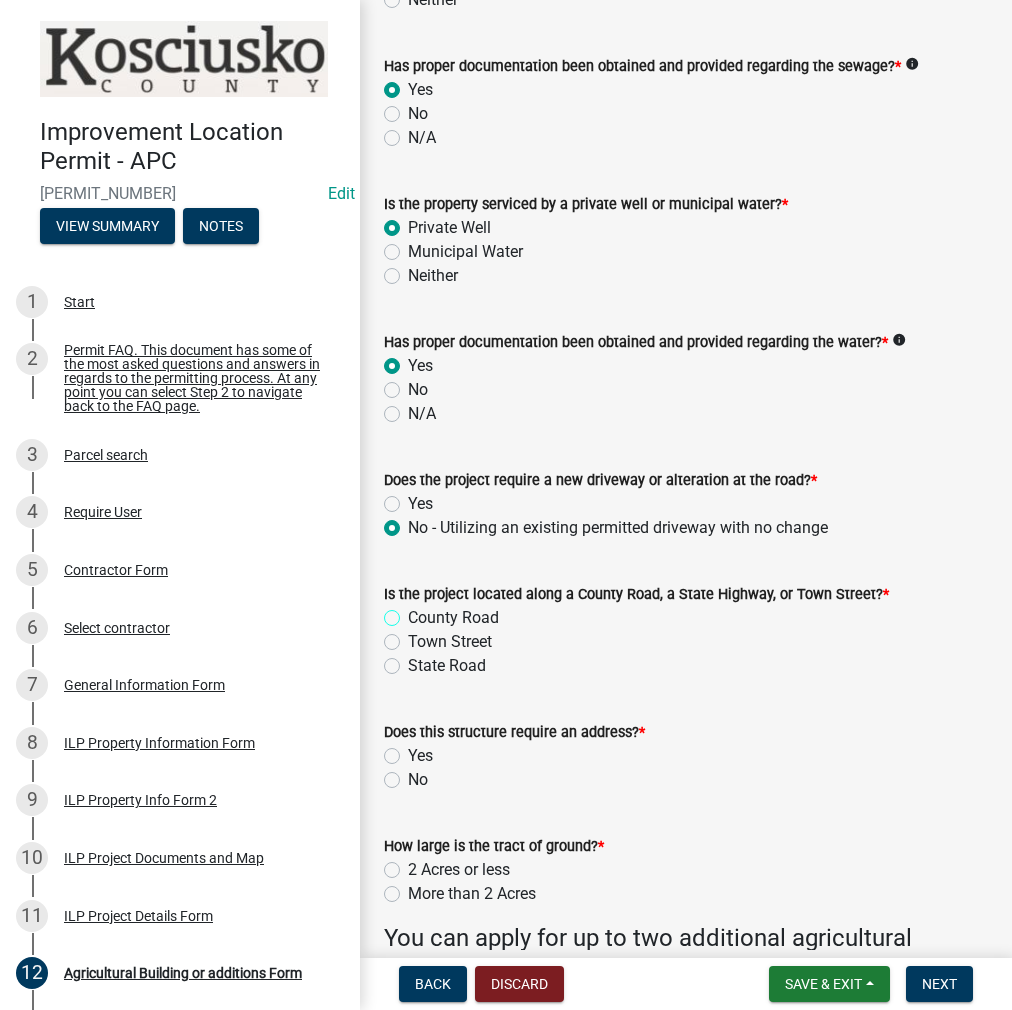 click on "County Road" at bounding box center [414, 612] 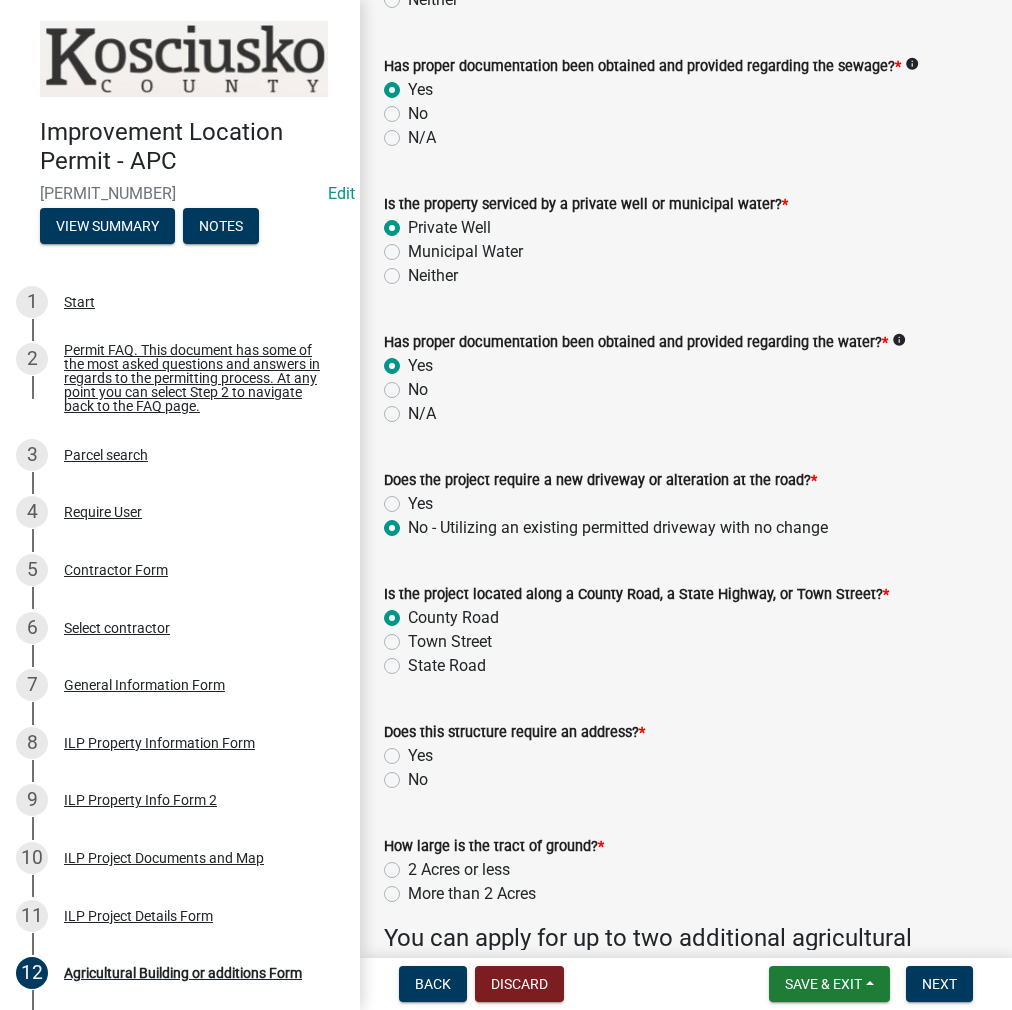 radio on "true" 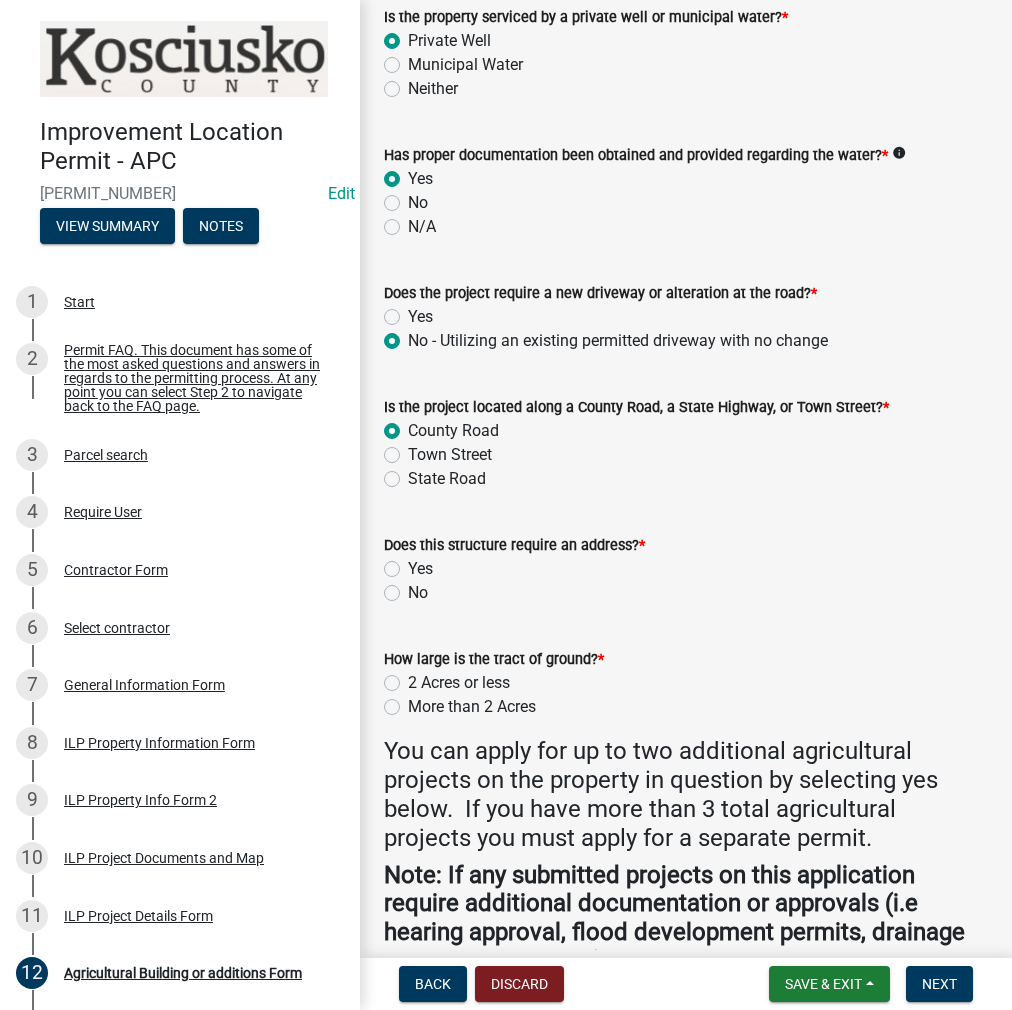 scroll, scrollTop: 700, scrollLeft: 0, axis: vertical 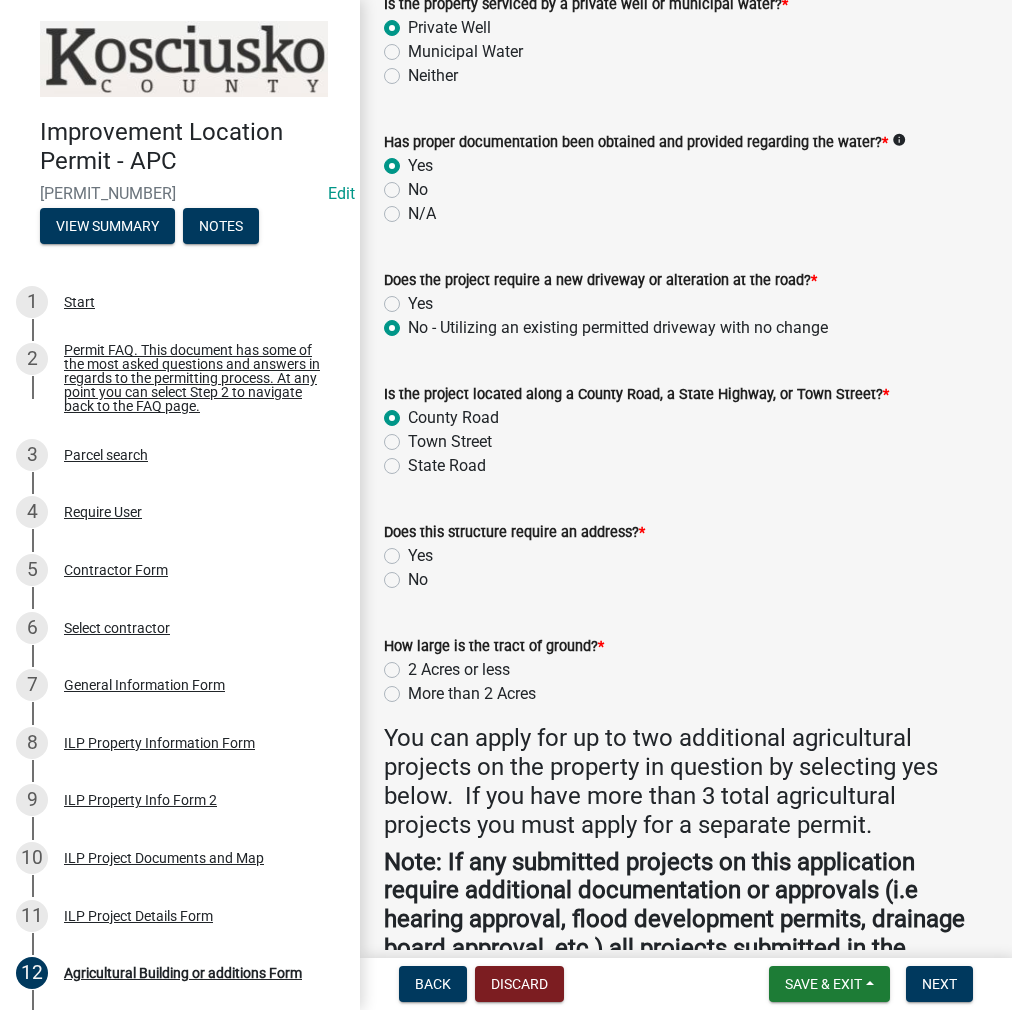 click on "No" 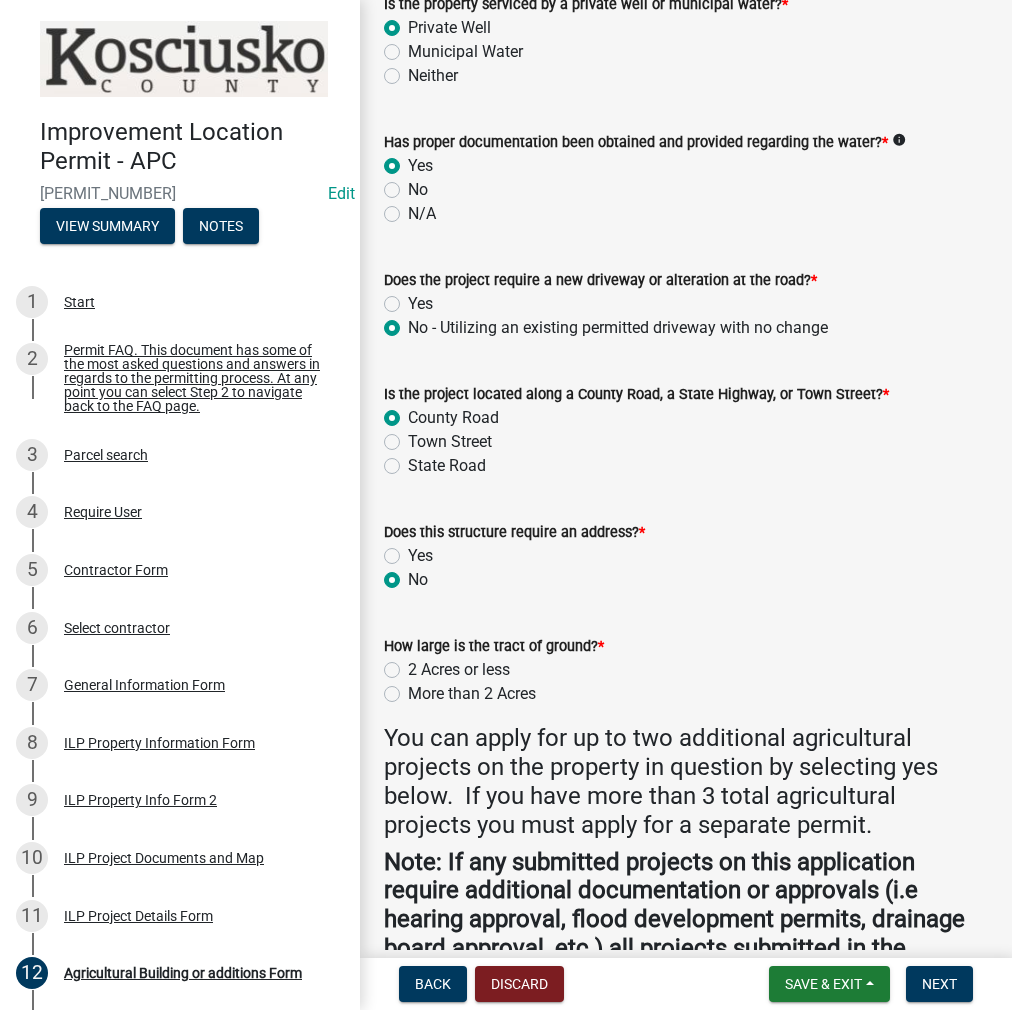 radio on "true" 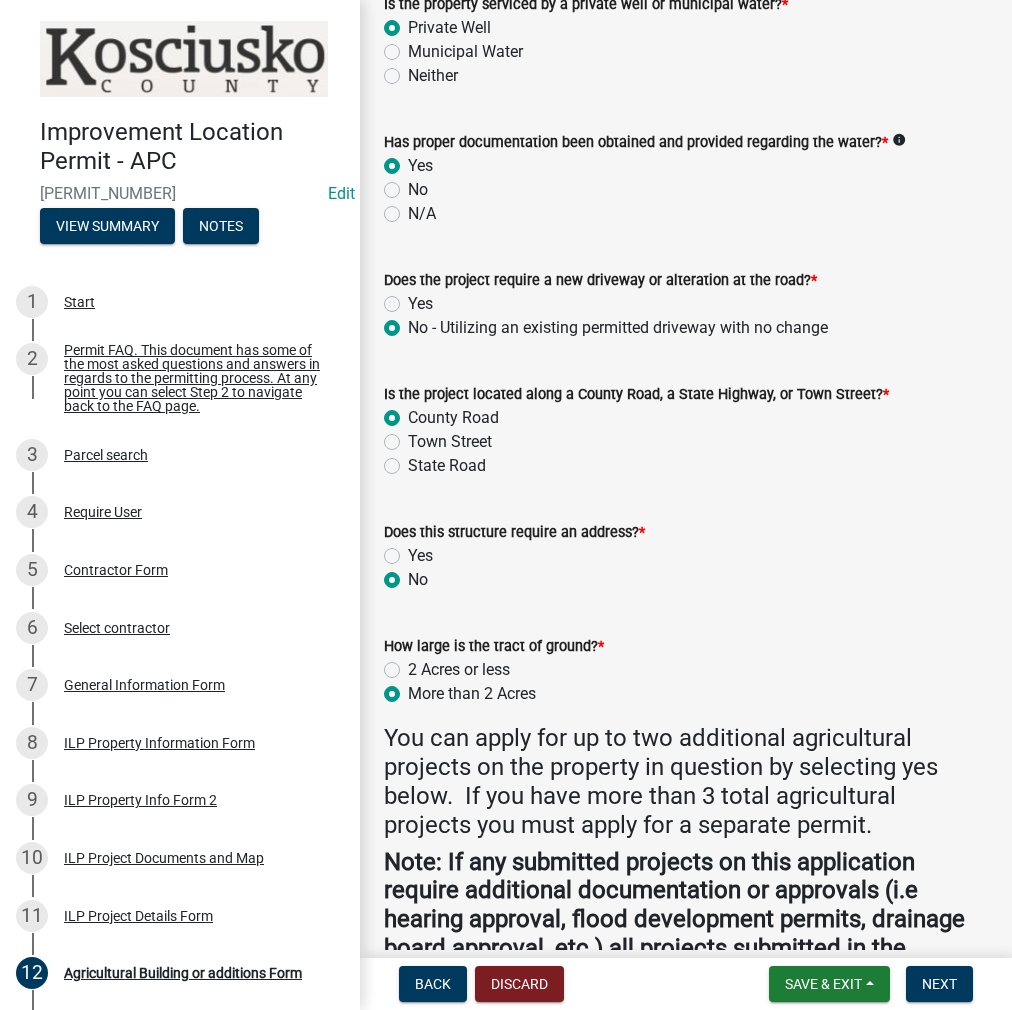 radio on "true" 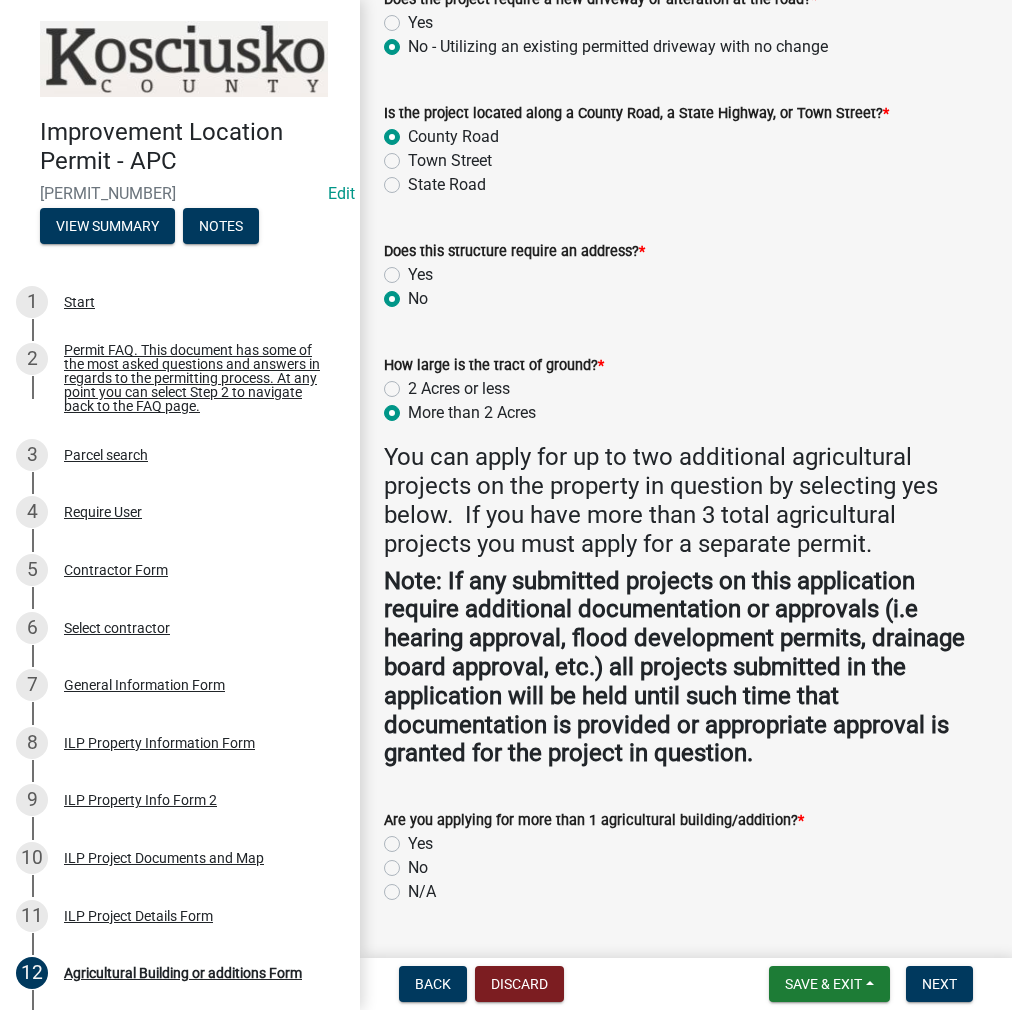 scroll, scrollTop: 1031, scrollLeft: 0, axis: vertical 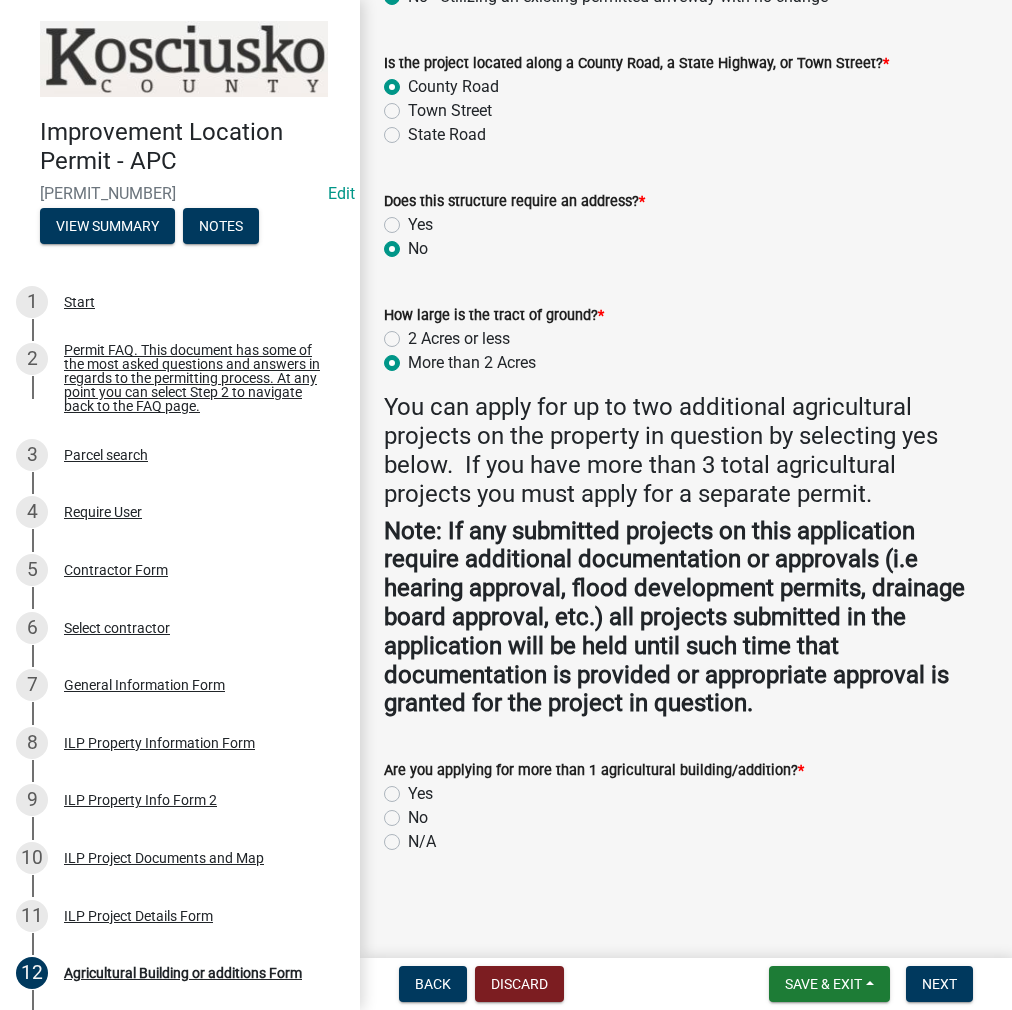 click on "No" 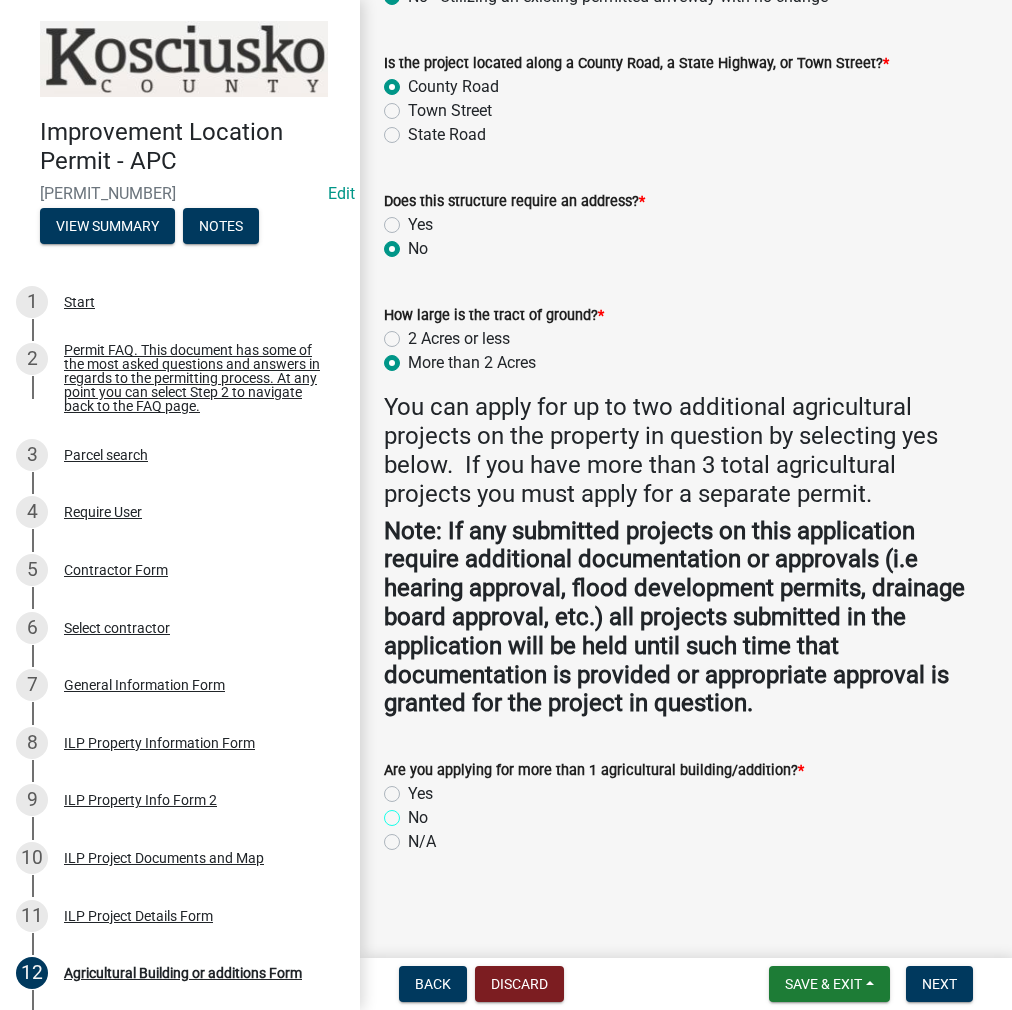 click on "No" at bounding box center [414, 812] 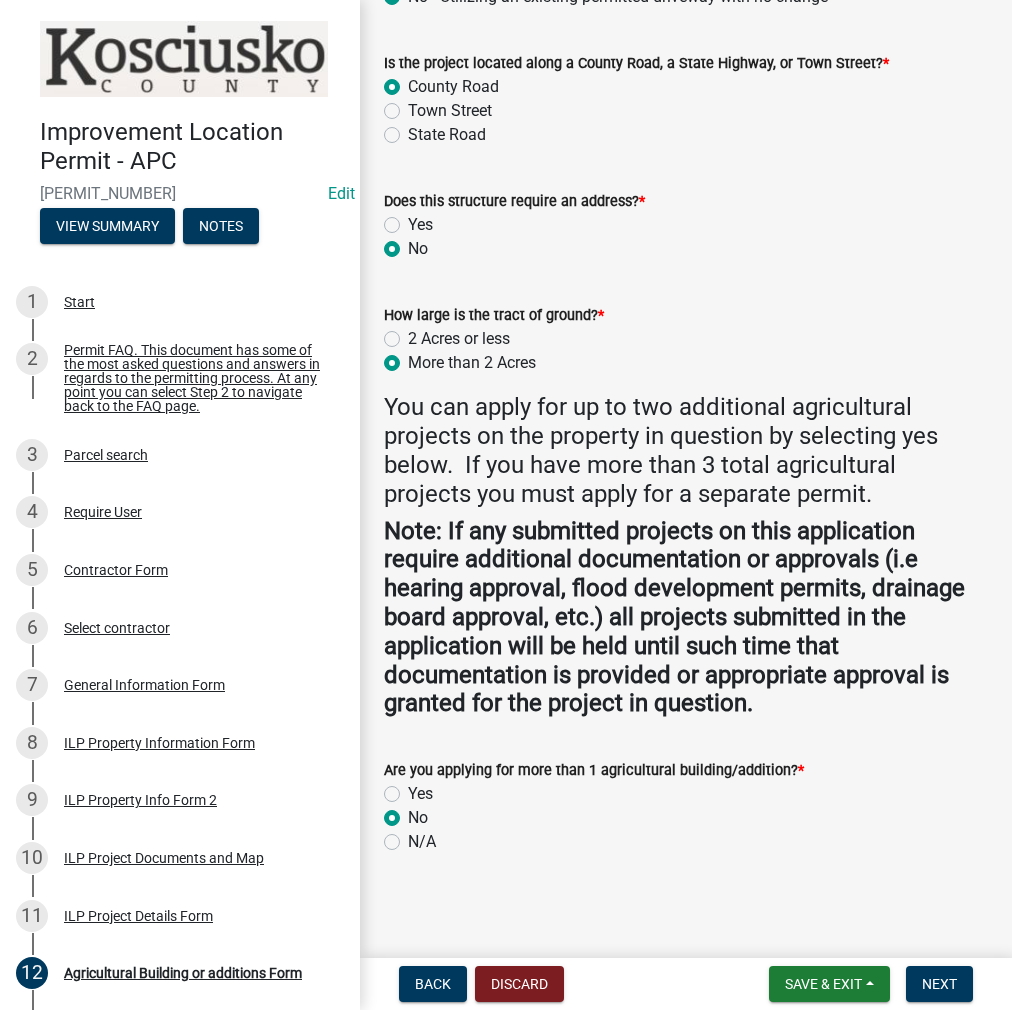 radio on "true" 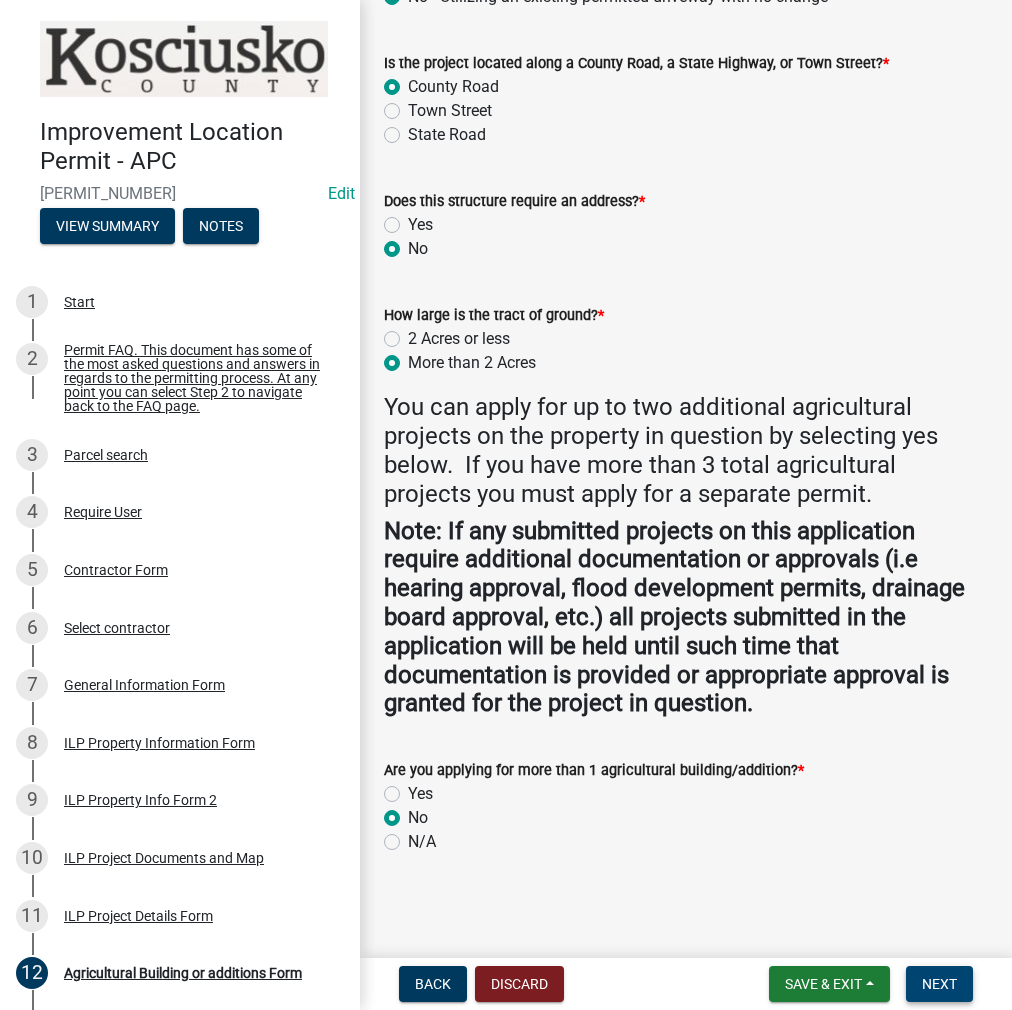 click on "Next" at bounding box center (939, 984) 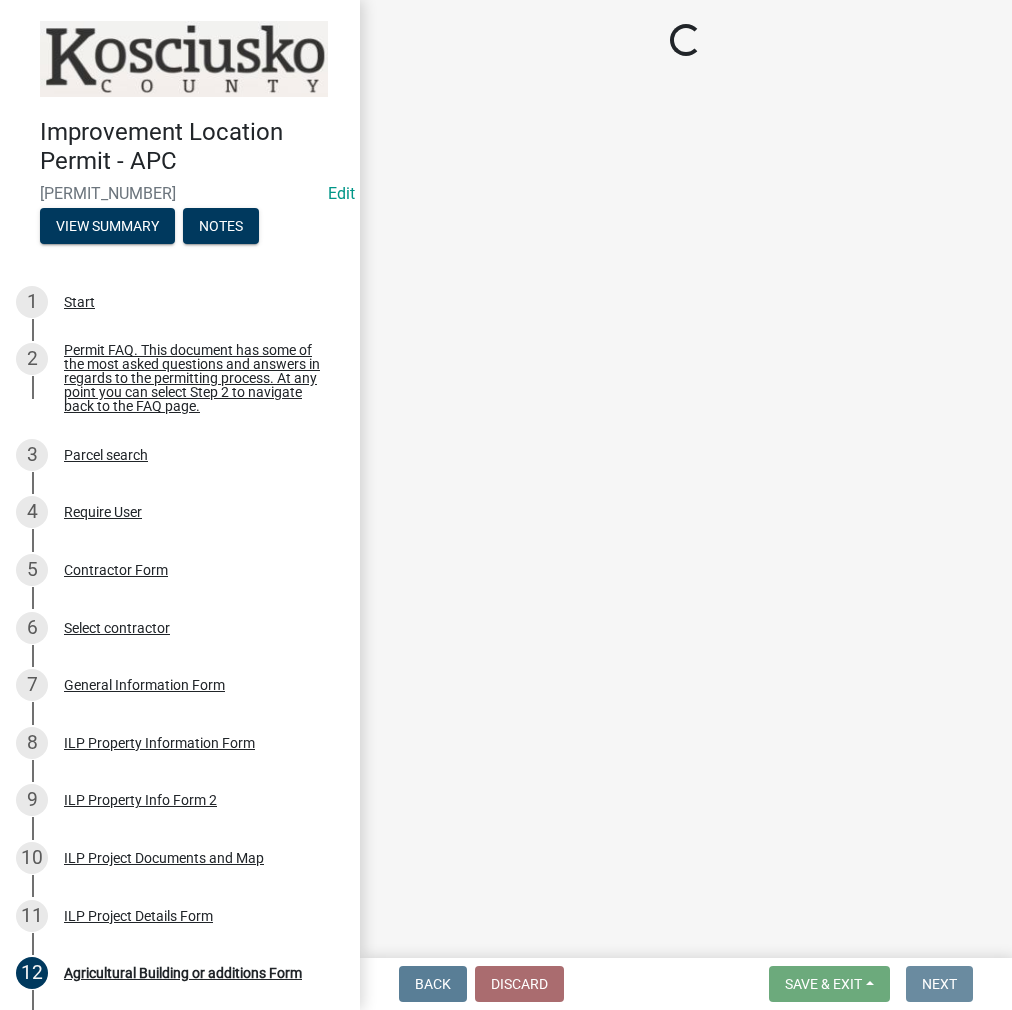 scroll, scrollTop: 0, scrollLeft: 0, axis: both 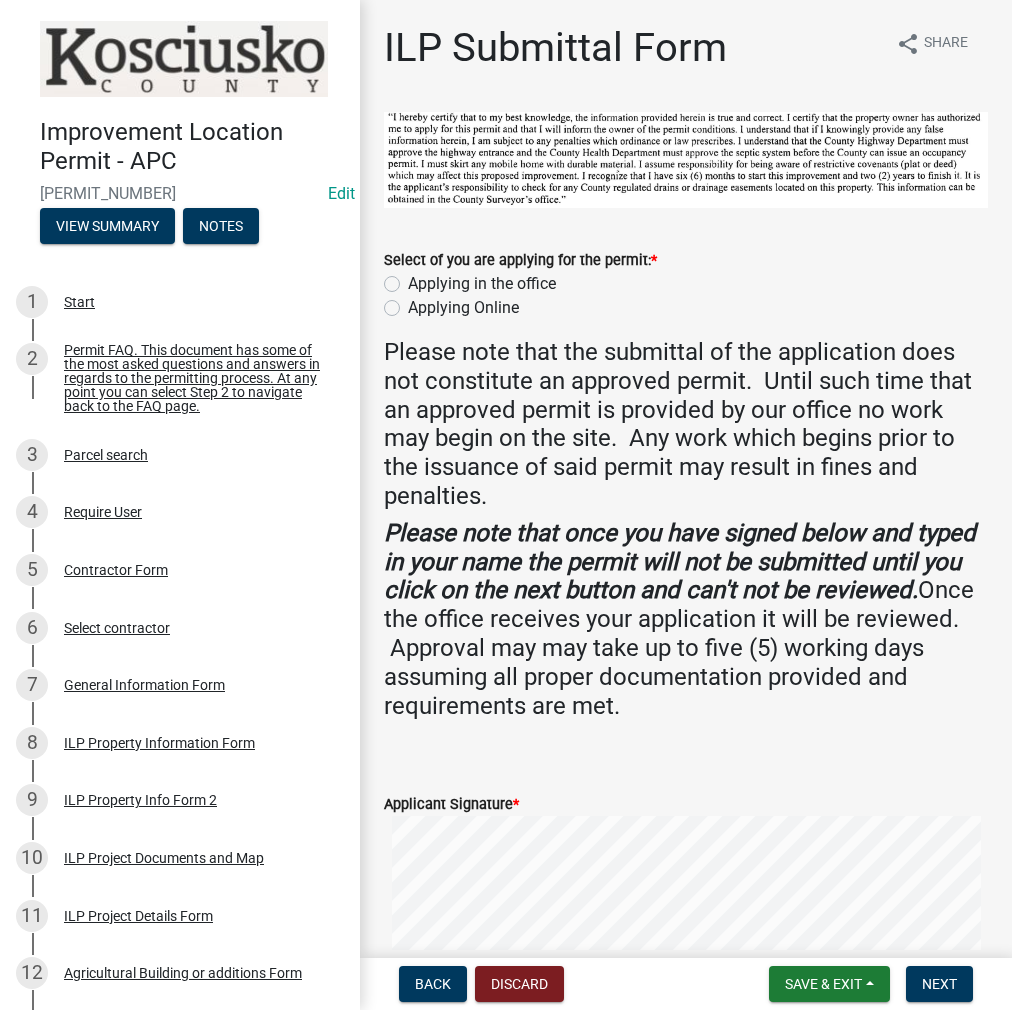 click on "Applying in the office" 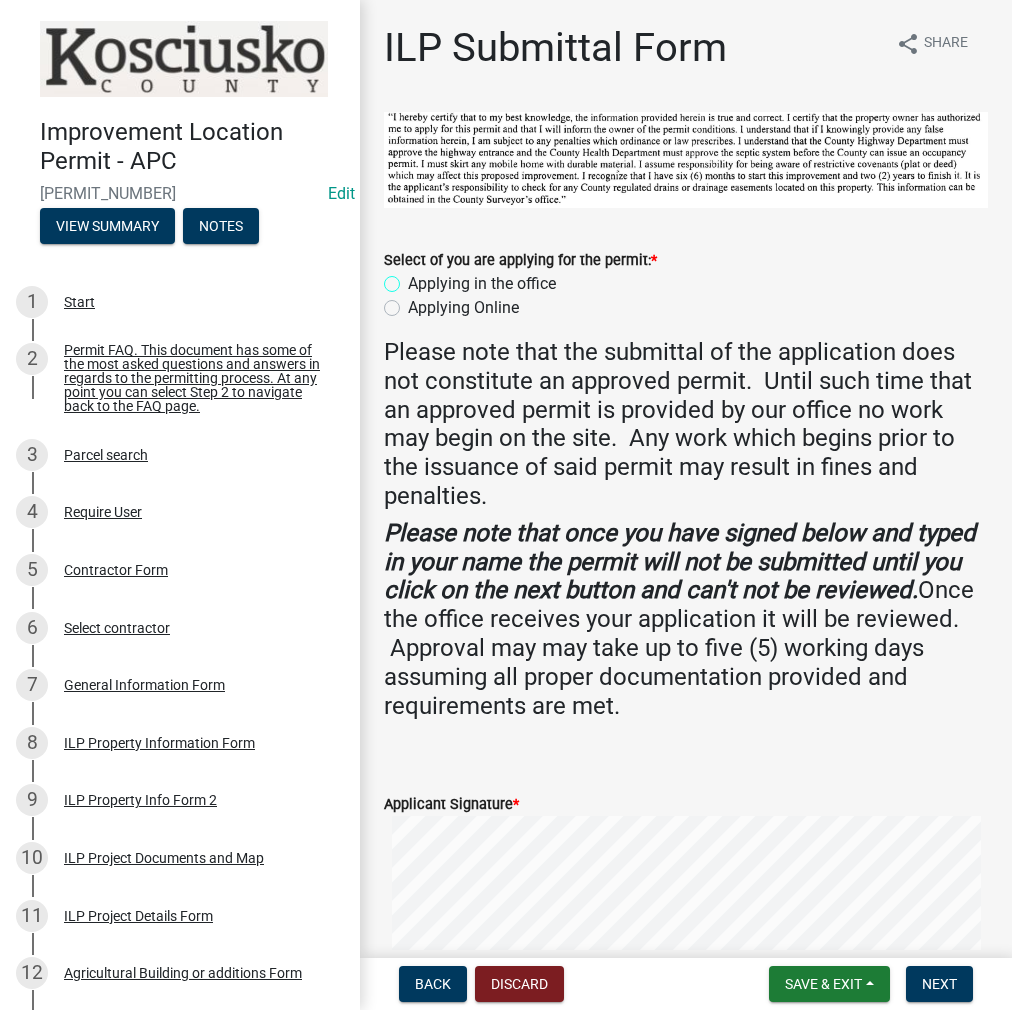 click on "Applying in the office" at bounding box center (414, 278) 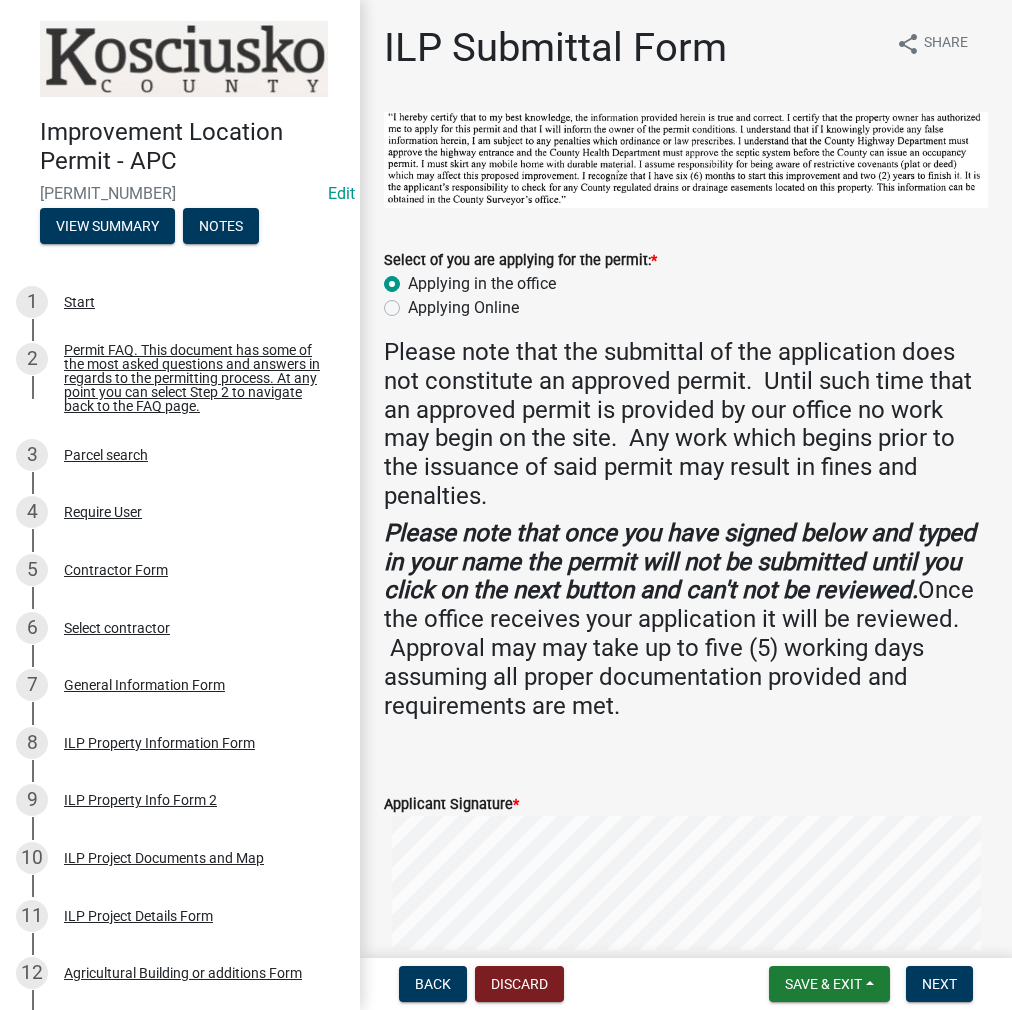 radio on "true" 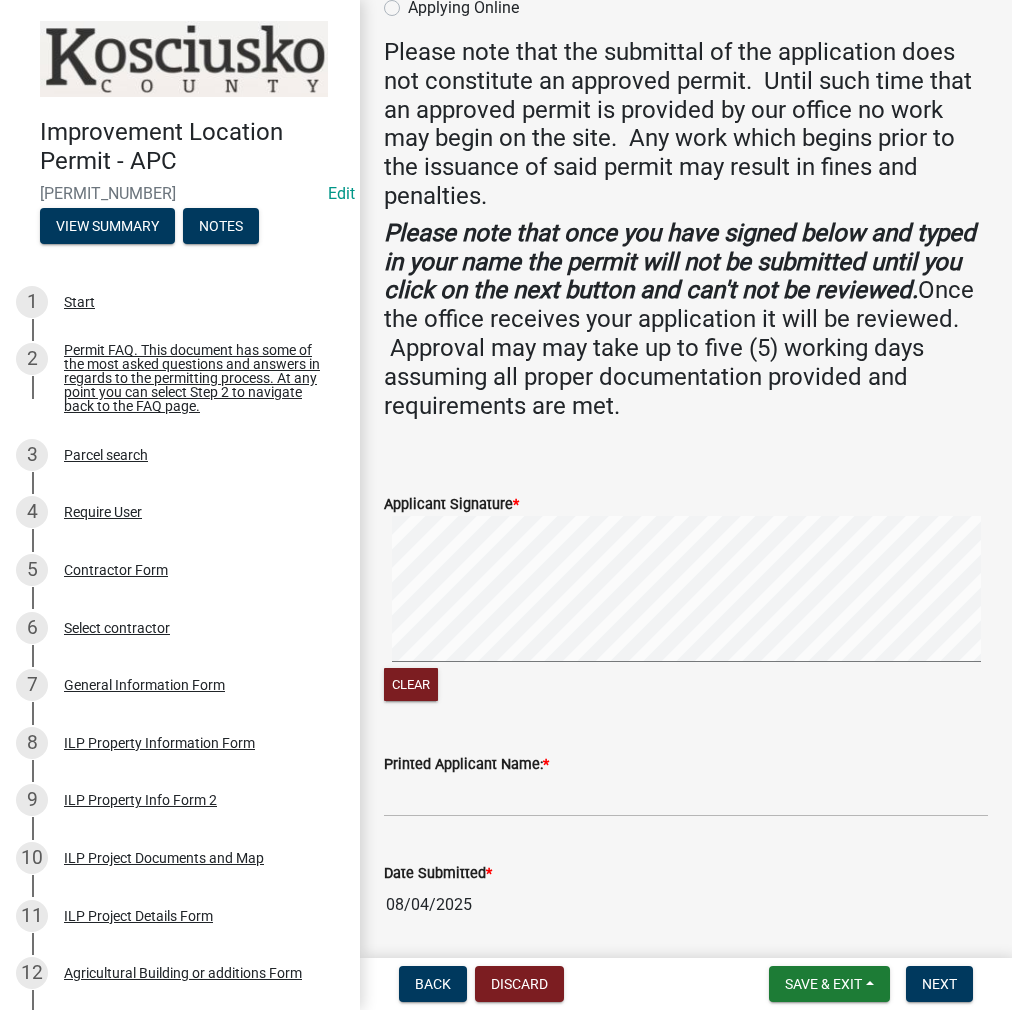 scroll, scrollTop: 365, scrollLeft: 0, axis: vertical 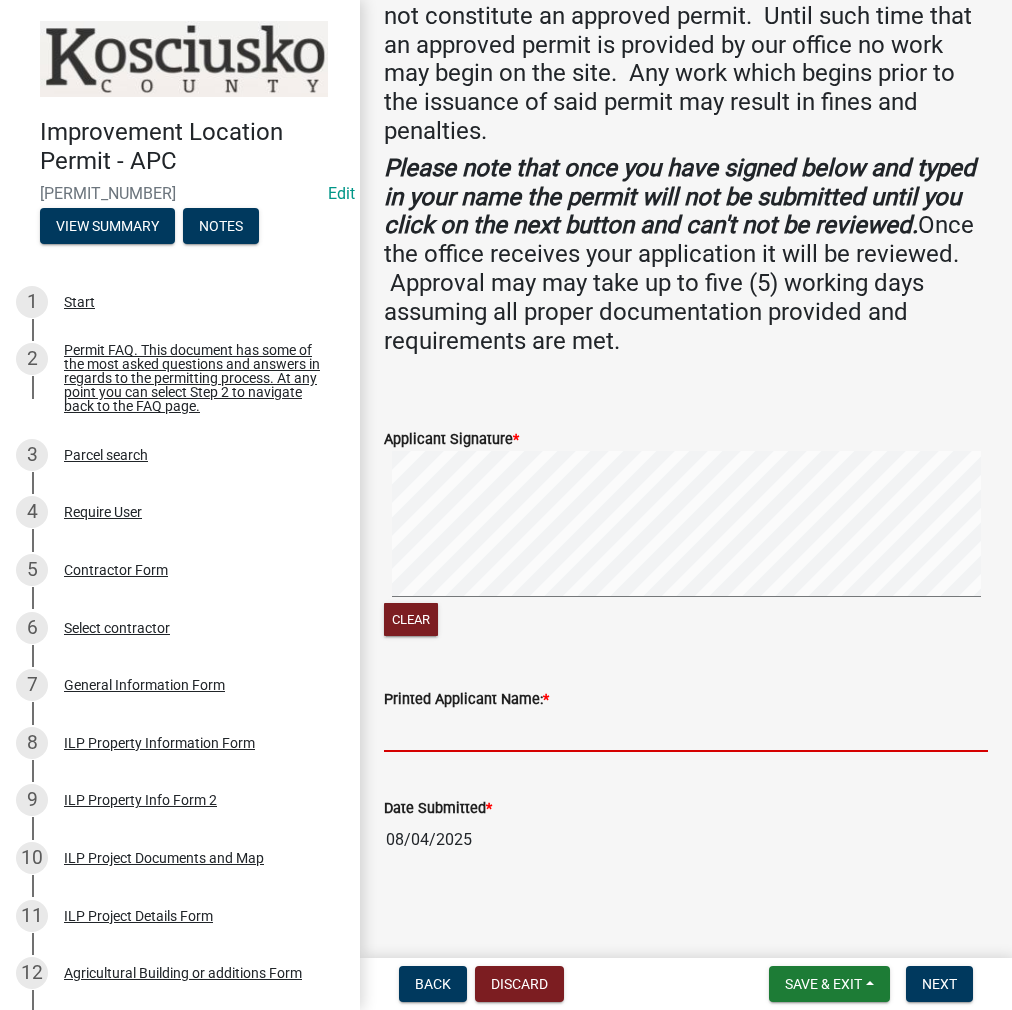 click on "Printed Applicant Name:  *" at bounding box center (686, 731) 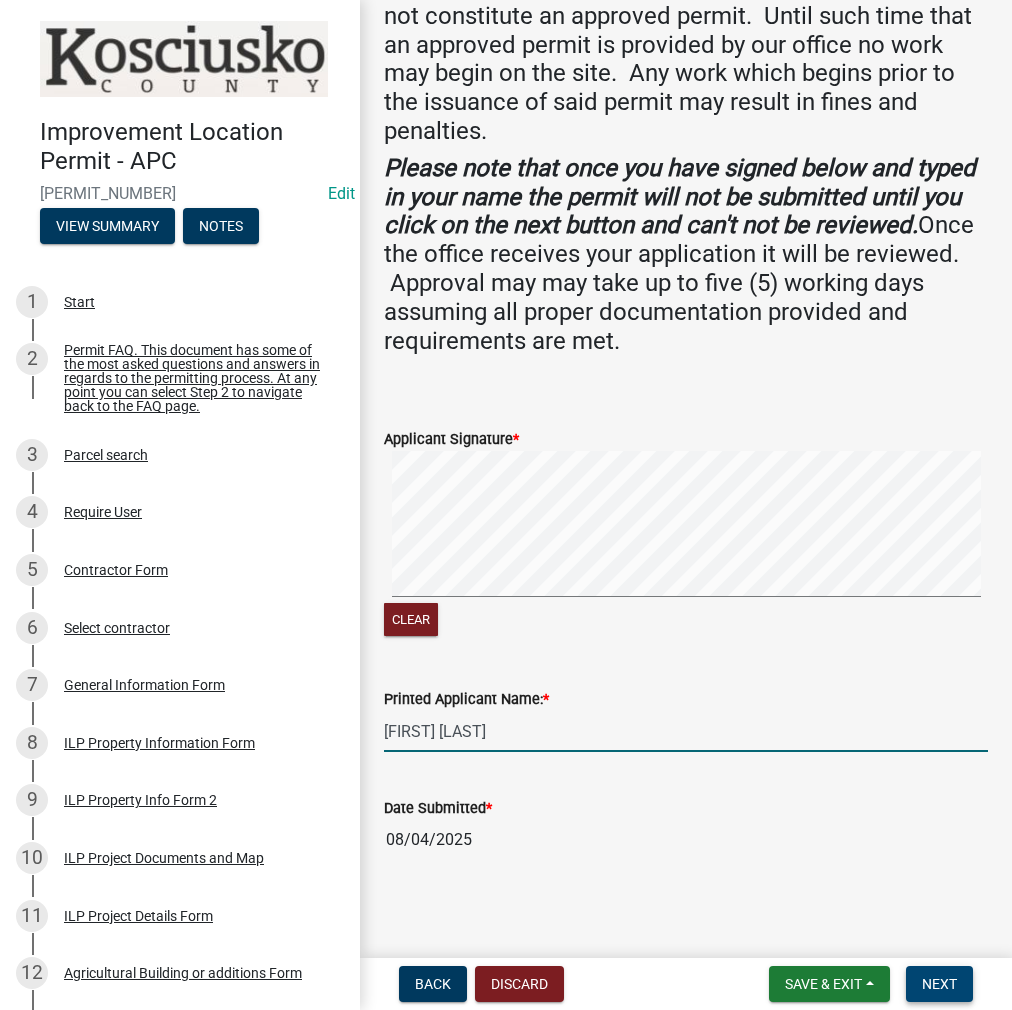 type on "[FIRST] [LAST]" 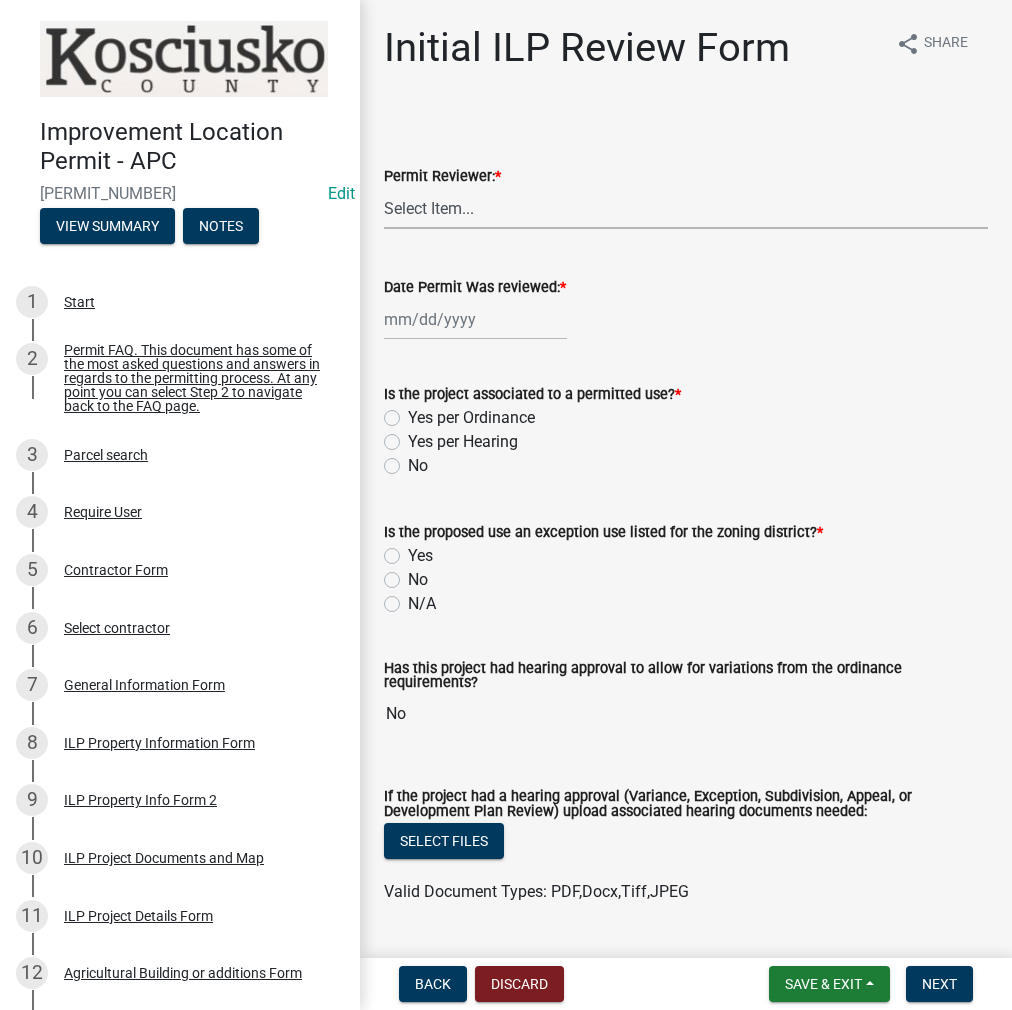 click on "Select Item...   MMS   LT   AT   CS   AH   Vacant" at bounding box center [686, 208] 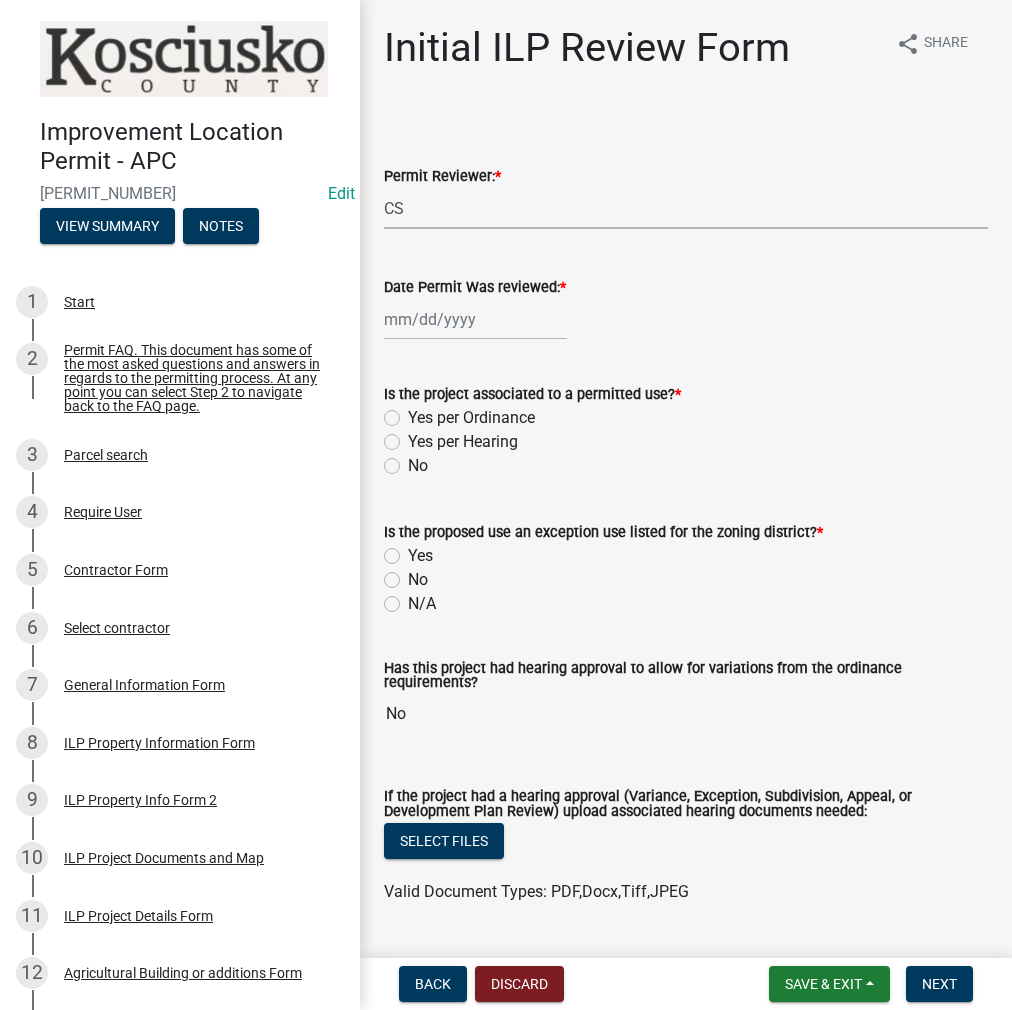 click on "Select Item...   MMS   LT   AT   CS   AH   Vacant" at bounding box center [686, 208] 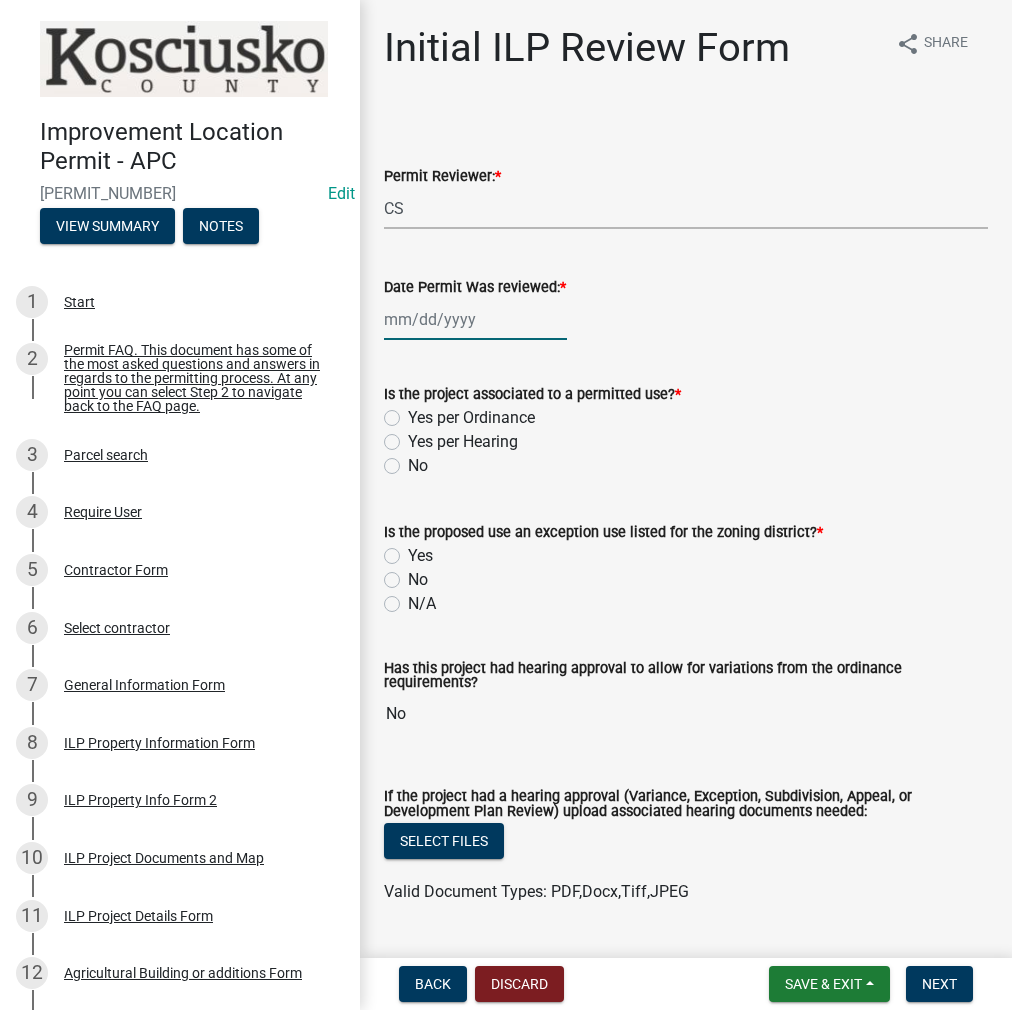 click 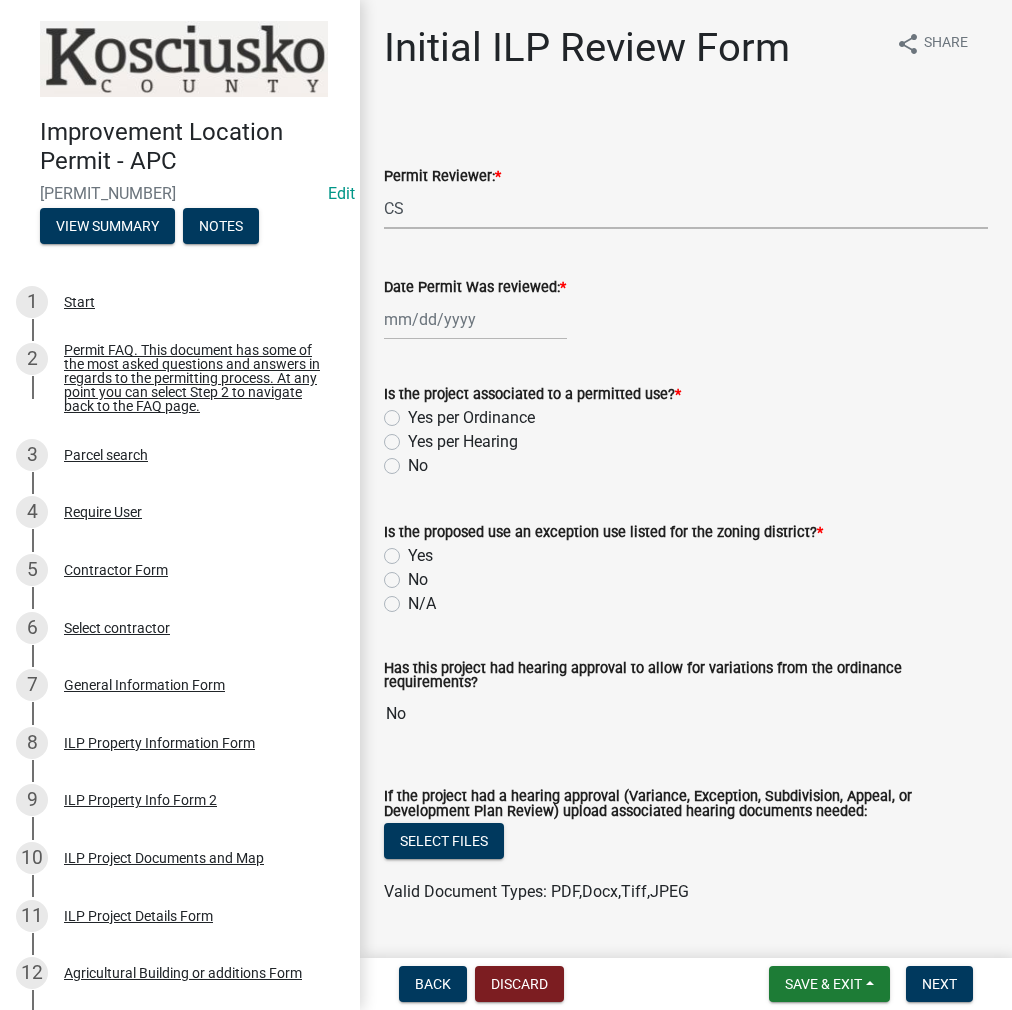 select on "8" 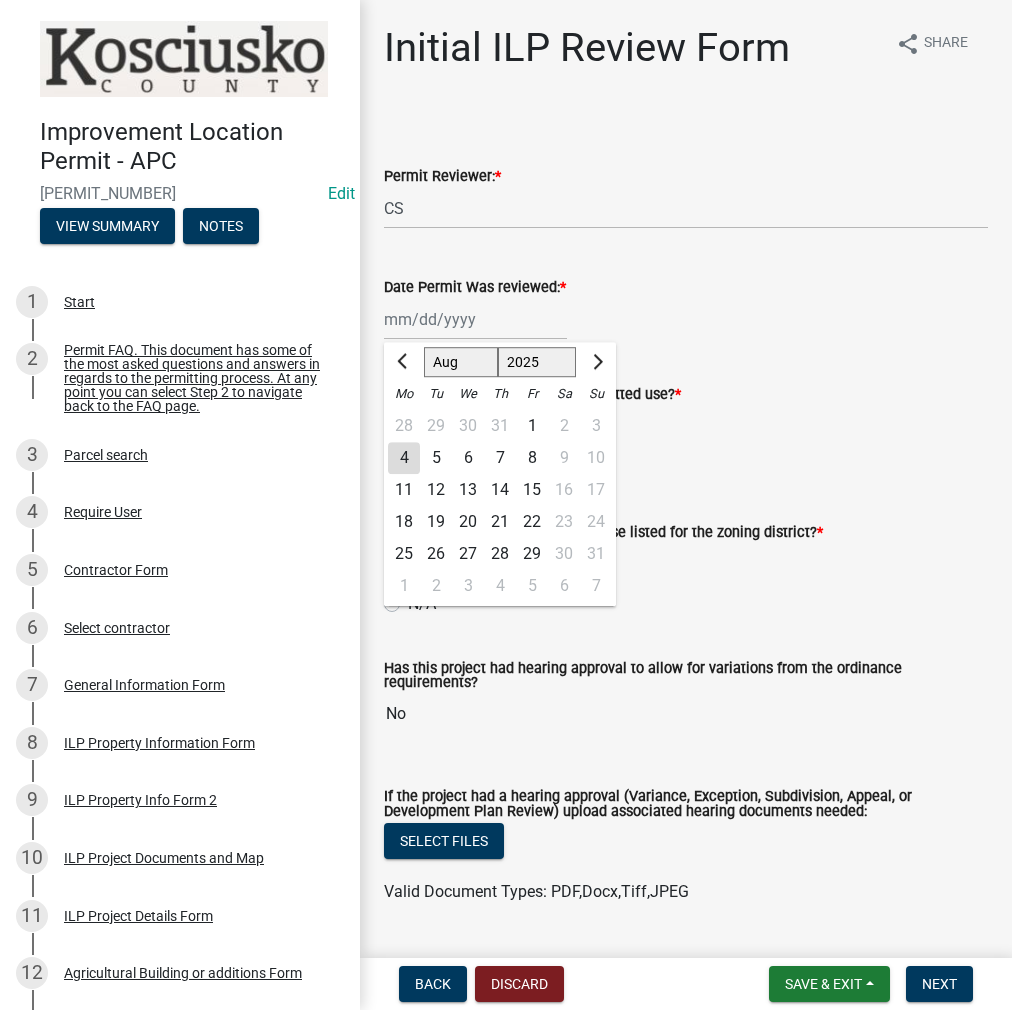 click on "4" 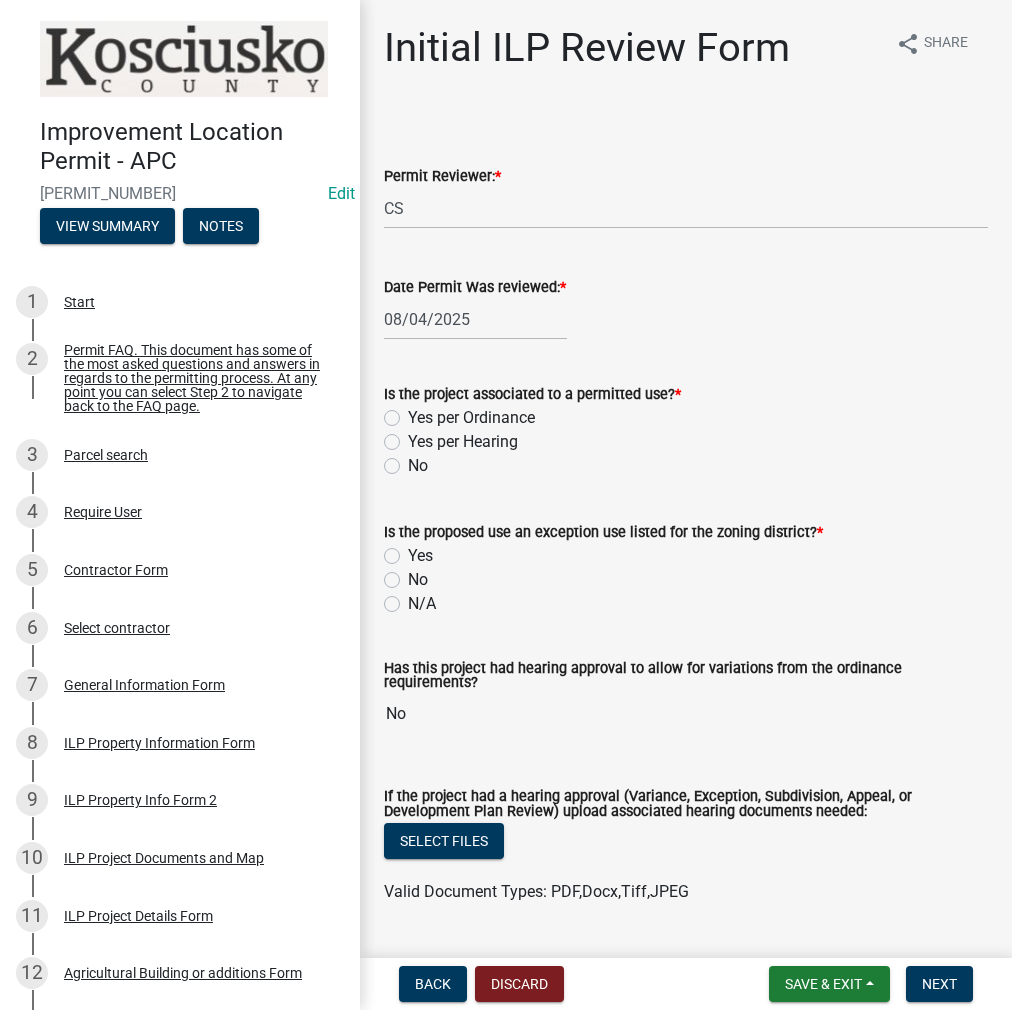 click on "Yes per Ordinance" 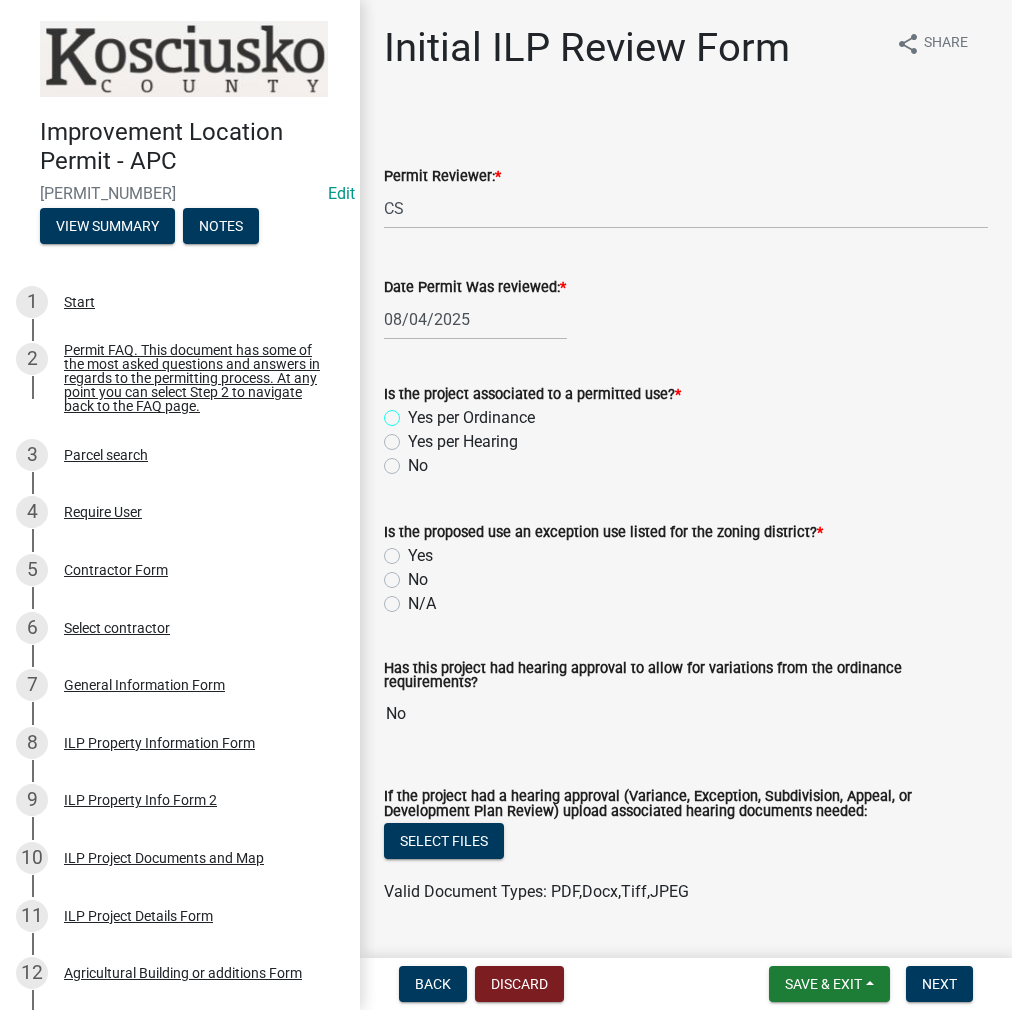 click on "Yes per Ordinance" at bounding box center [414, 412] 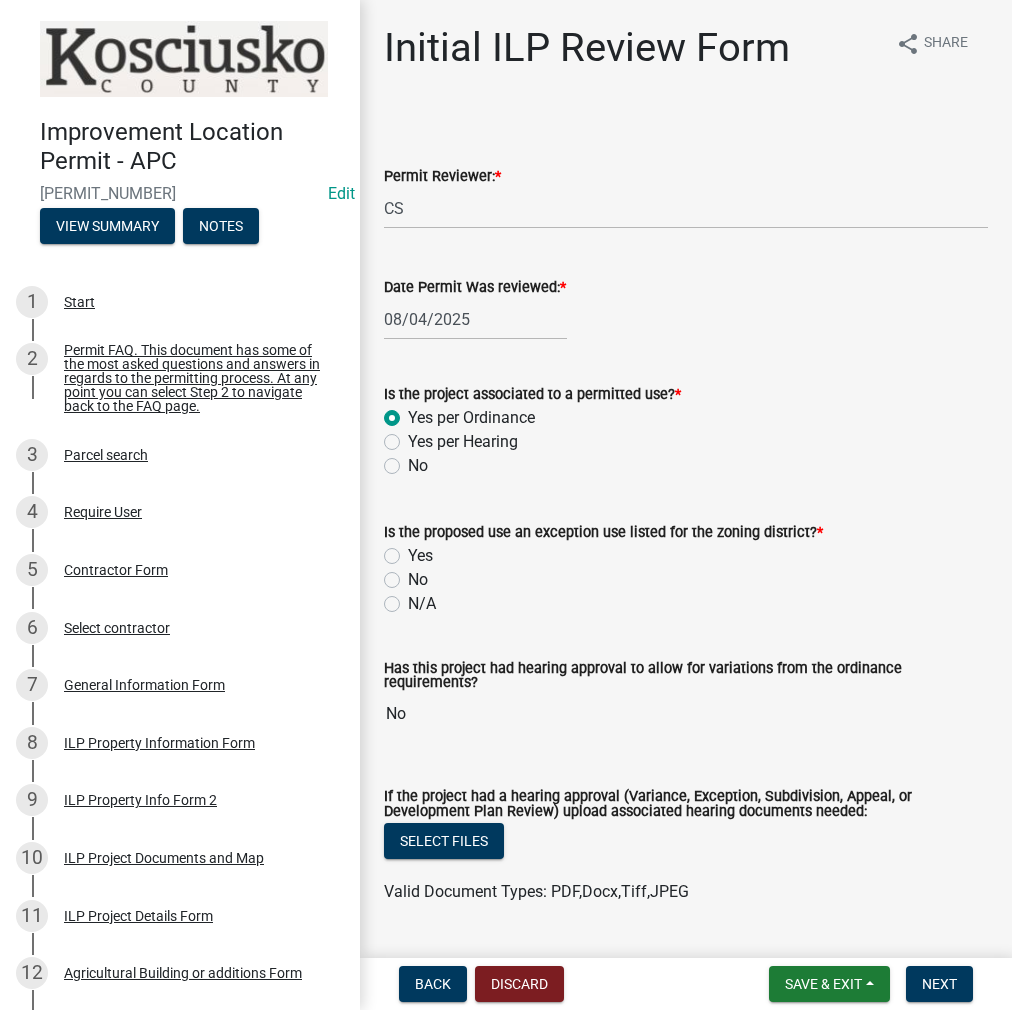 radio on "true" 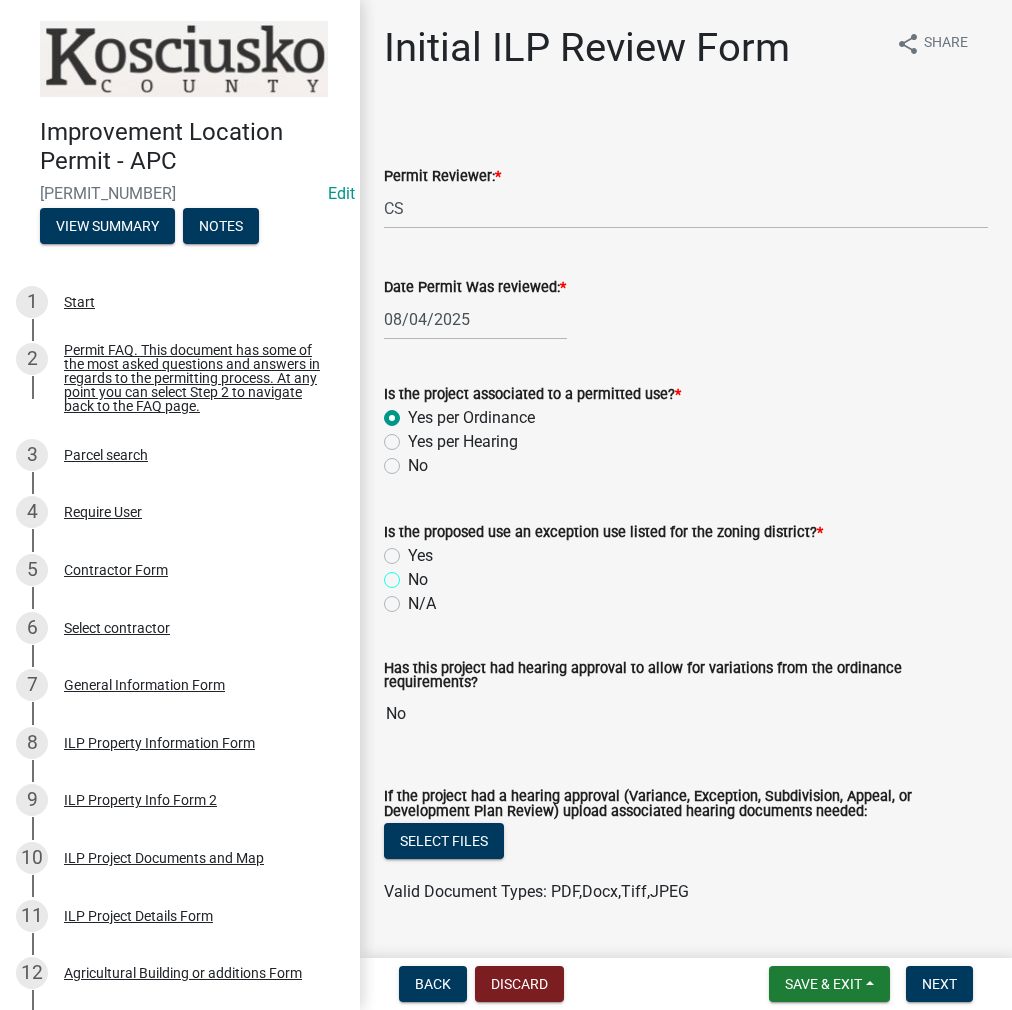 click on "No" at bounding box center (414, 574) 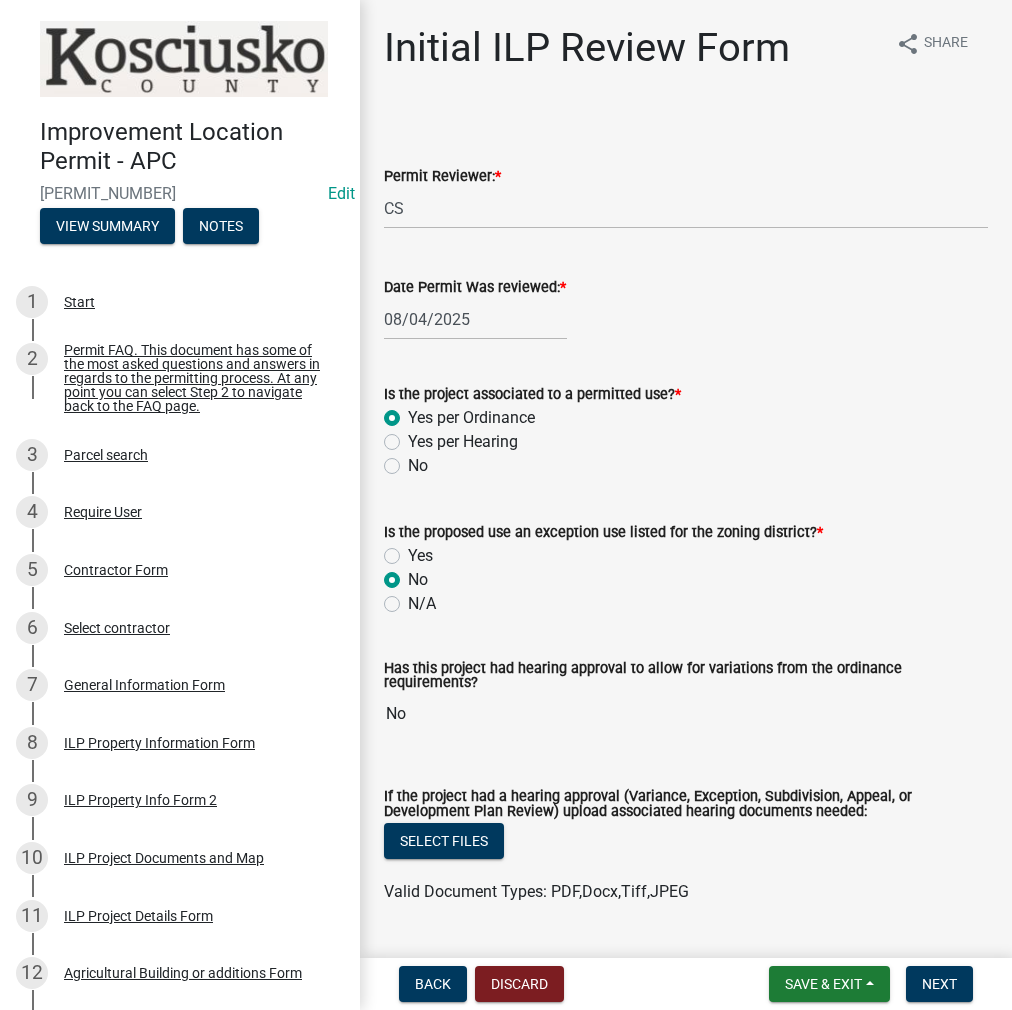 radio on "true" 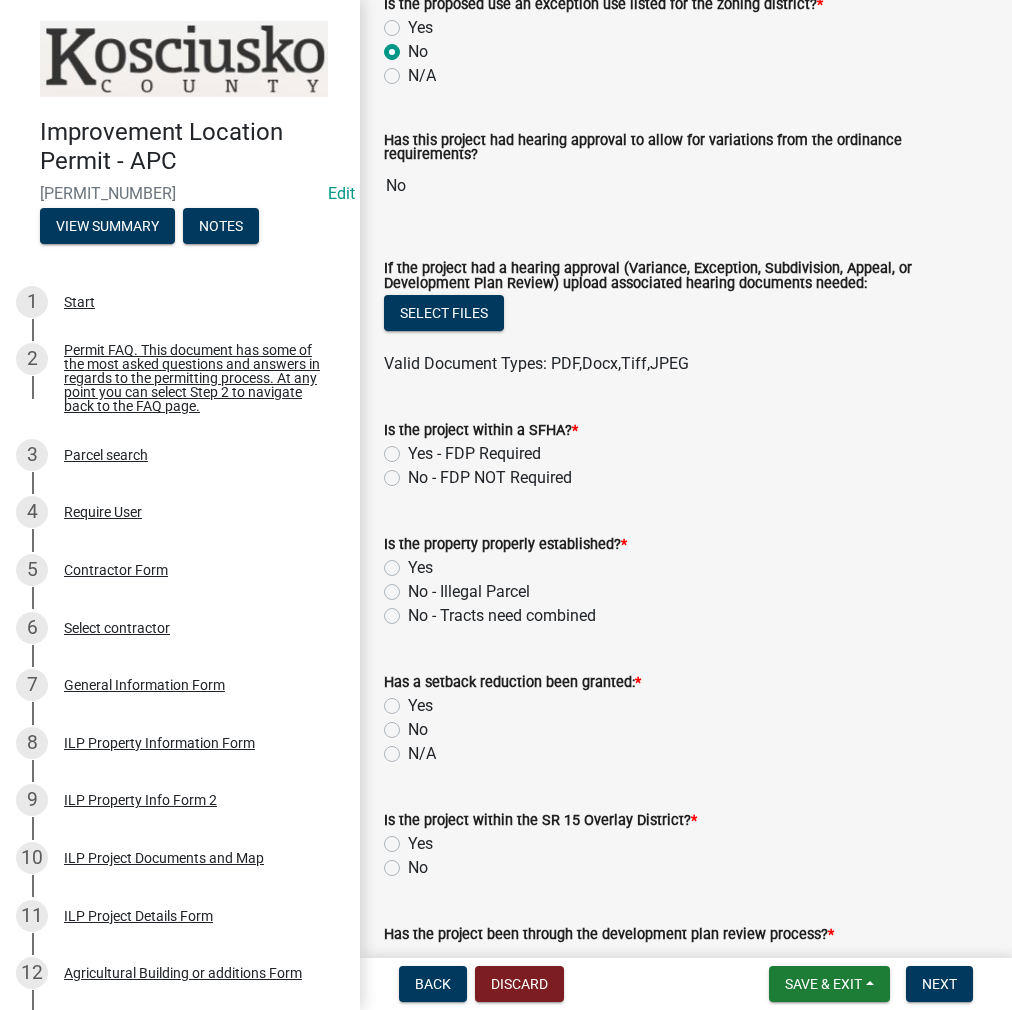 scroll, scrollTop: 600, scrollLeft: 0, axis: vertical 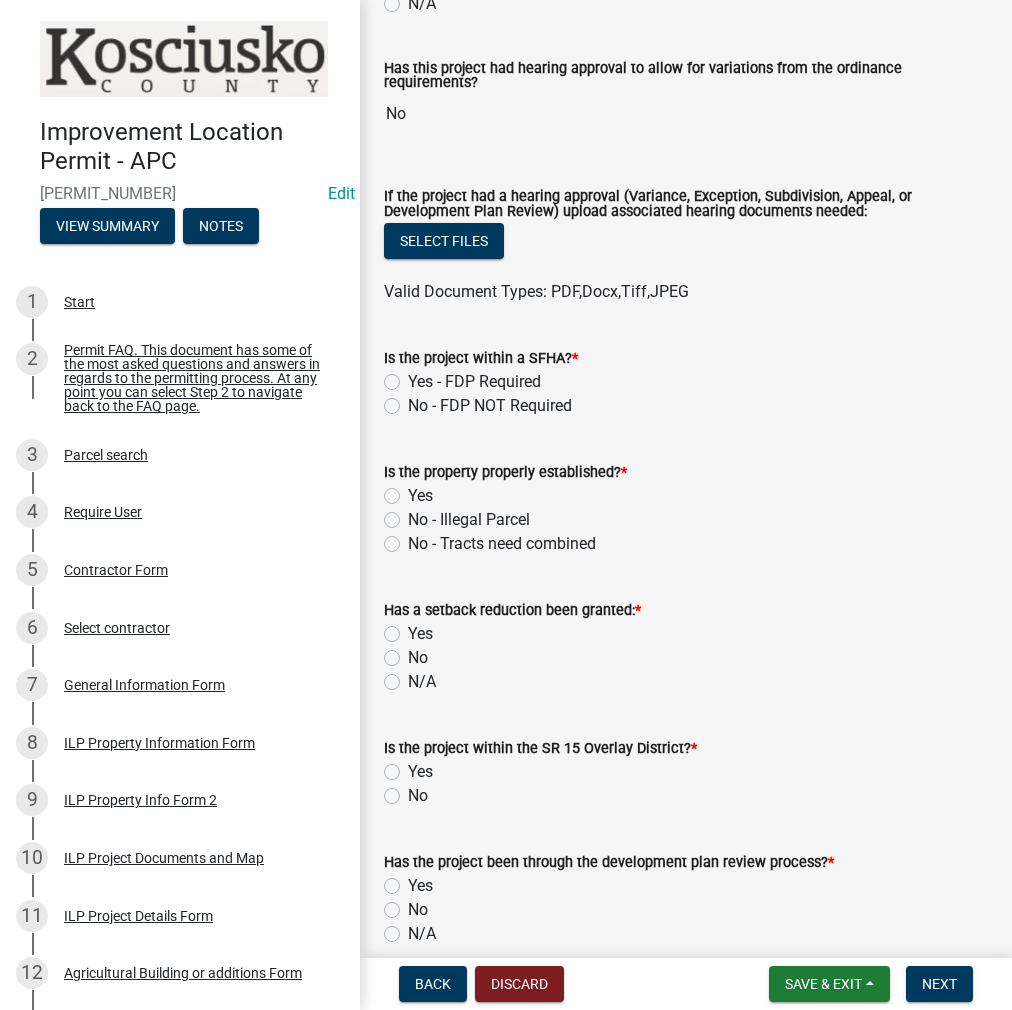 click on "No - FDP NOT Required" 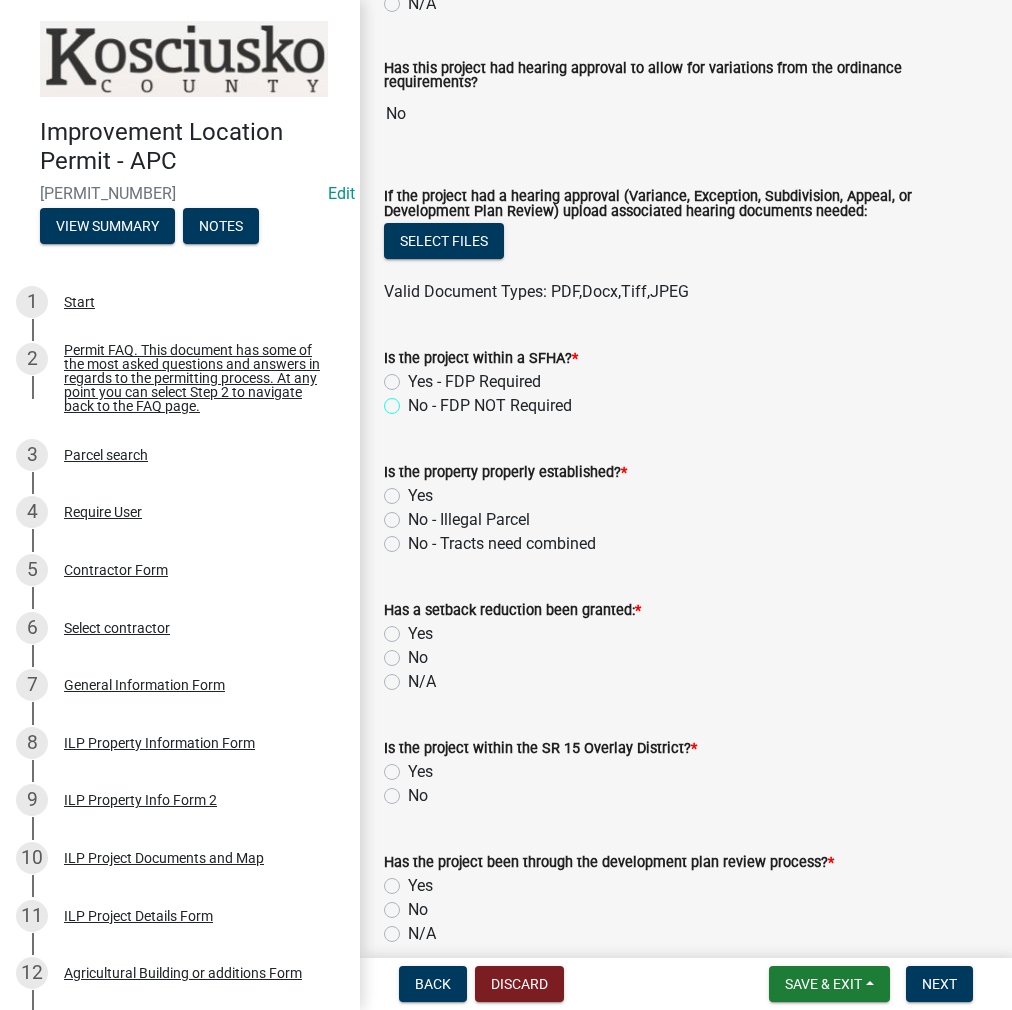 click on "No - FDP NOT Required" at bounding box center (414, 400) 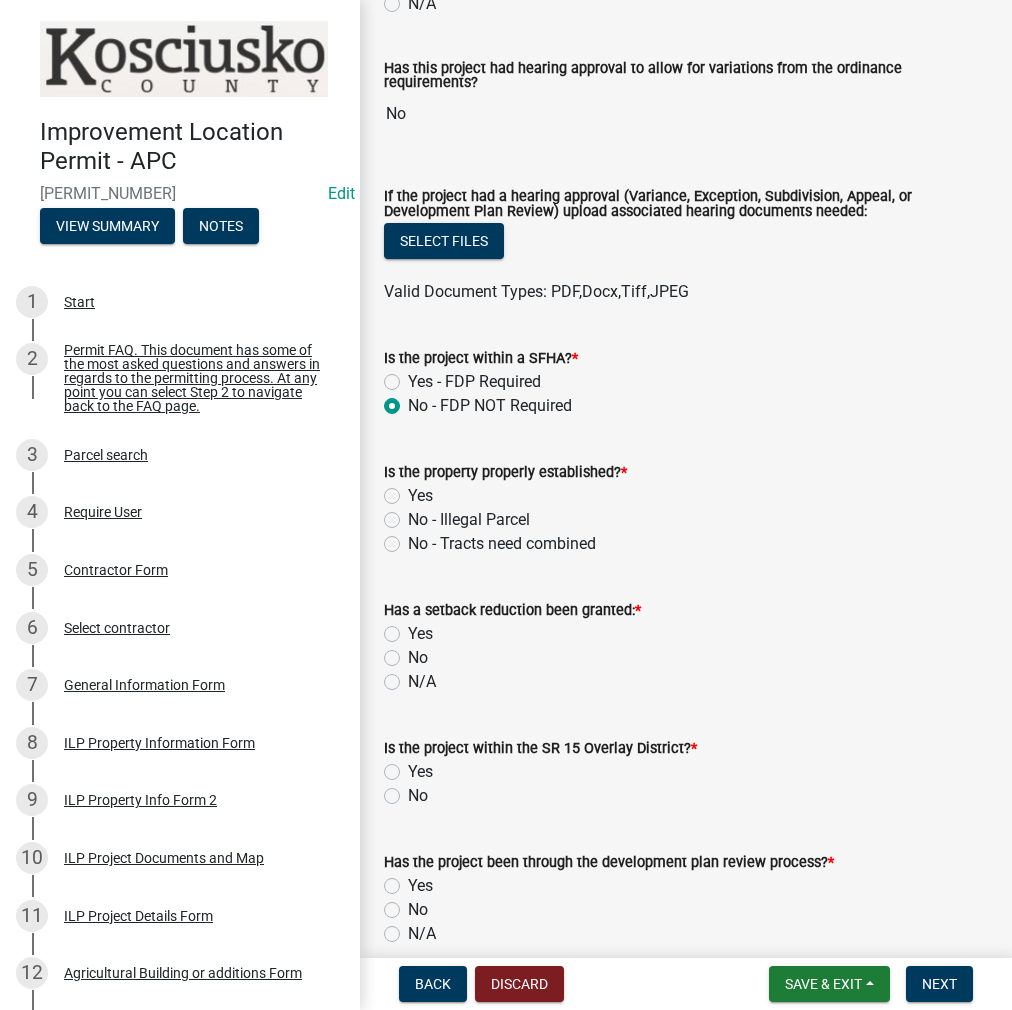 radio on "true" 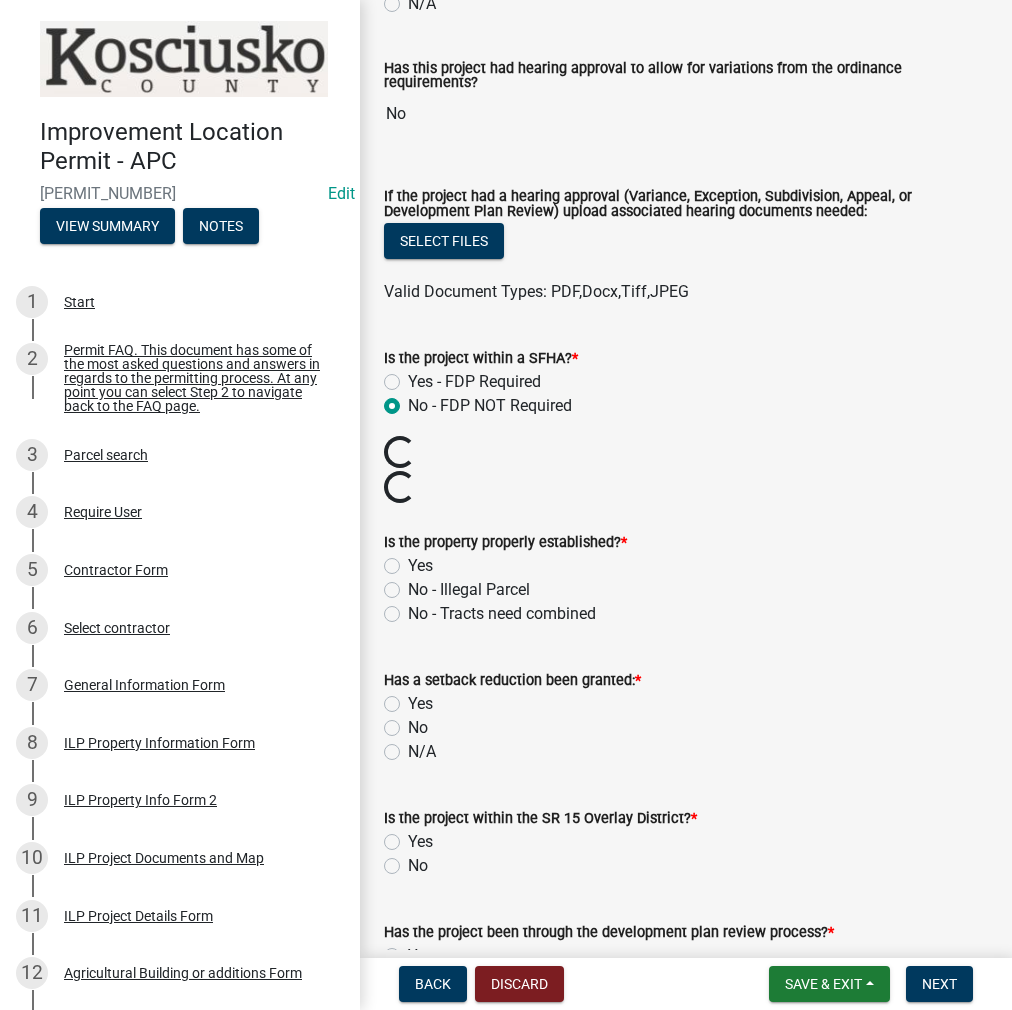 click on "Yes" 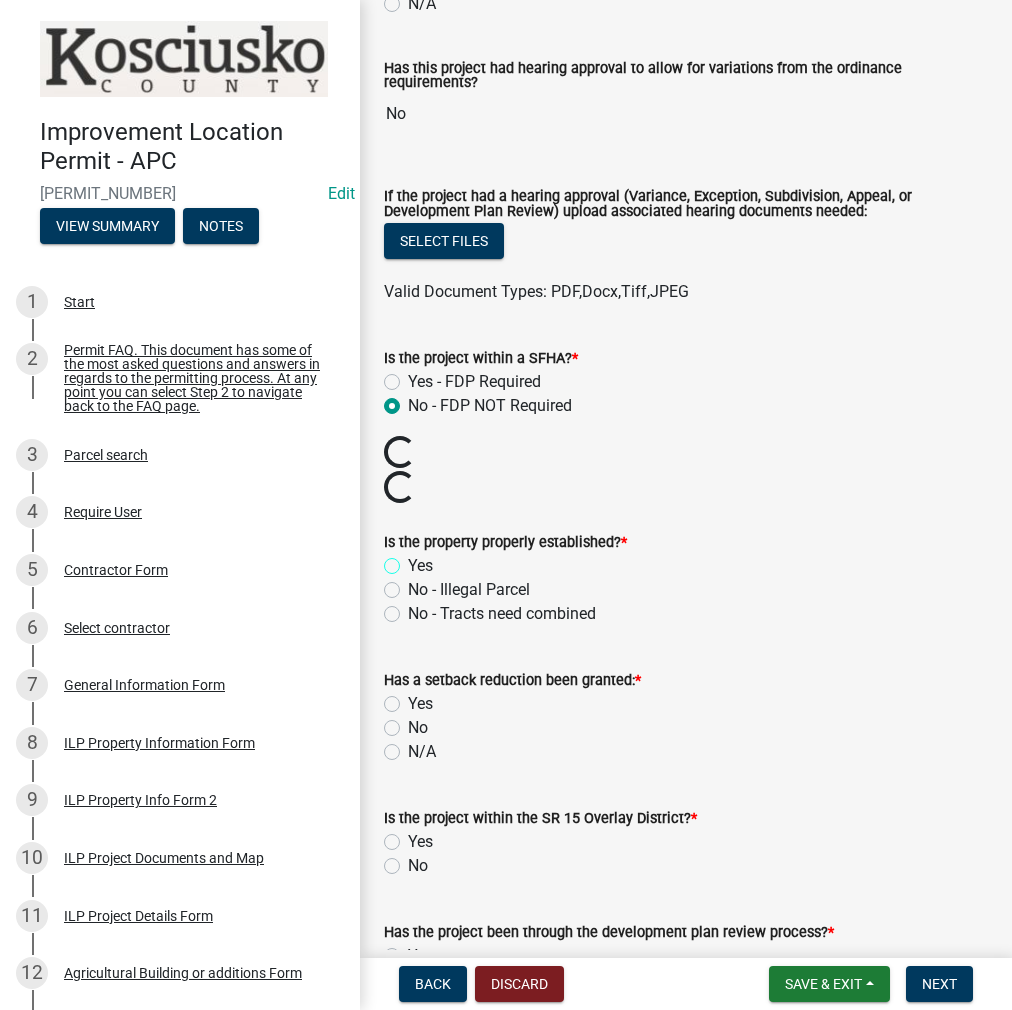 click on "Yes" at bounding box center [414, 560] 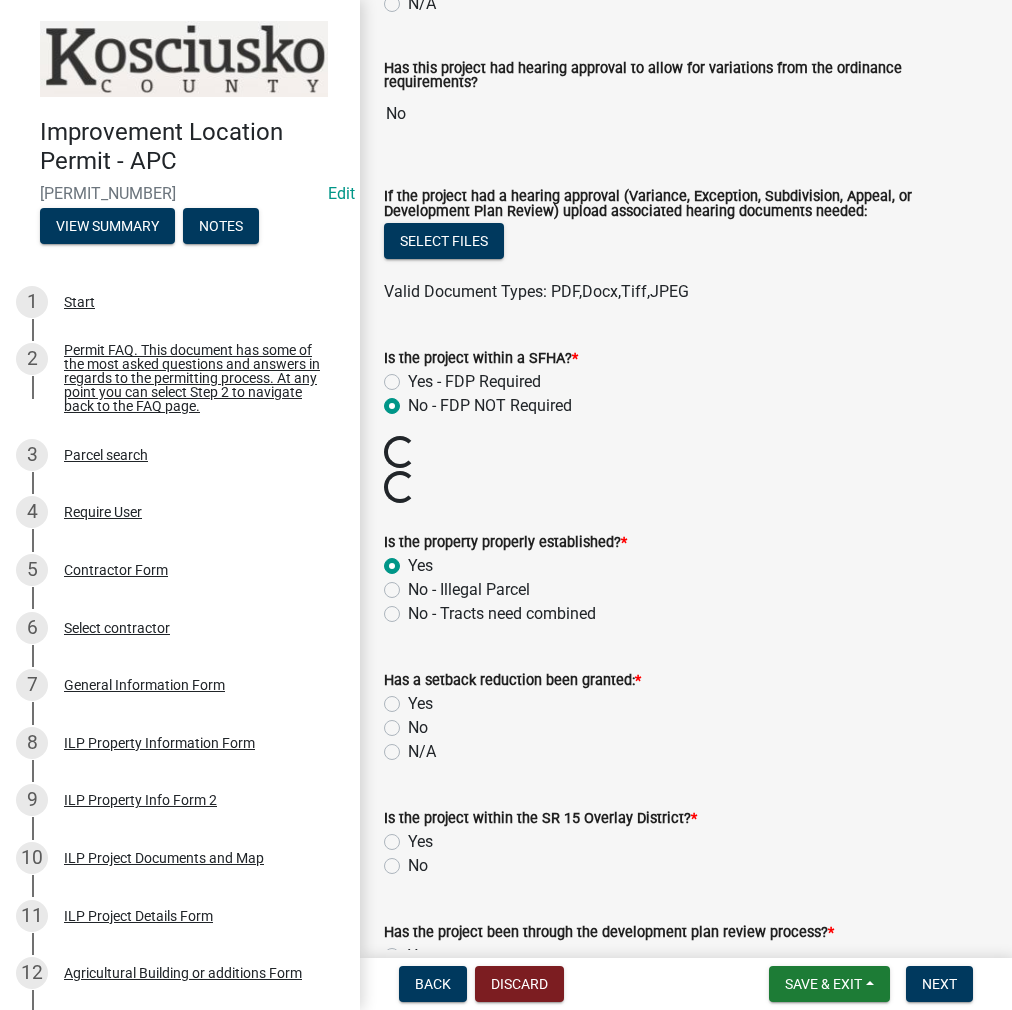 radio on "true" 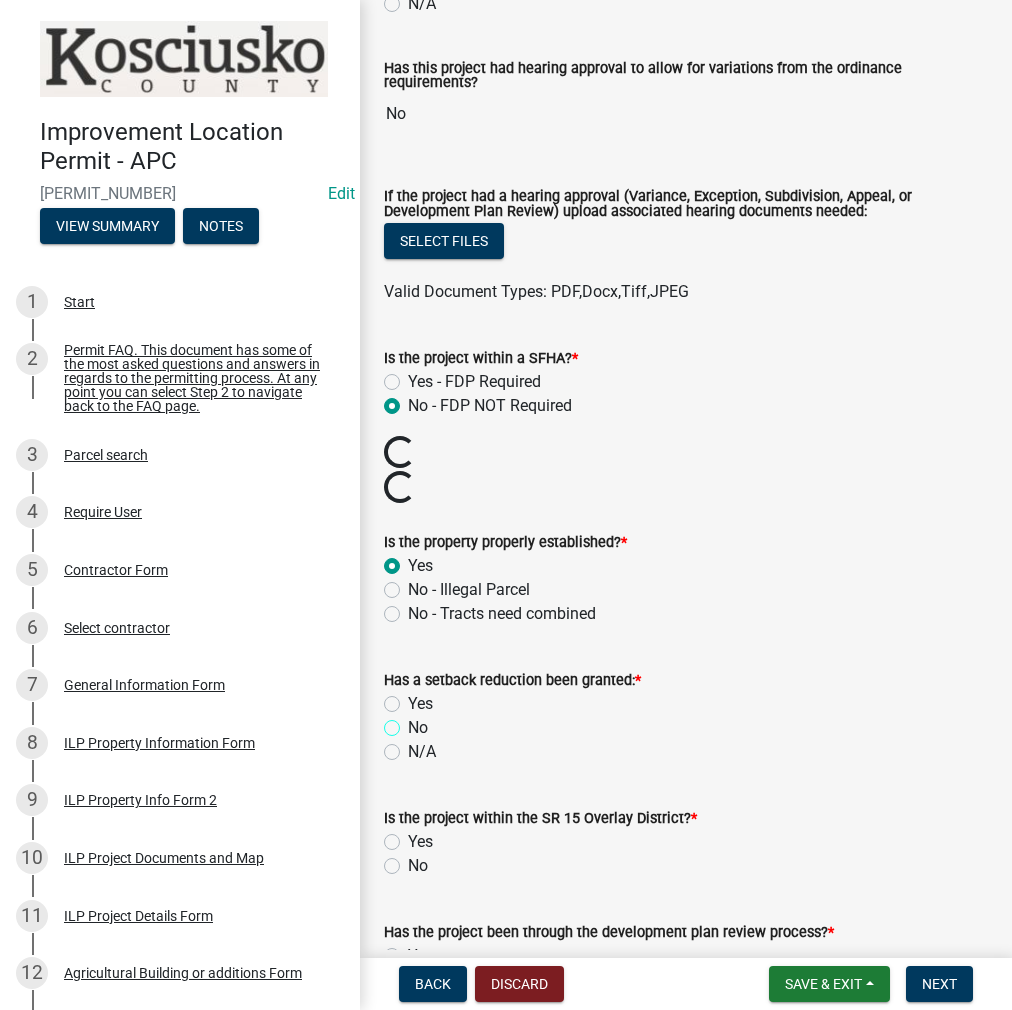 click on "No" at bounding box center (414, 722) 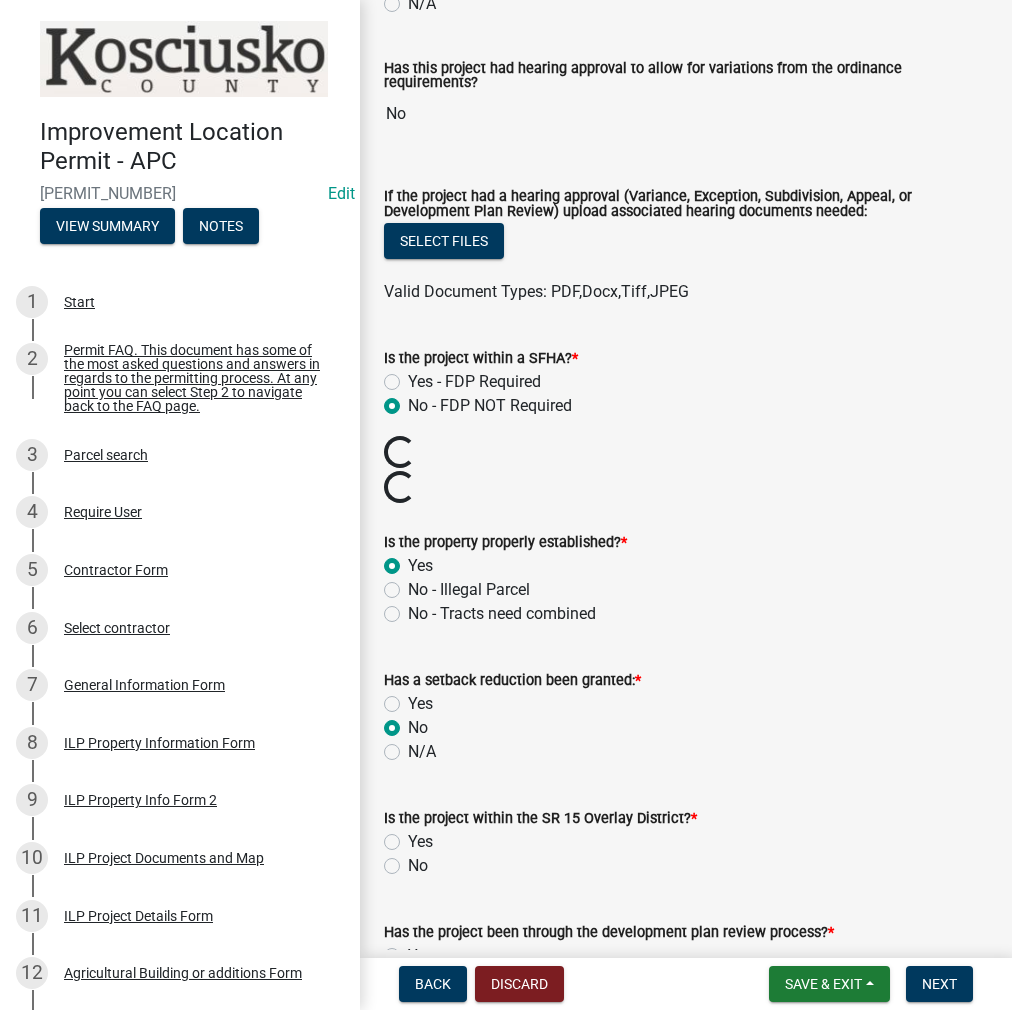 radio on "true" 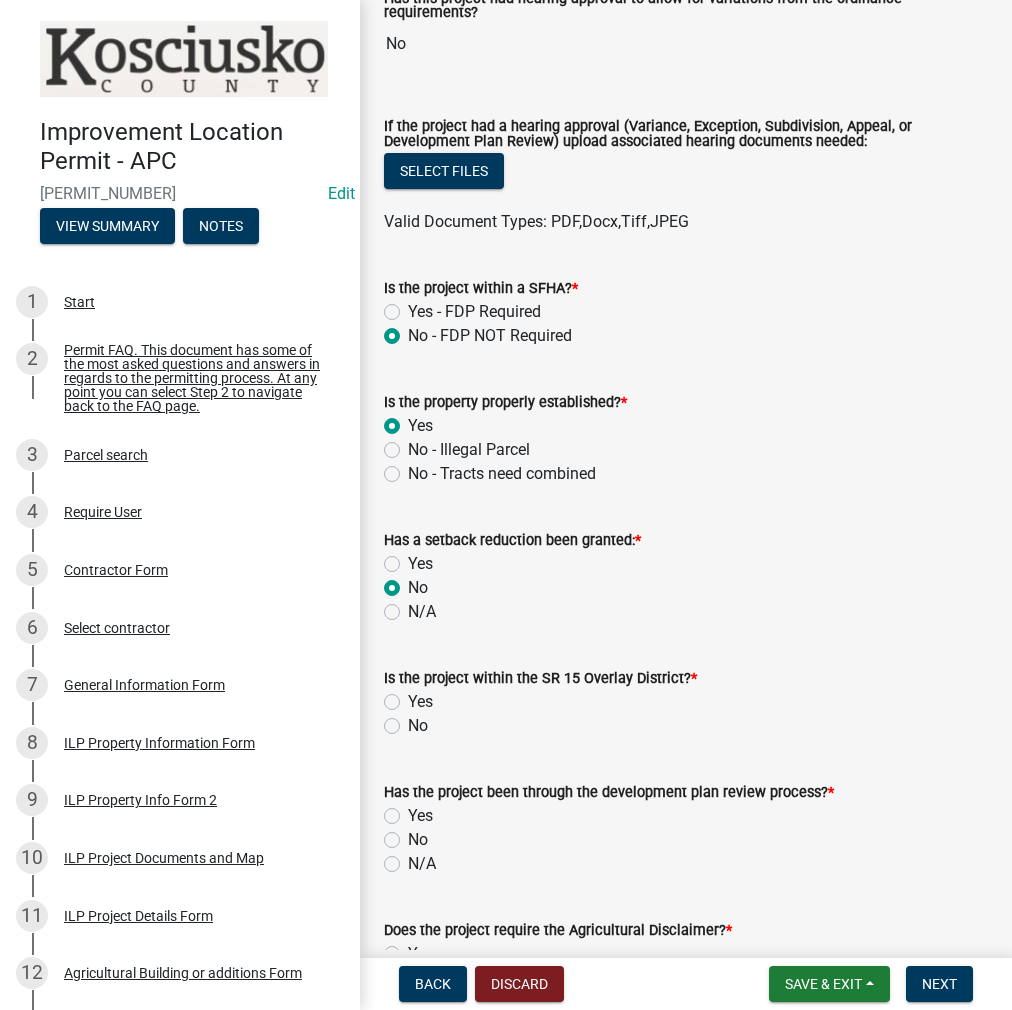 scroll, scrollTop: 800, scrollLeft: 0, axis: vertical 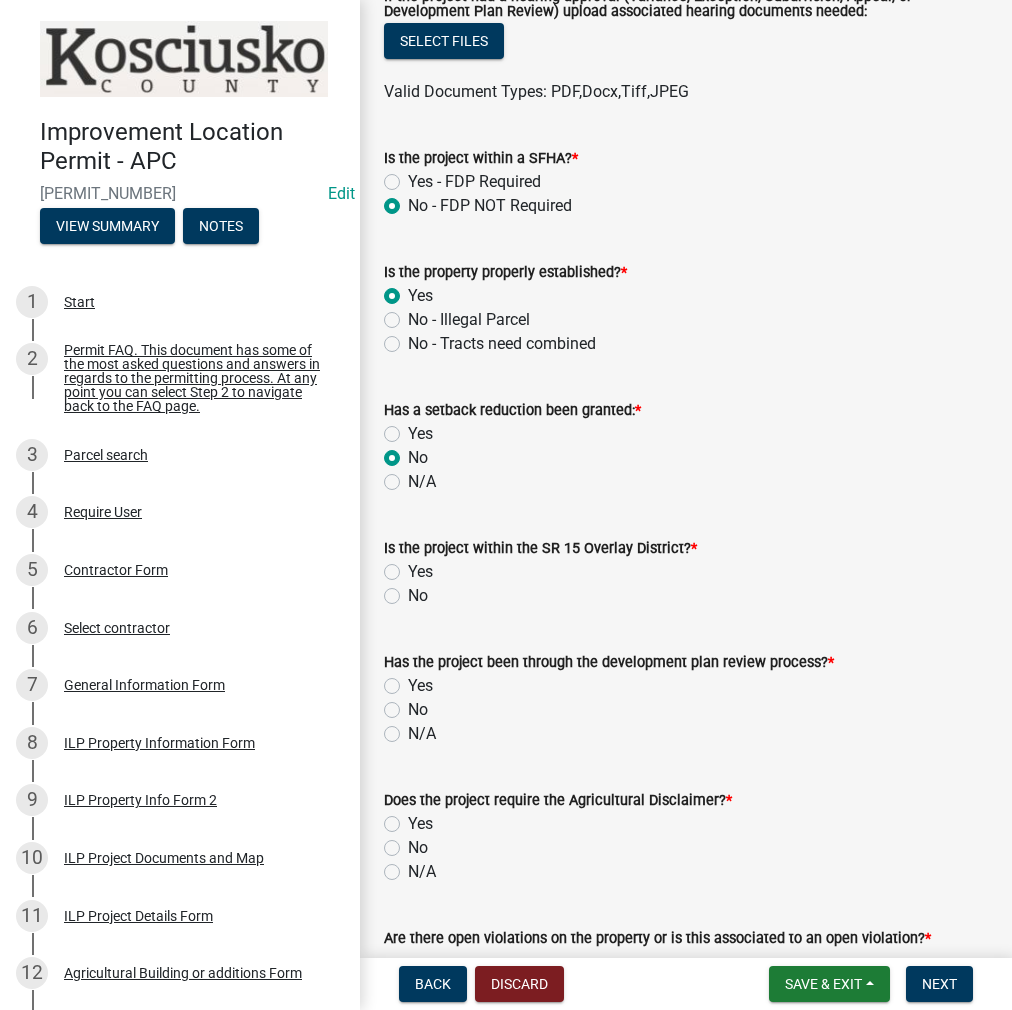 click on "No" 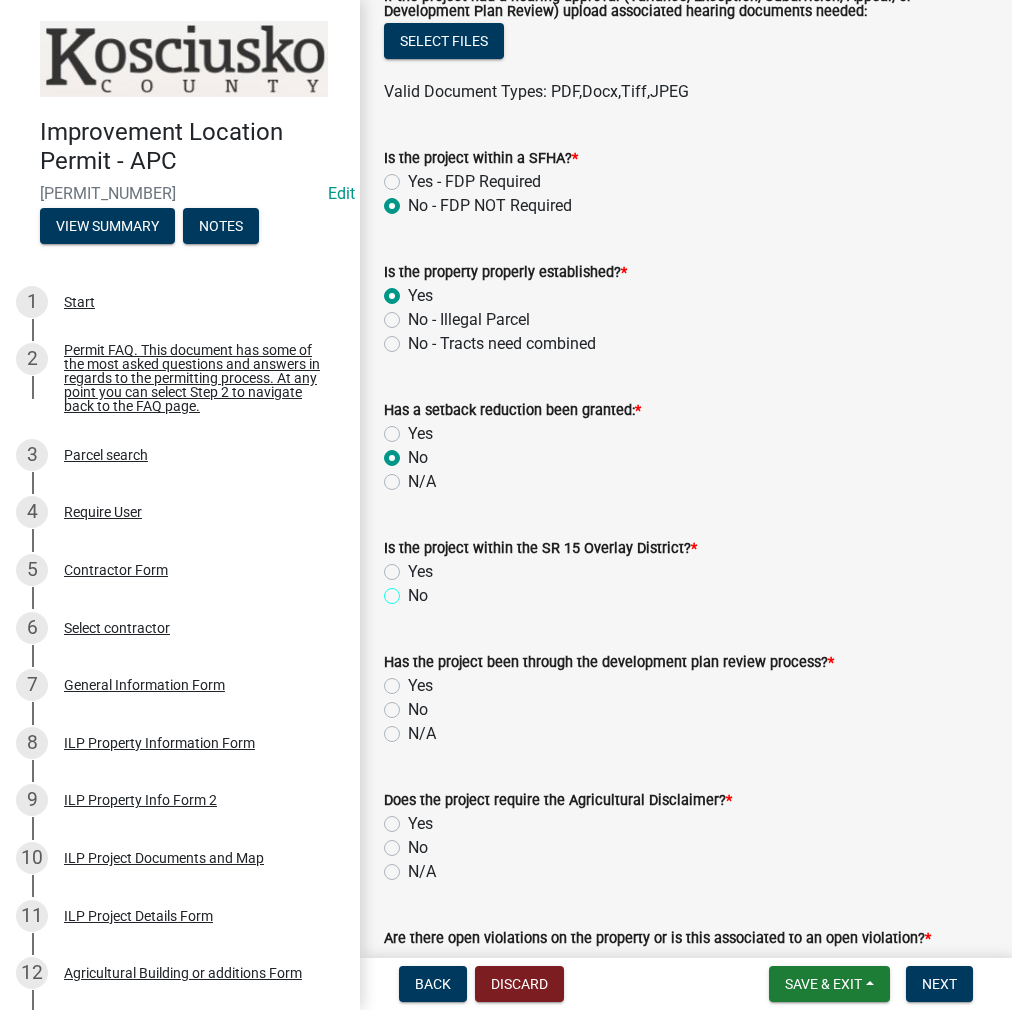 click on "No" at bounding box center [414, 590] 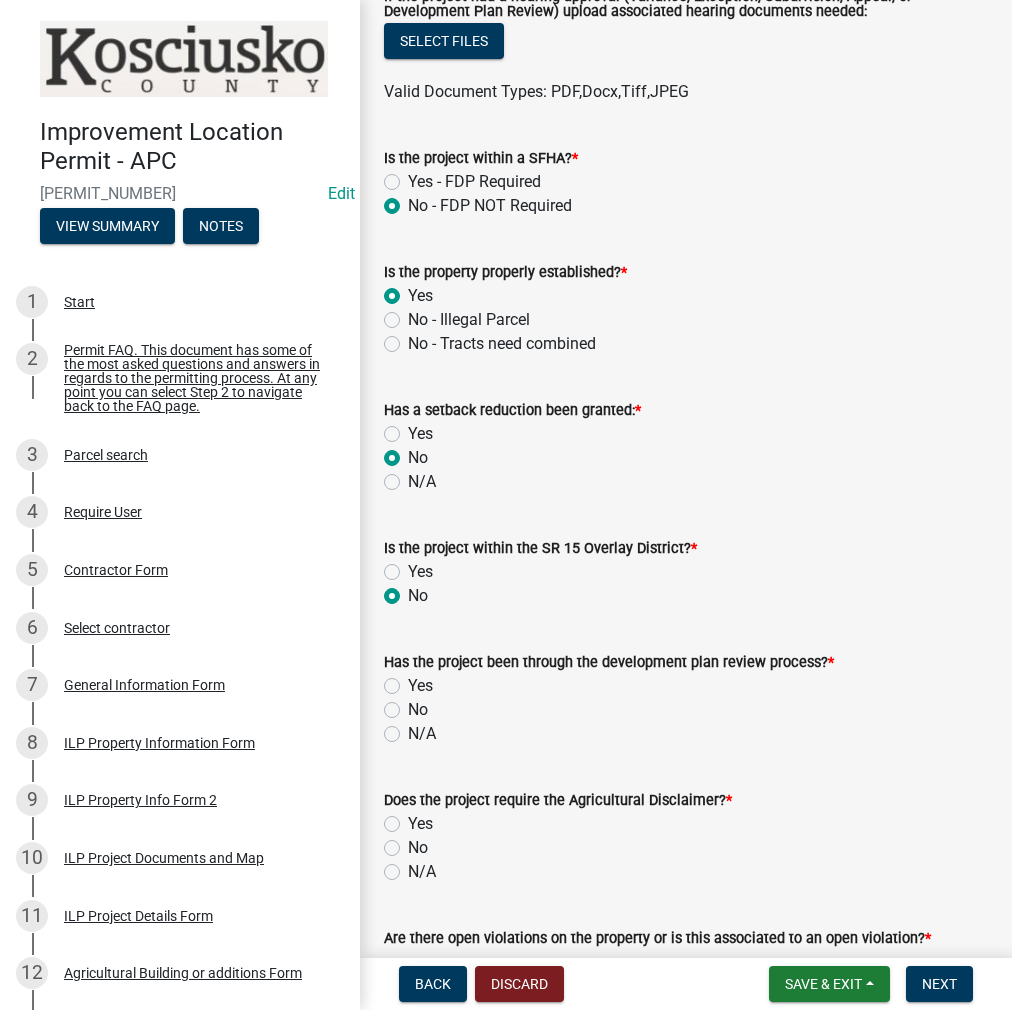 radio on "true" 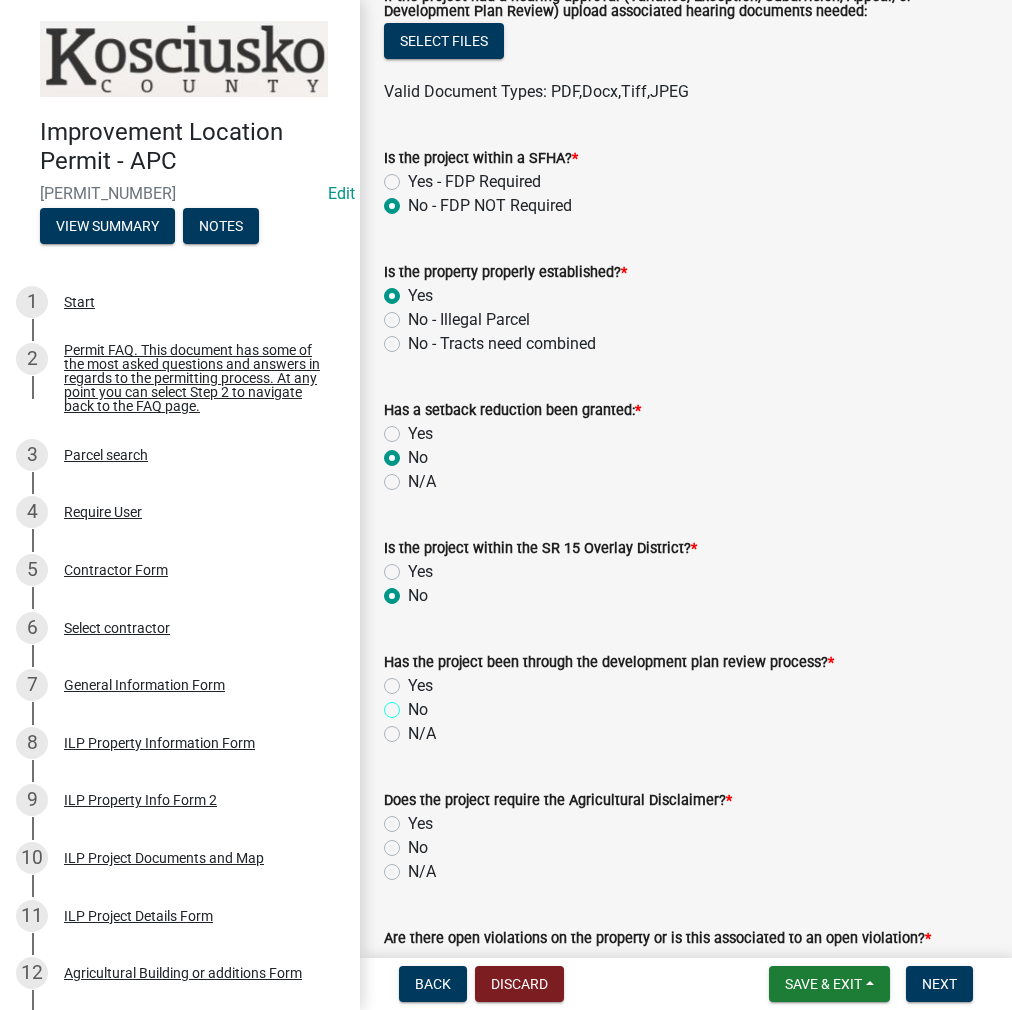 click on "No" at bounding box center [414, 704] 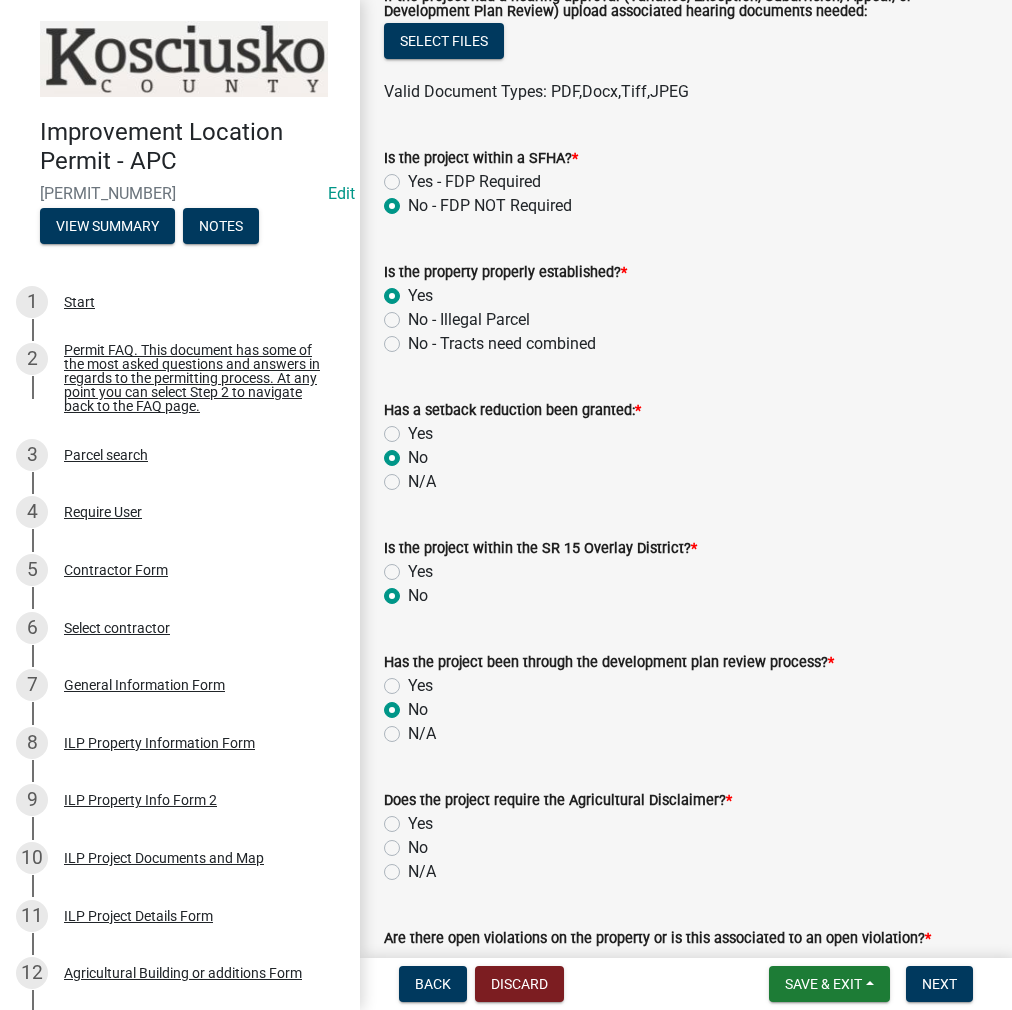 radio on "true" 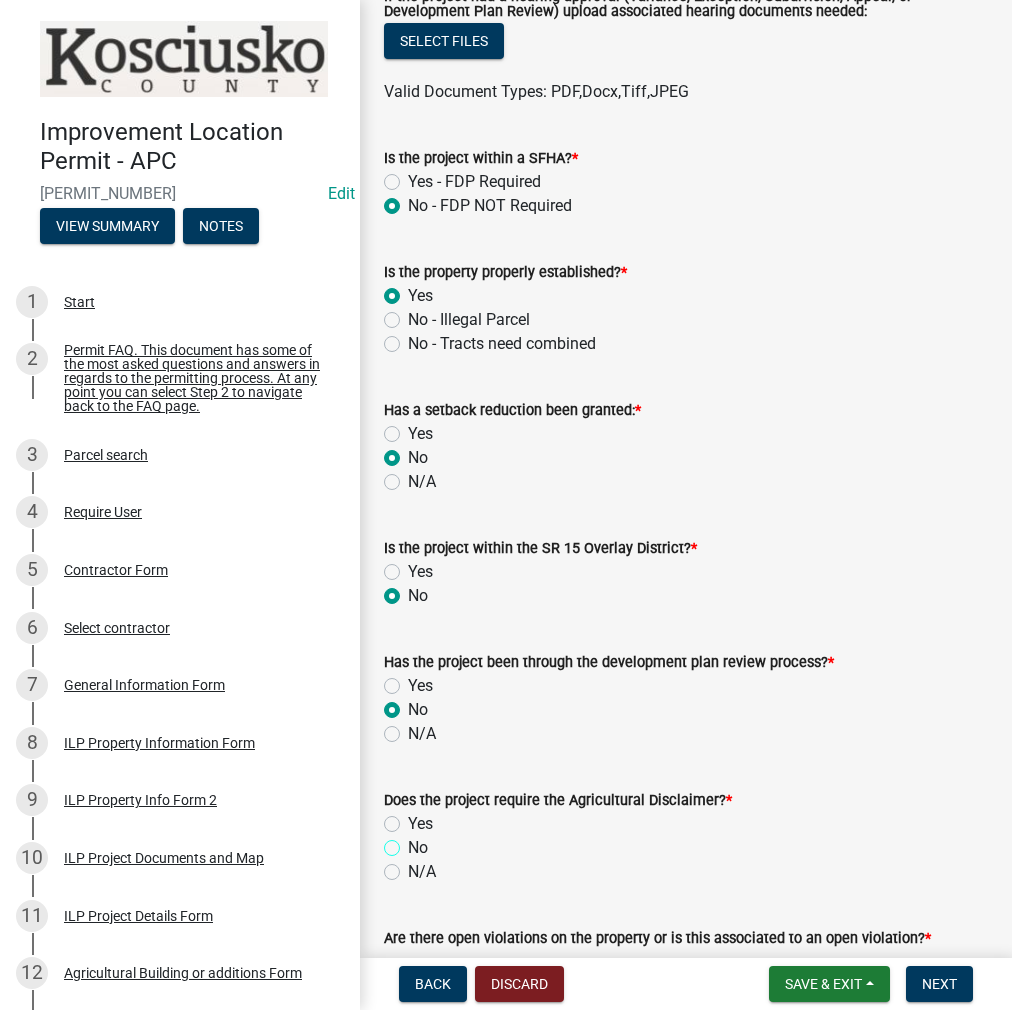 click on "No" at bounding box center [414, 842] 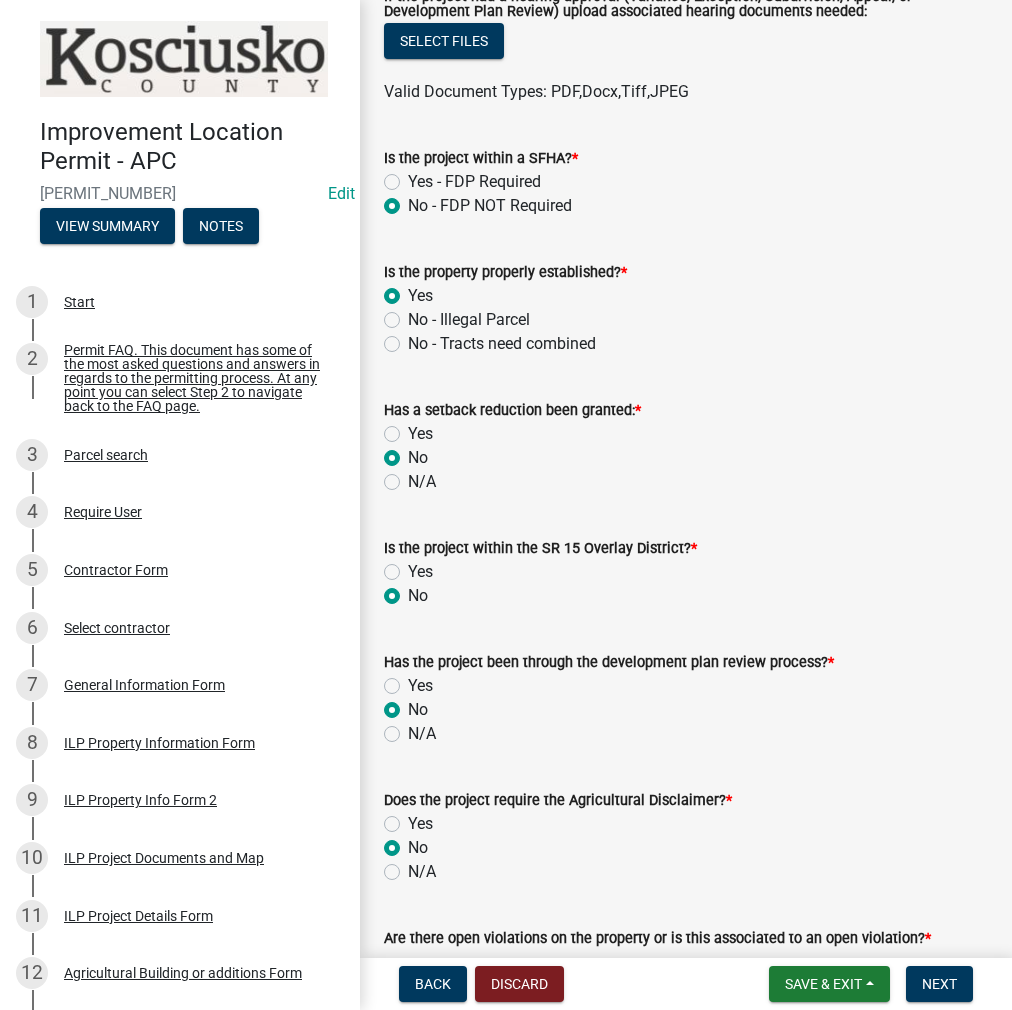 radio on "true" 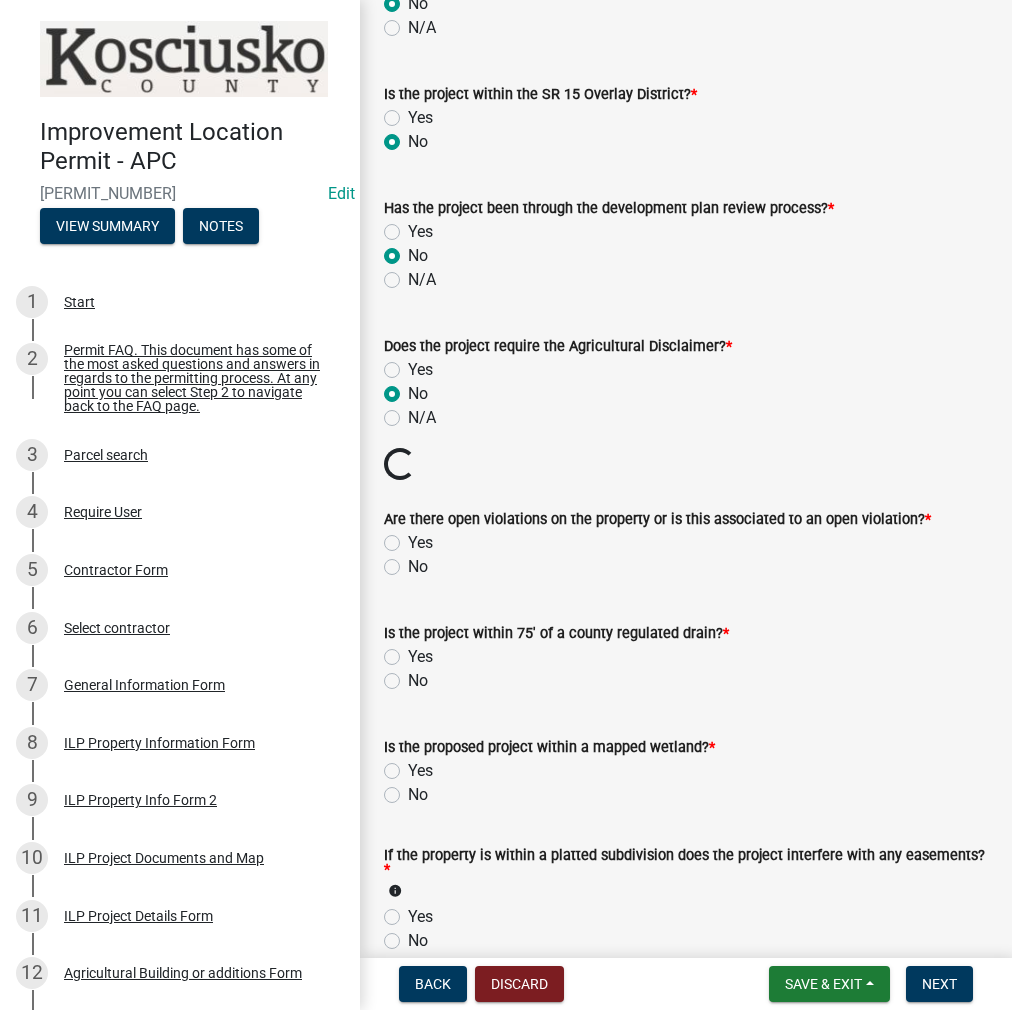 scroll, scrollTop: 1300, scrollLeft: 0, axis: vertical 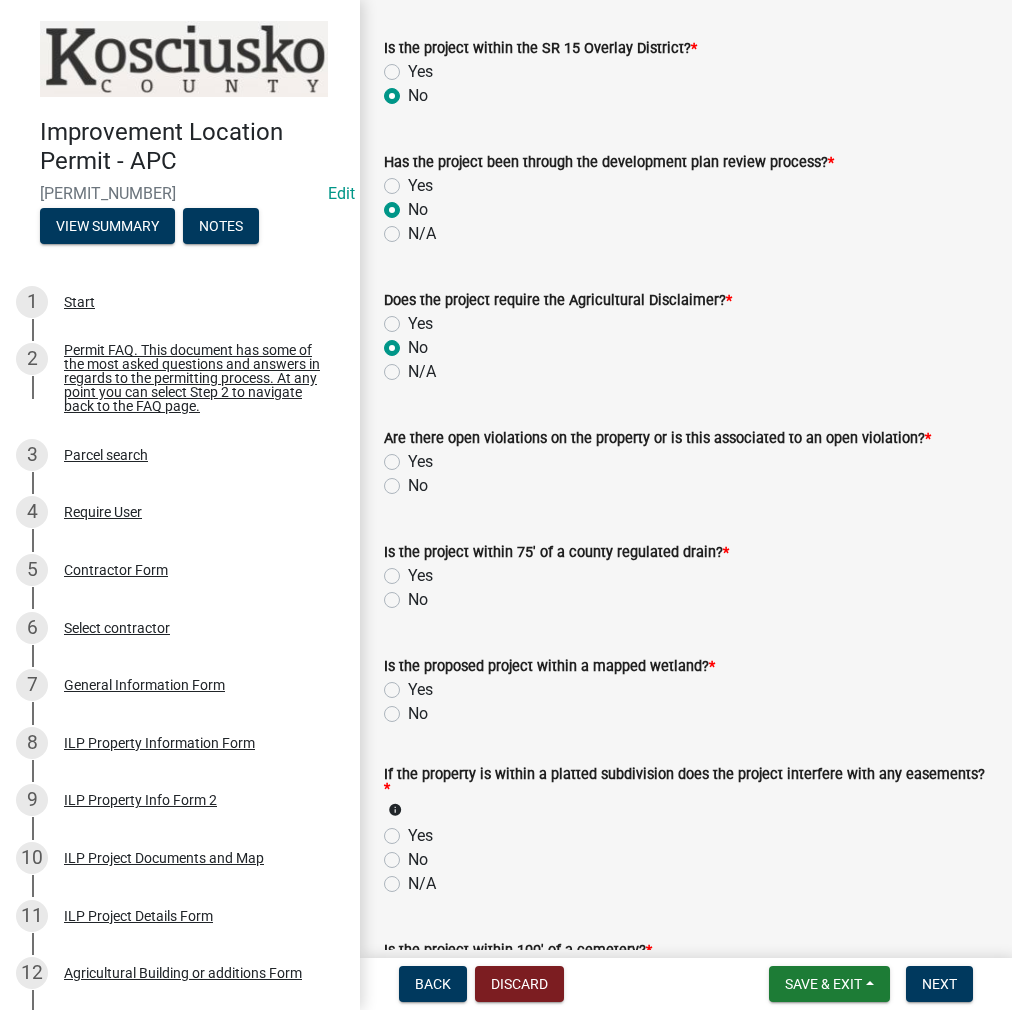 click on "Is the project within 75' of a county regulated drain?  *  Yes   No" 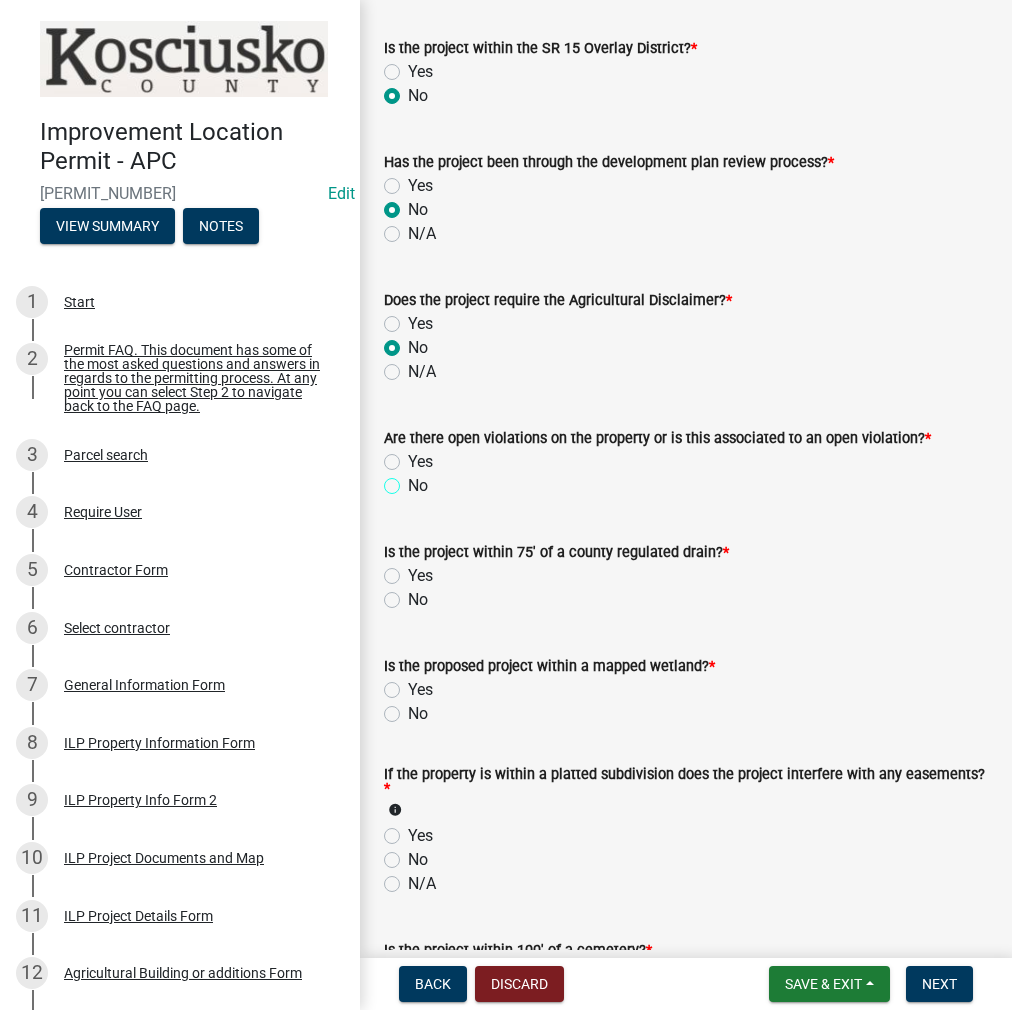 click on "No" at bounding box center [414, 480] 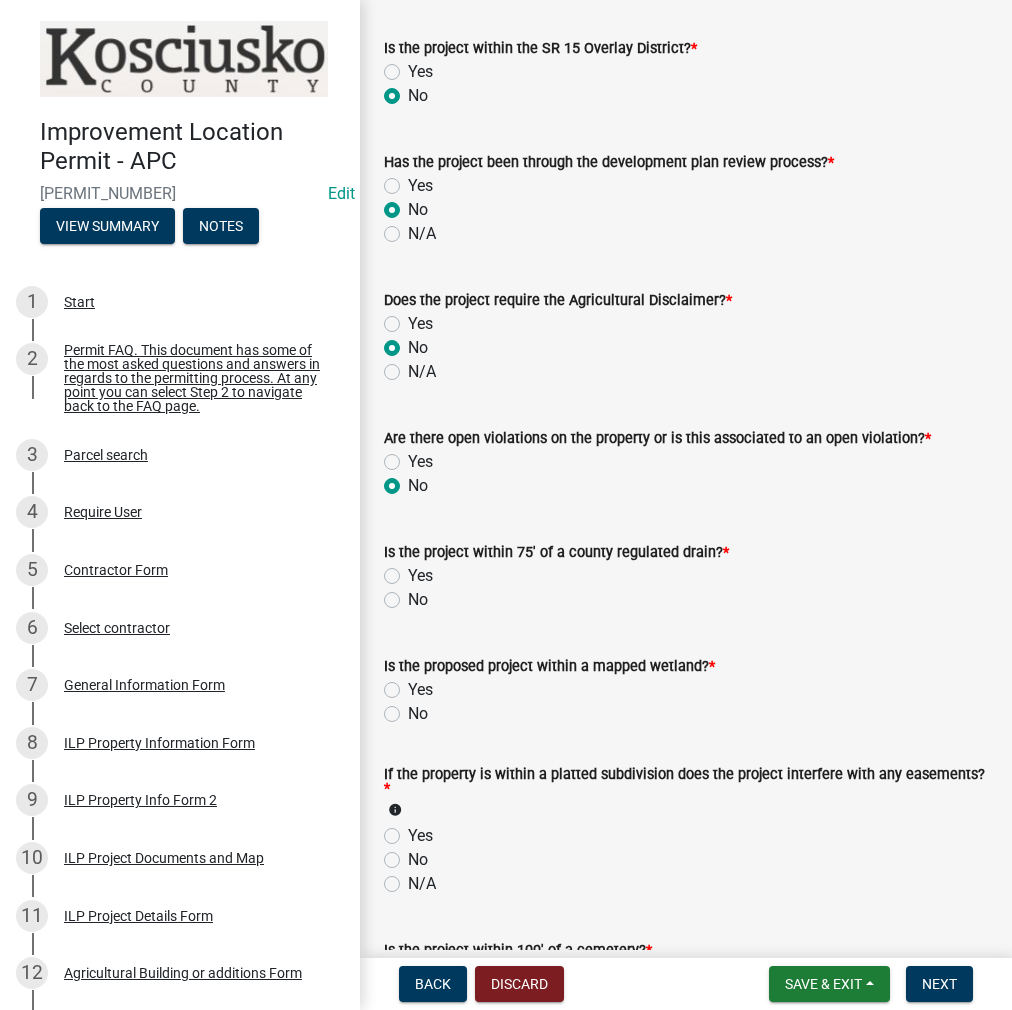 radio on "true" 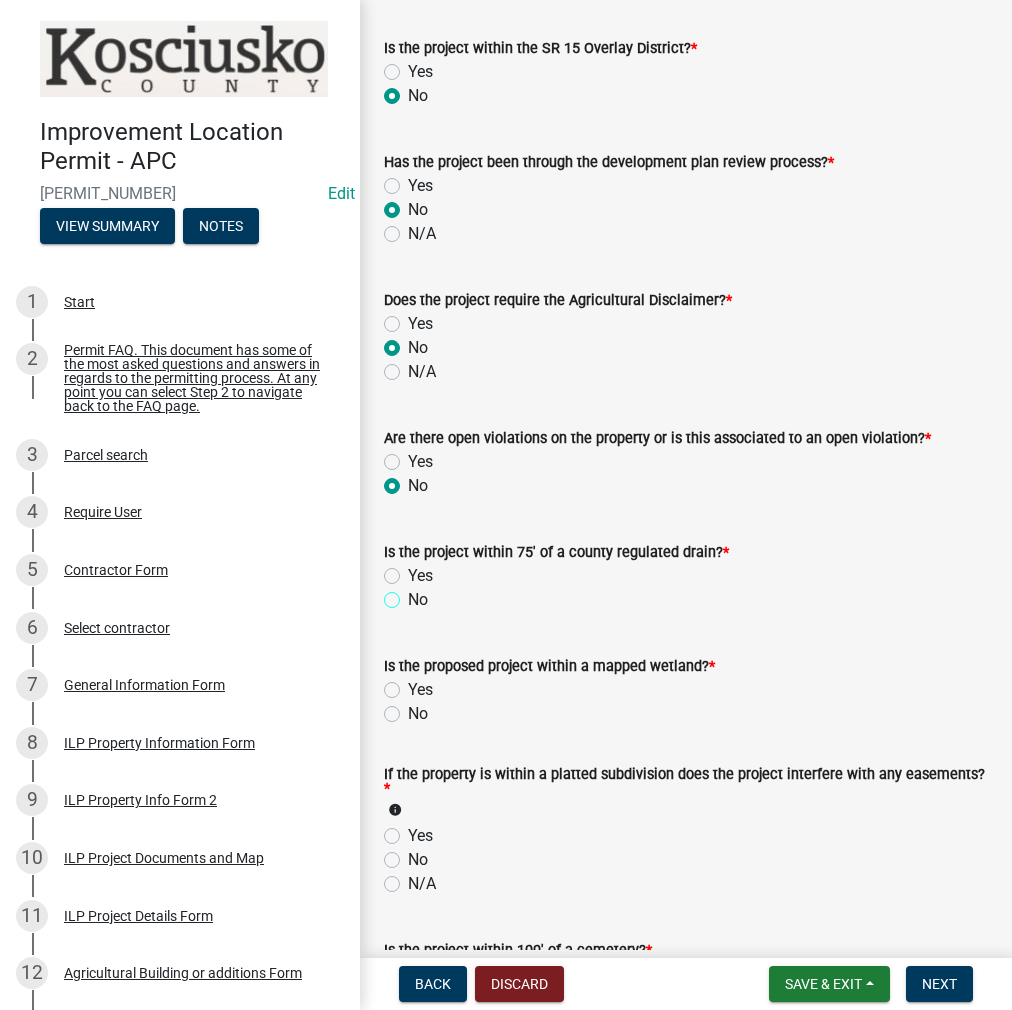 click on "No" at bounding box center (414, 594) 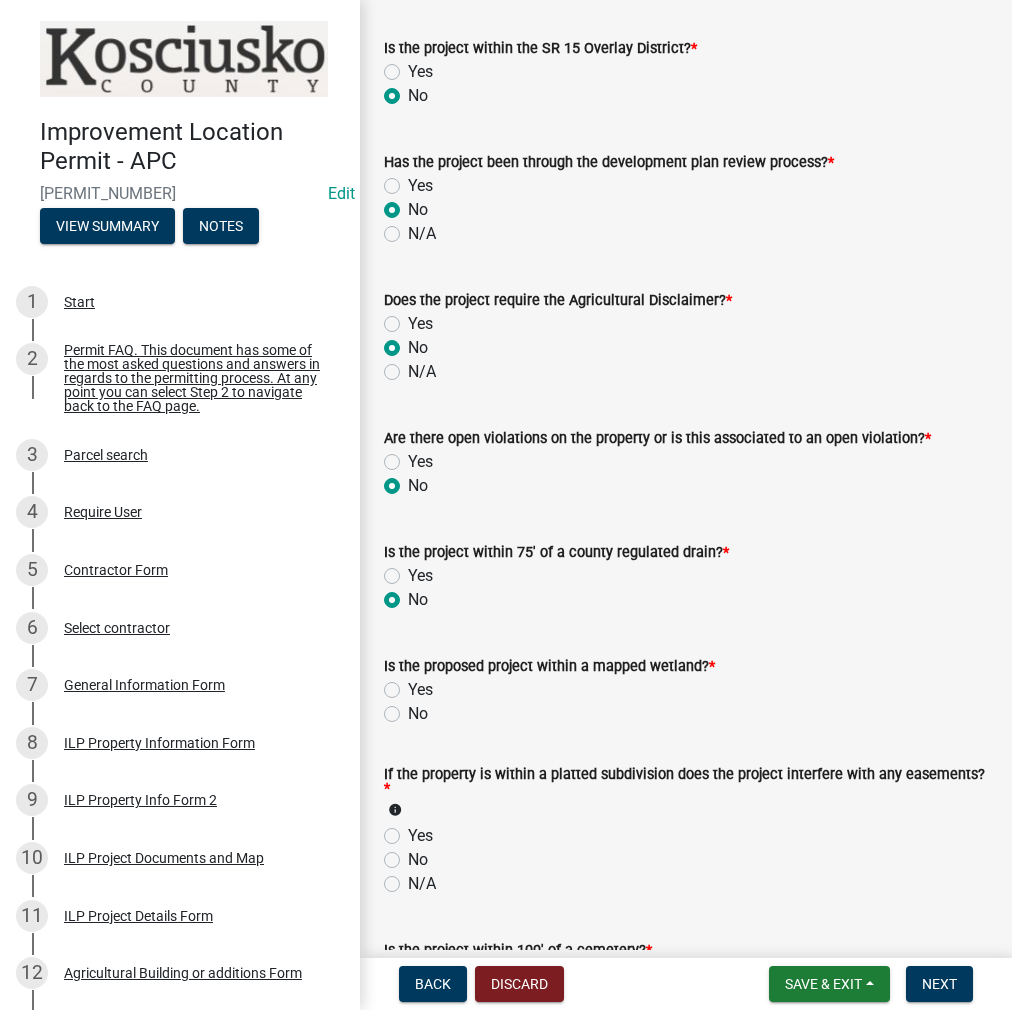 radio on "true" 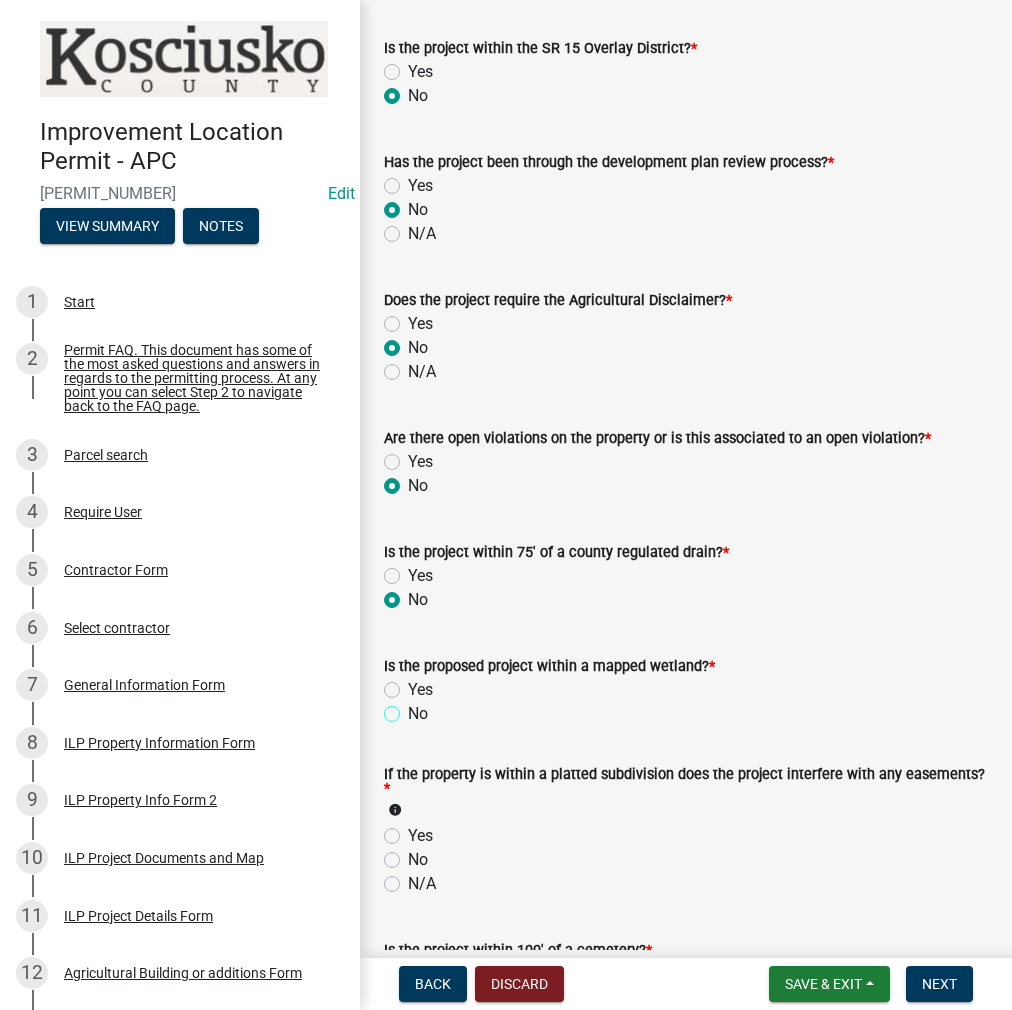 click on "No" at bounding box center [414, 708] 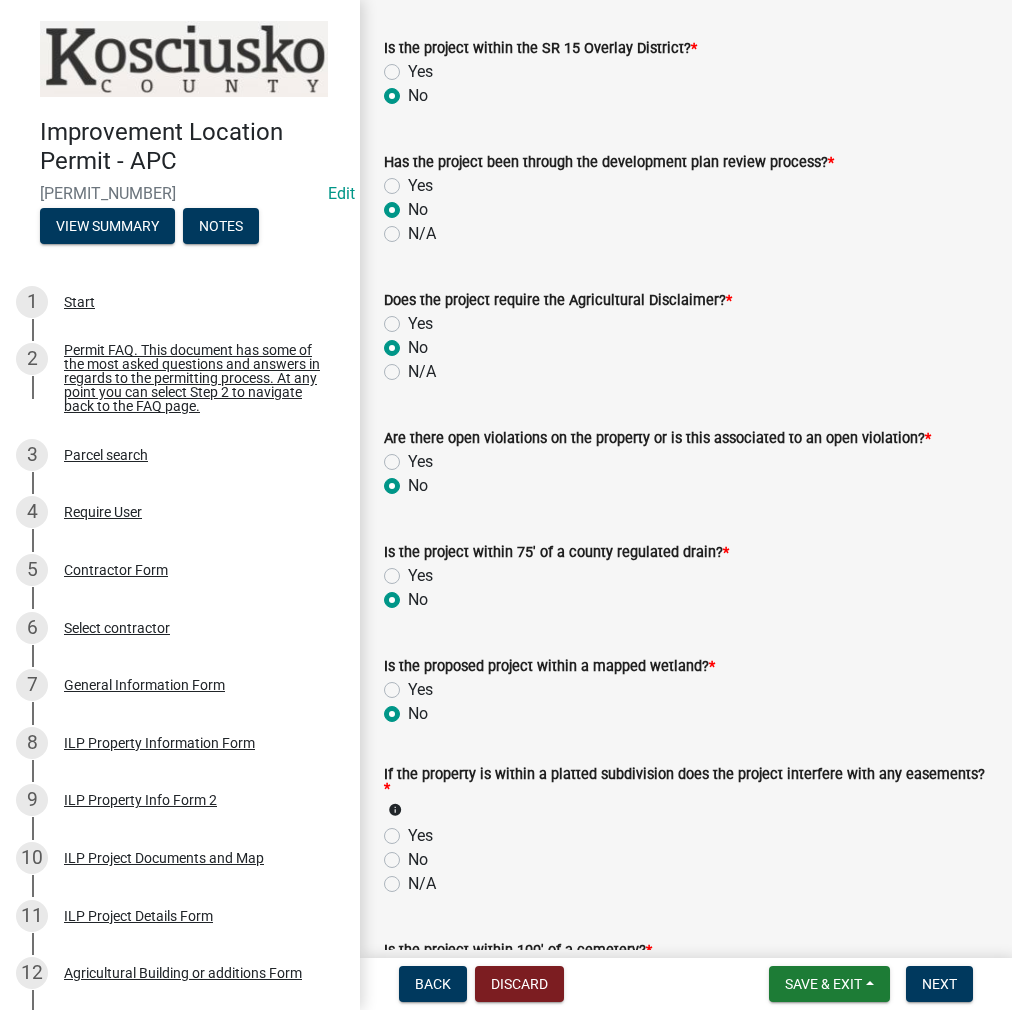 radio on "true" 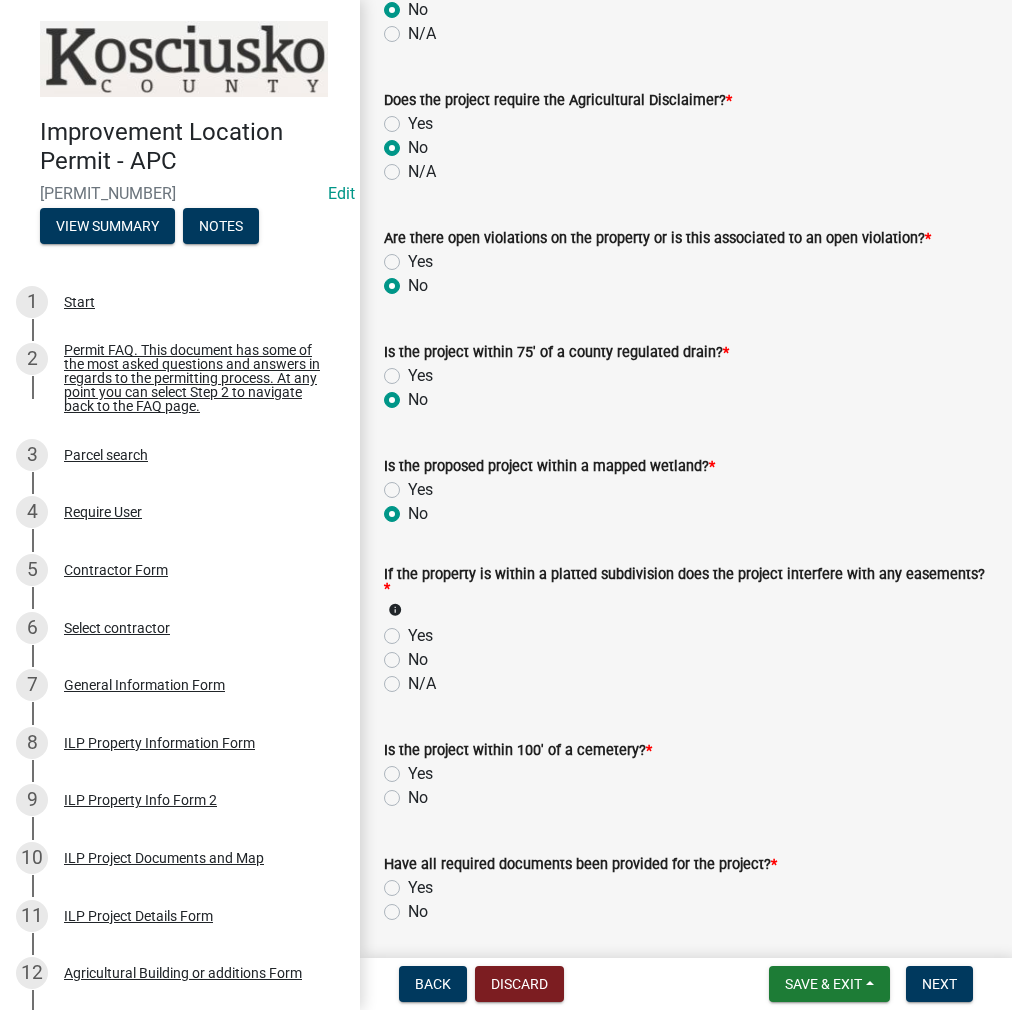 click on "No" 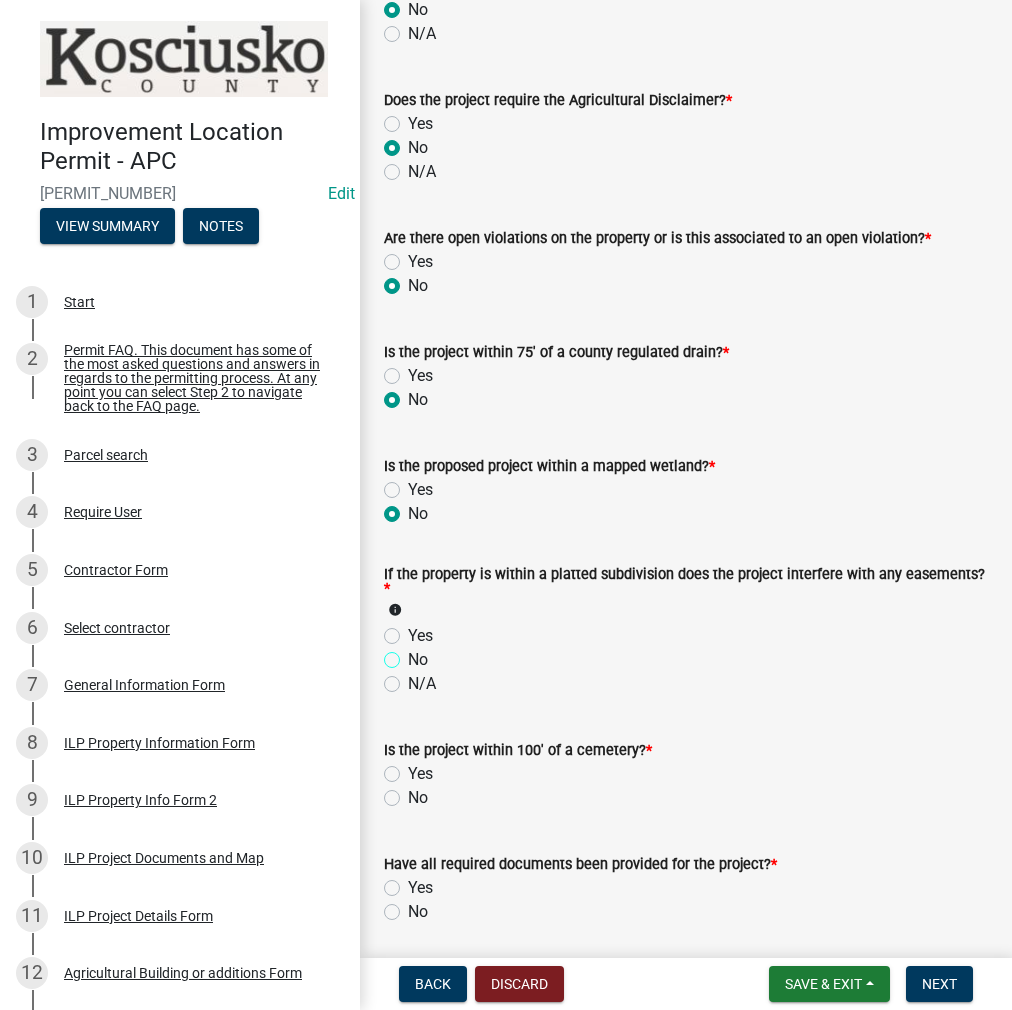 click on "No" at bounding box center (414, 654) 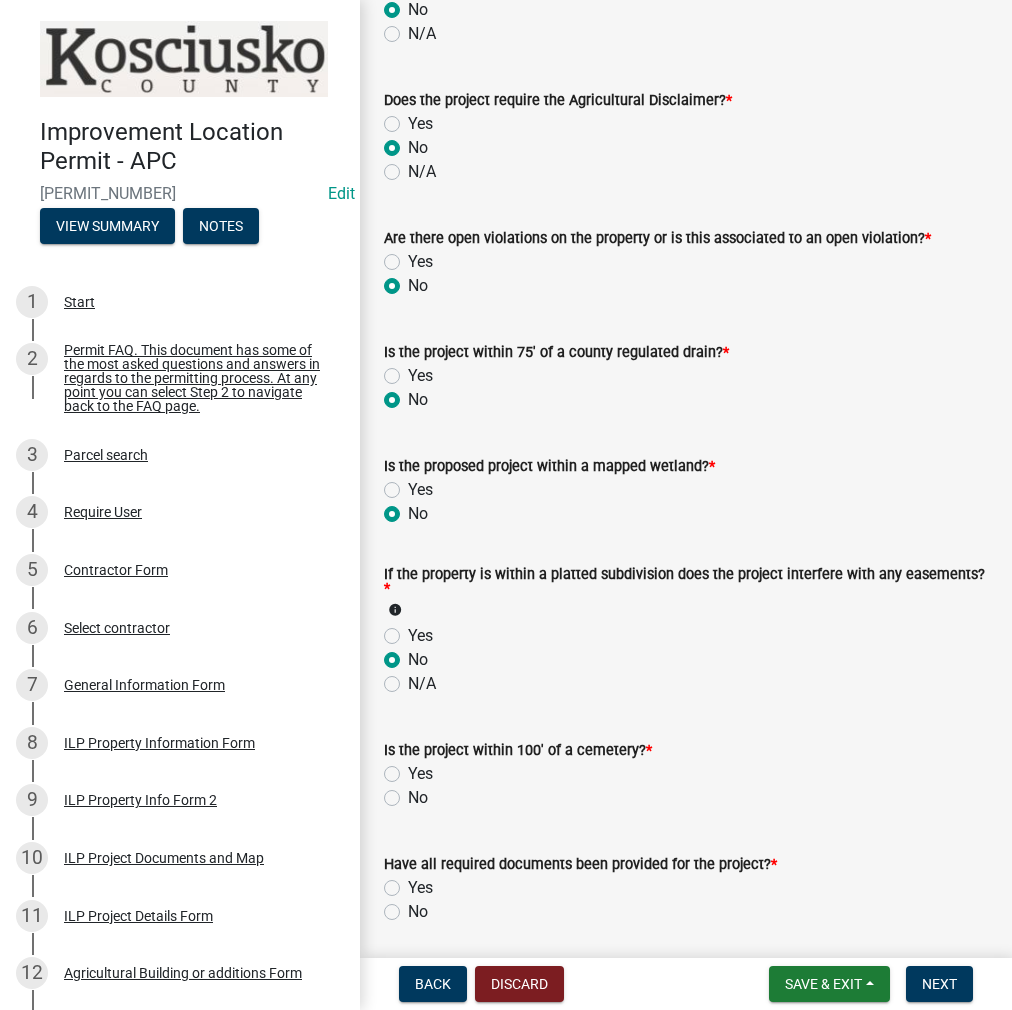 radio on "true" 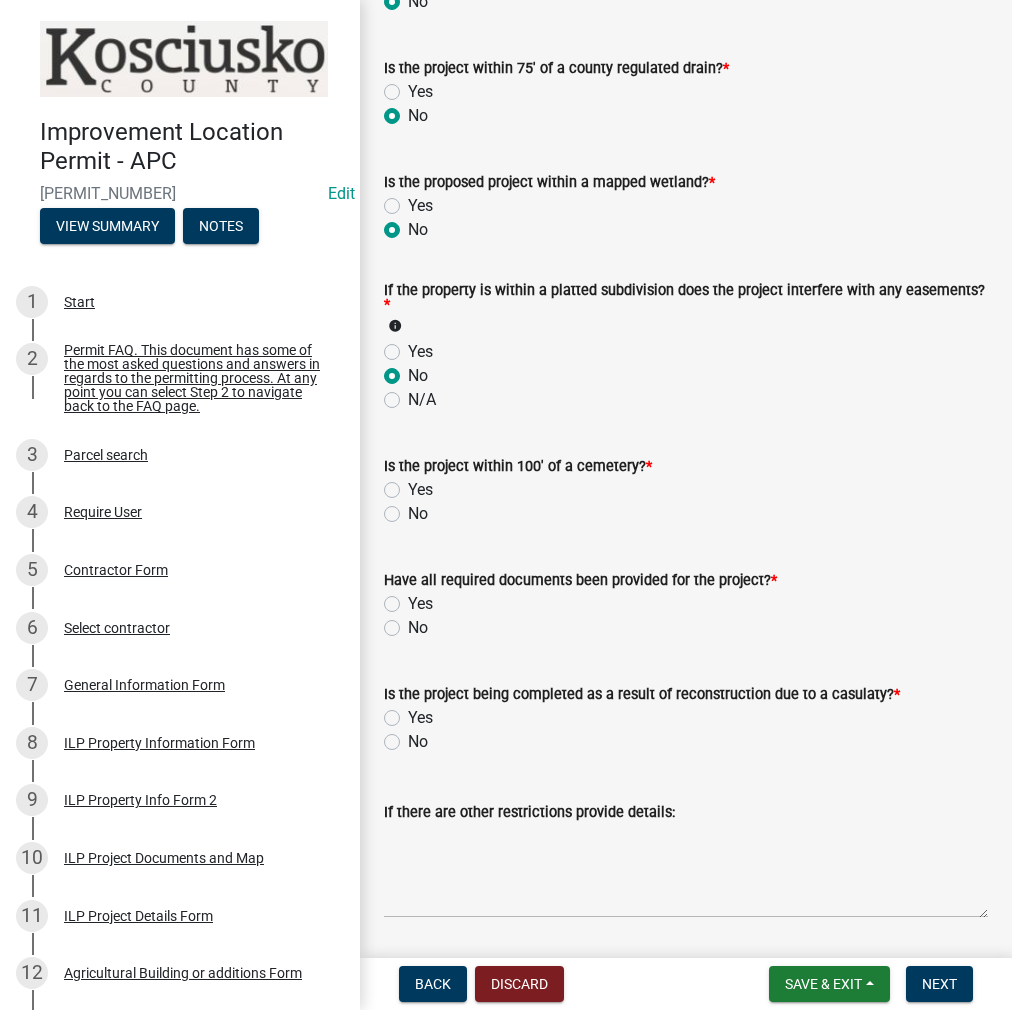 scroll, scrollTop: 1800, scrollLeft: 0, axis: vertical 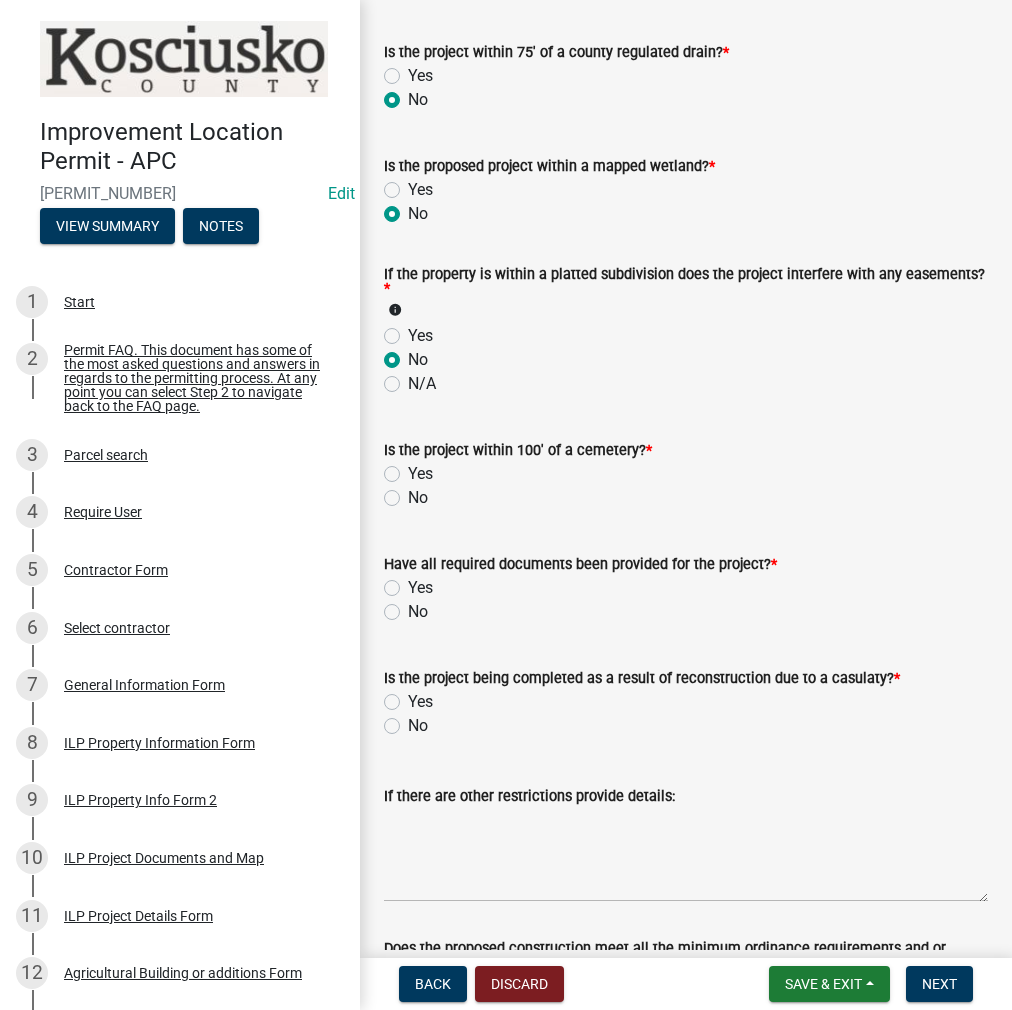 click on "No" 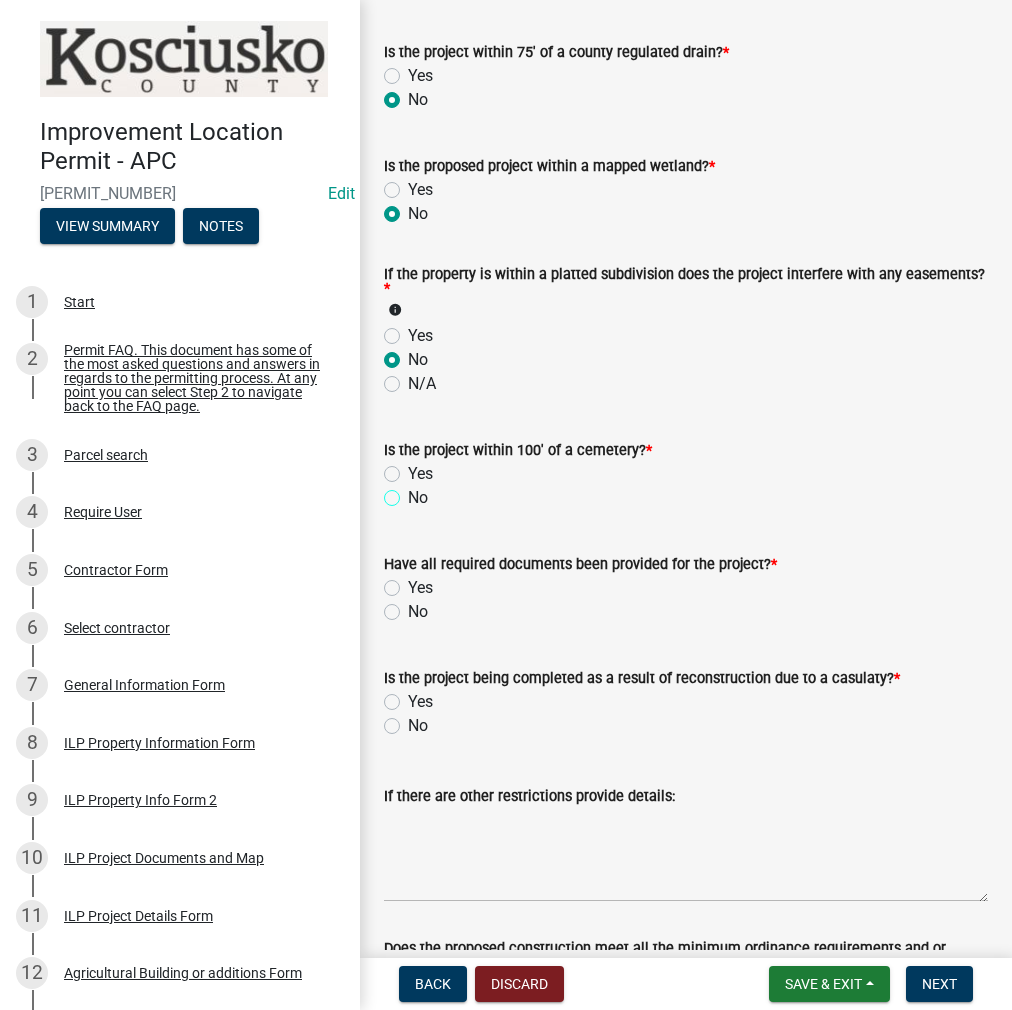 click on "No" at bounding box center (414, 492) 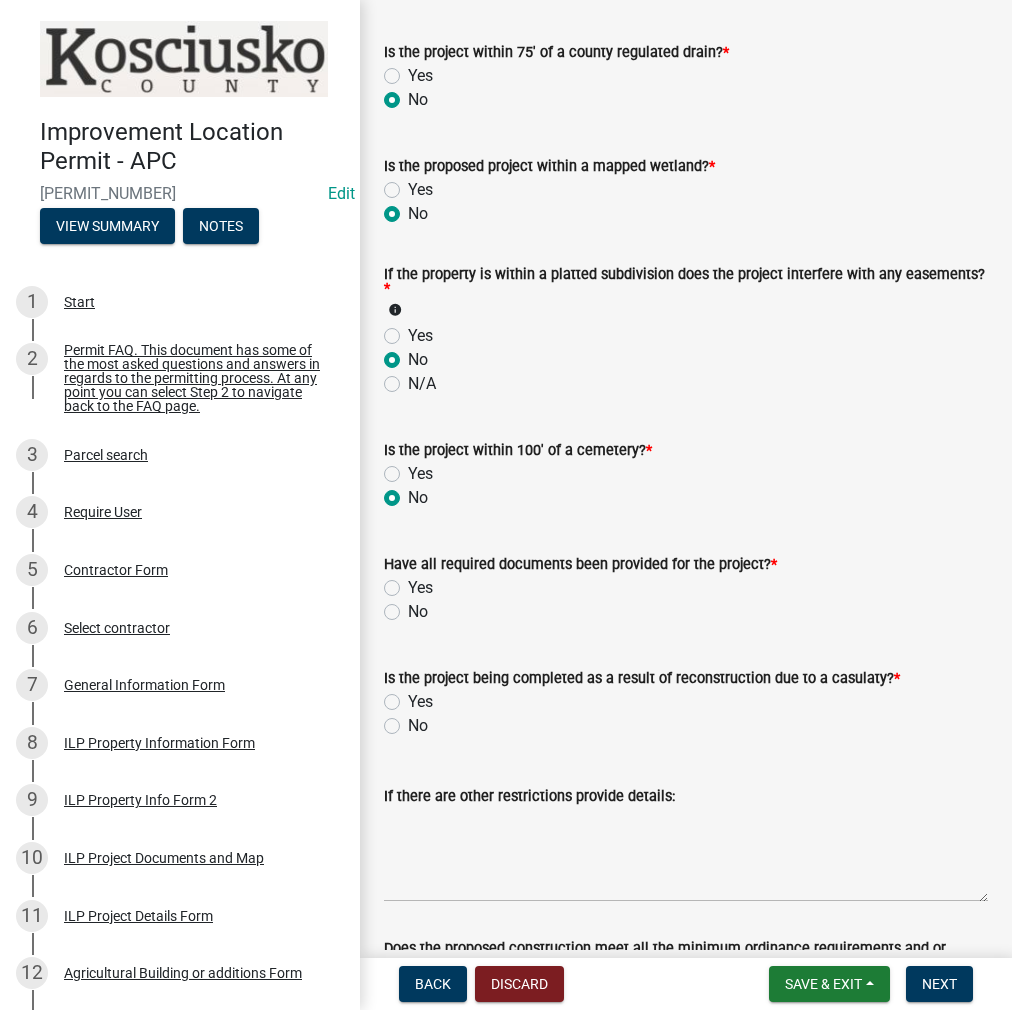 radio on "true" 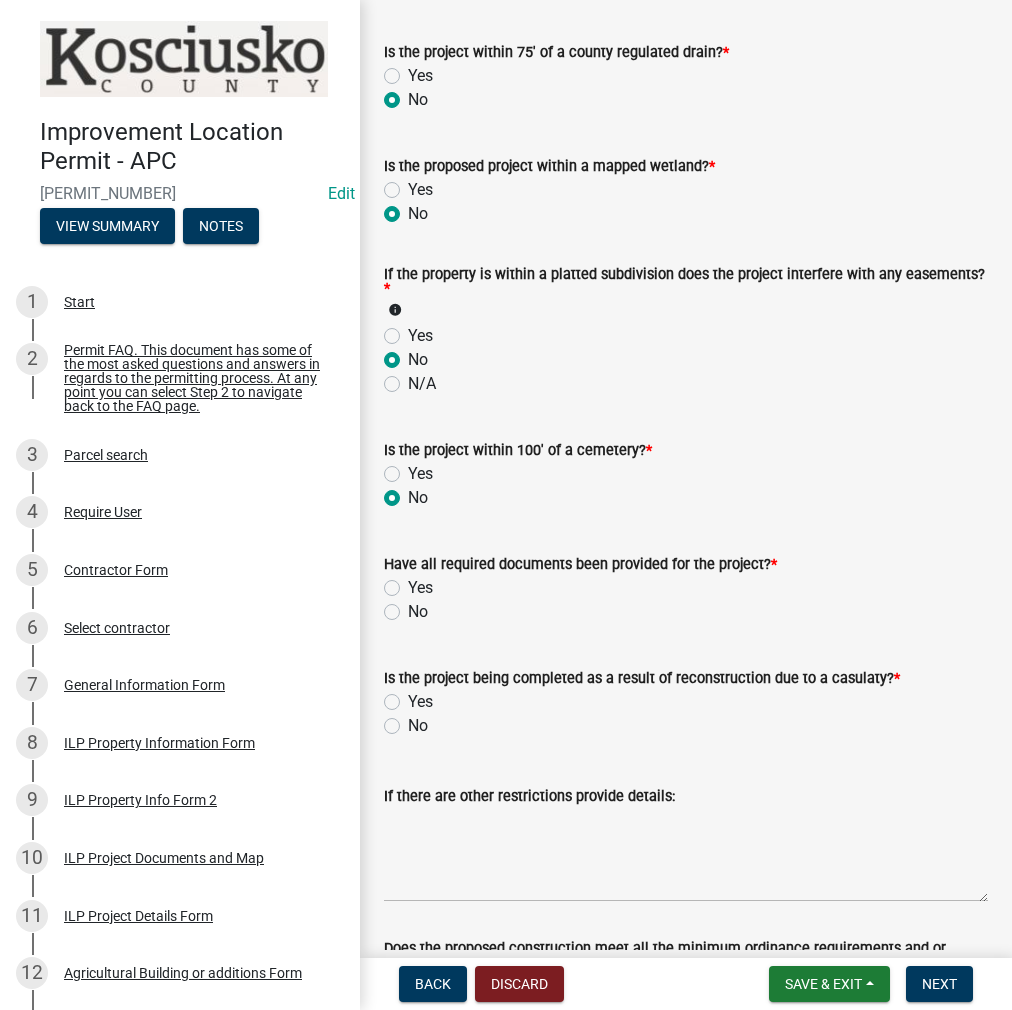 click on "Yes" 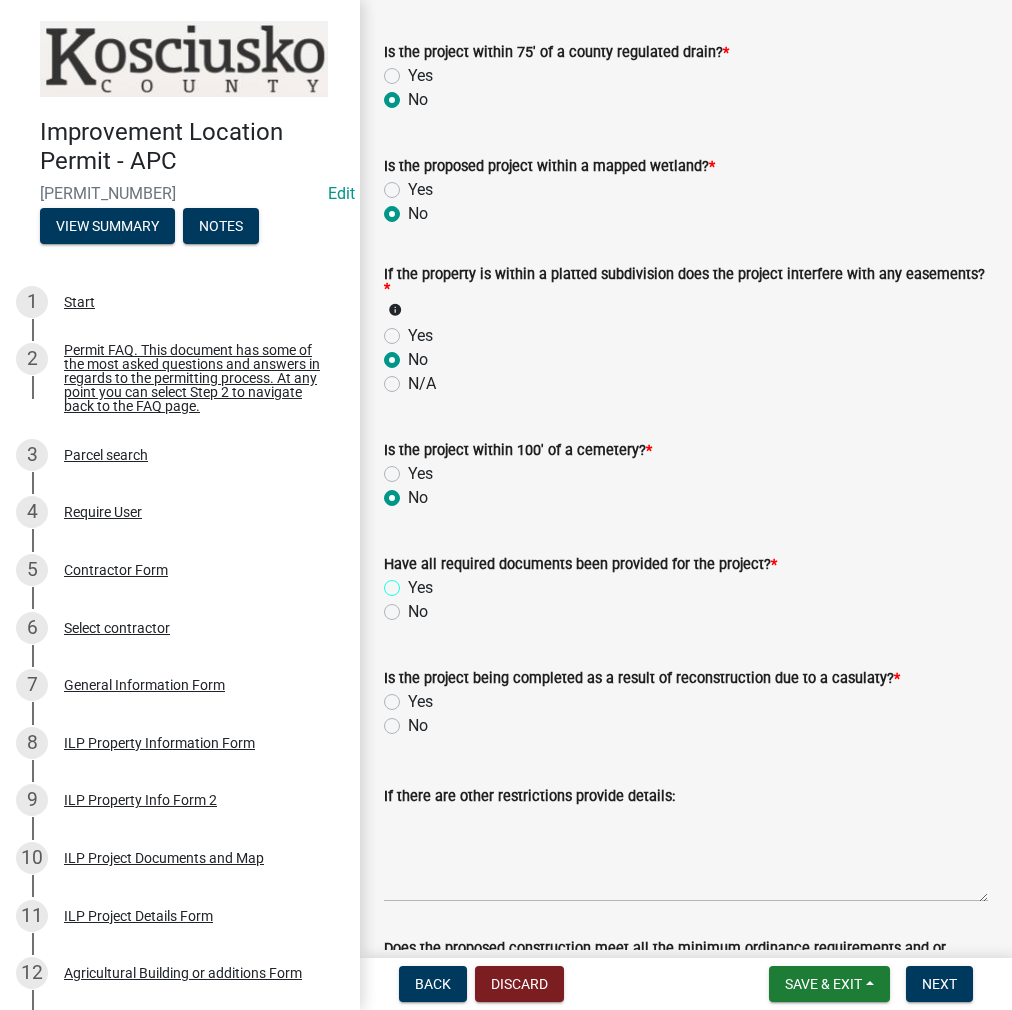click on "Yes" at bounding box center (414, 582) 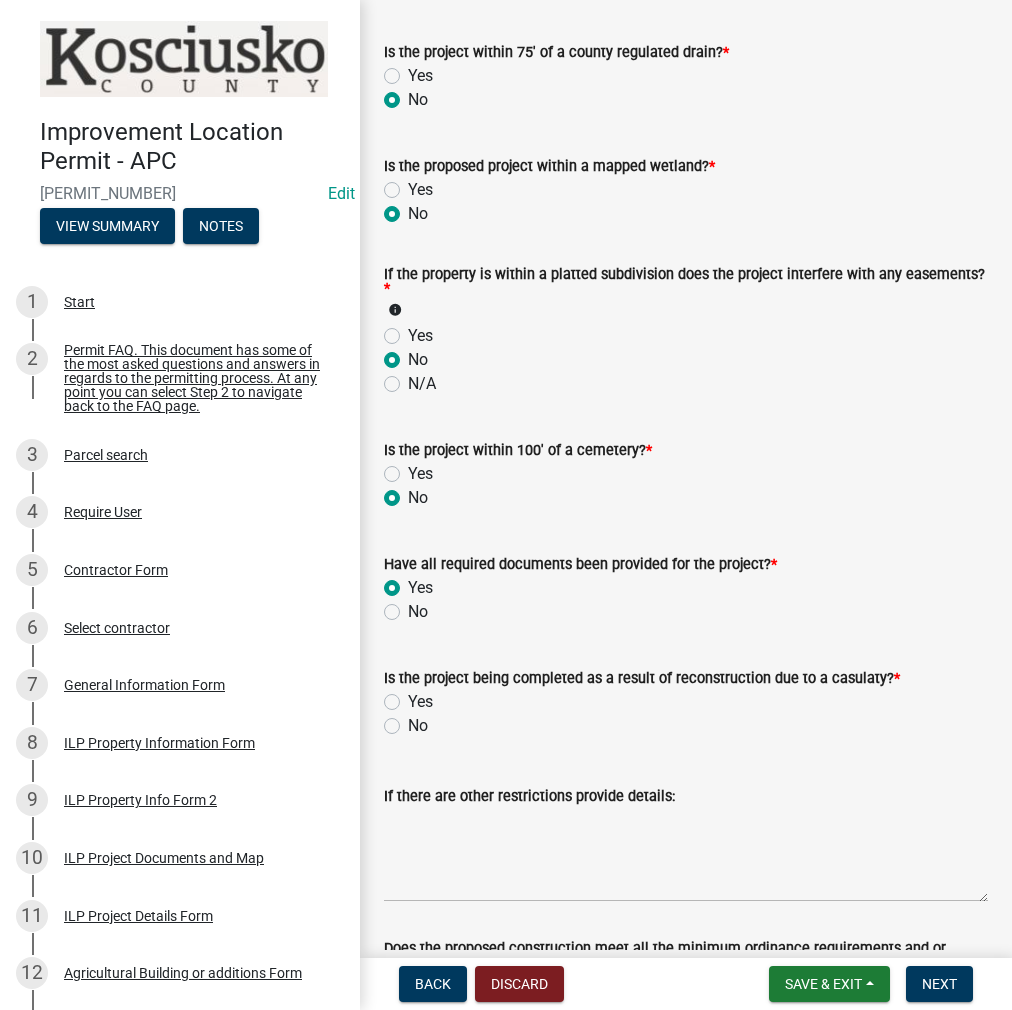 radio on "true" 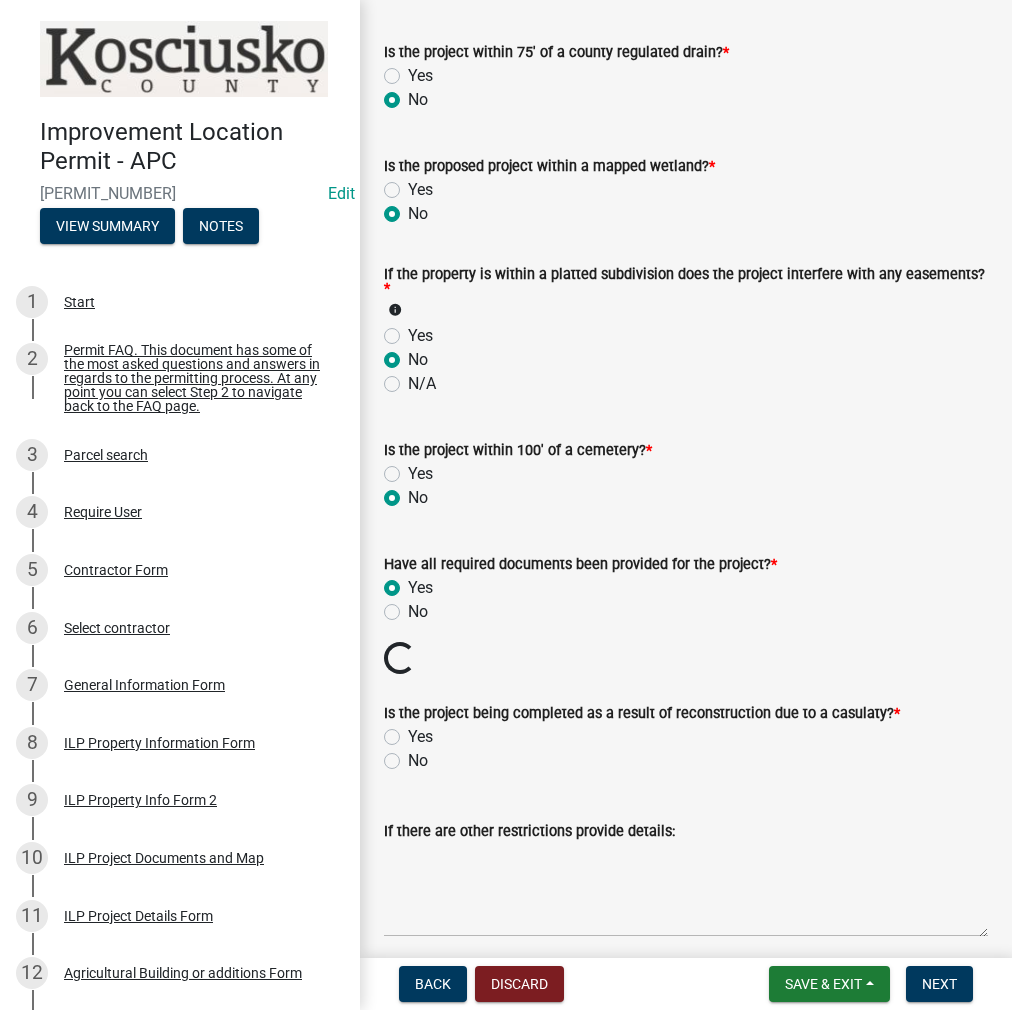 click on "No" 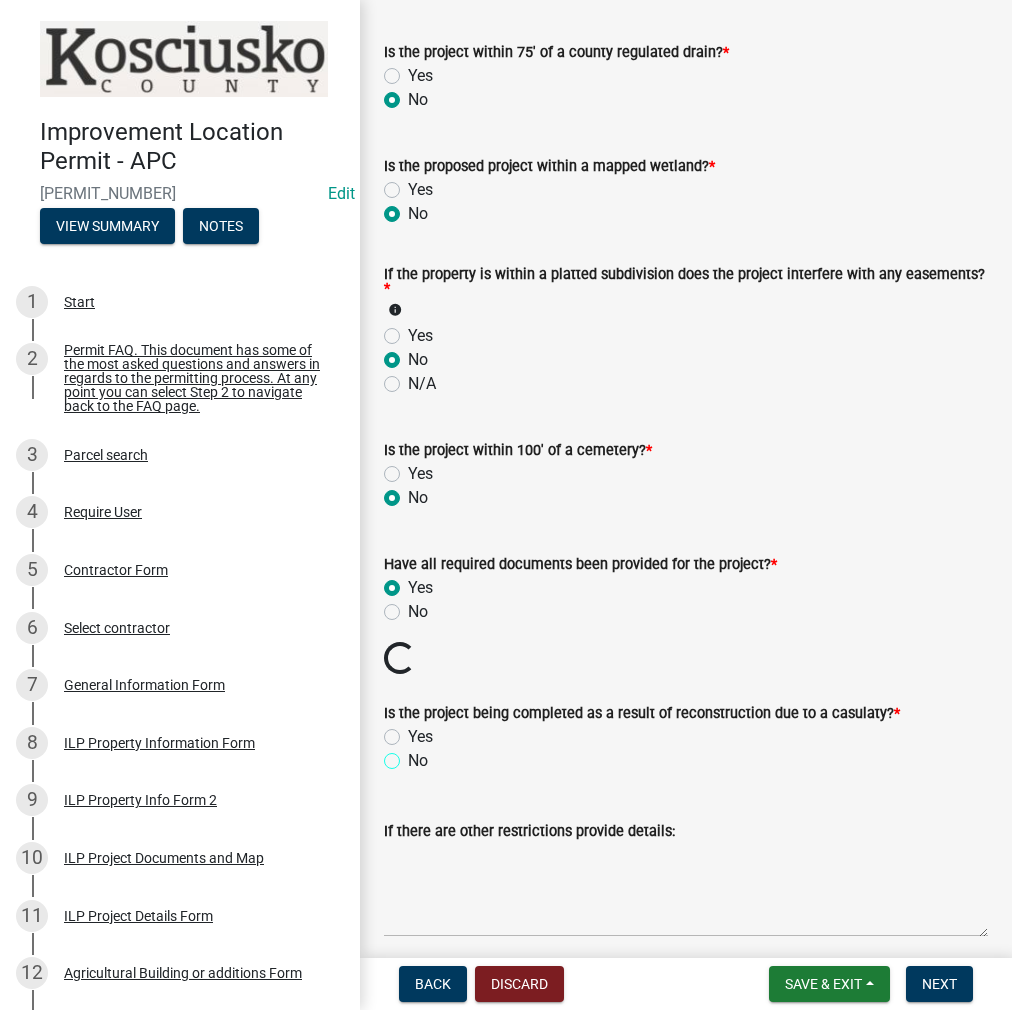 click on "No" at bounding box center (414, 755) 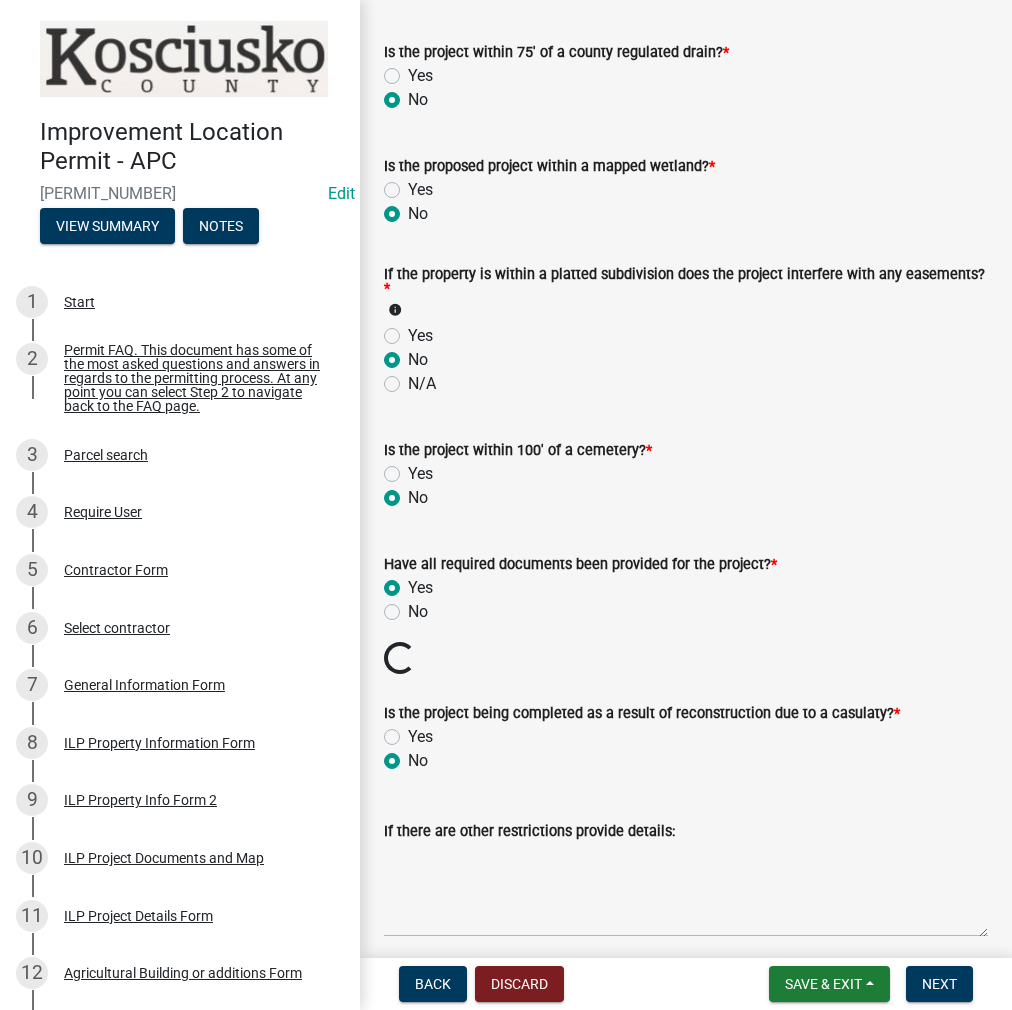radio on "true" 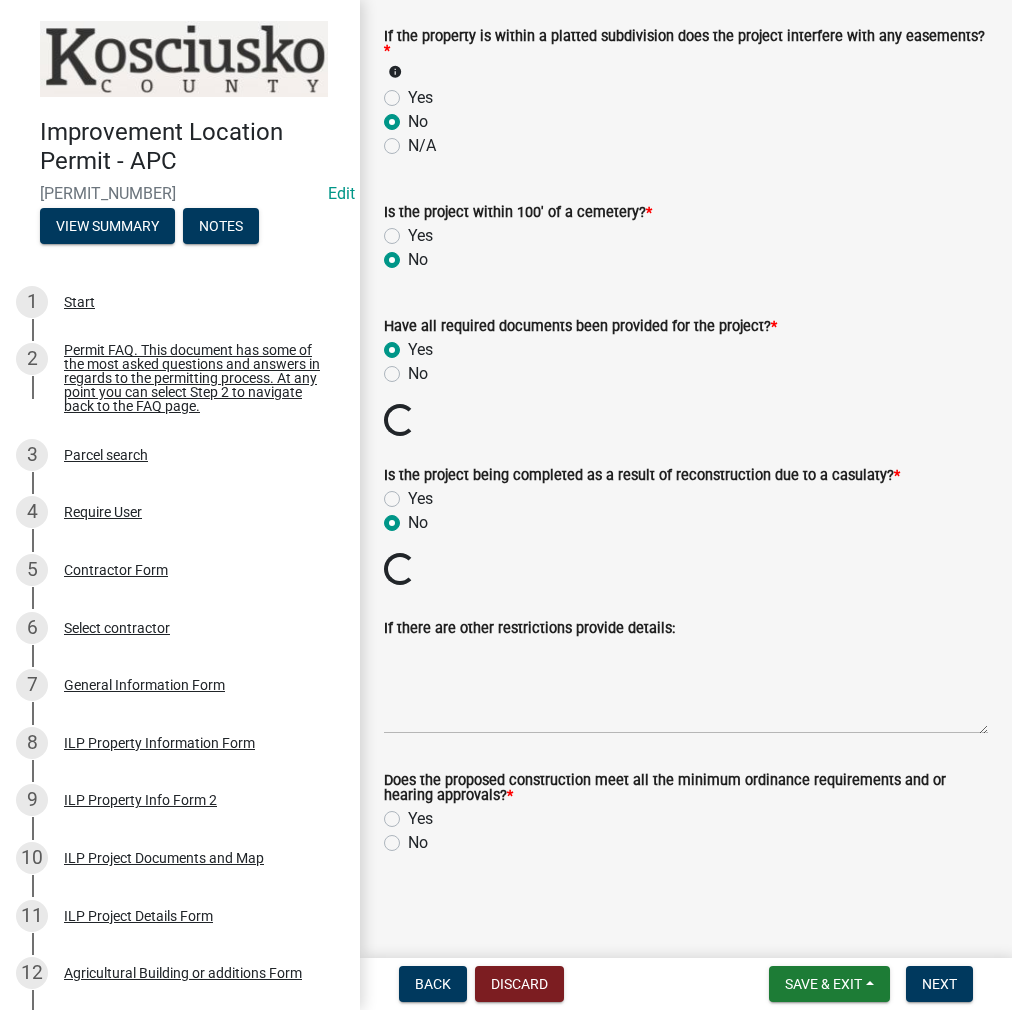 scroll, scrollTop: 1969, scrollLeft: 0, axis: vertical 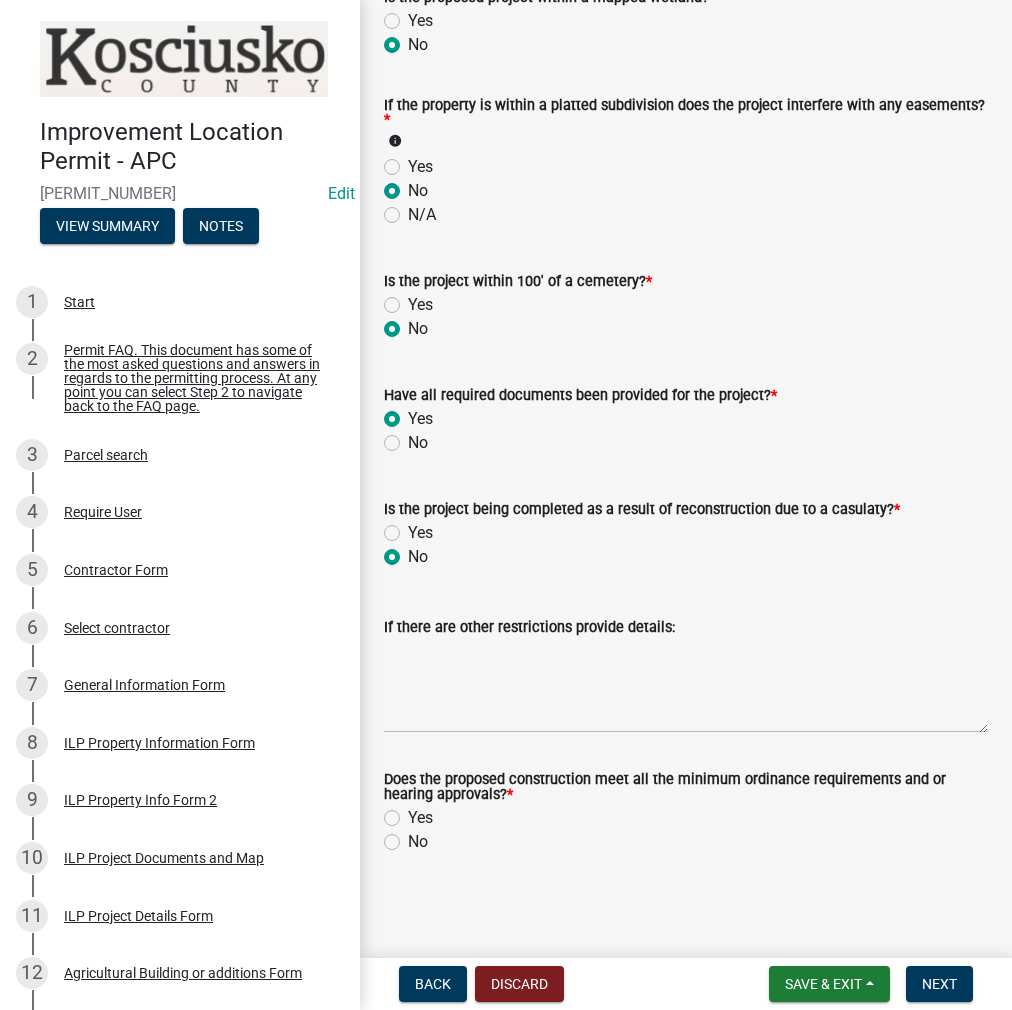click on "Yes" 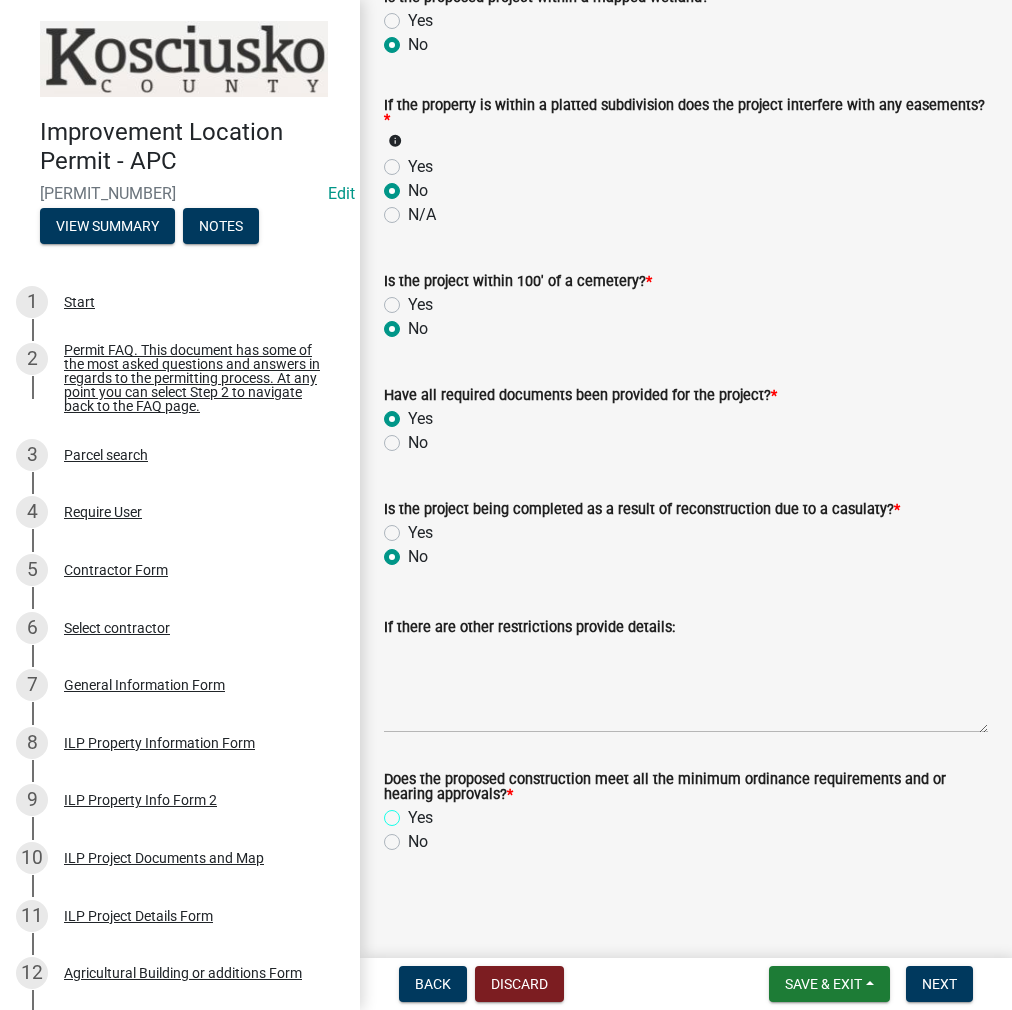 click on "Yes" at bounding box center [414, 812] 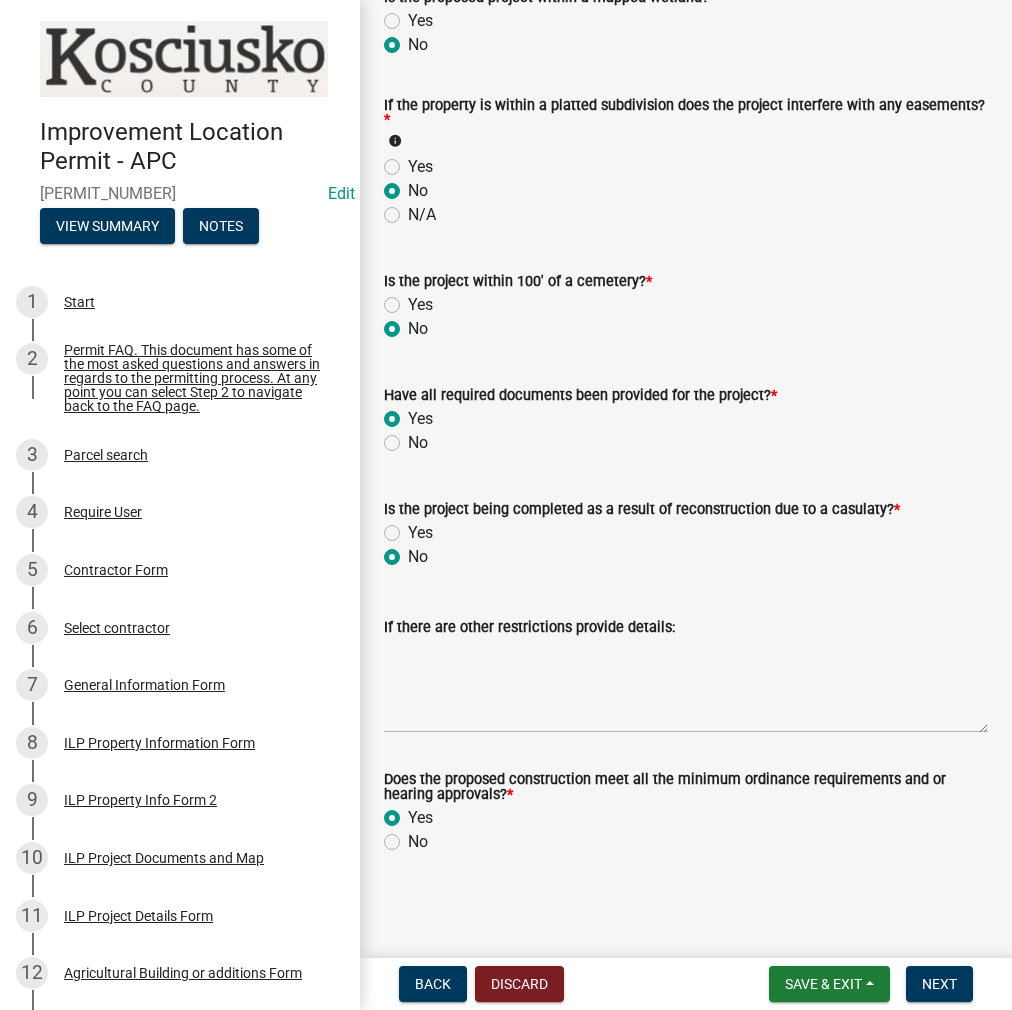 radio on "true" 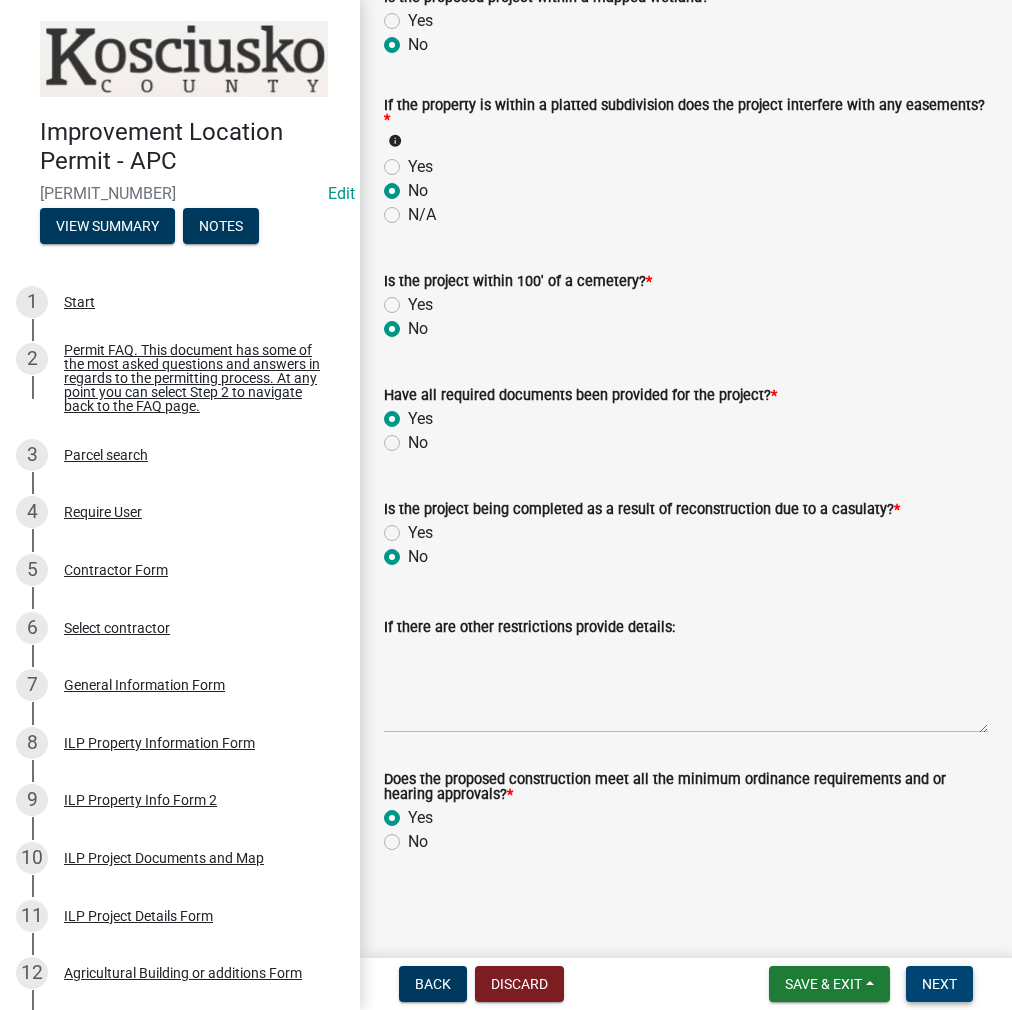click on "Next" at bounding box center (939, 984) 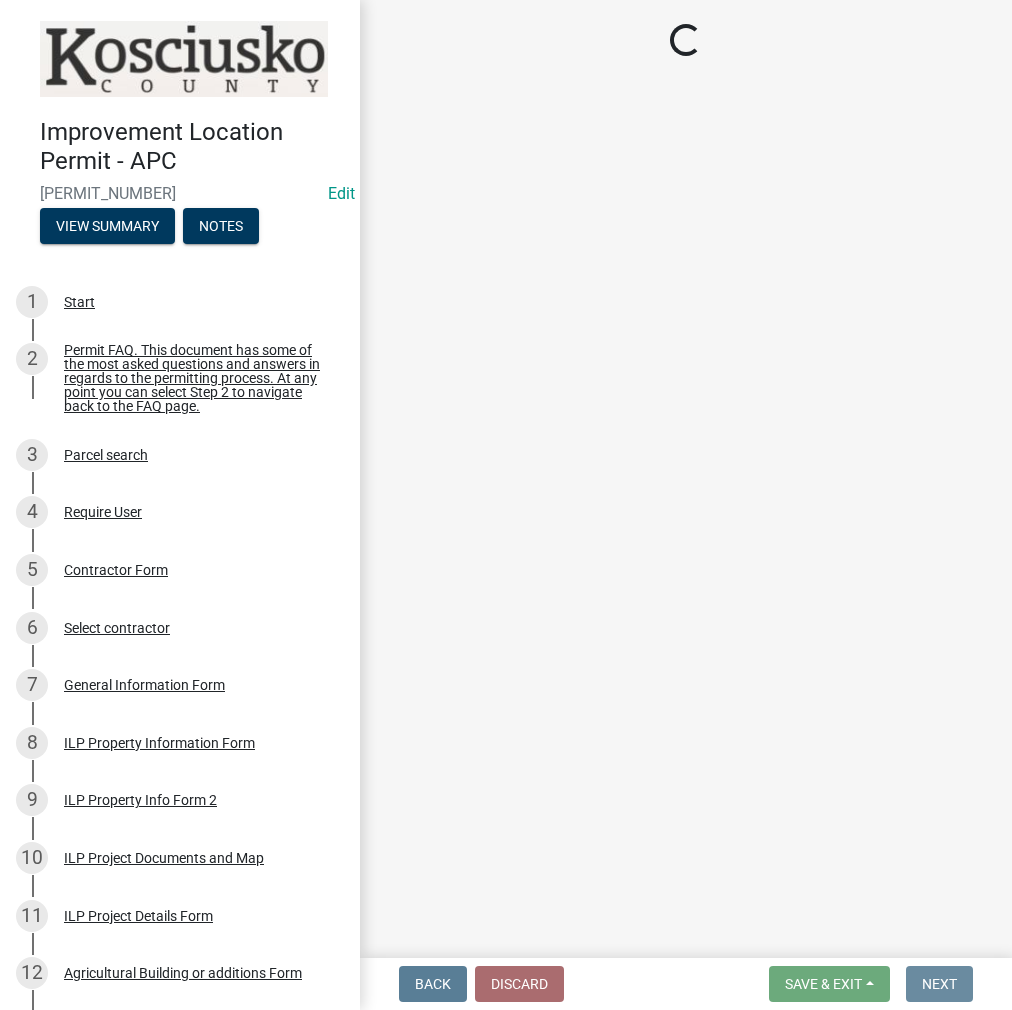 scroll, scrollTop: 0, scrollLeft: 0, axis: both 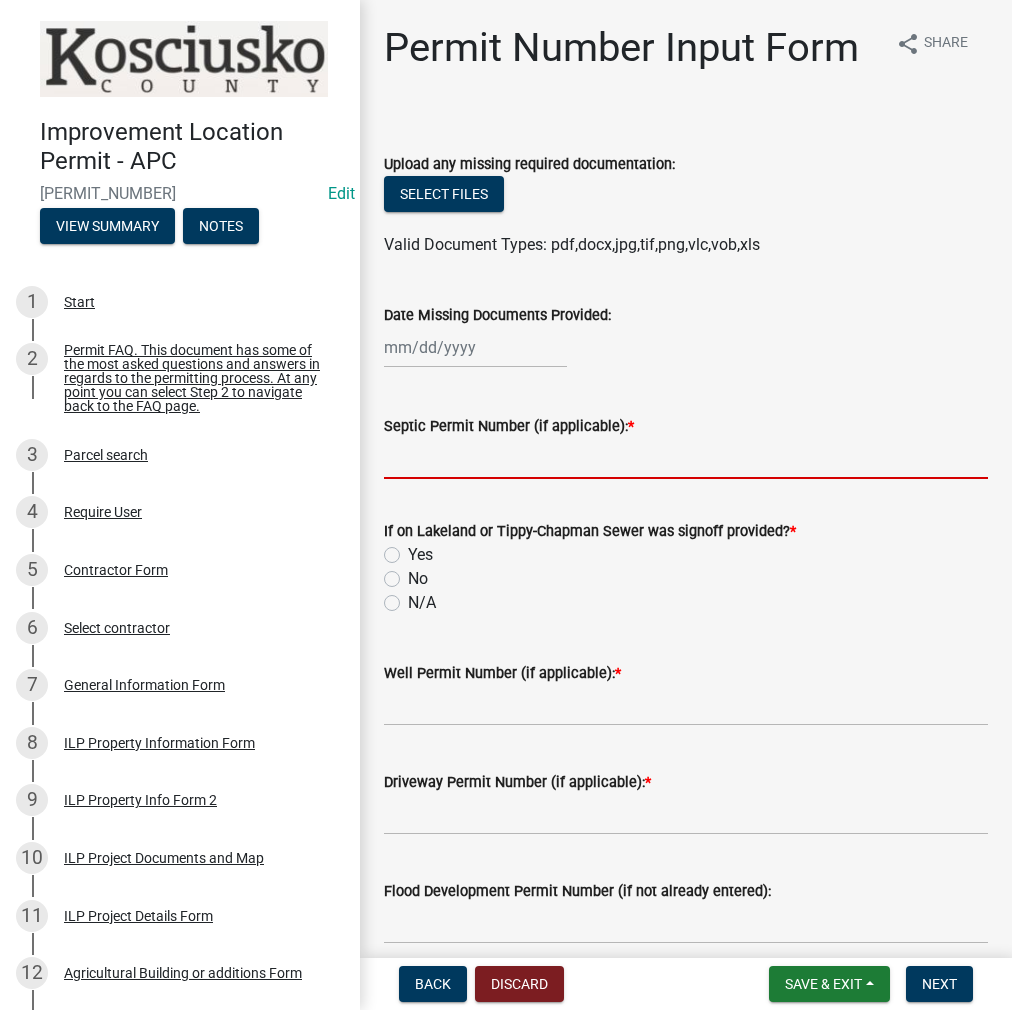 click on "Septic Permit Number (if applicable):  *" at bounding box center (686, 458) 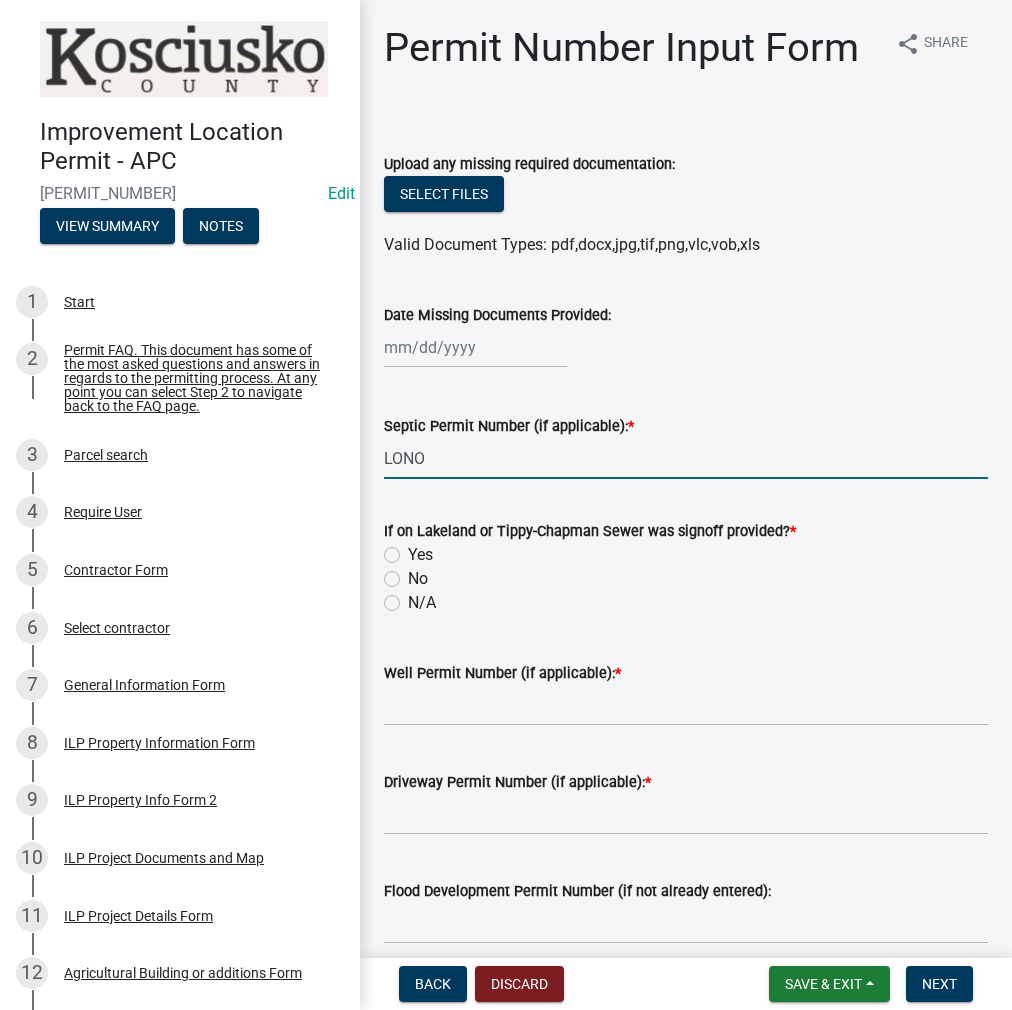 type on "LONO" 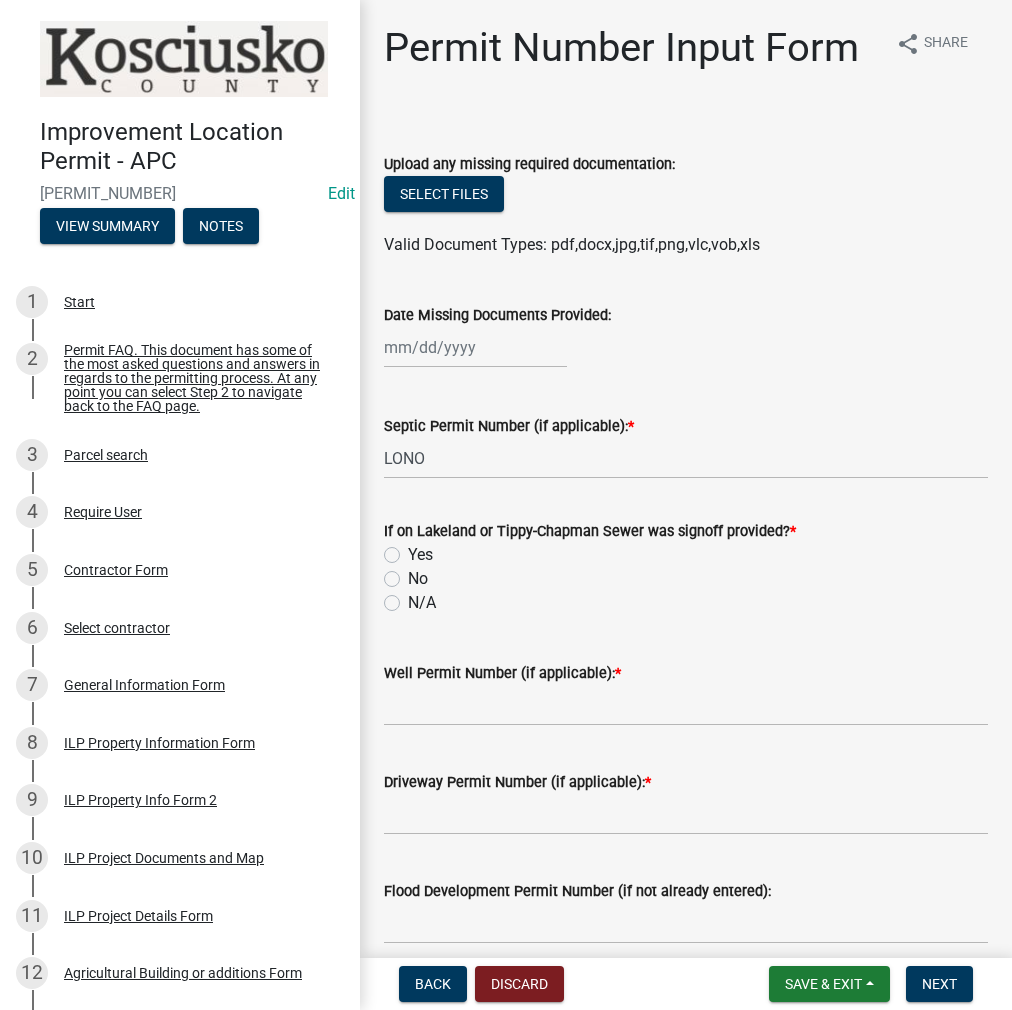 click on "No" 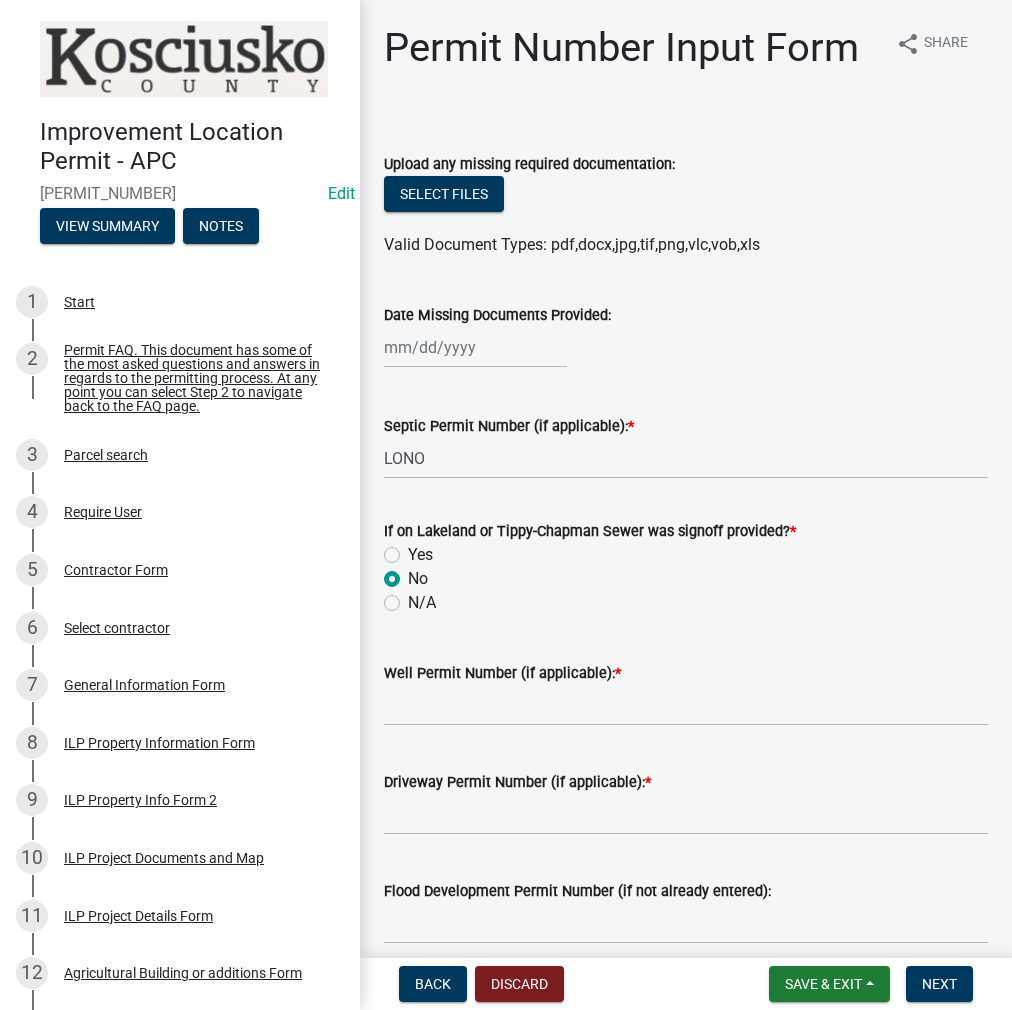 radio on "true" 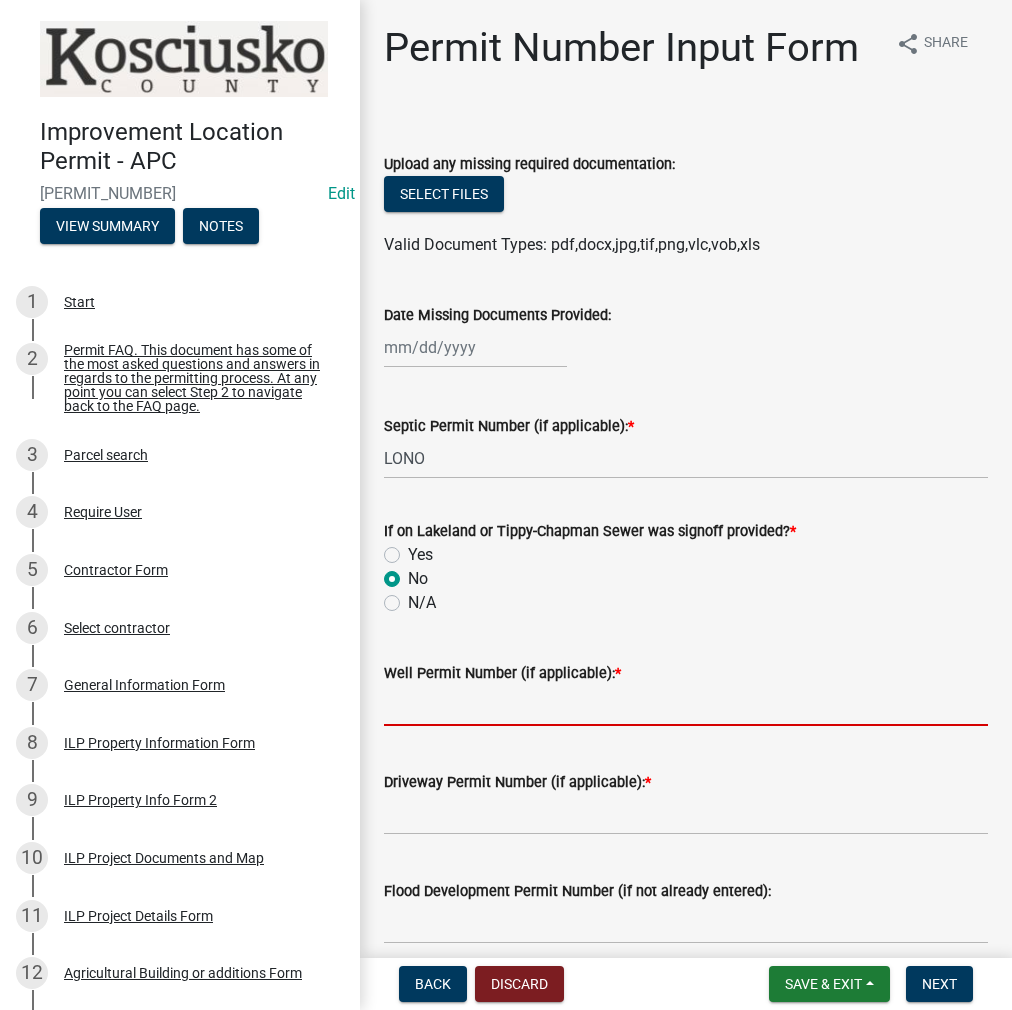 click on "Well Permit Number (if applicable):  *" at bounding box center (686, 705) 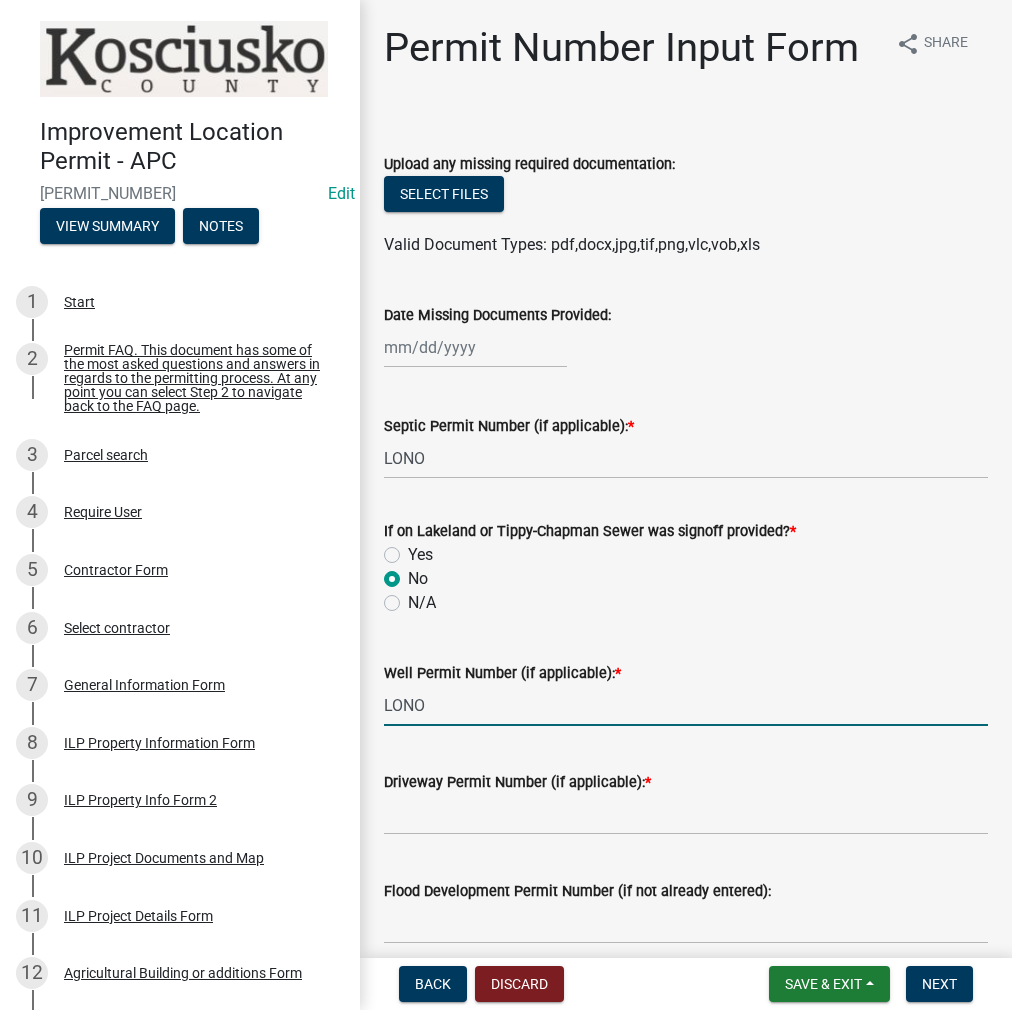 type on "LONO" 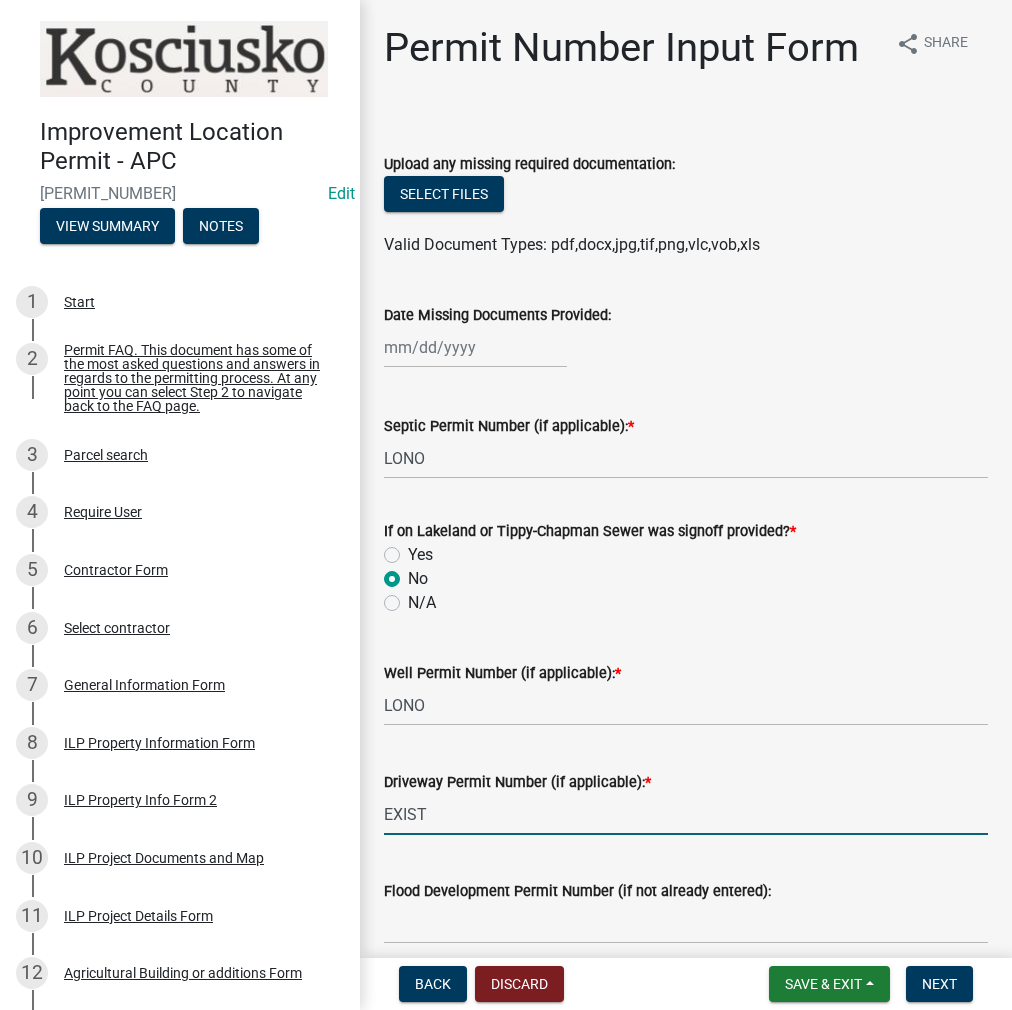 type on "EXIST" 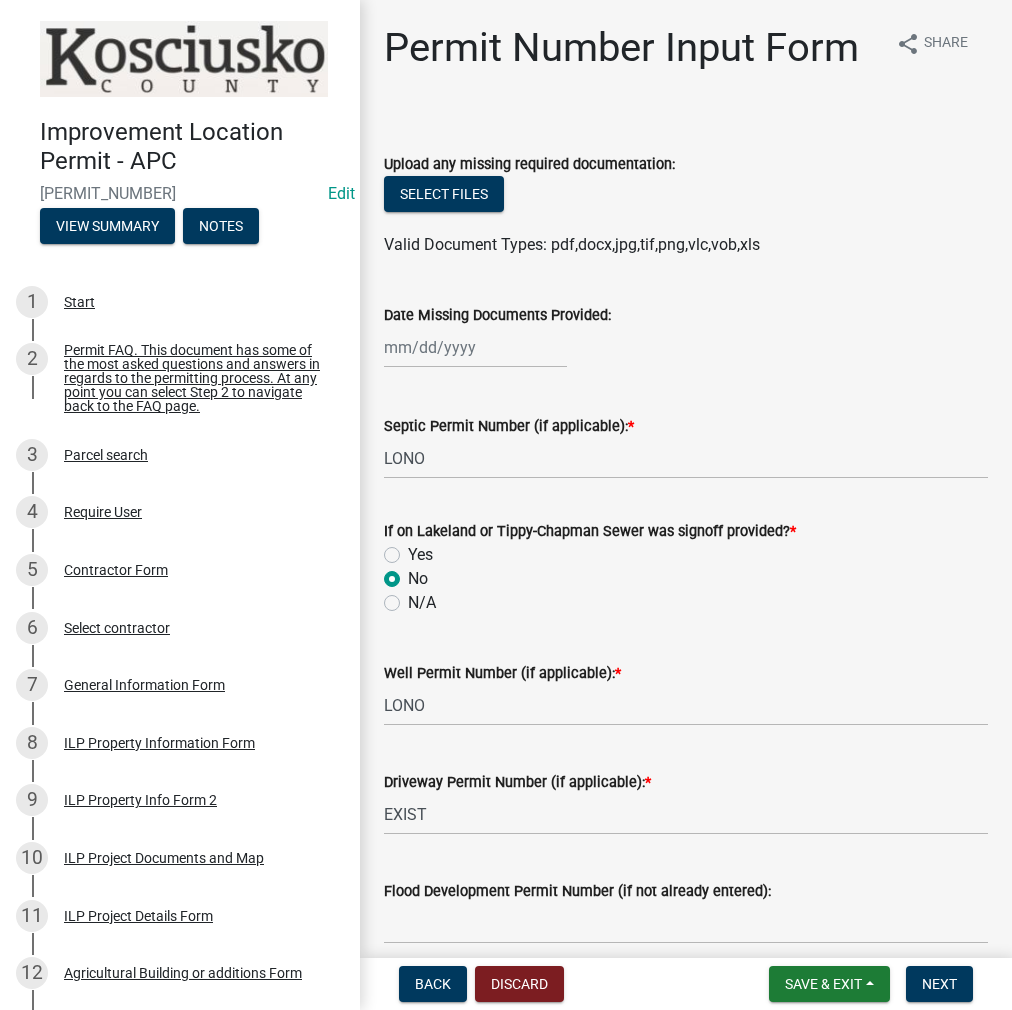 scroll, scrollTop: 557, scrollLeft: 0, axis: vertical 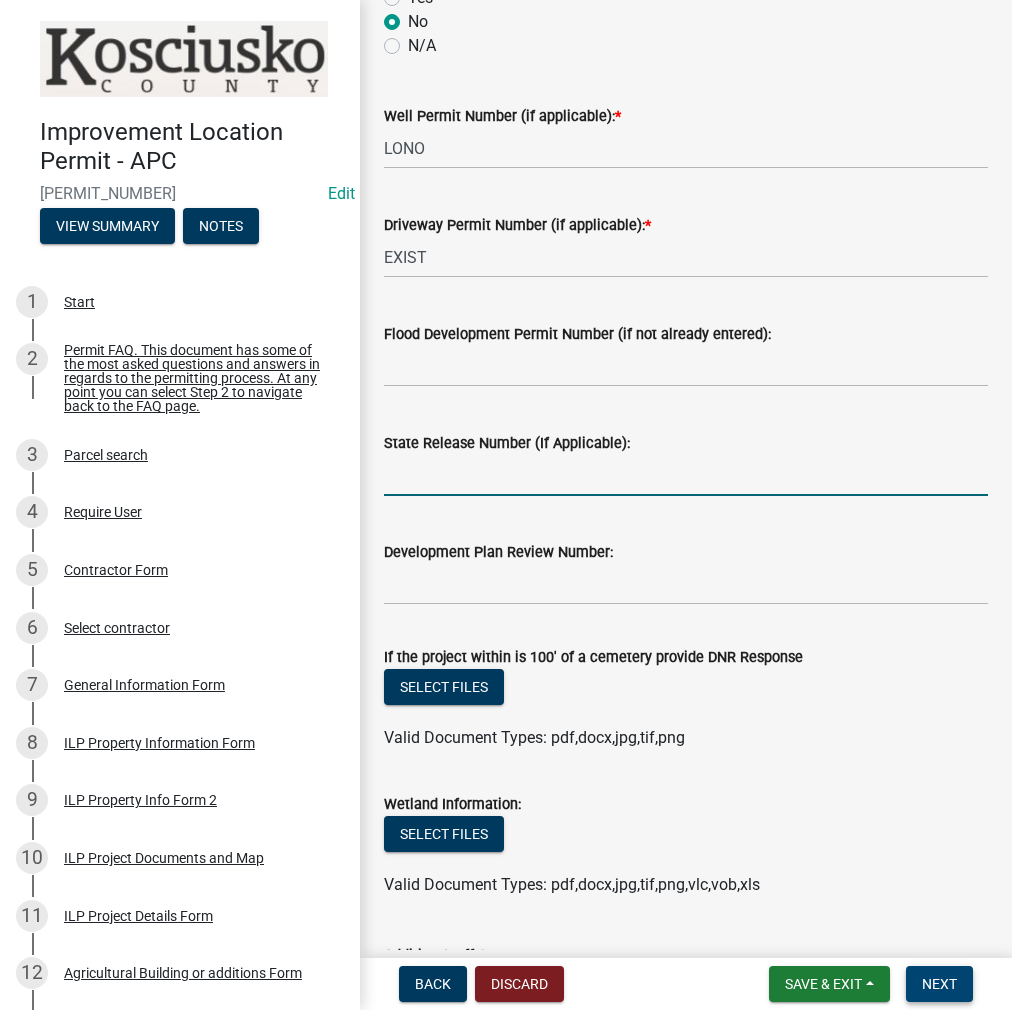 click on "Next" at bounding box center (939, 984) 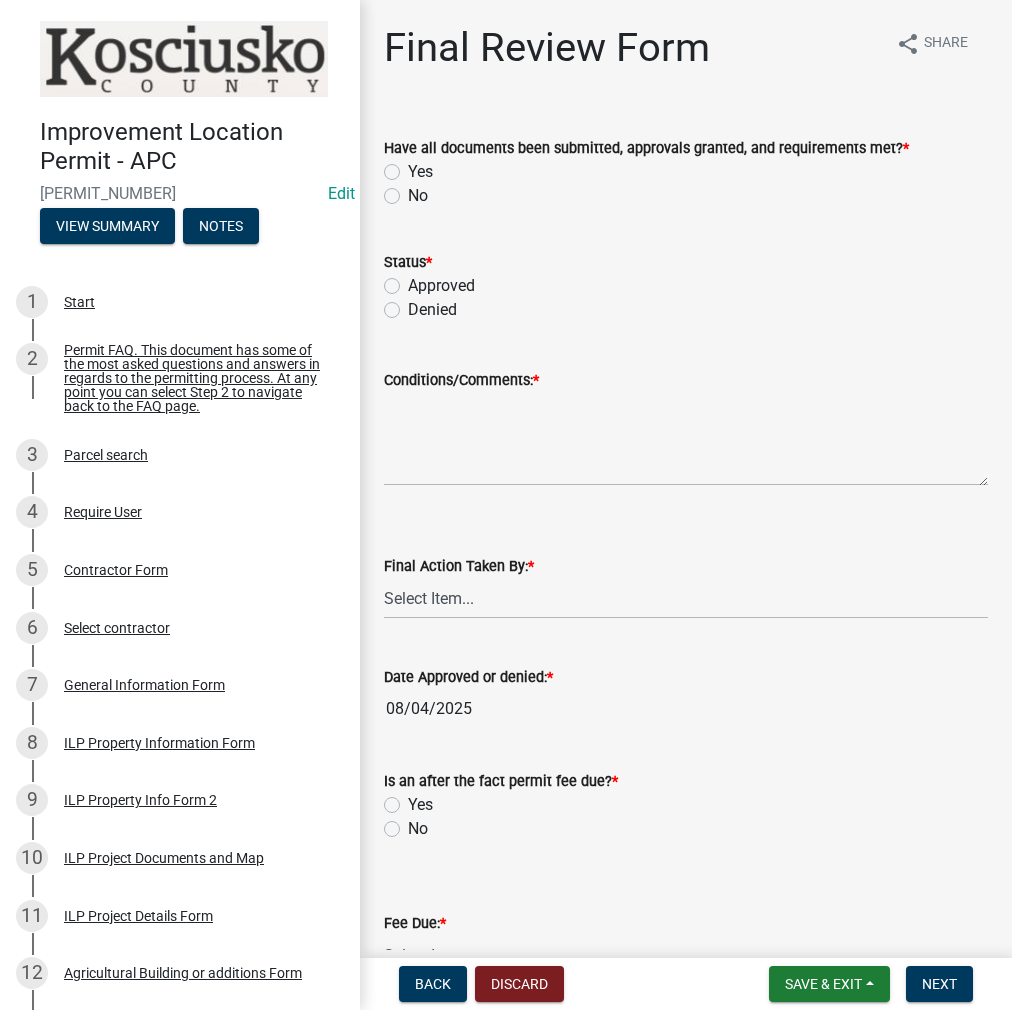 drag, startPoint x: 387, startPoint y: 170, endPoint x: 401, endPoint y: 197, distance: 30.413813 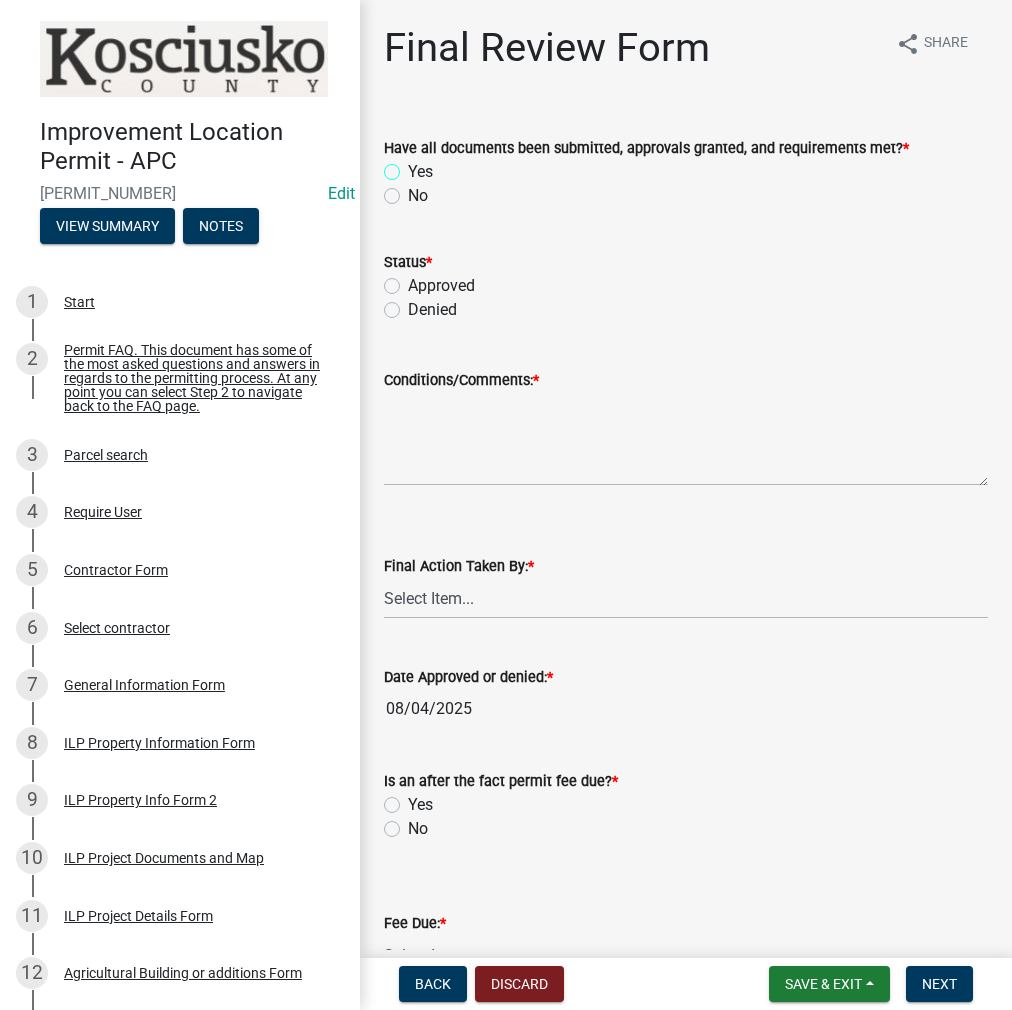 click on "Yes" at bounding box center [414, 166] 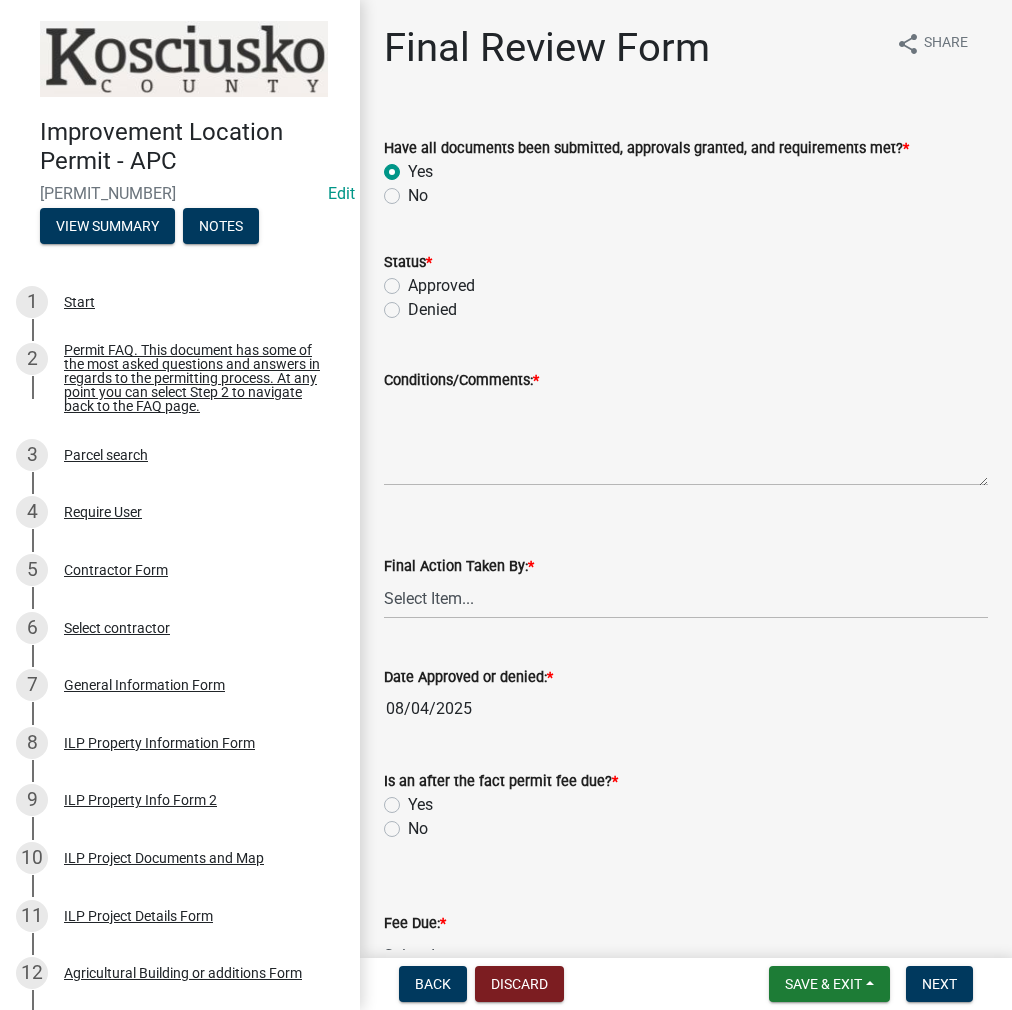 radio on "true" 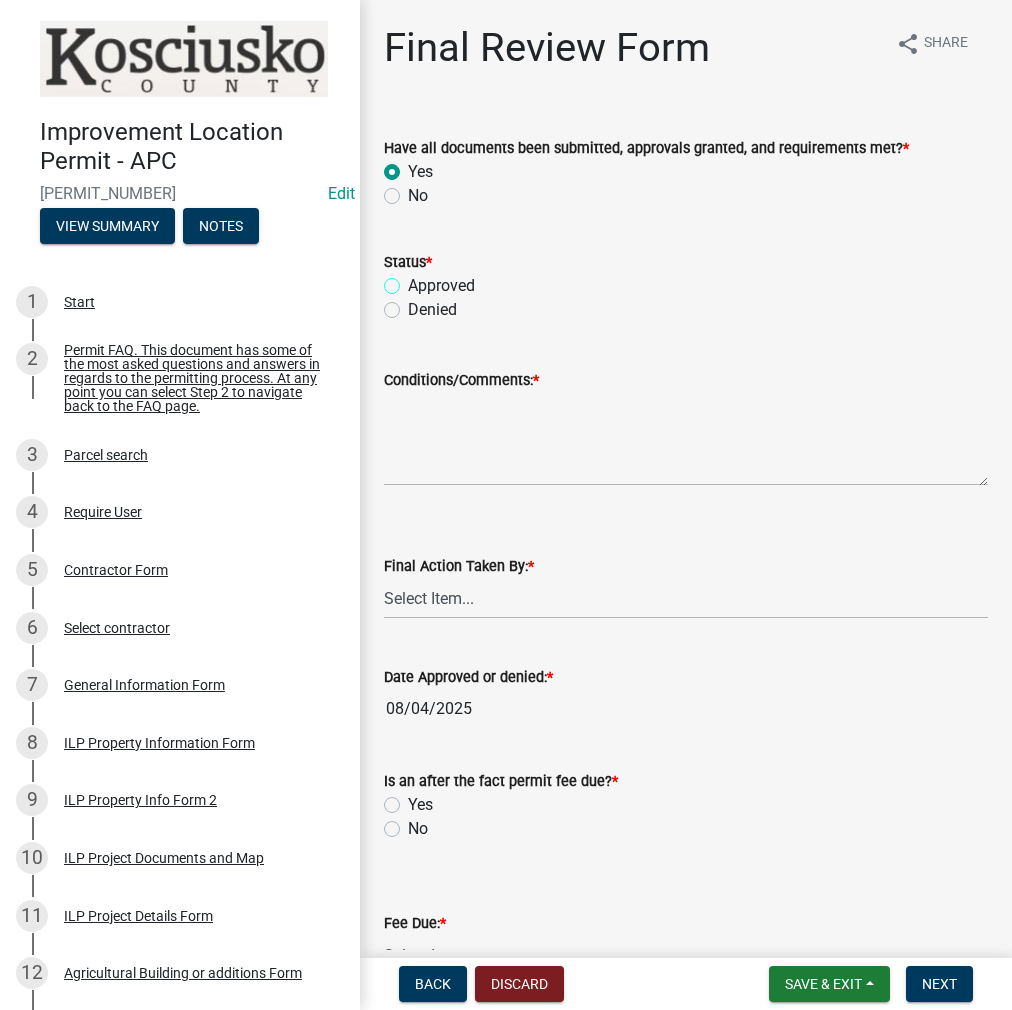 click on "Approved" at bounding box center [414, 280] 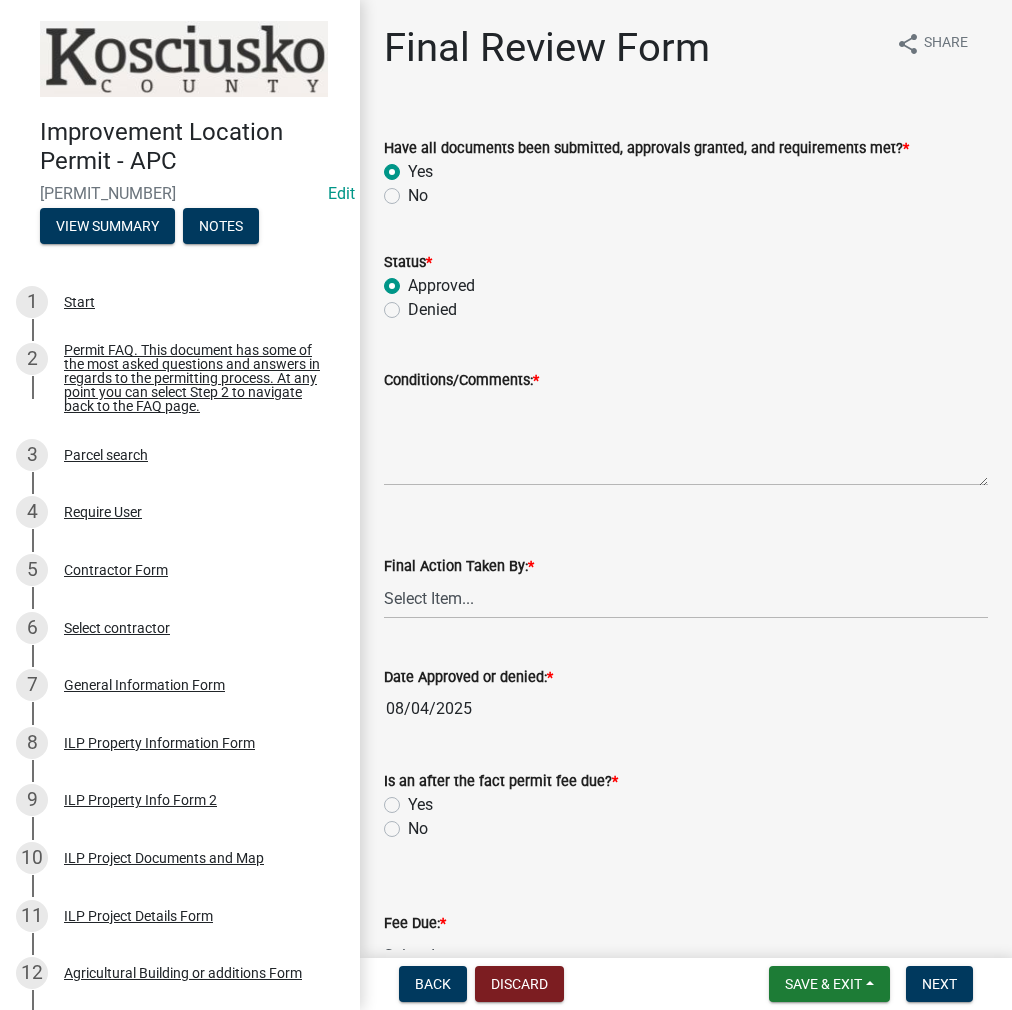 radio on "true" 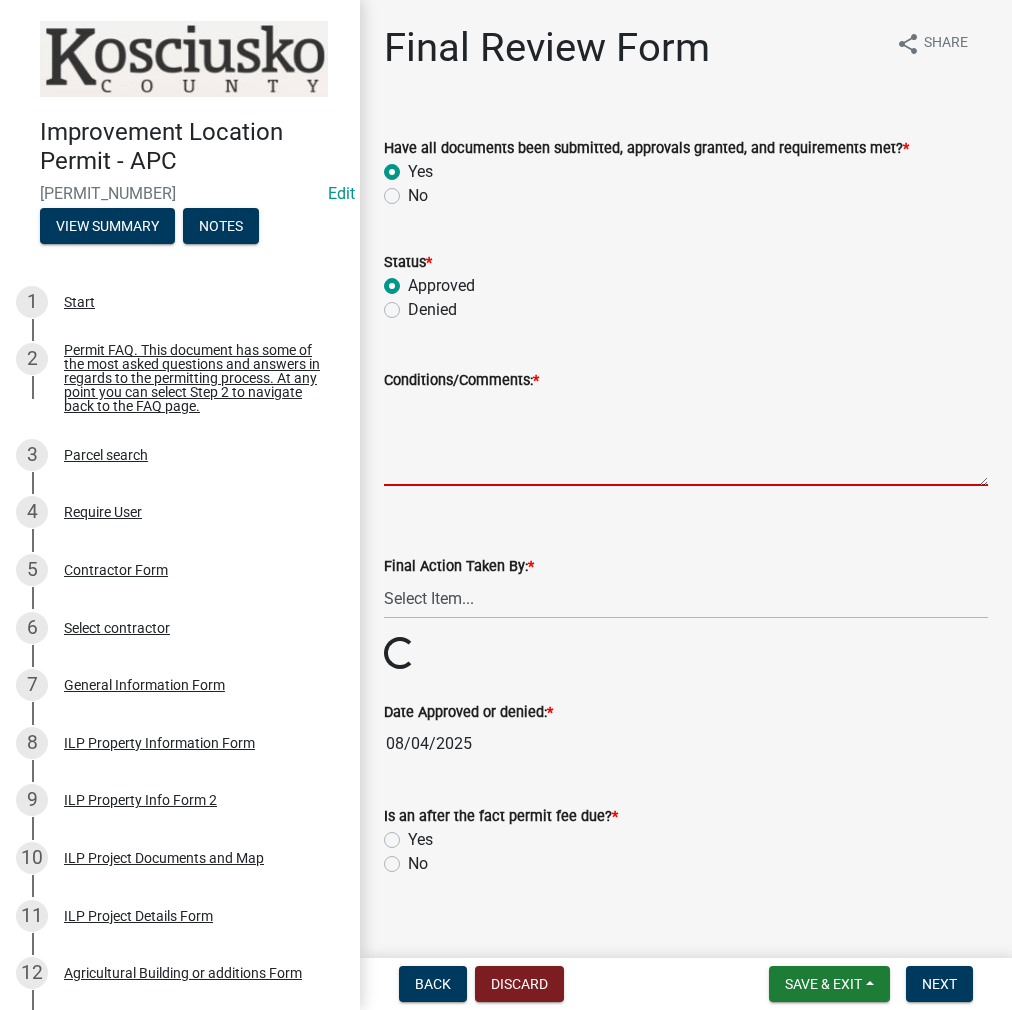 click on "Conditions/Comments:  *" at bounding box center [686, 439] 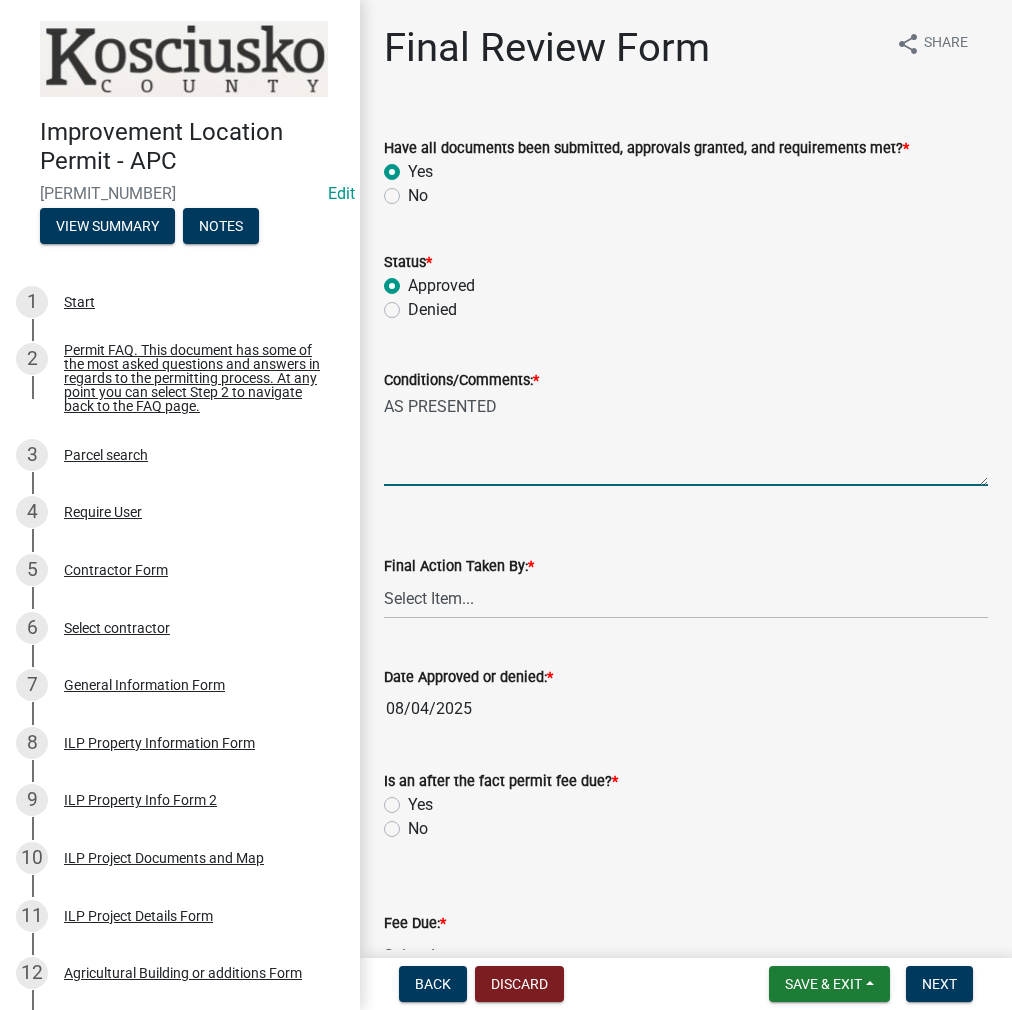 type on "AS PRESENTED" 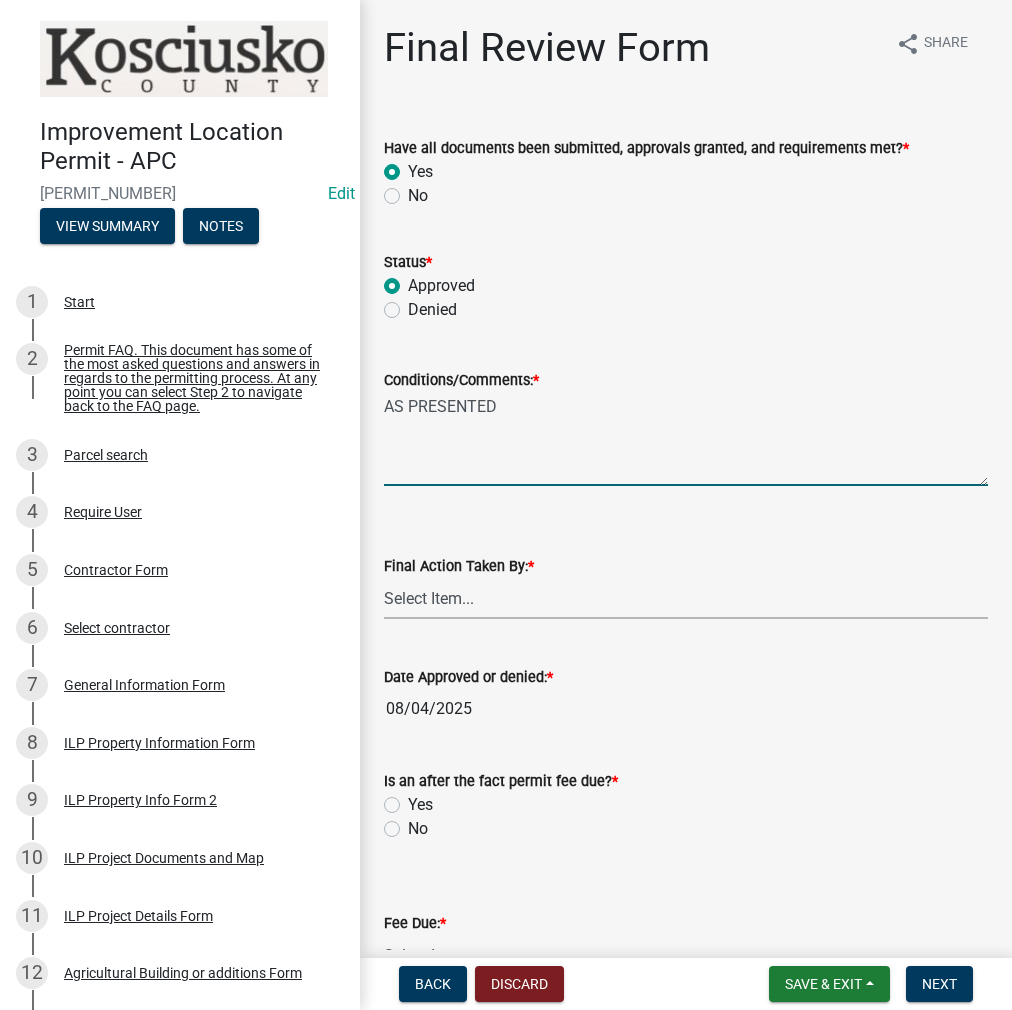 click on "Select Item...   MMS   LT   AT   CS   AH   Vacant" at bounding box center (686, 598) 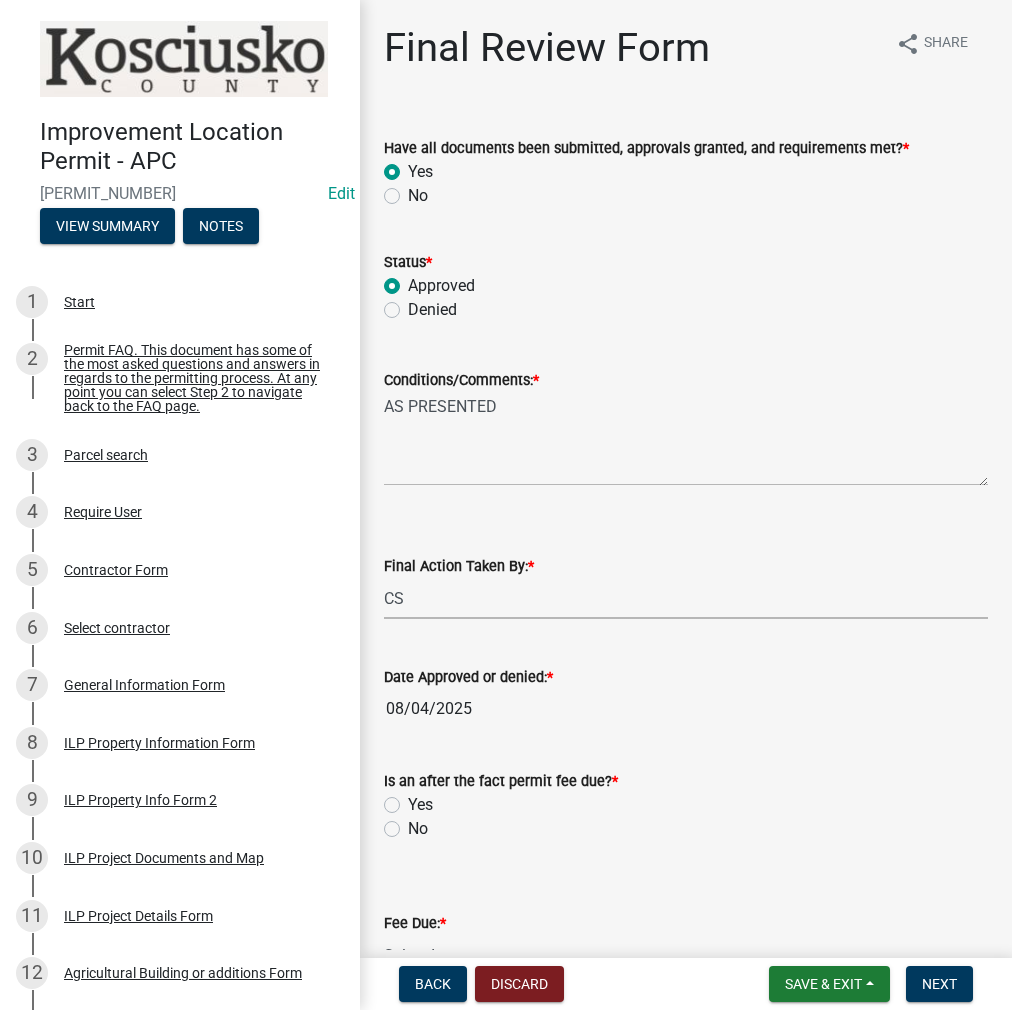 click on "Select Item...   MMS   LT   AT   CS   AH   Vacant" at bounding box center [686, 598] 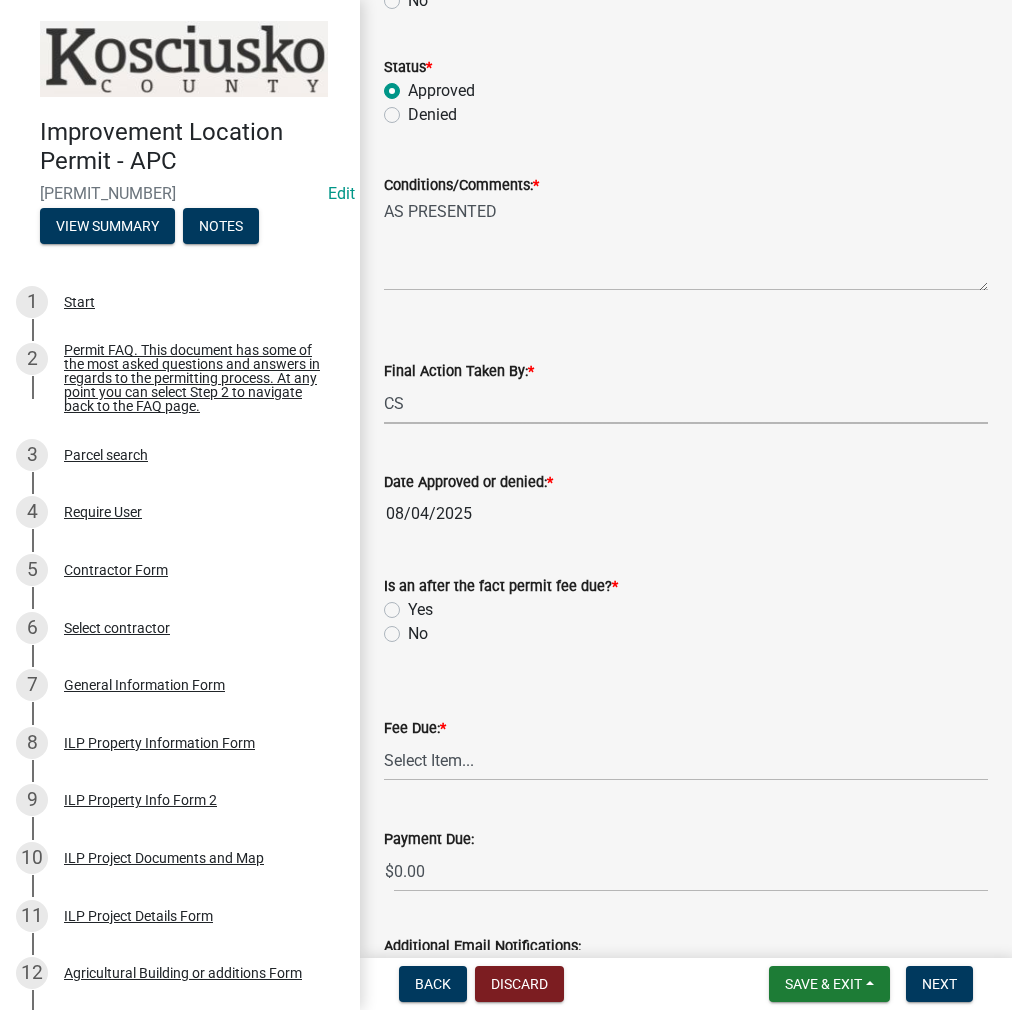 scroll, scrollTop: 346, scrollLeft: 0, axis: vertical 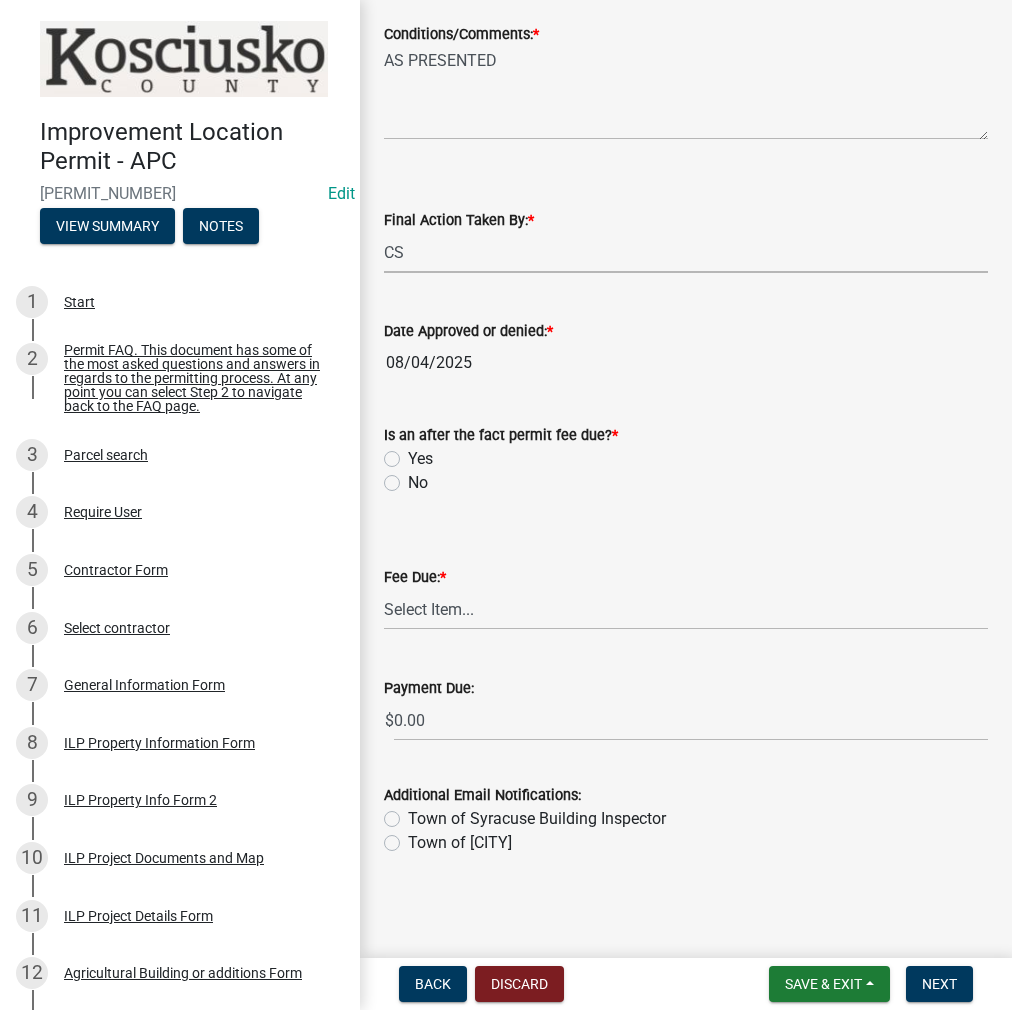 click on "No" 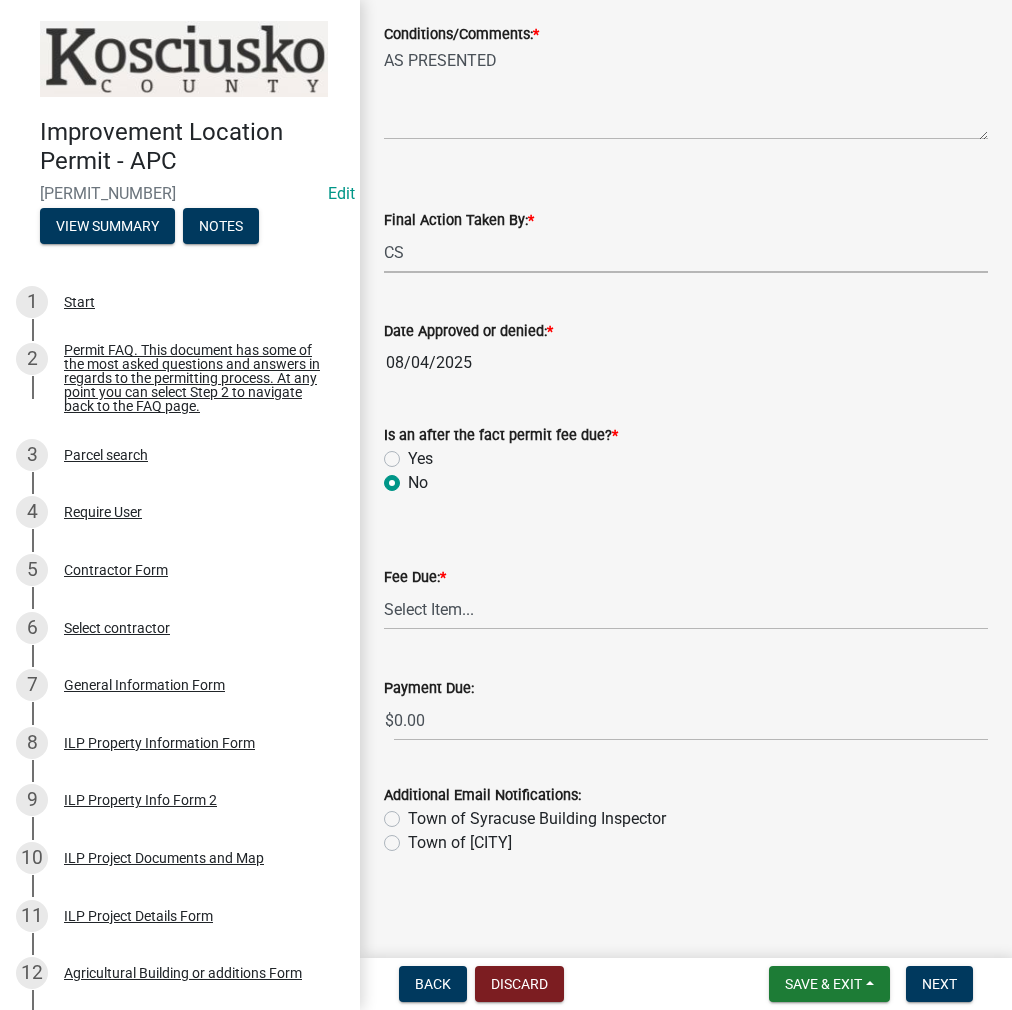 radio on "true" 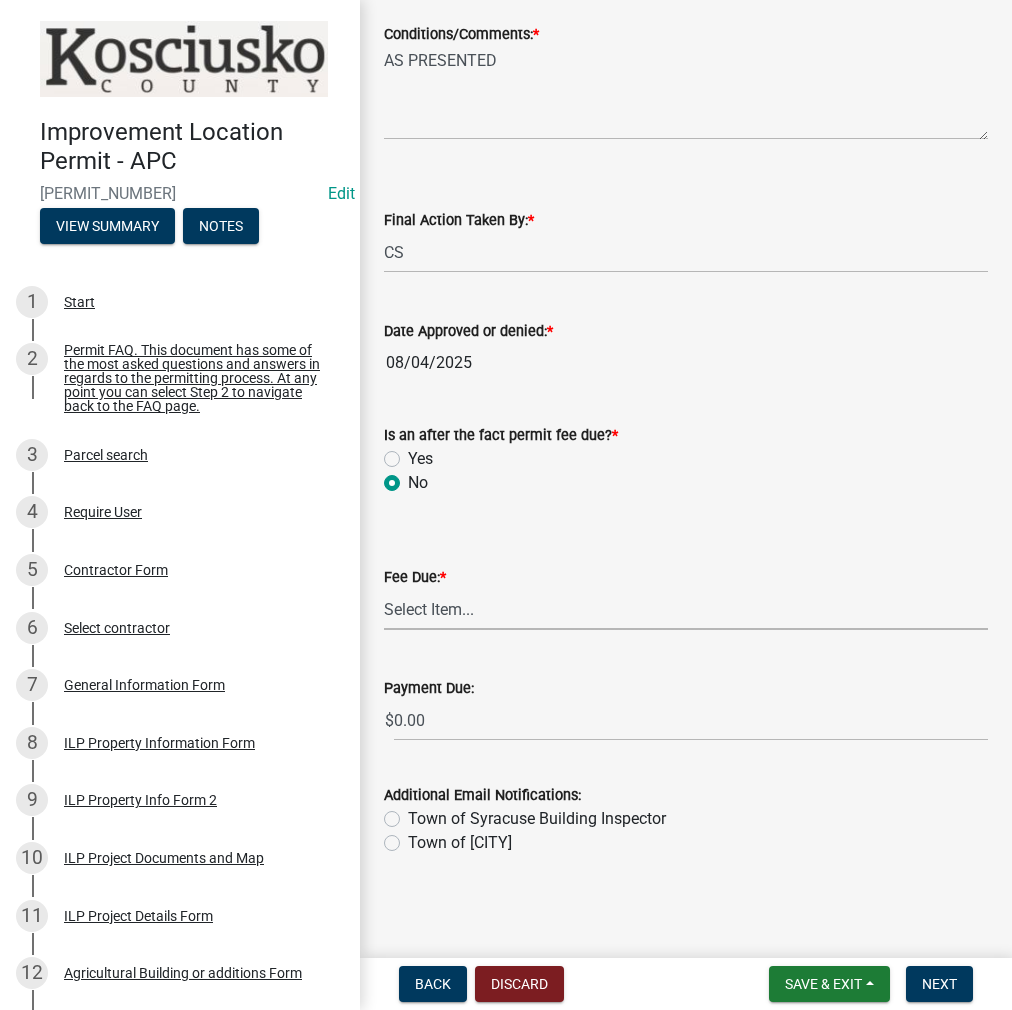 drag, startPoint x: 412, startPoint y: 607, endPoint x: 429, endPoint y: 627, distance: 26.24881 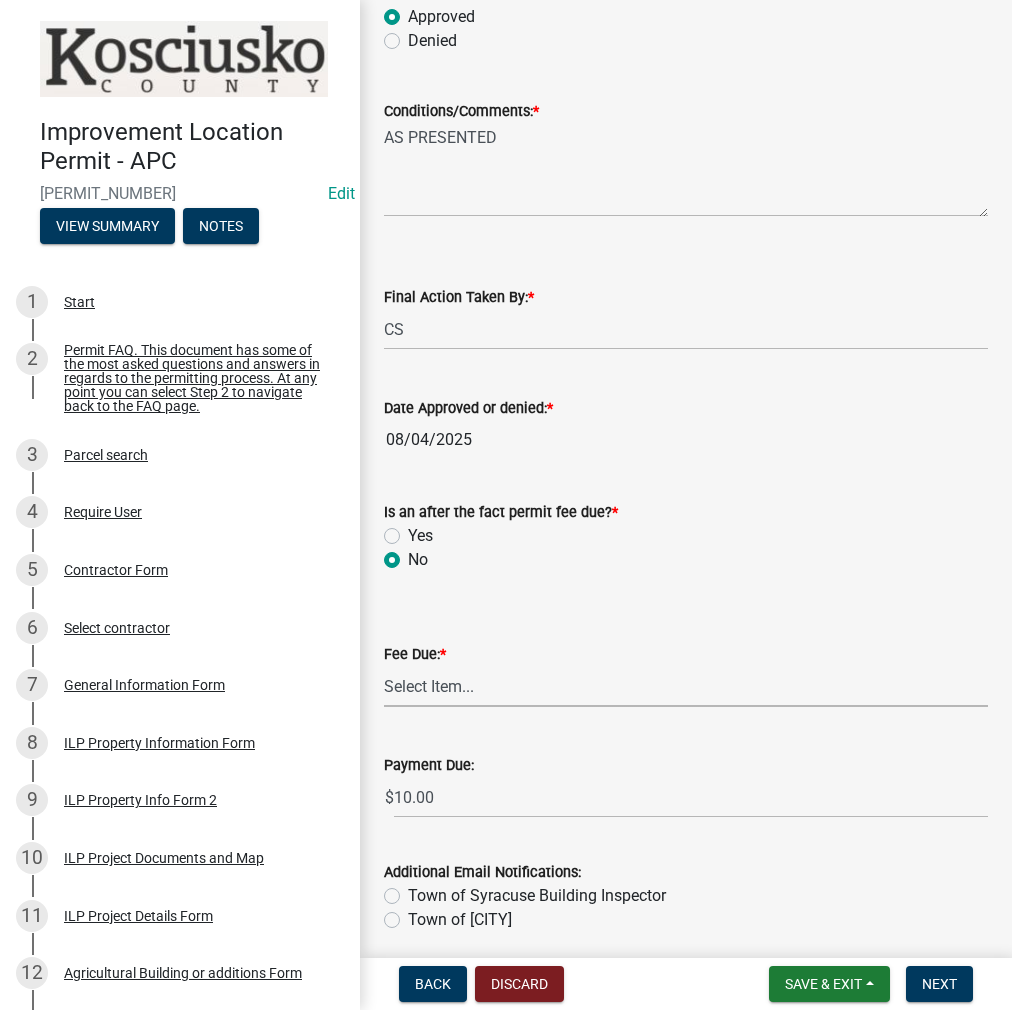 scroll, scrollTop: 346, scrollLeft: 0, axis: vertical 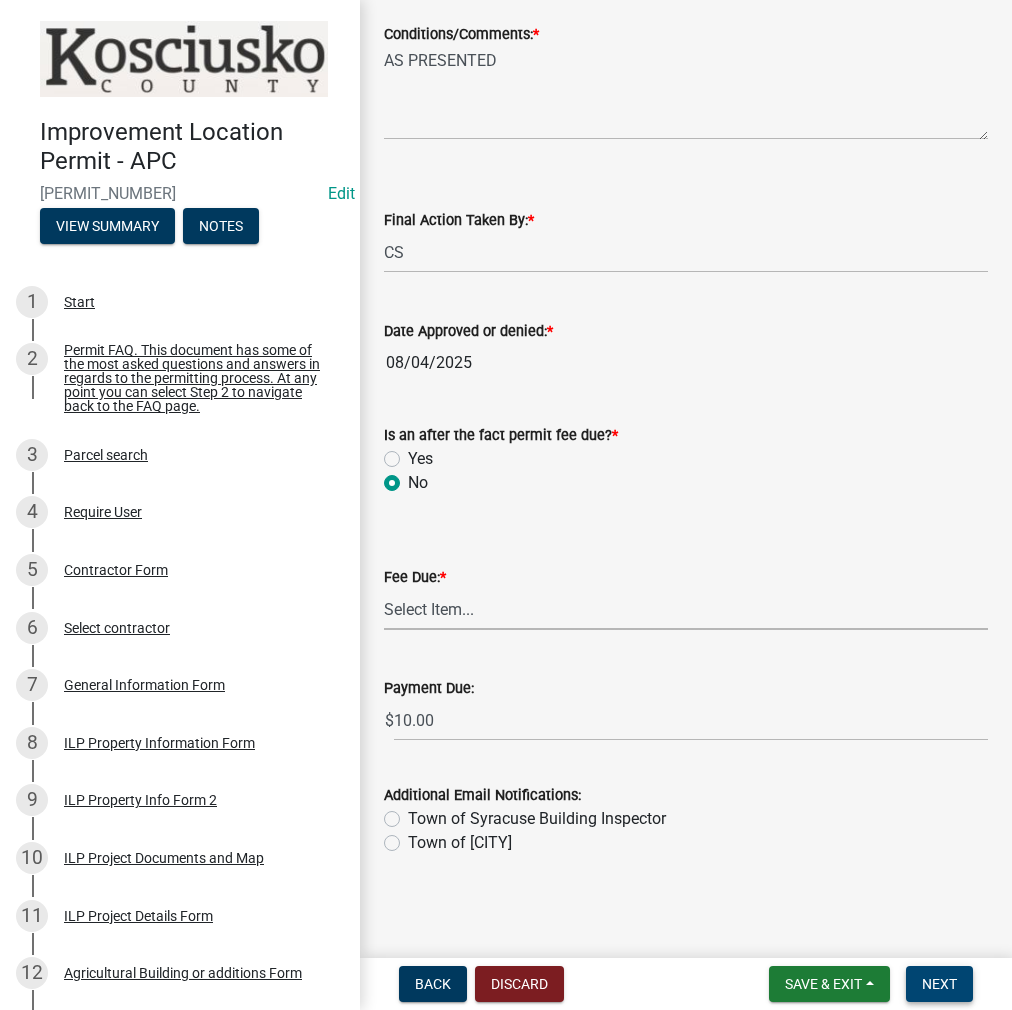 click on "Next" at bounding box center (939, 984) 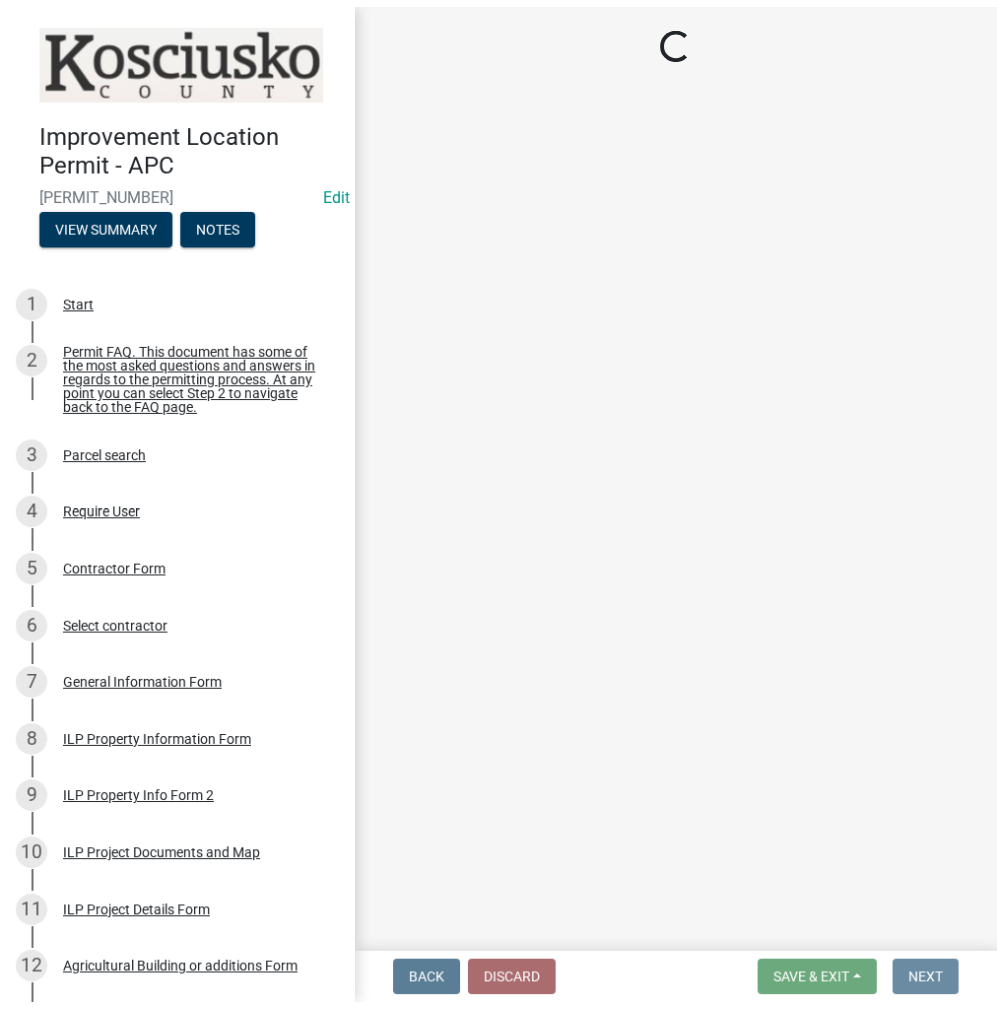 scroll, scrollTop: 0, scrollLeft: 0, axis: both 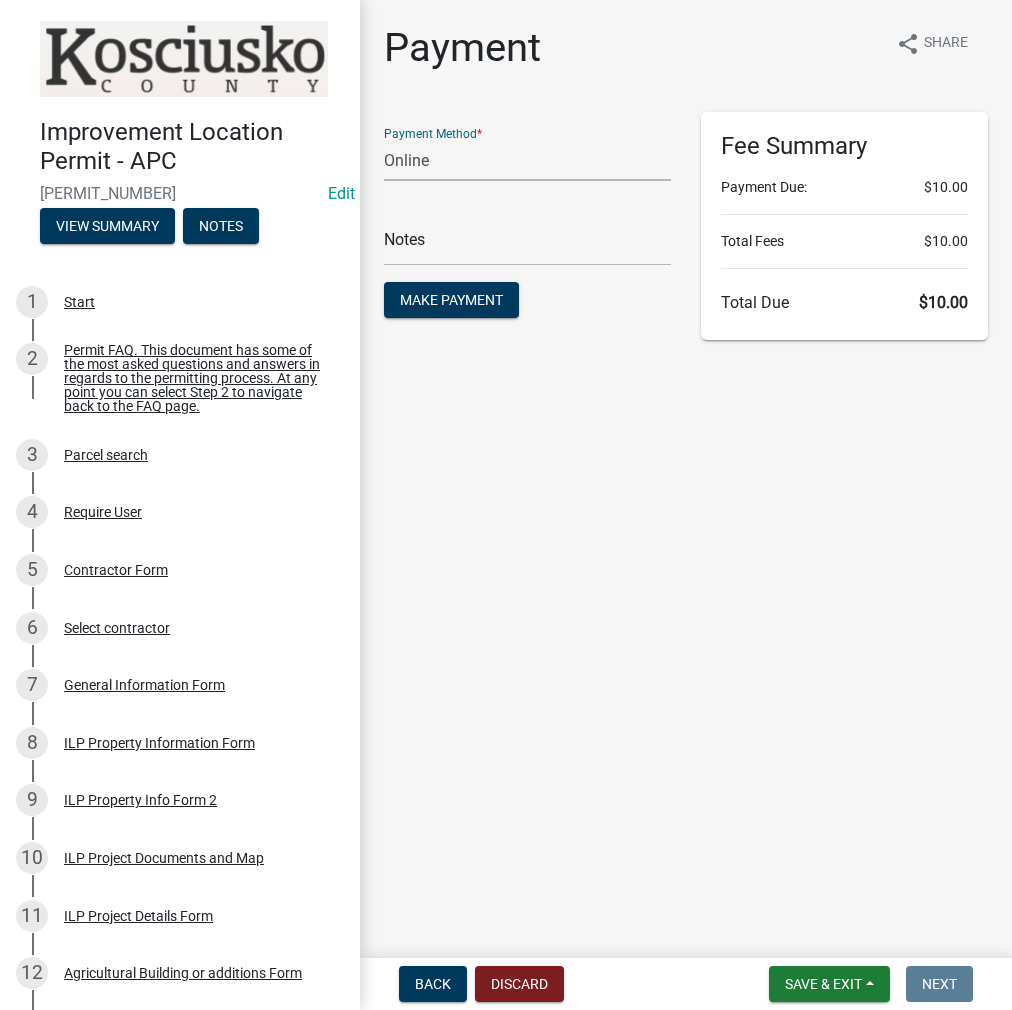 drag, startPoint x: 416, startPoint y: 160, endPoint x: 428, endPoint y: 177, distance: 20.808653 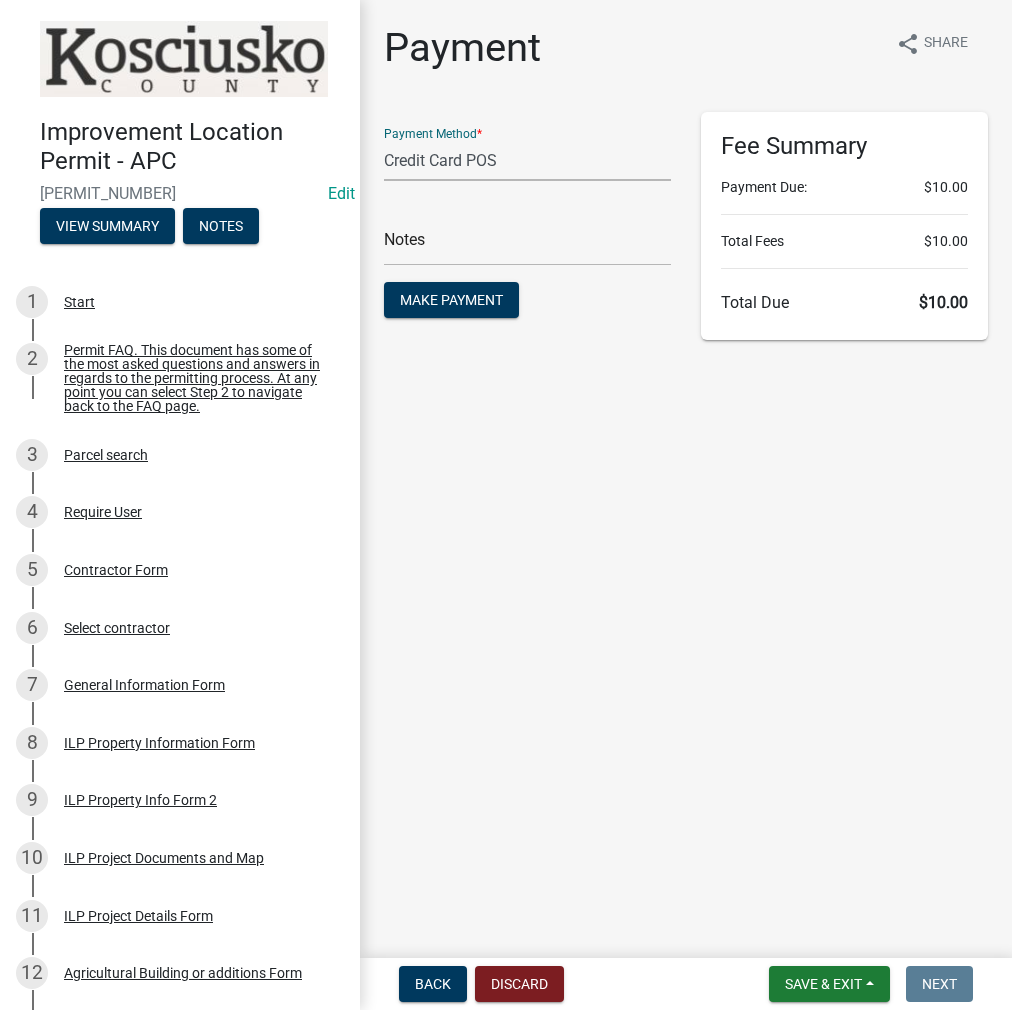 click on "Credit Card POS Check Cash Online" 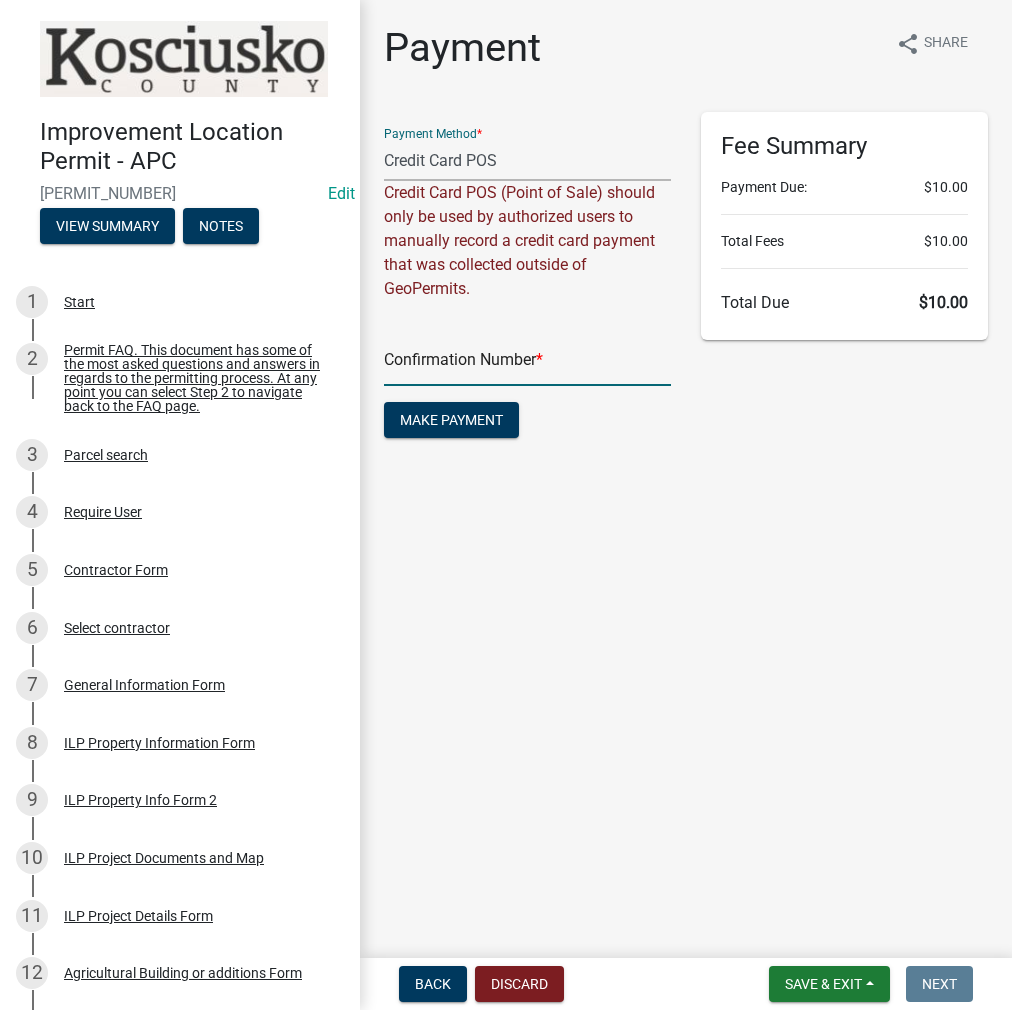 click 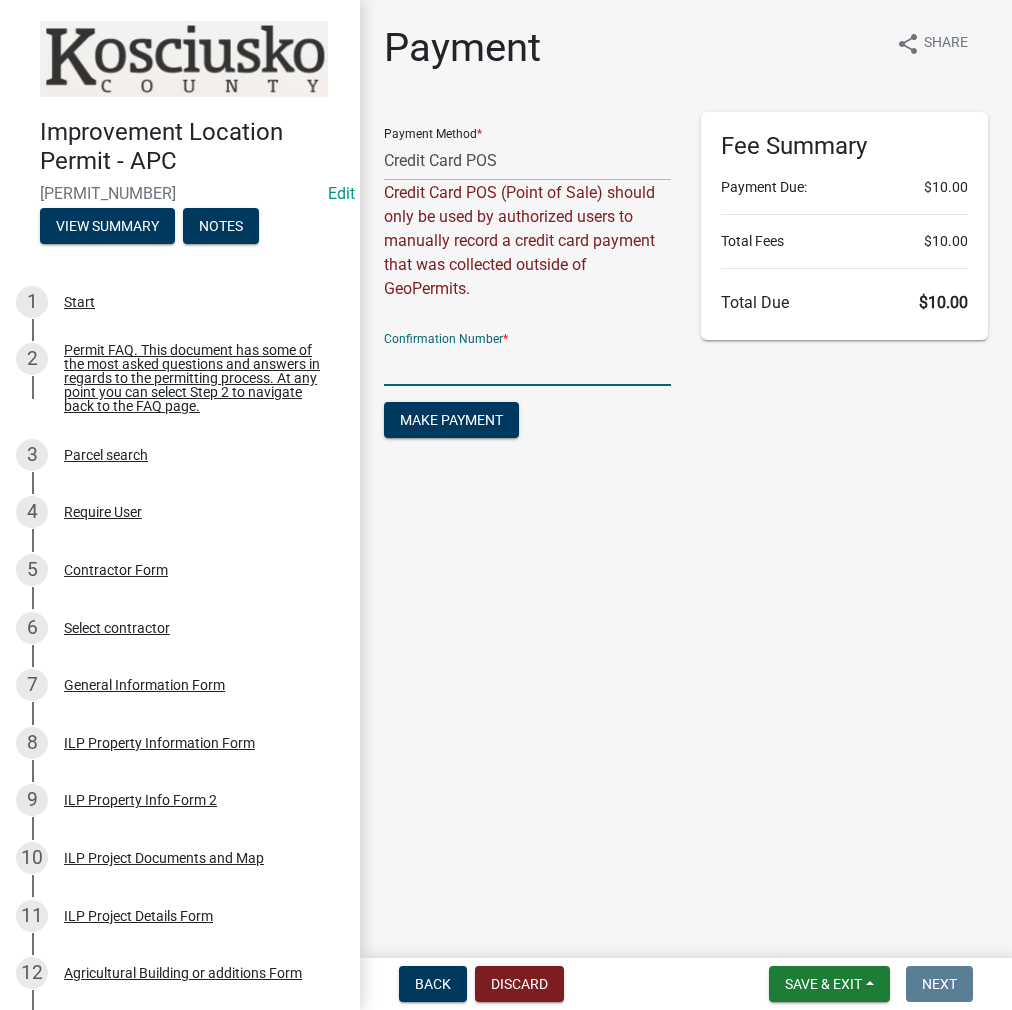 paste on "14762895" 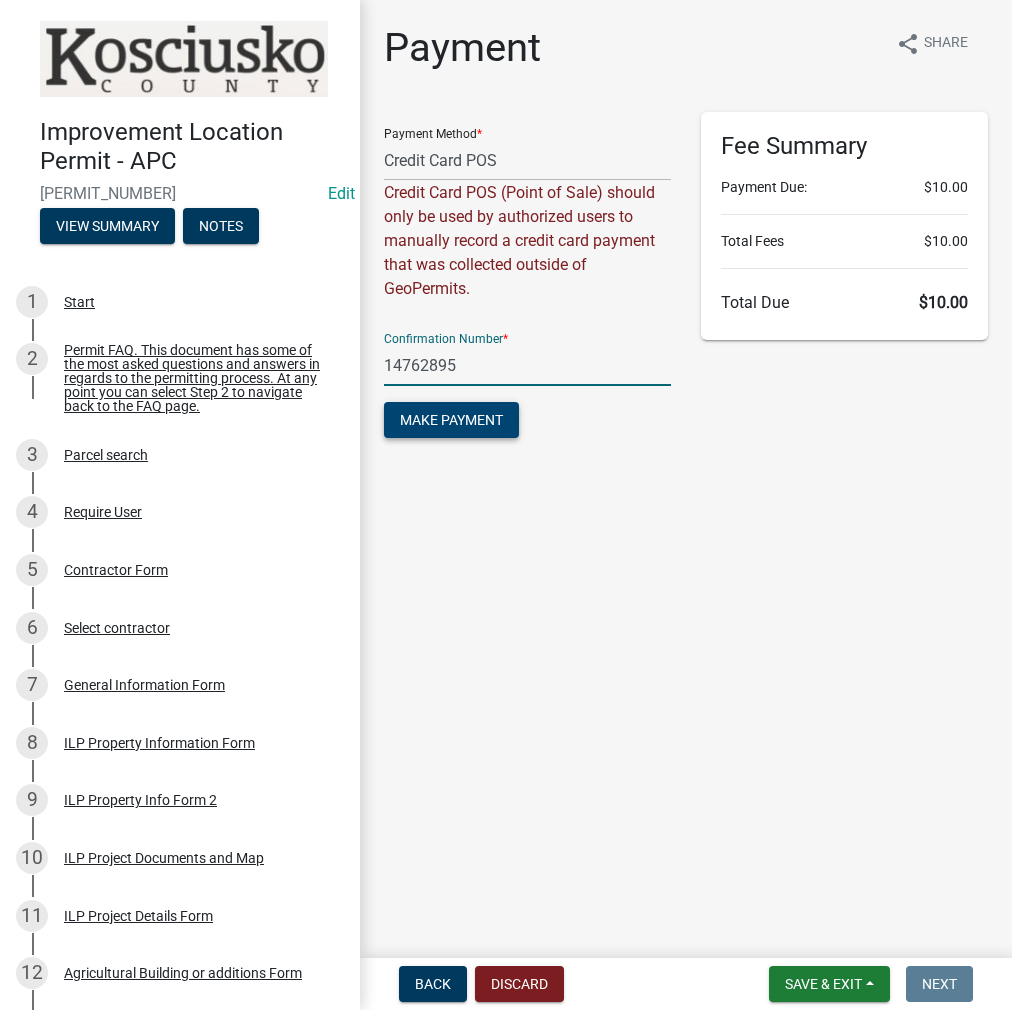 type on "14762895" 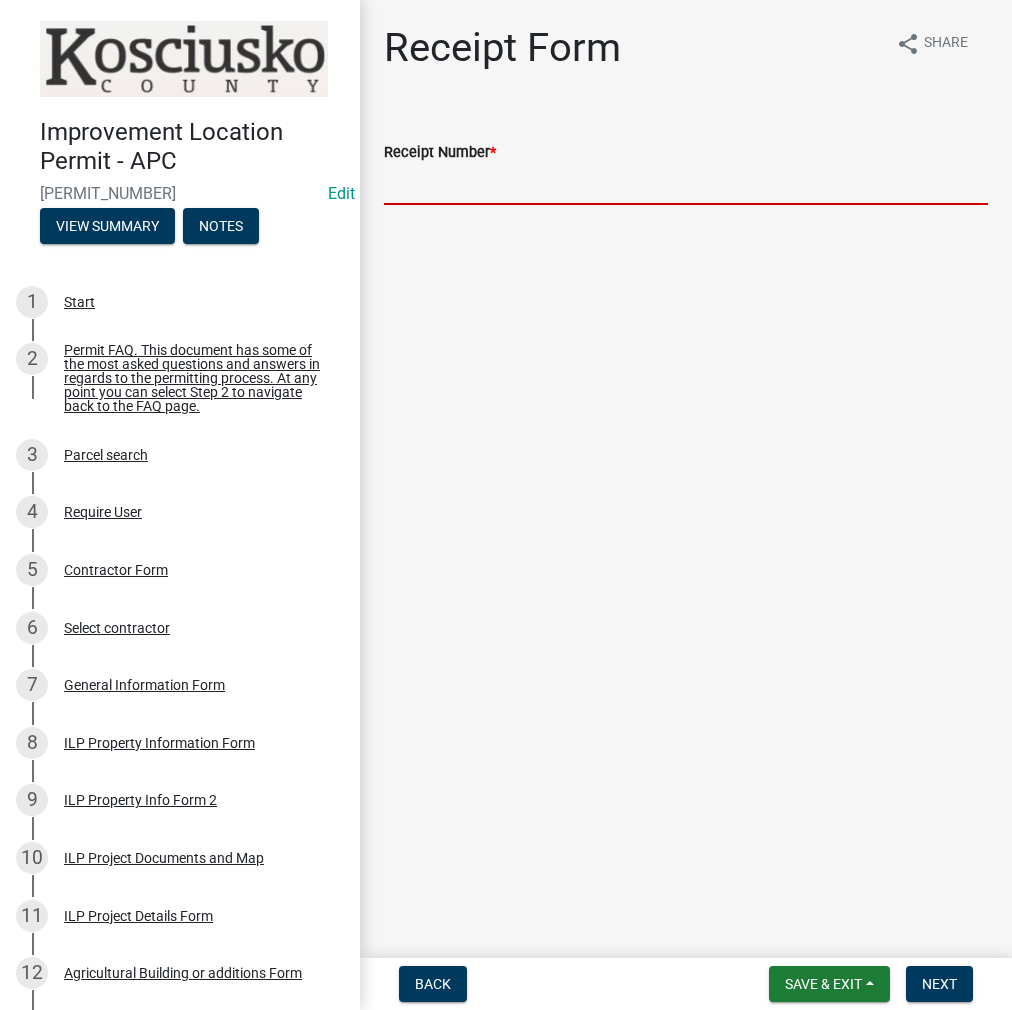 click on "Receipt Number  *" at bounding box center [686, 184] 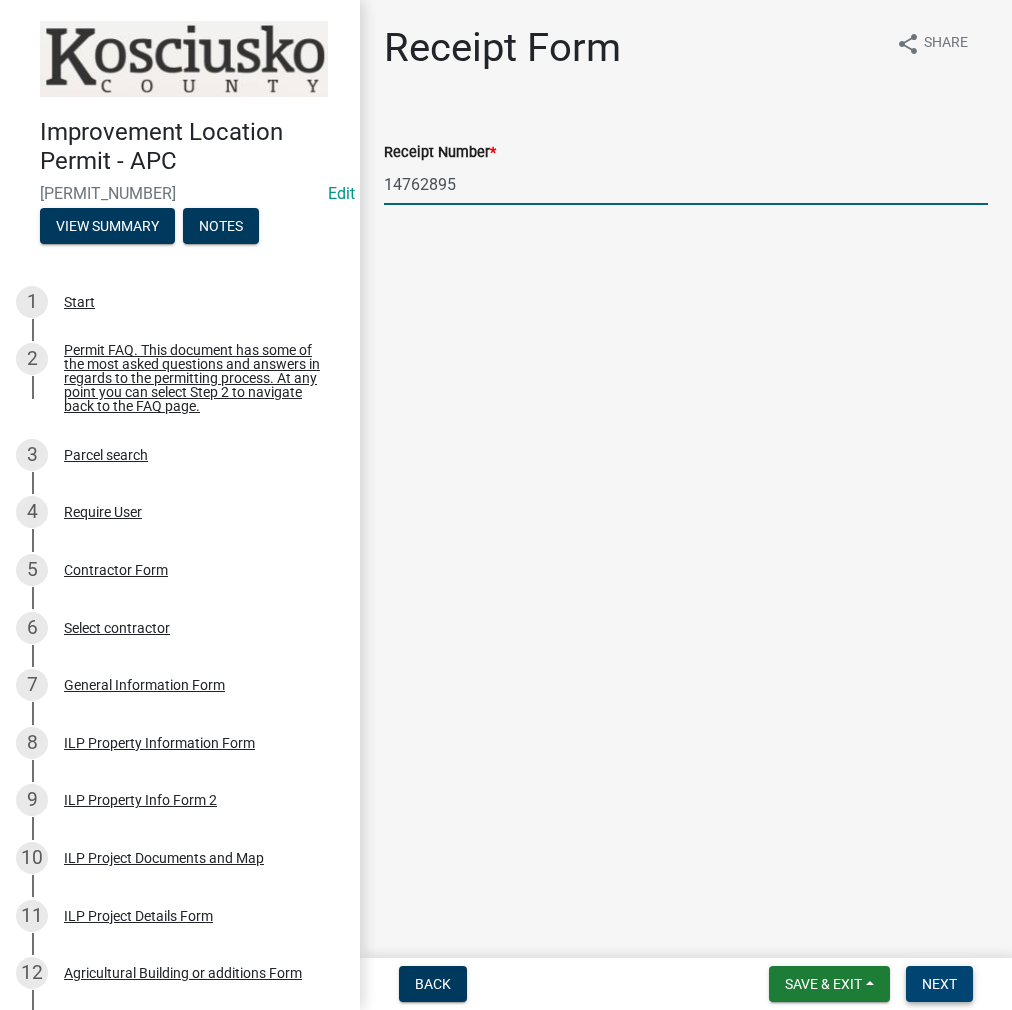 type on "14762895" 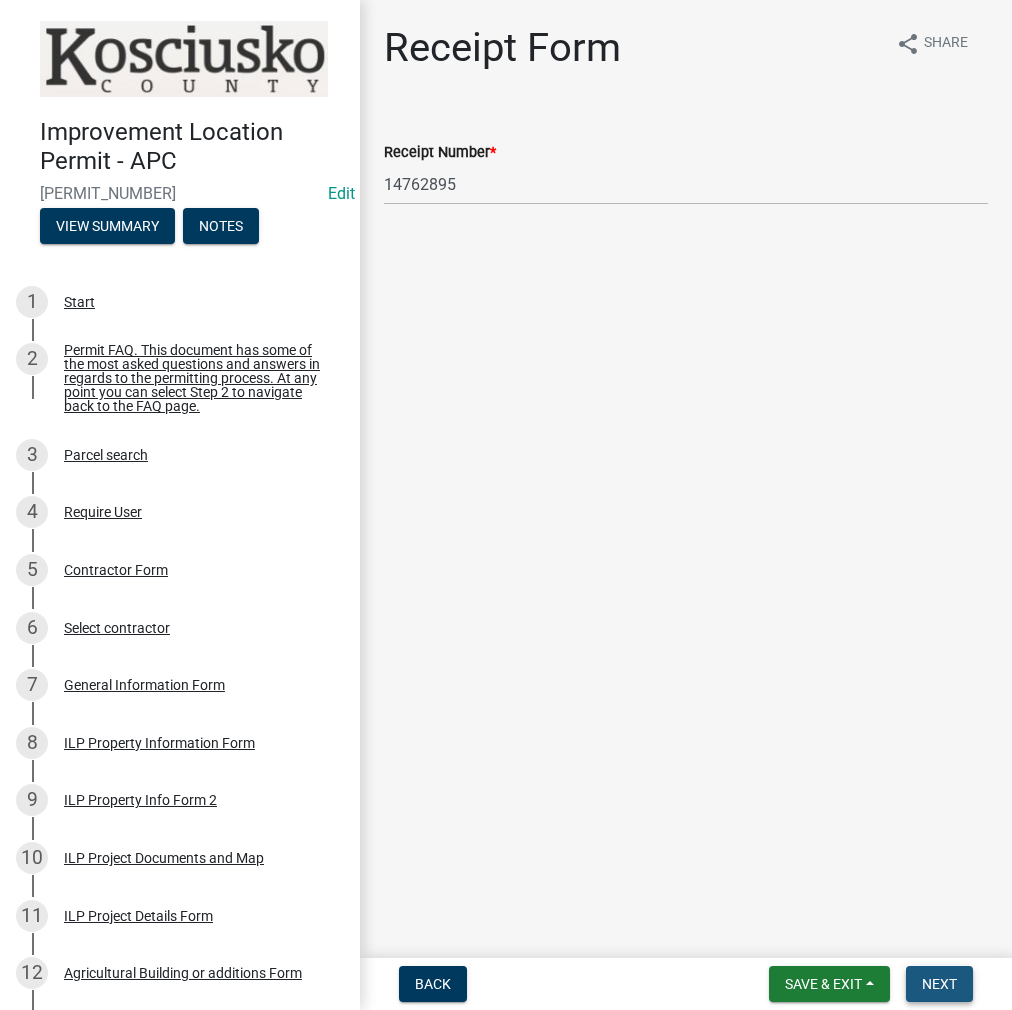 click on "Next" at bounding box center [939, 984] 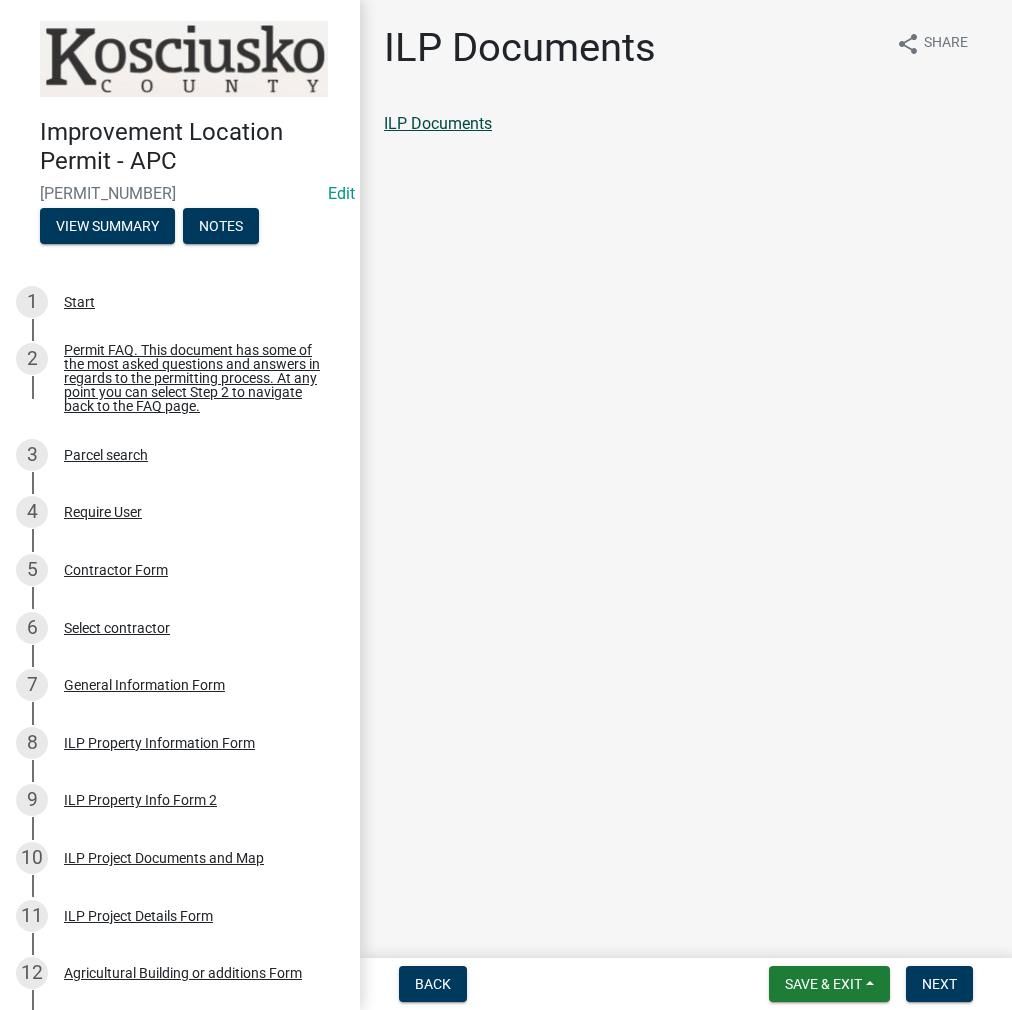 click on "ILP Documents" 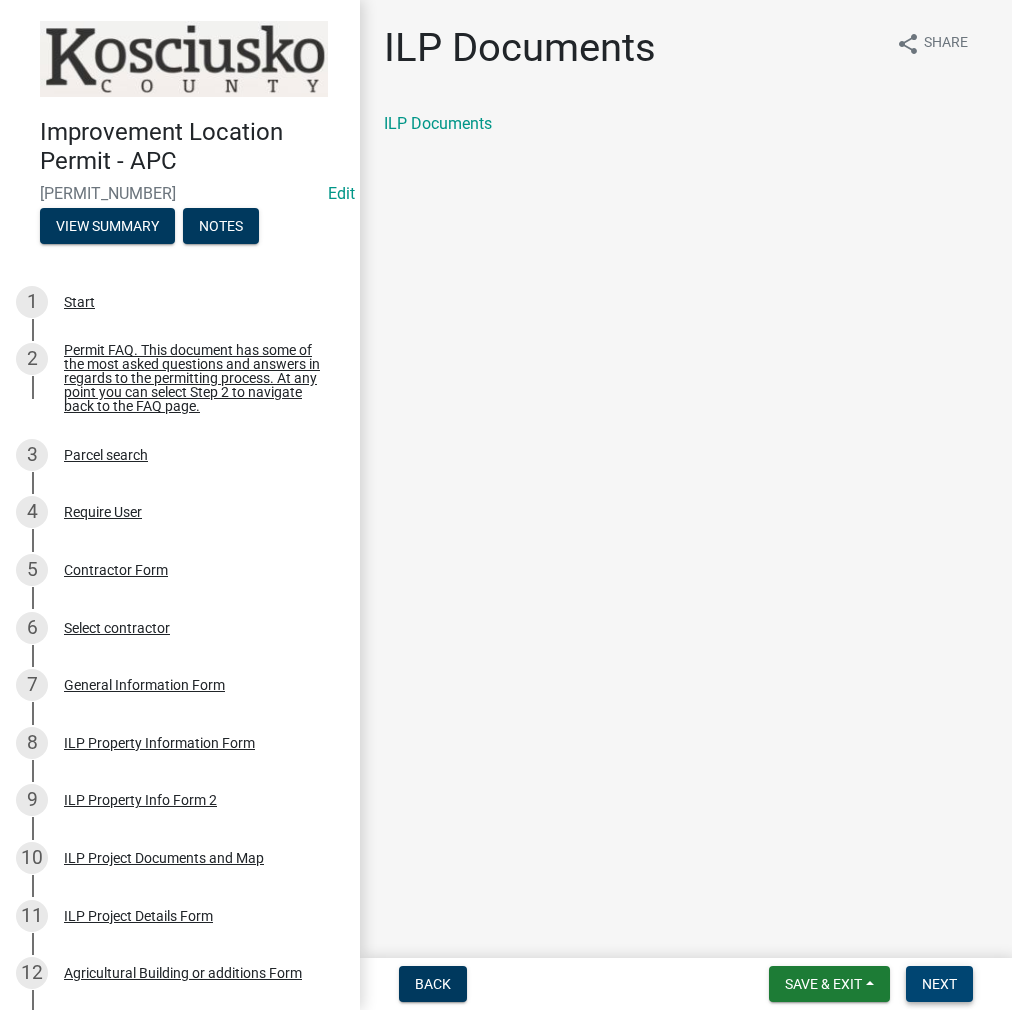 click on "Next" at bounding box center (939, 984) 